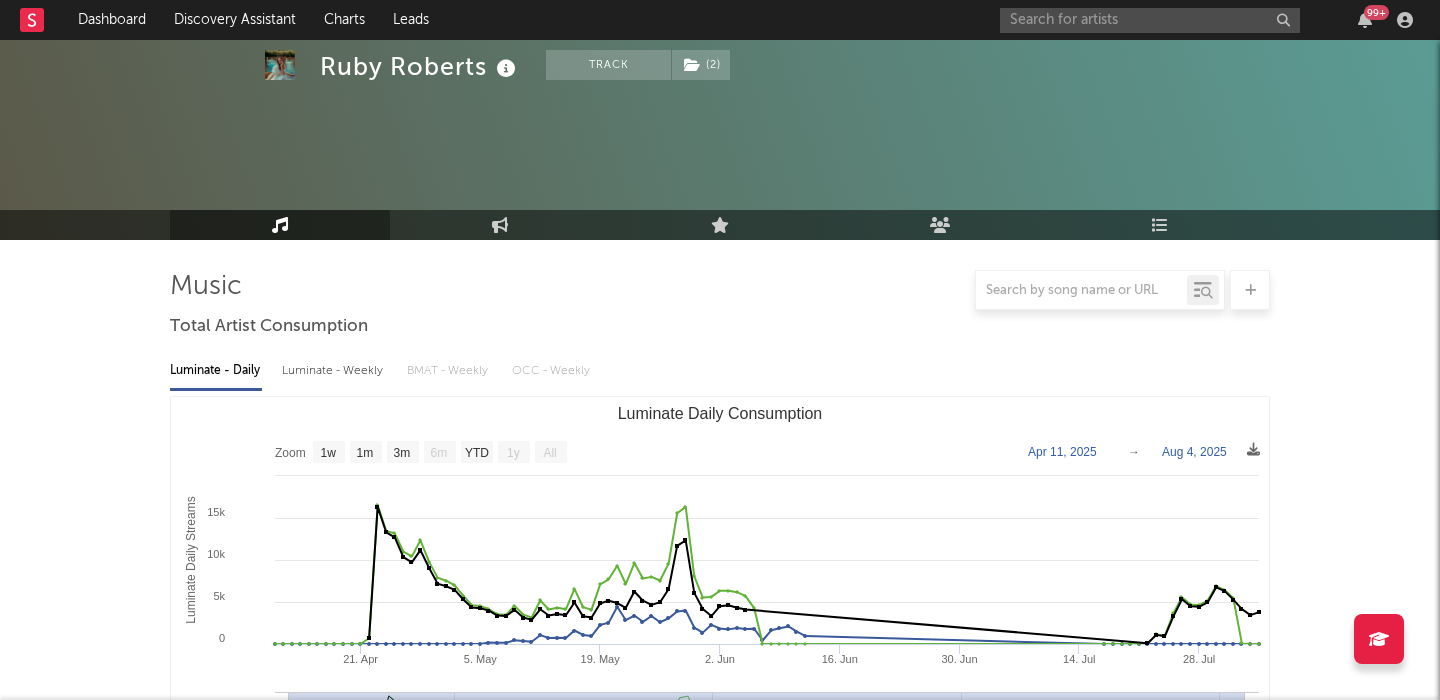 select on "1w" 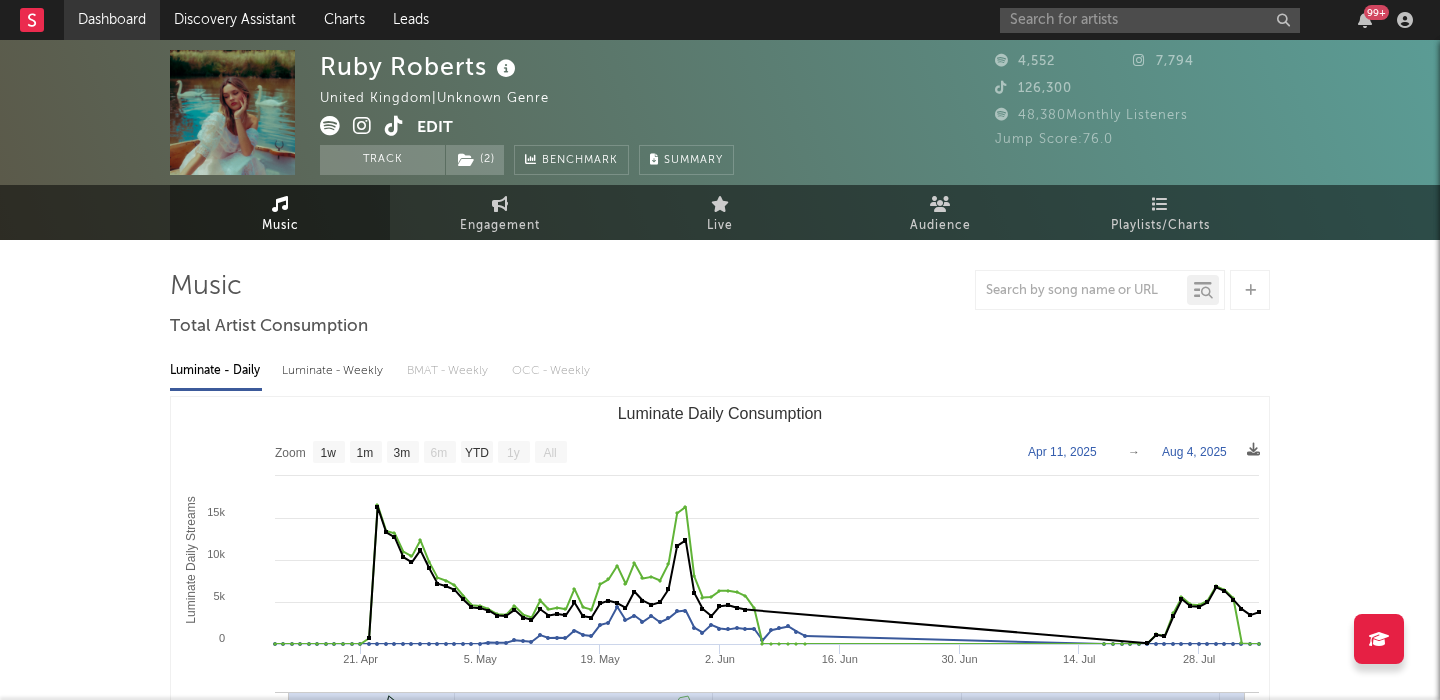 click on "Dashboard" at bounding box center (112, 20) 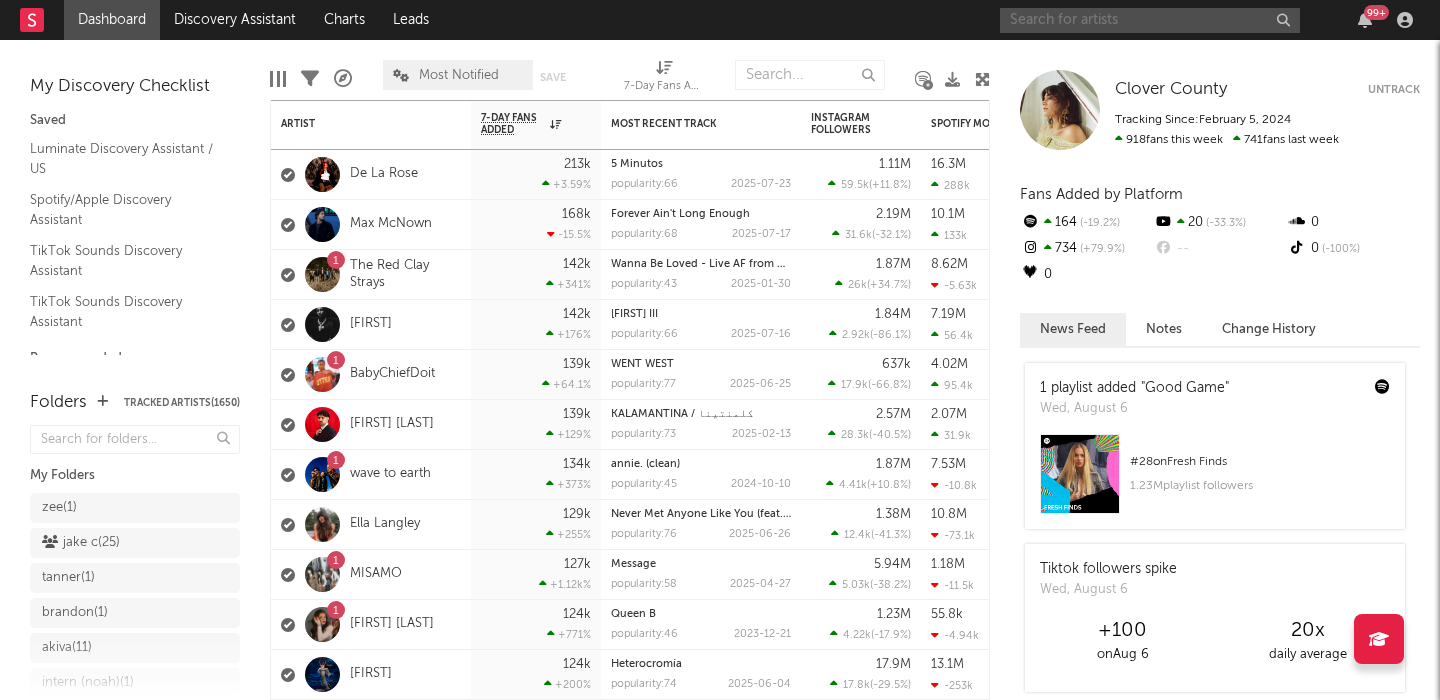 click at bounding box center (1150, 20) 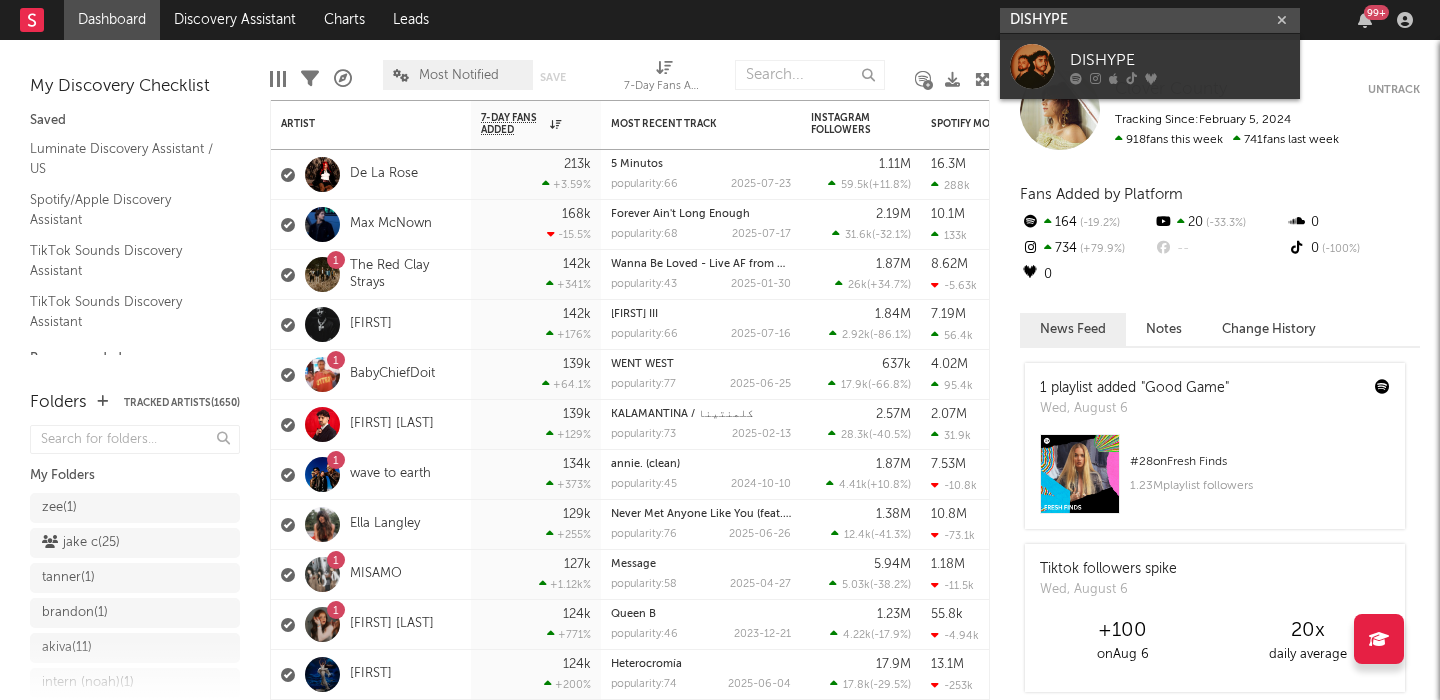 type on "DISHYPE" 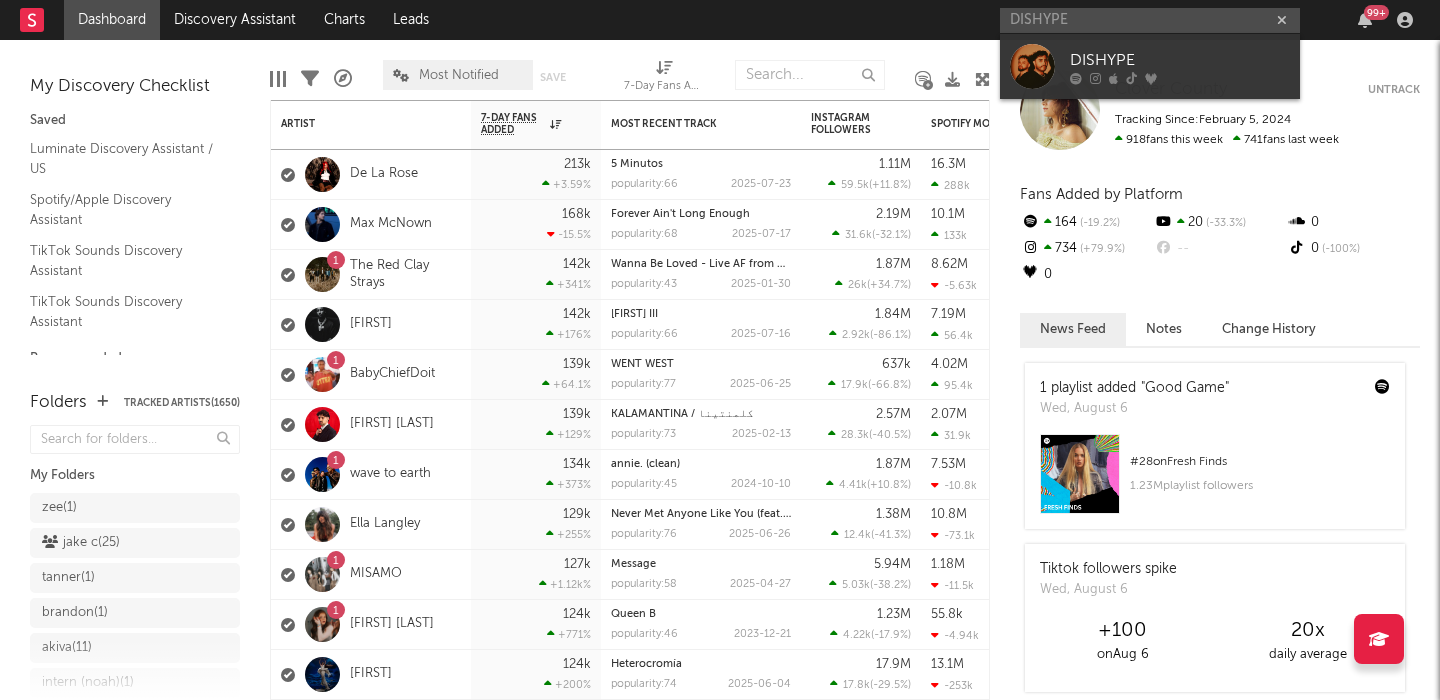 click on "DISHYPE" at bounding box center [1180, 60] 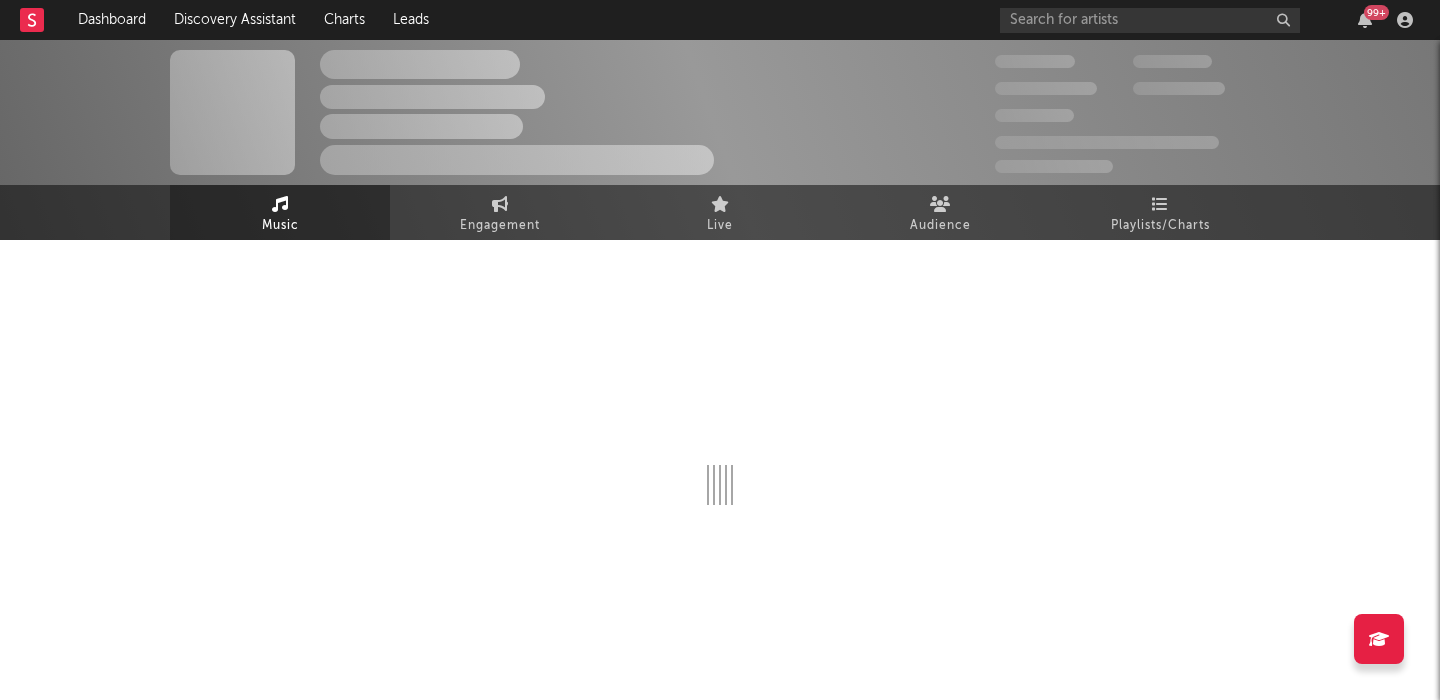 select on "6m" 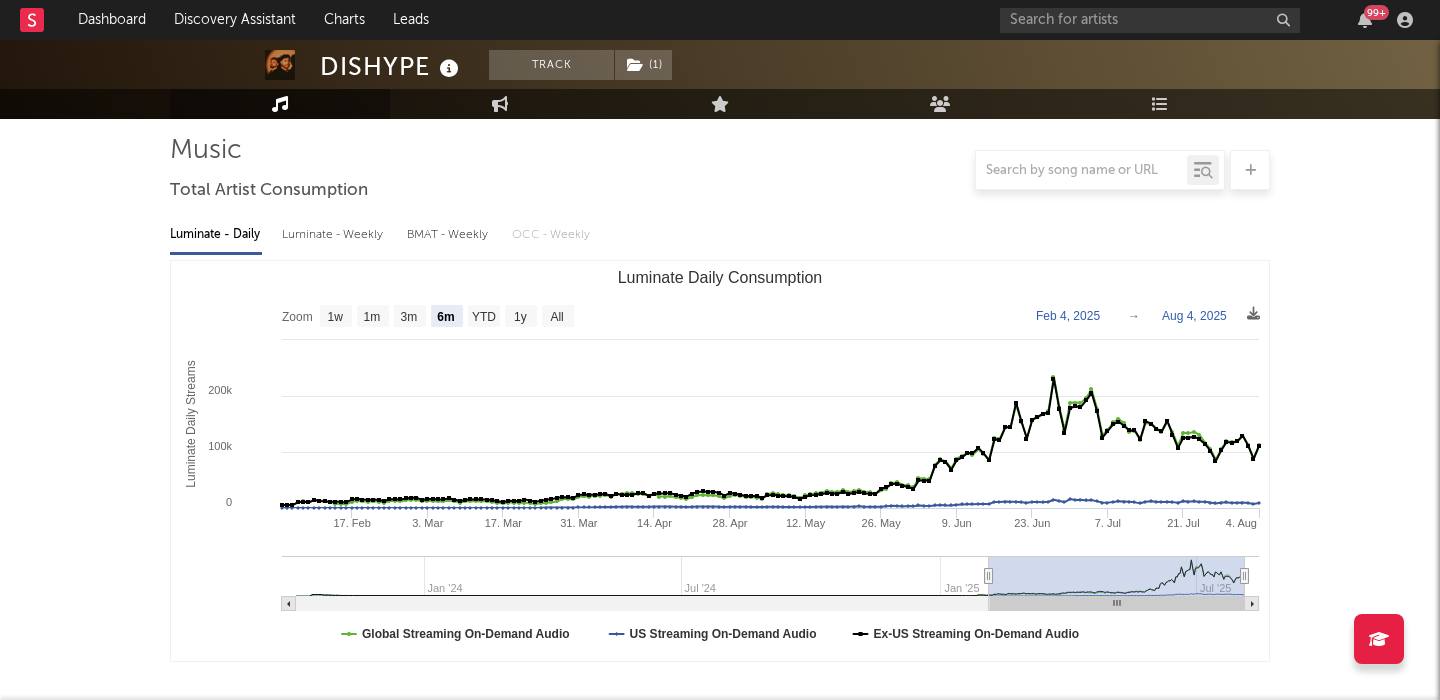 scroll, scrollTop: 738, scrollLeft: 0, axis: vertical 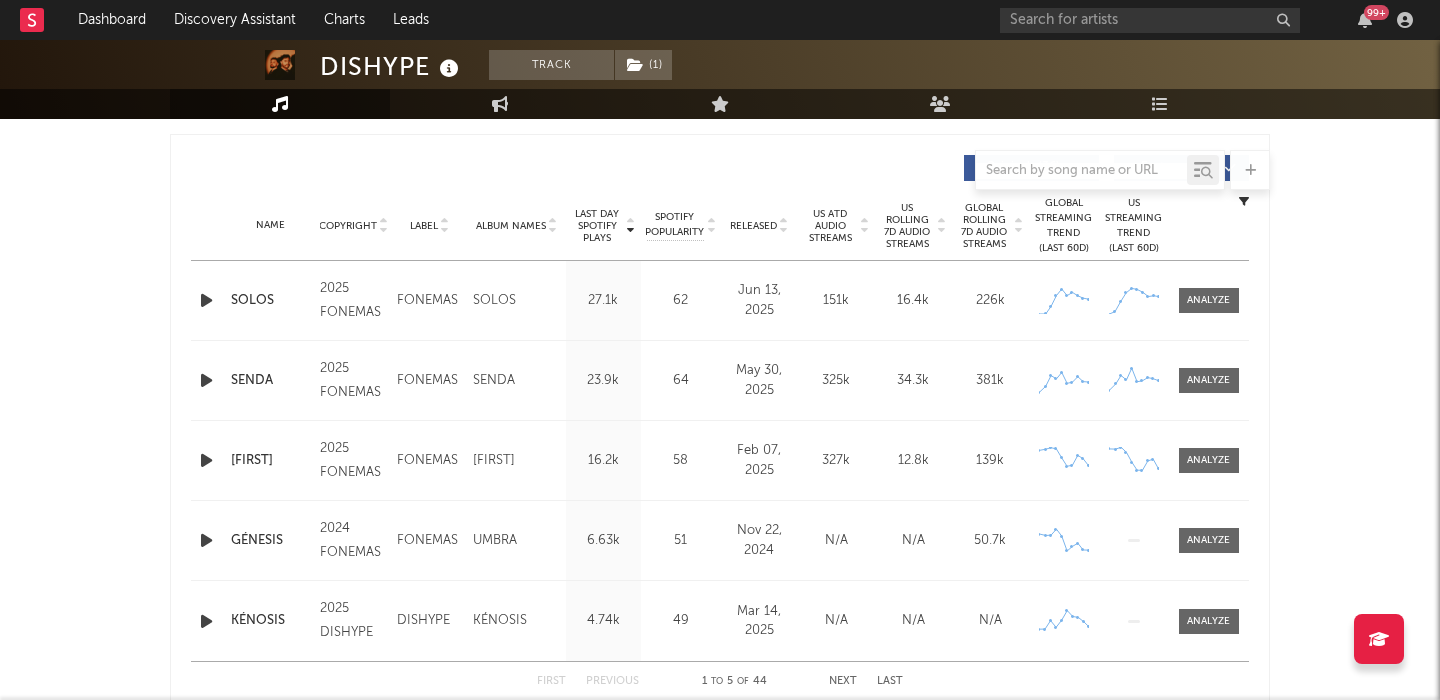 click on "US Rolling 7D Audio Streams" at bounding box center (907, 226) 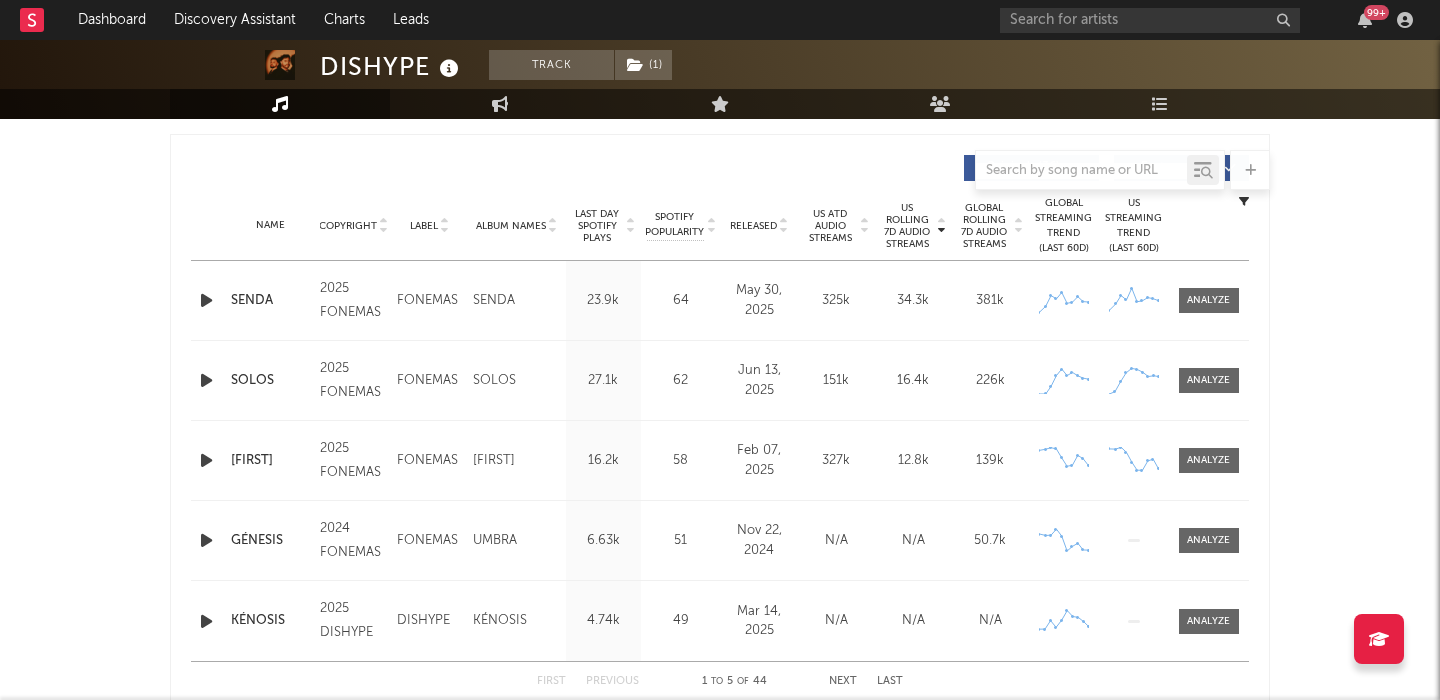 click on "SENDA" at bounding box center (270, 301) 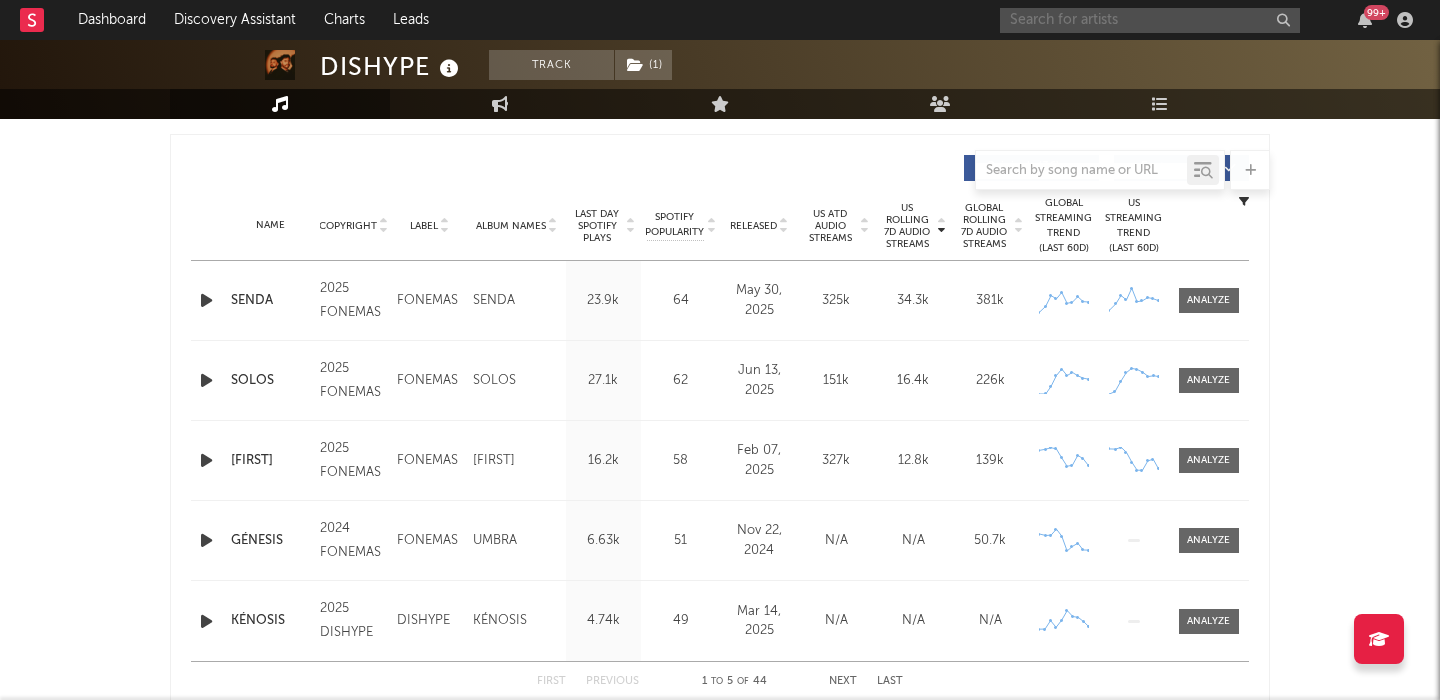 click at bounding box center [1150, 20] 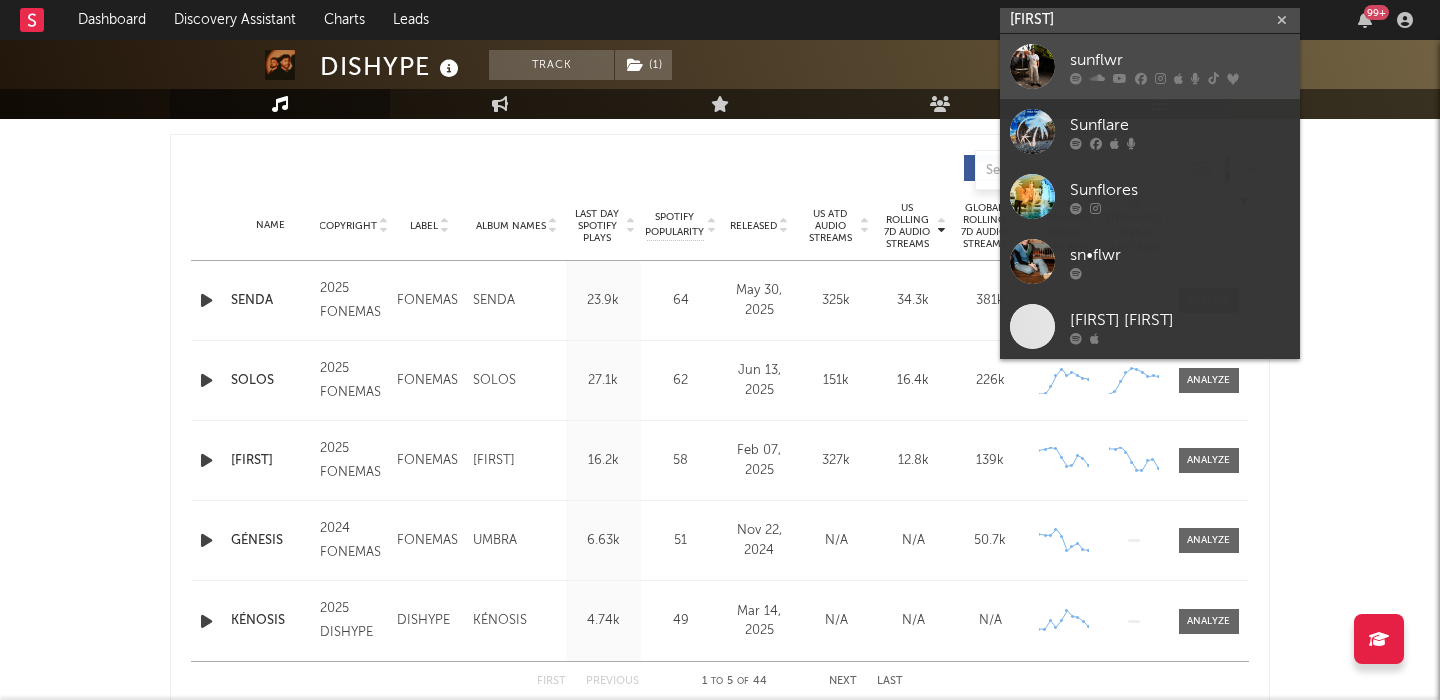 type on "Sunflwr" 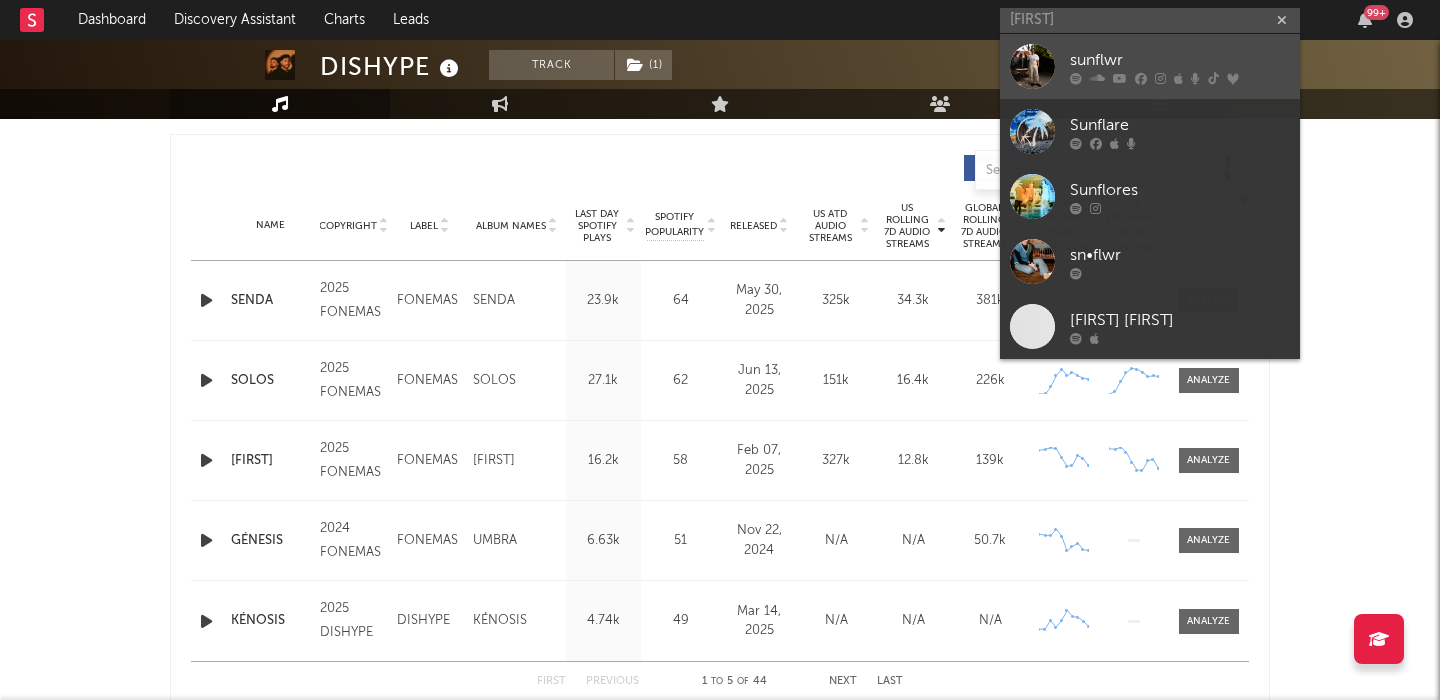 click on "sunflwr" at bounding box center [1180, 60] 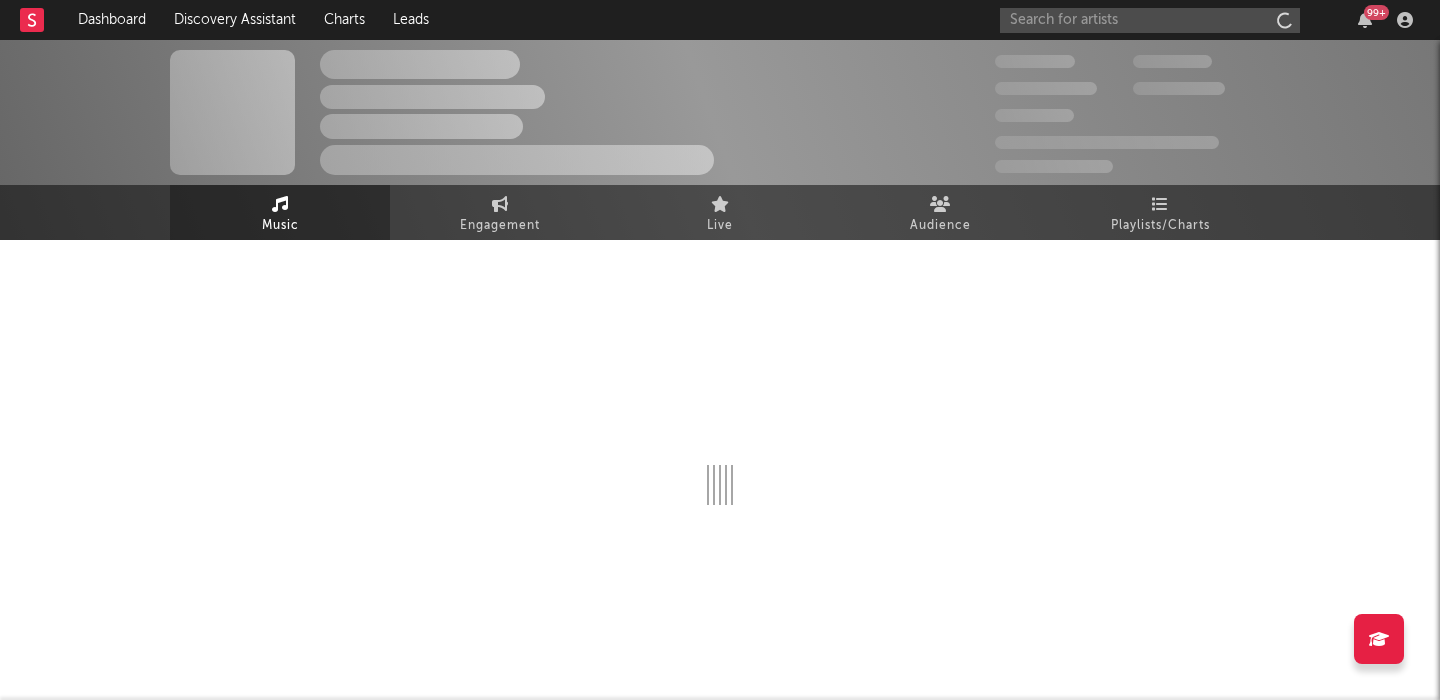 scroll, scrollTop: 0, scrollLeft: 0, axis: both 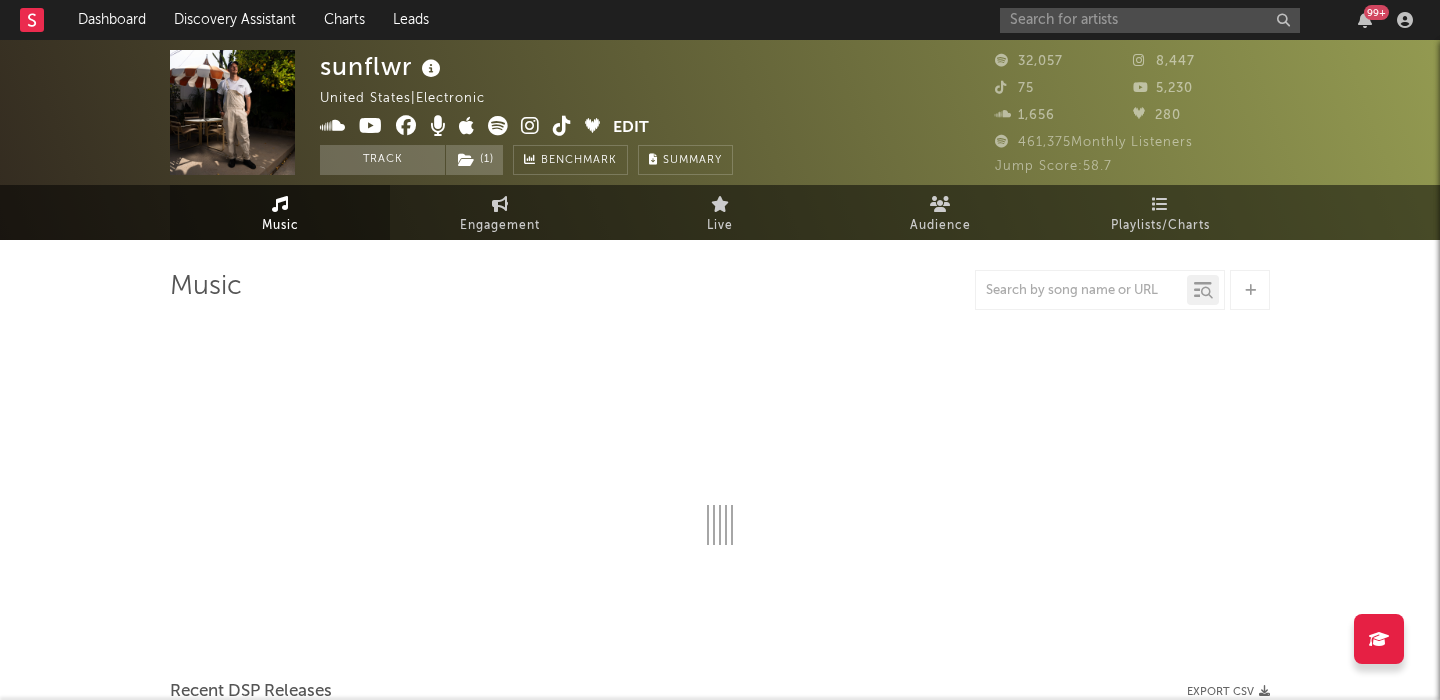 select on "6m" 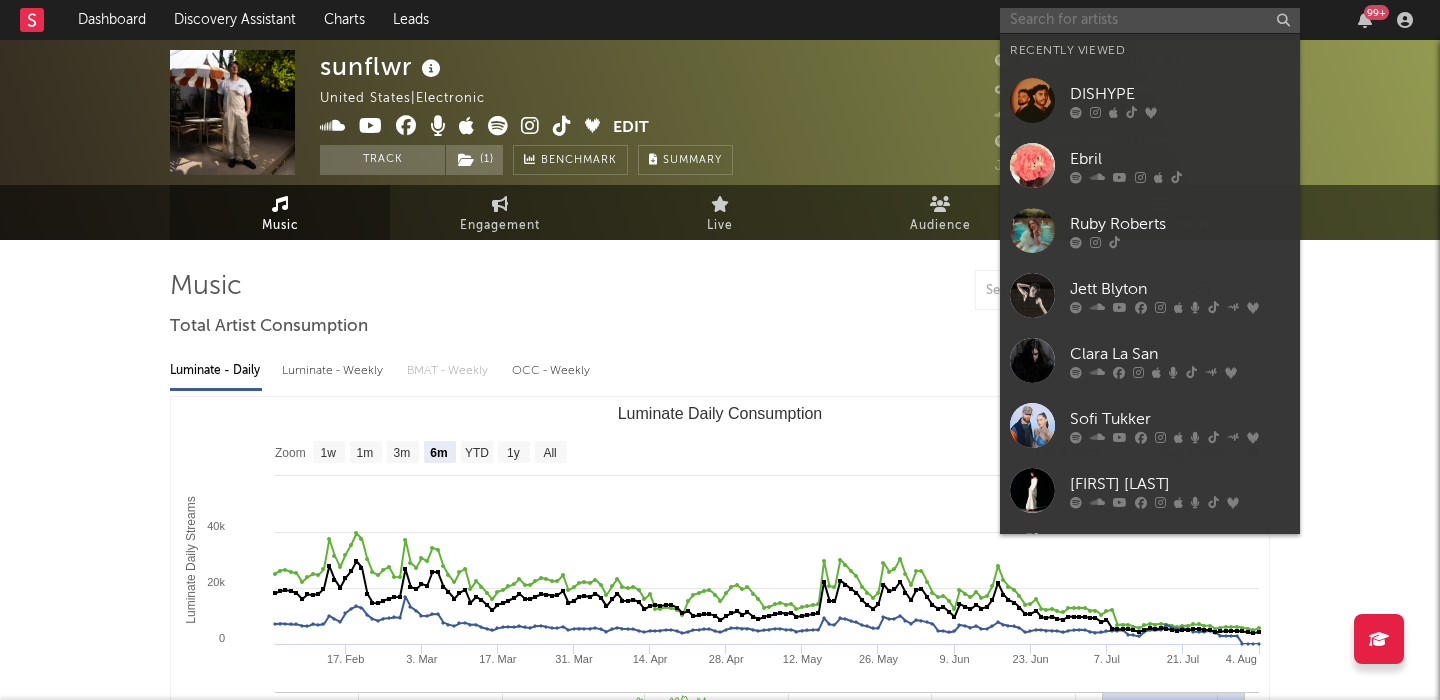 click at bounding box center (1150, 20) 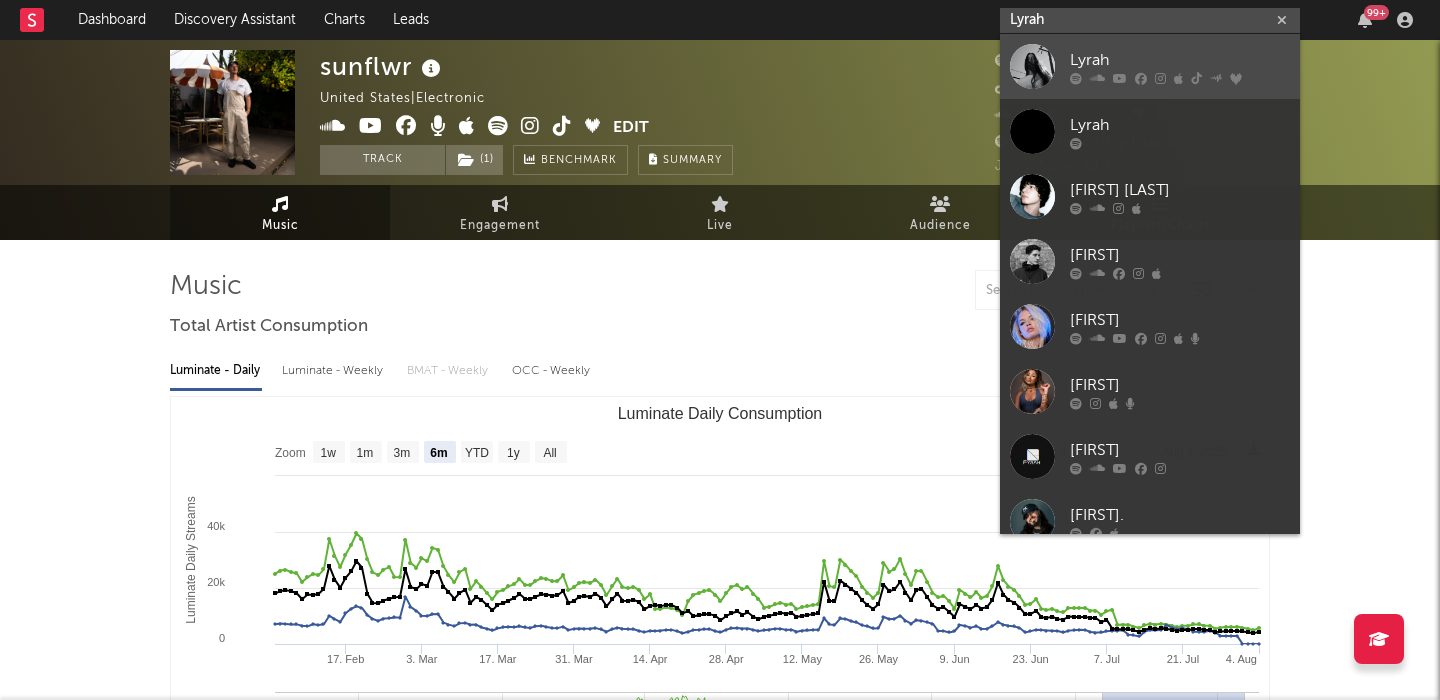 type on "Lyrah" 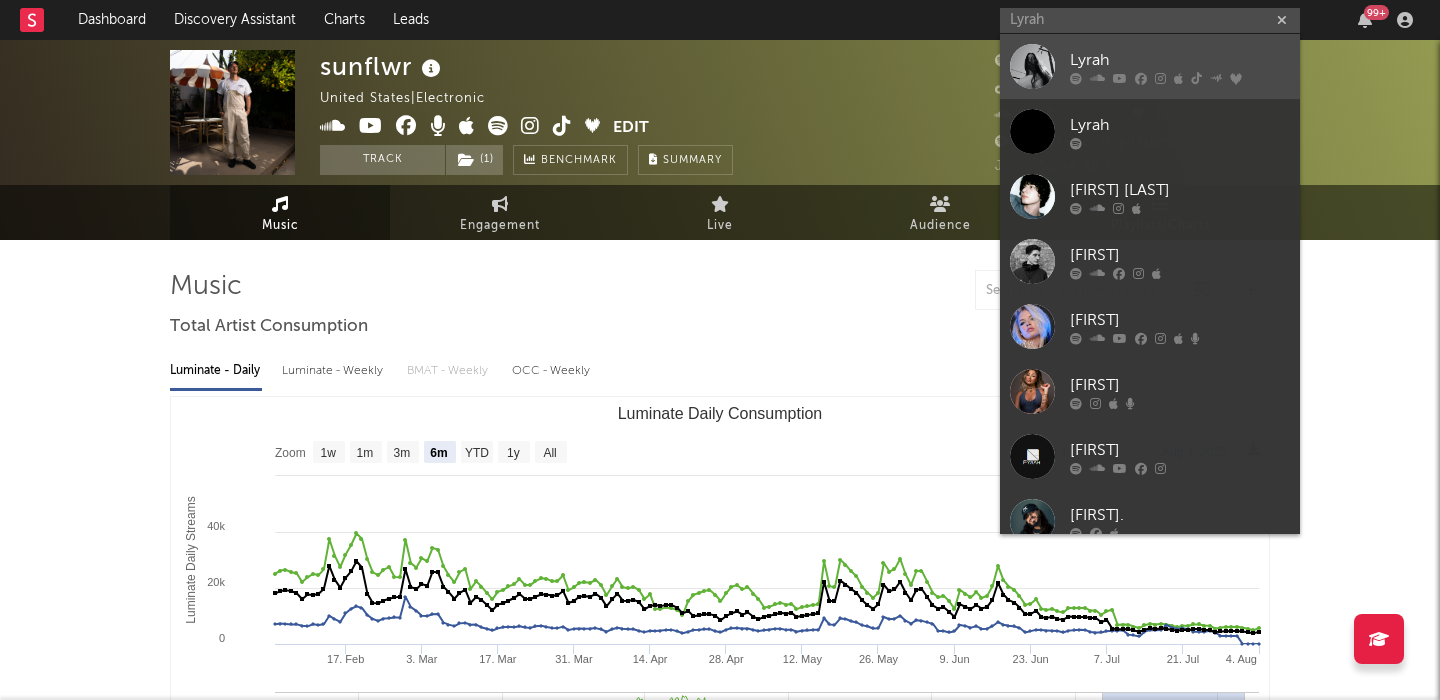 click on "Lyrah" at bounding box center (1180, 60) 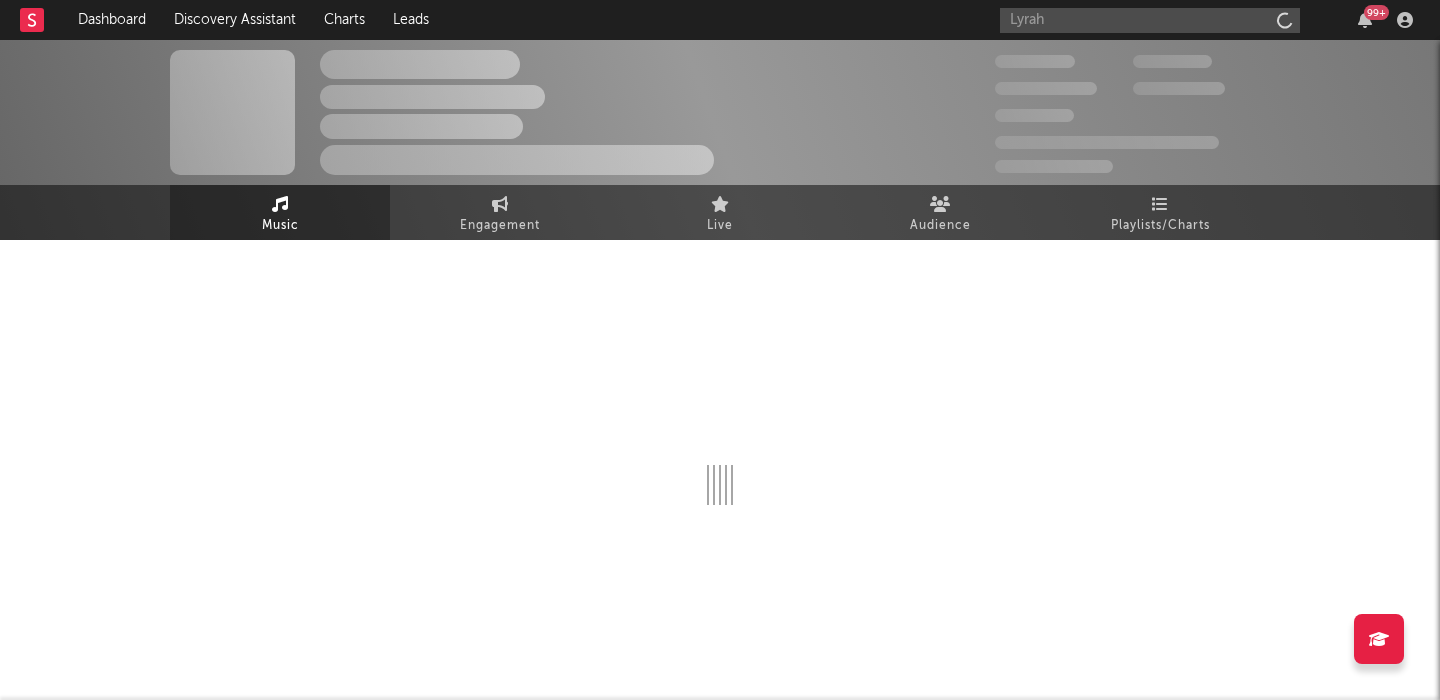 type 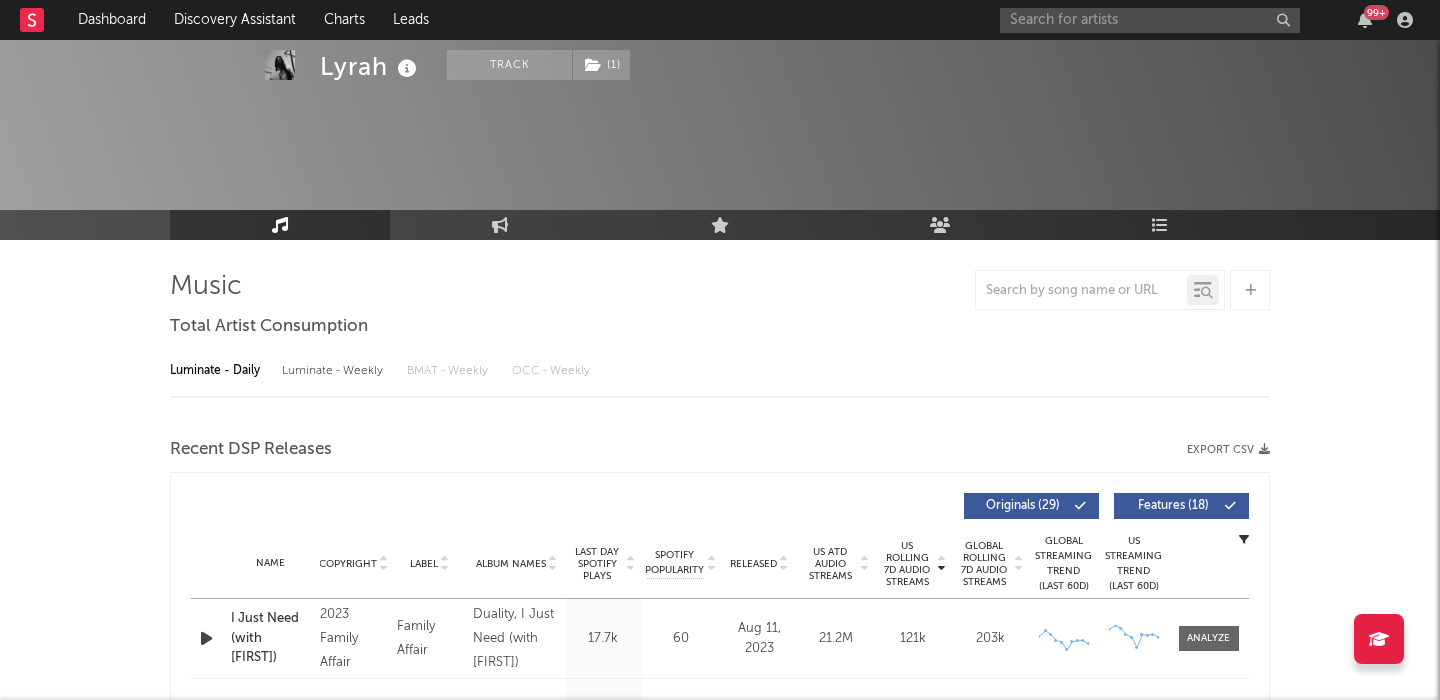 select on "6m" 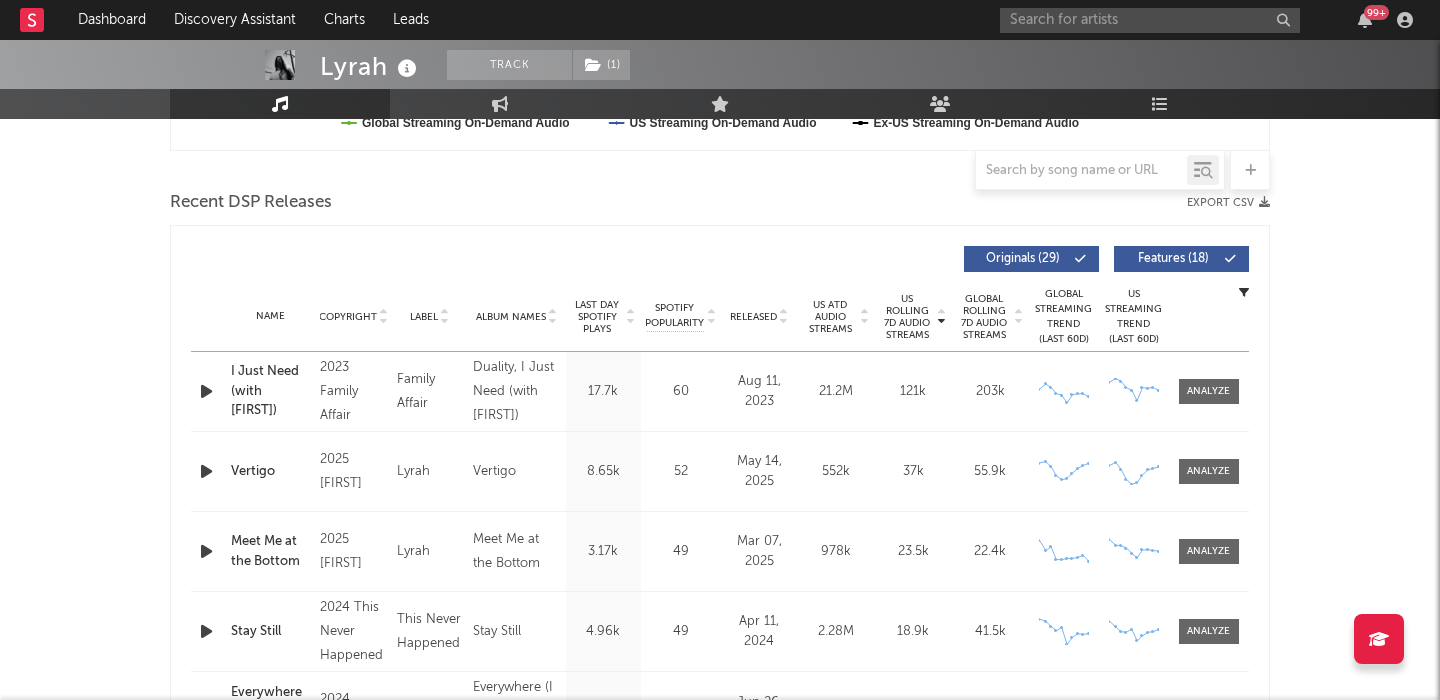 scroll, scrollTop: 630, scrollLeft: 0, axis: vertical 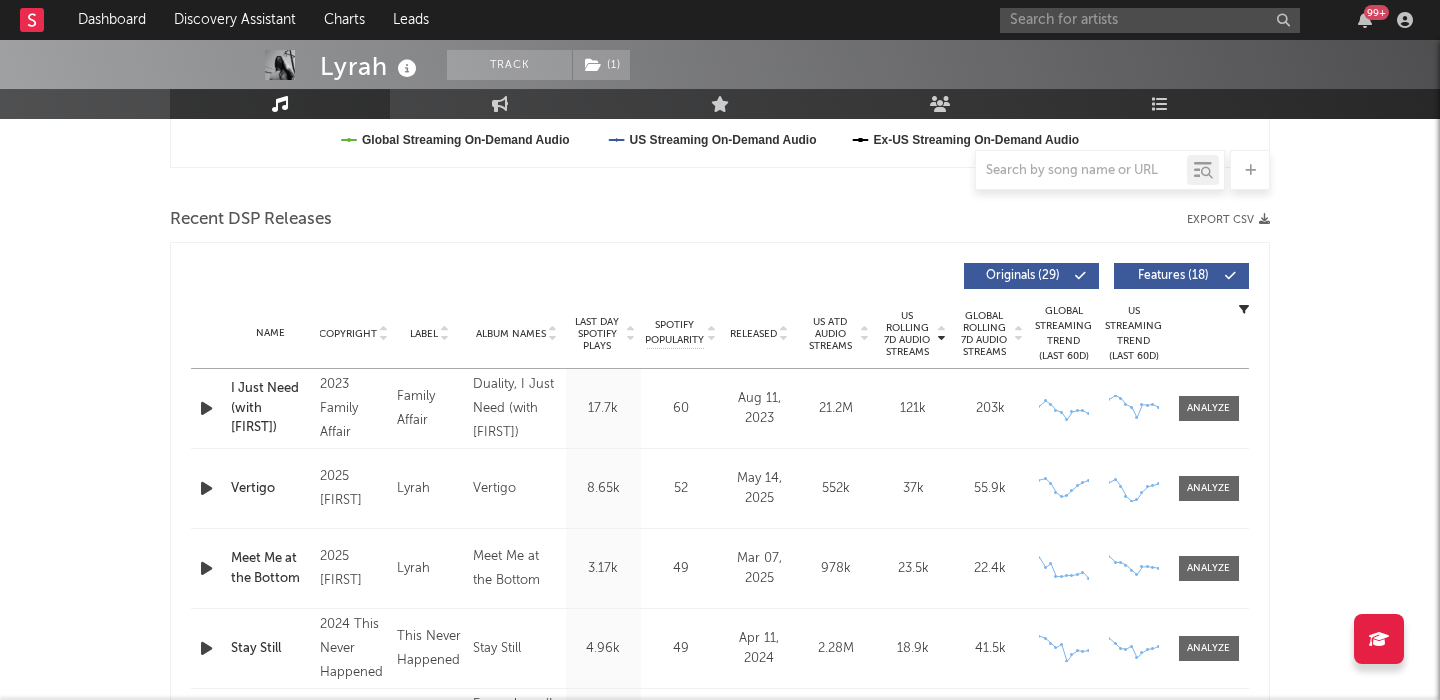click on "Features   ( 18 )" at bounding box center [1173, 276] 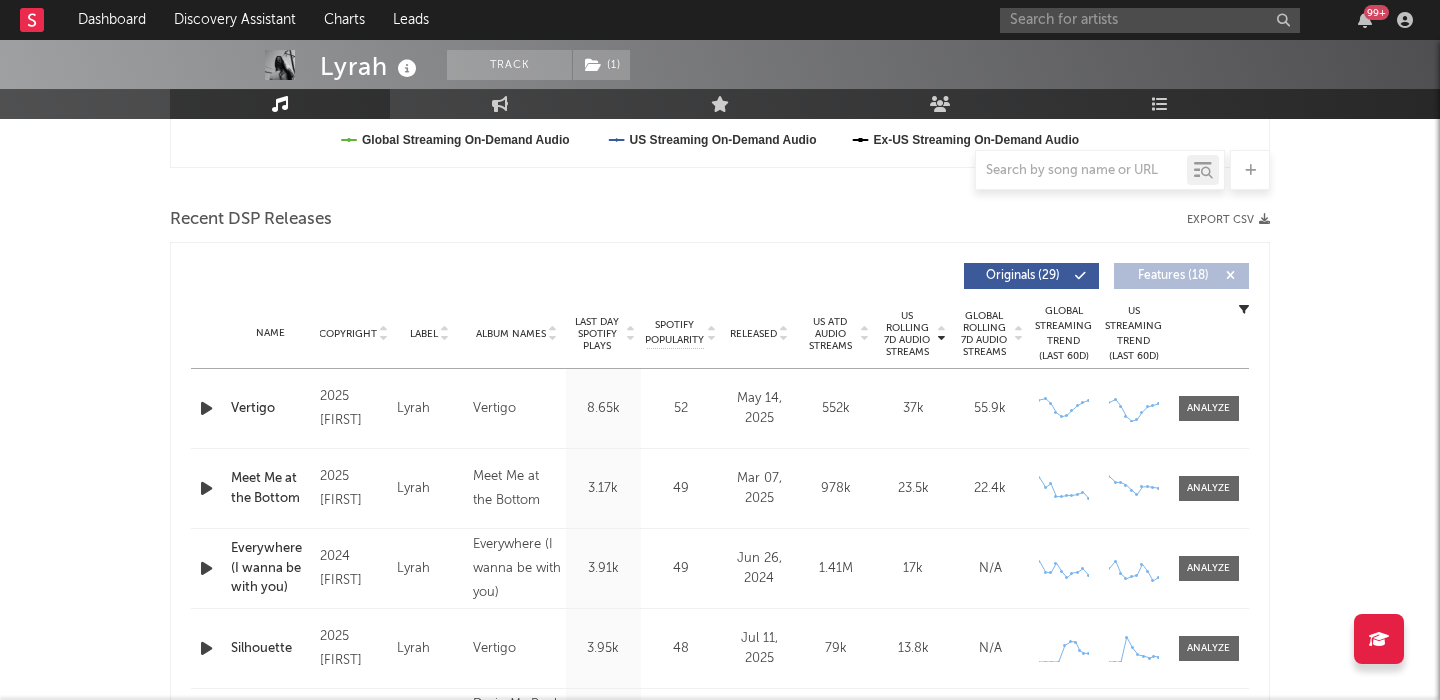 click on "Vertigo" at bounding box center [270, 409] 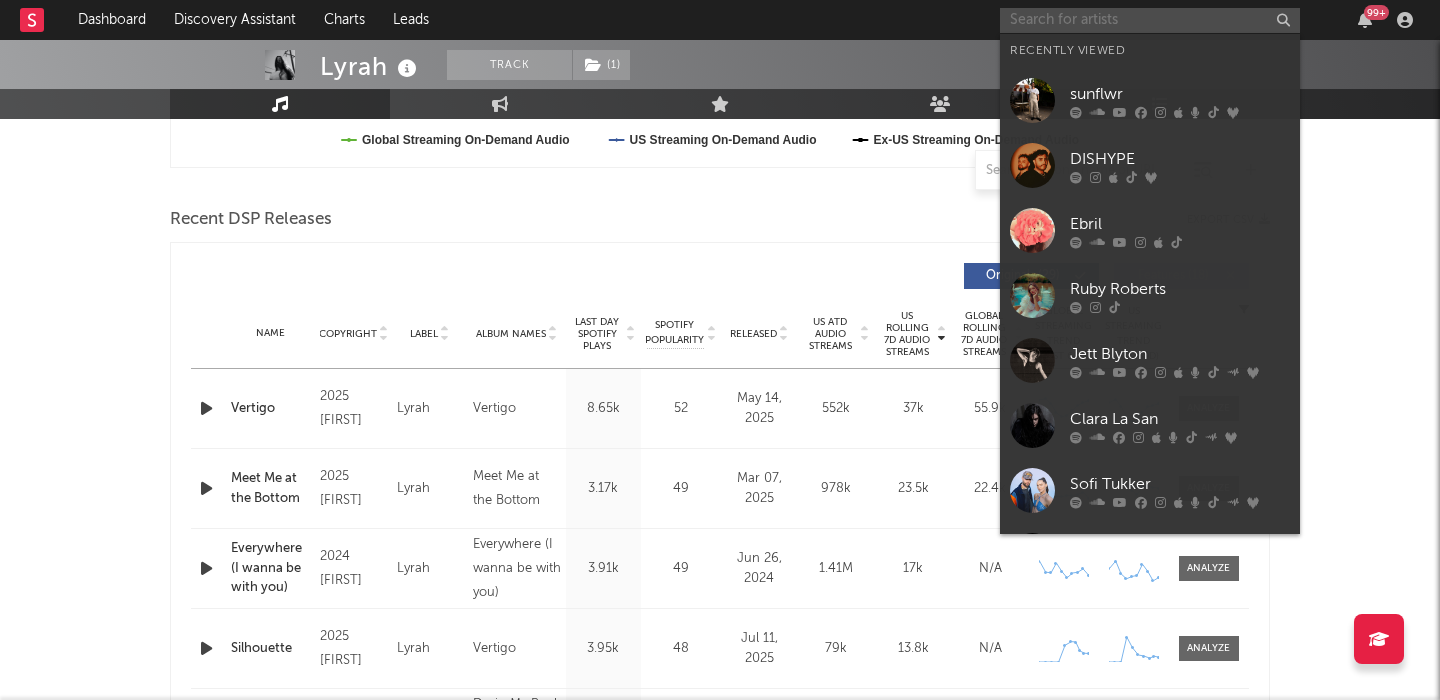 paste on "Eera" 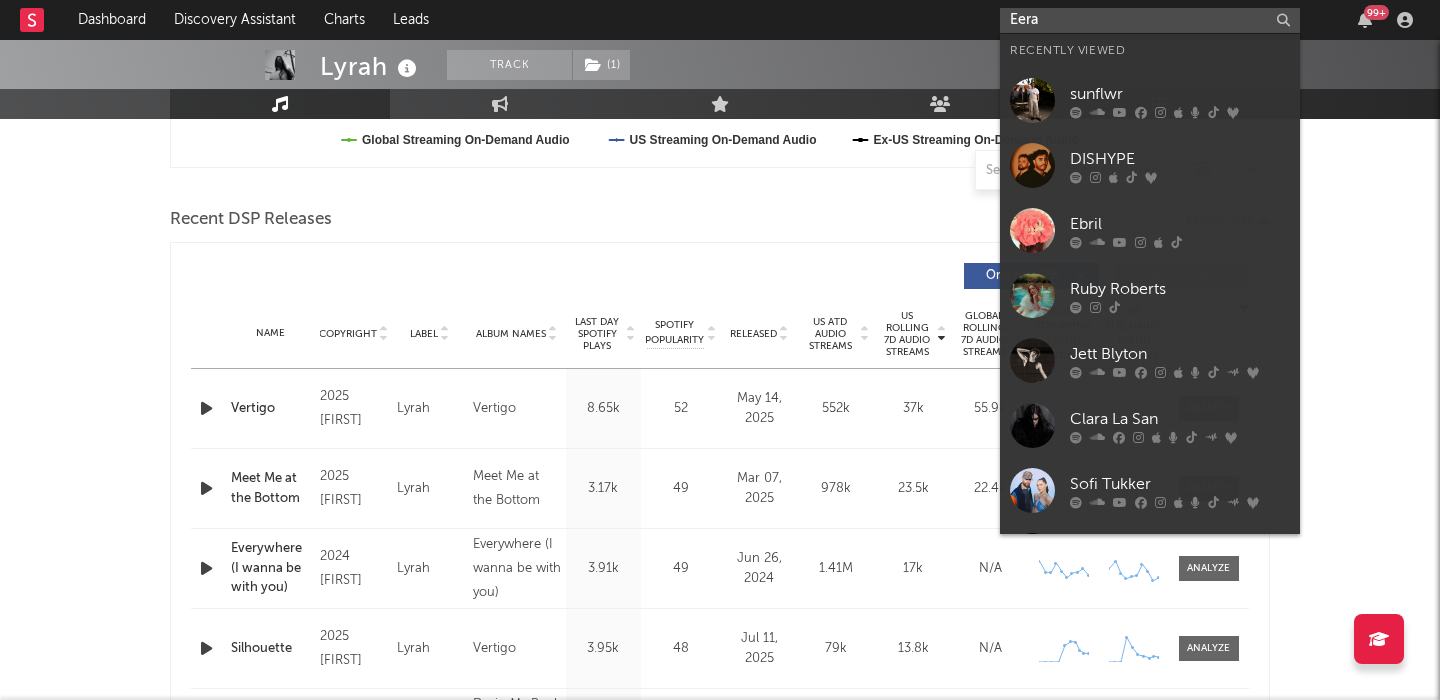 click on "Eera" at bounding box center [1150, 20] 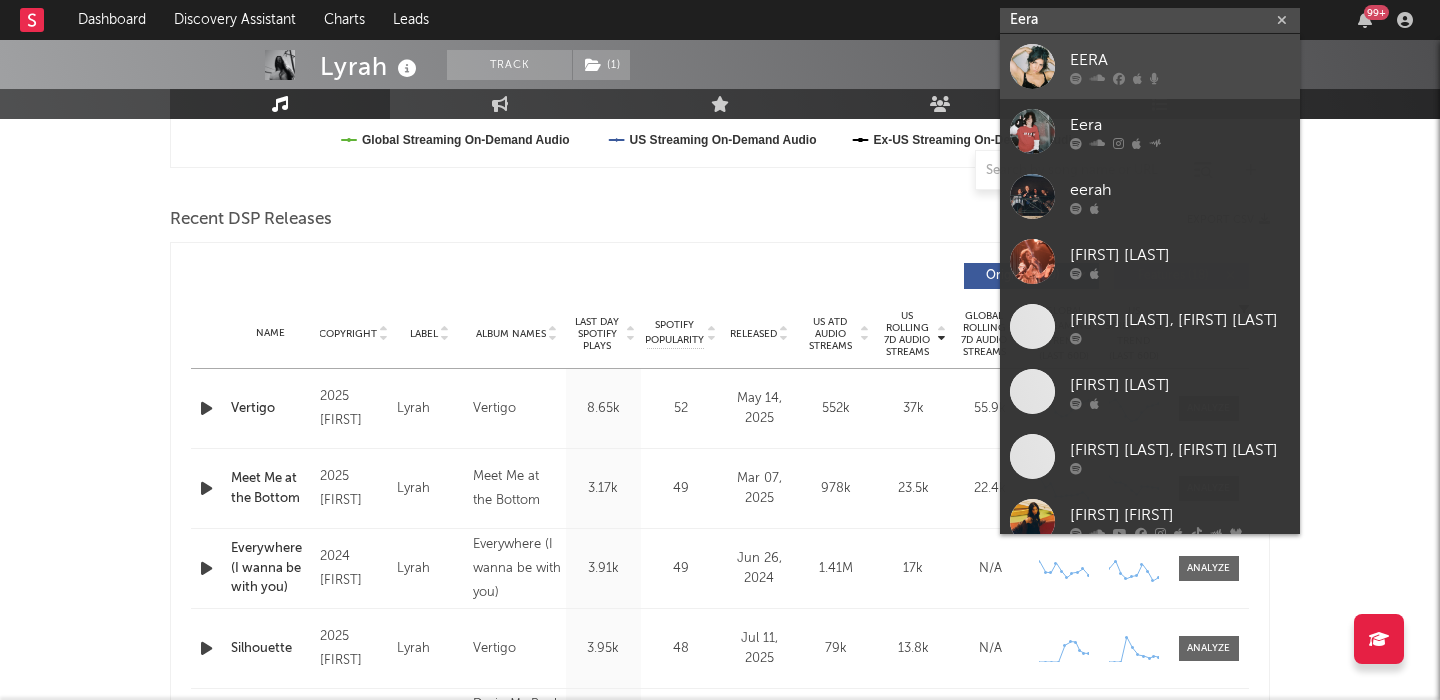 type on "Eera" 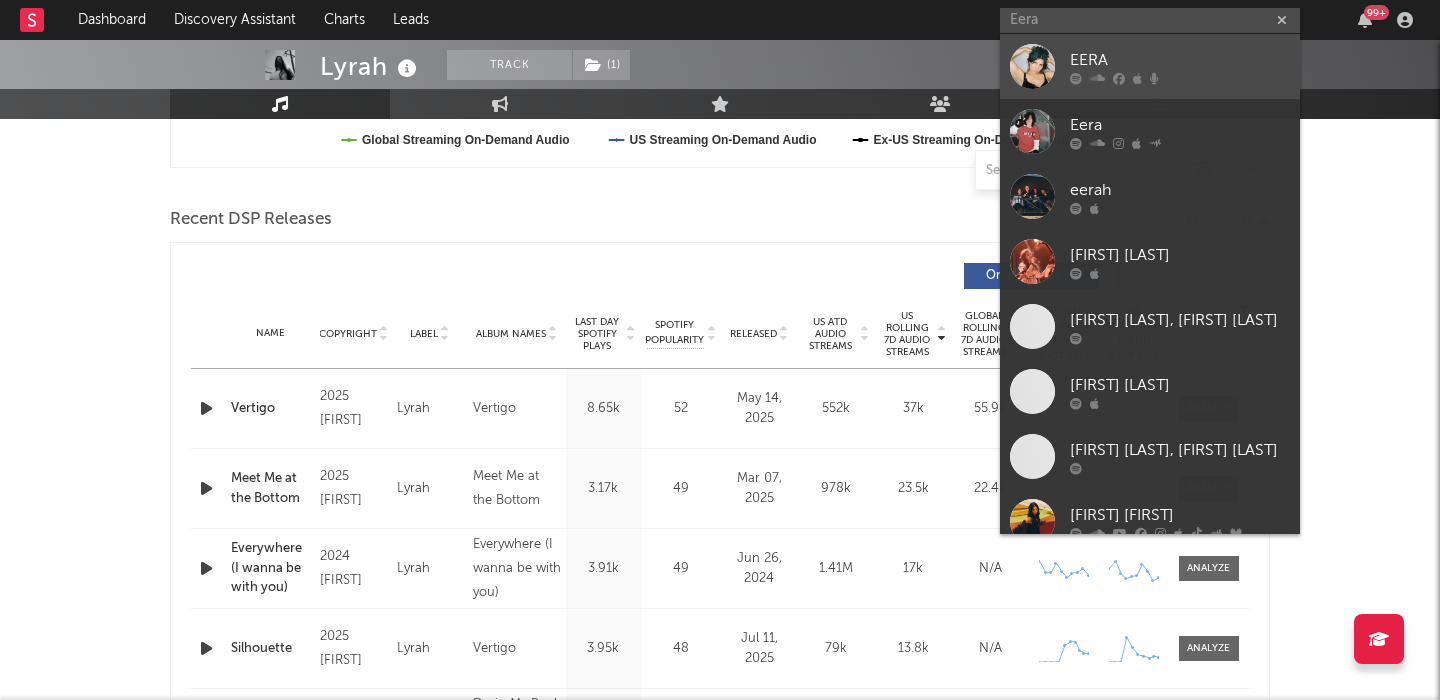 click on "EERA" at bounding box center (1150, 66) 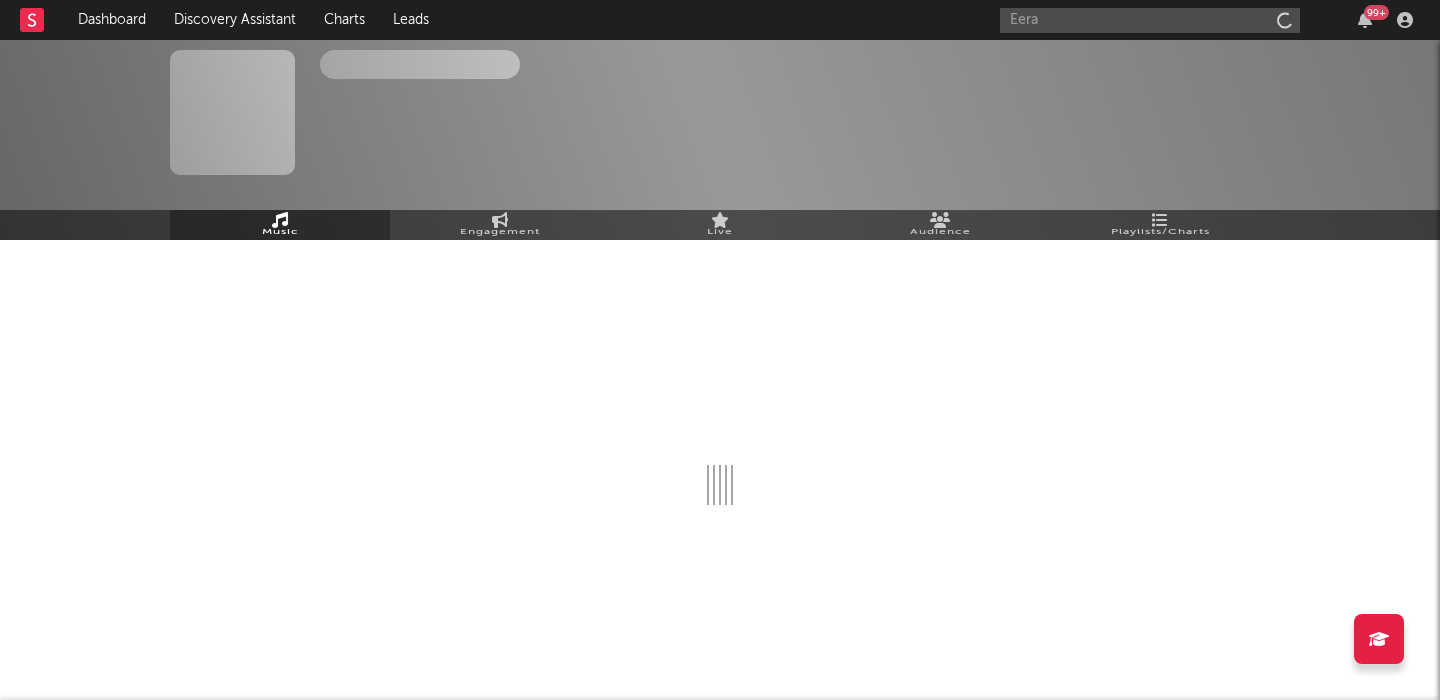 type 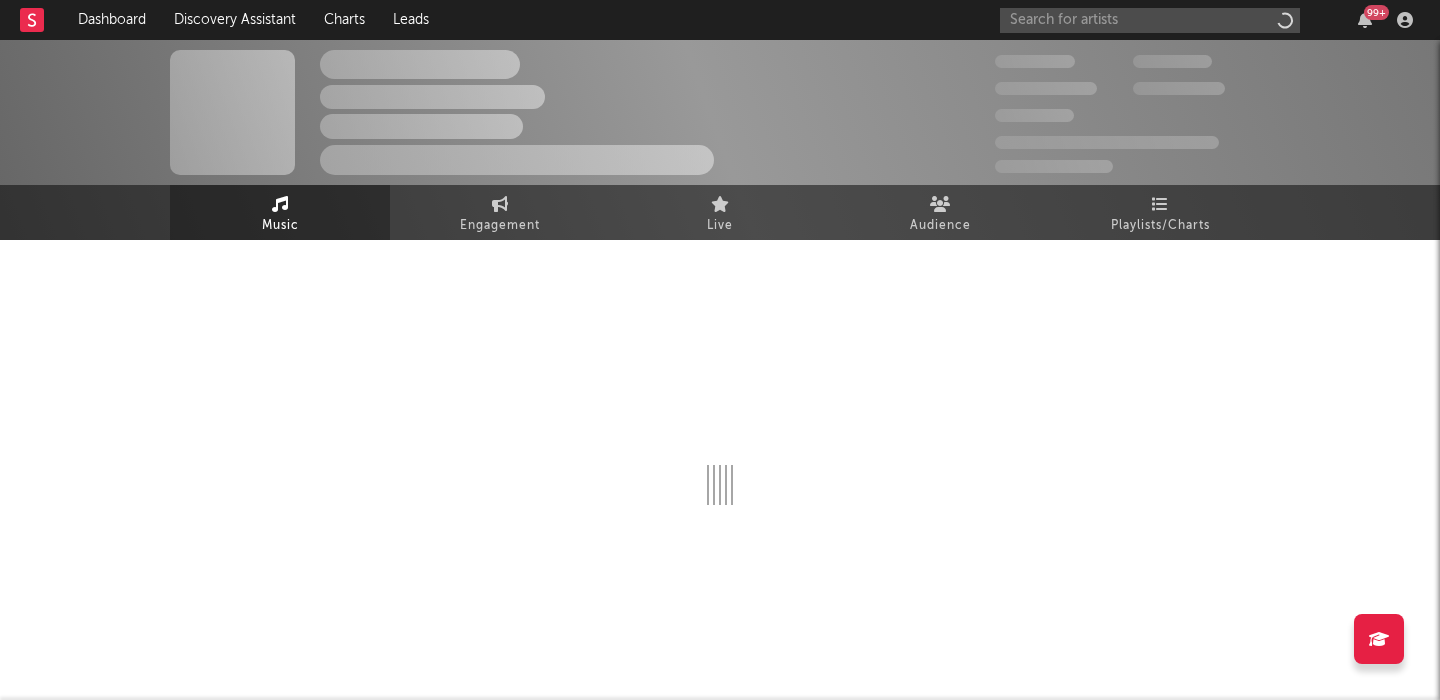 scroll, scrollTop: 0, scrollLeft: 0, axis: both 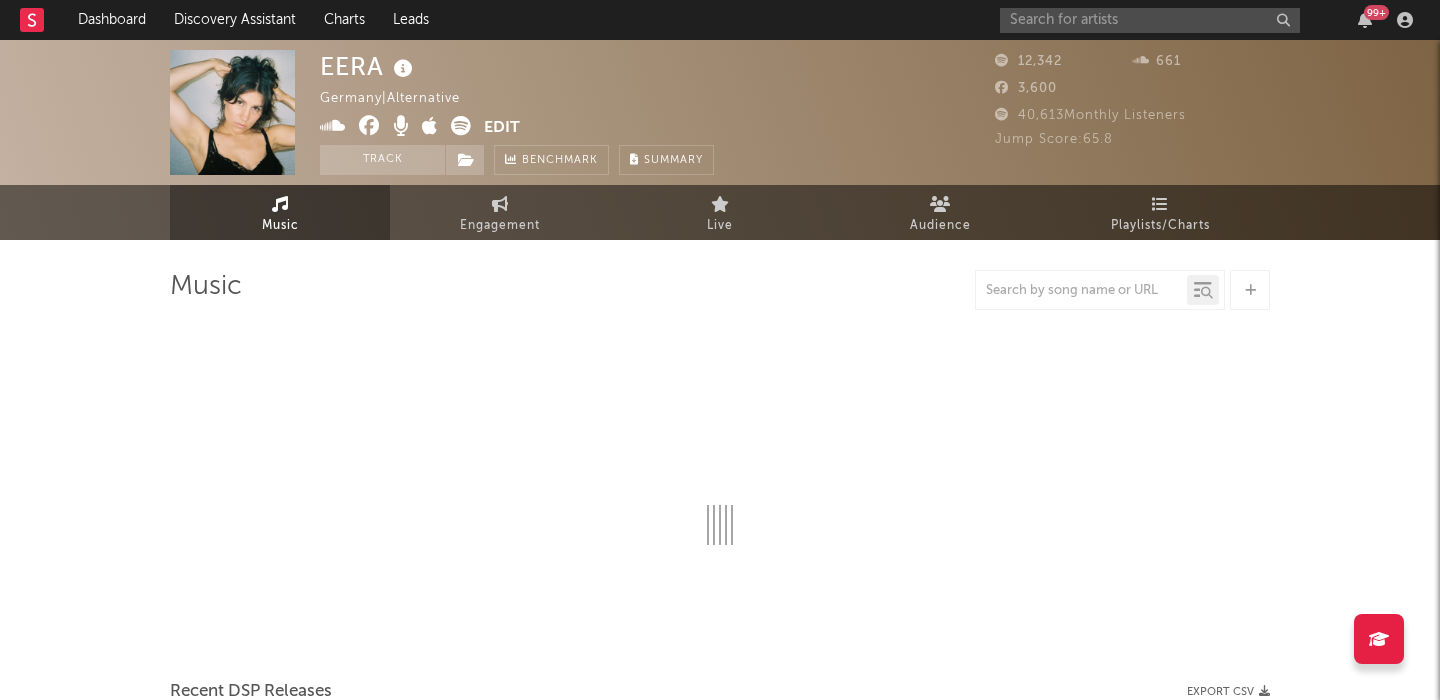 select on "1w" 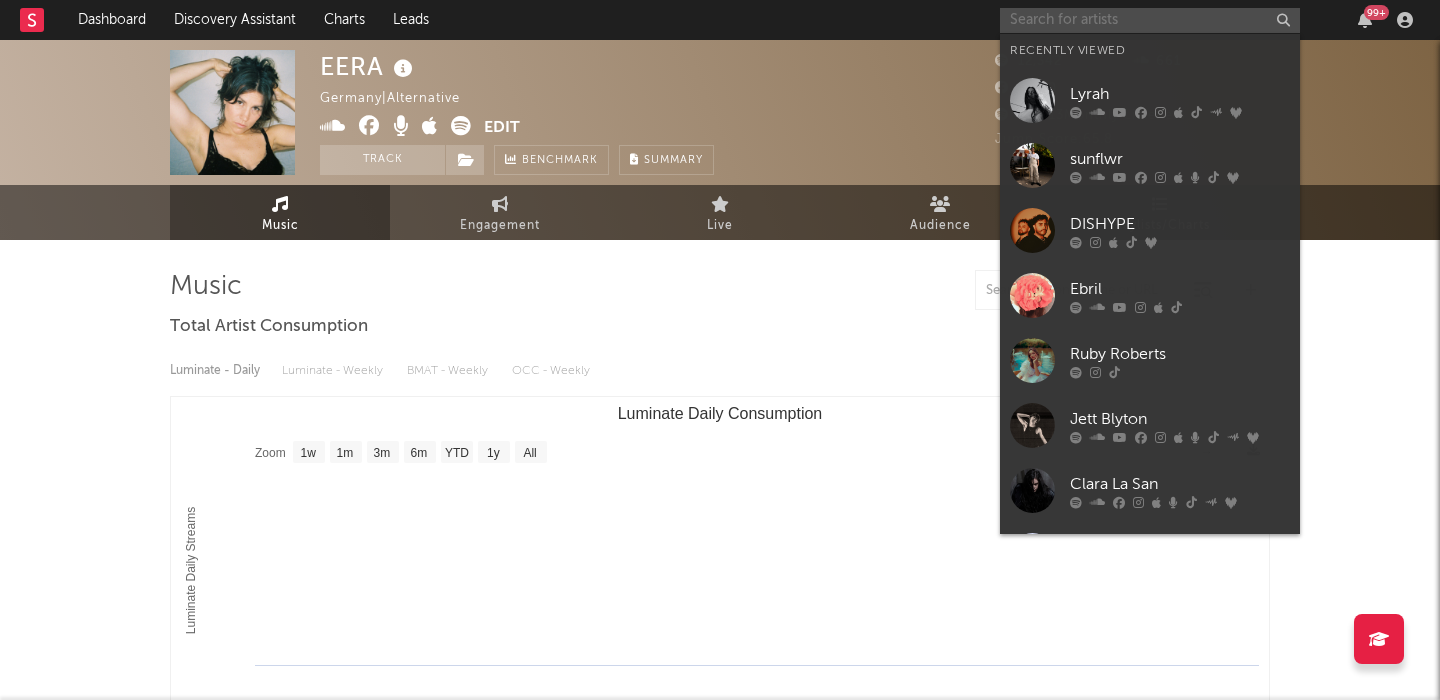 click at bounding box center (1150, 20) 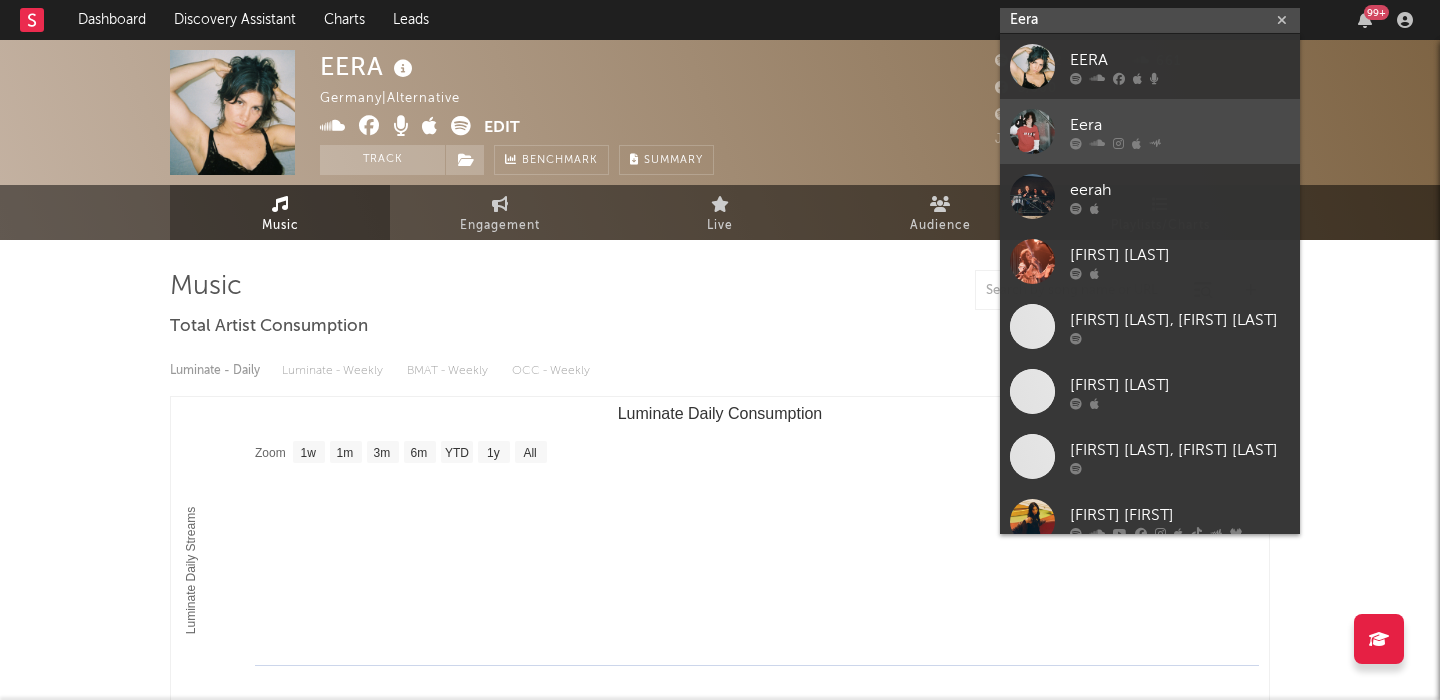type on "Eera" 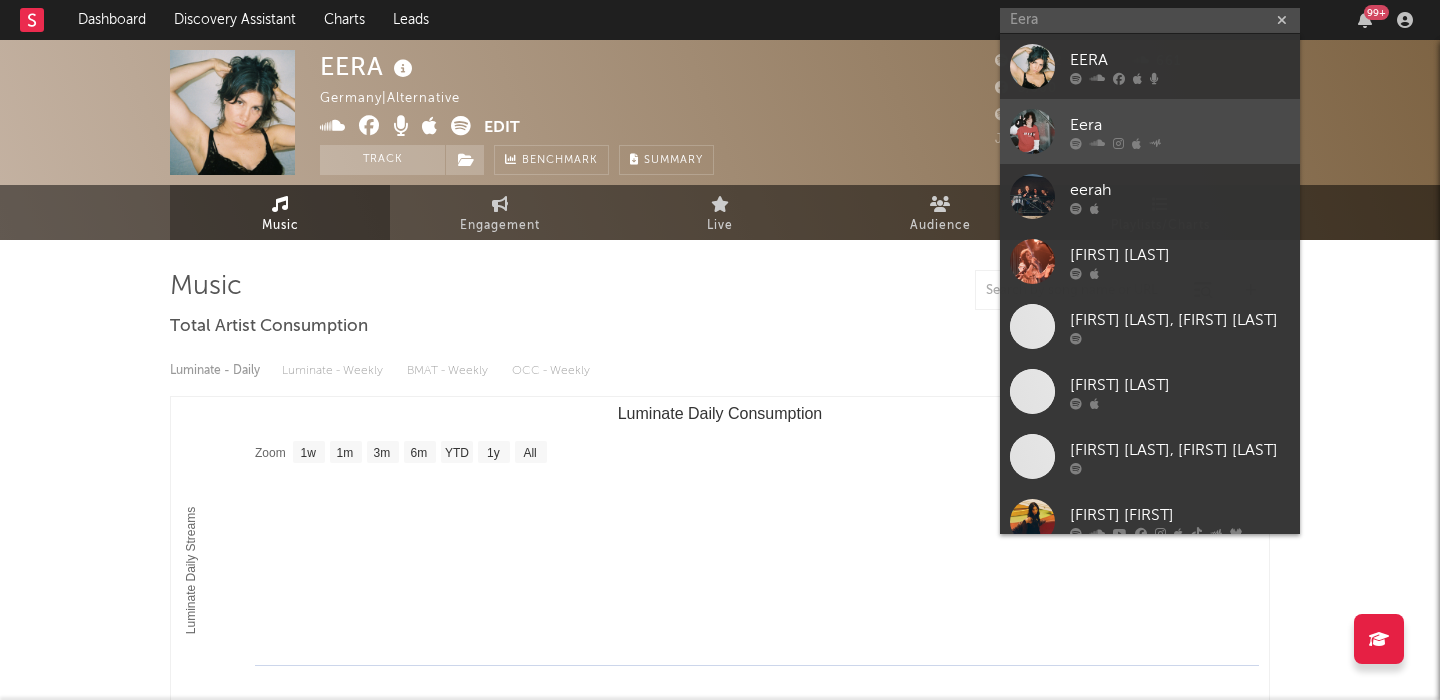 click on "Eera" at bounding box center (1150, 131) 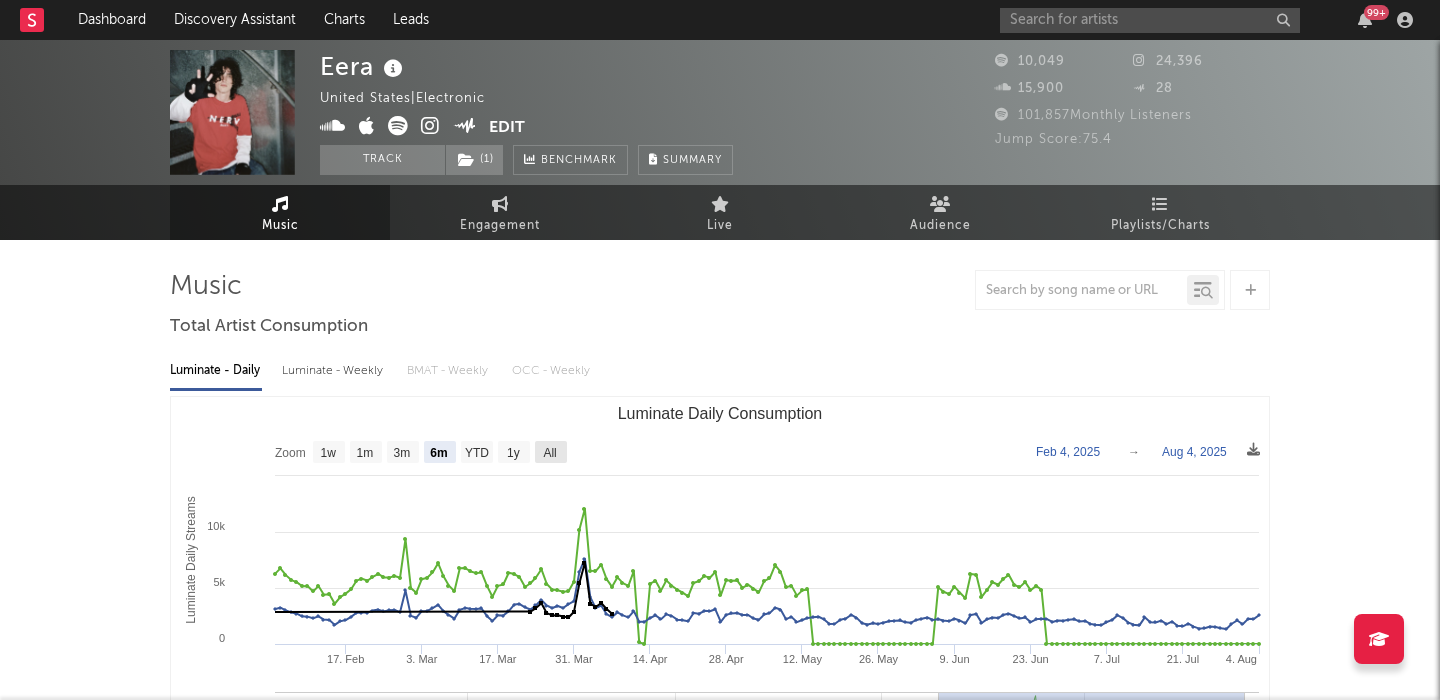 click on "All" 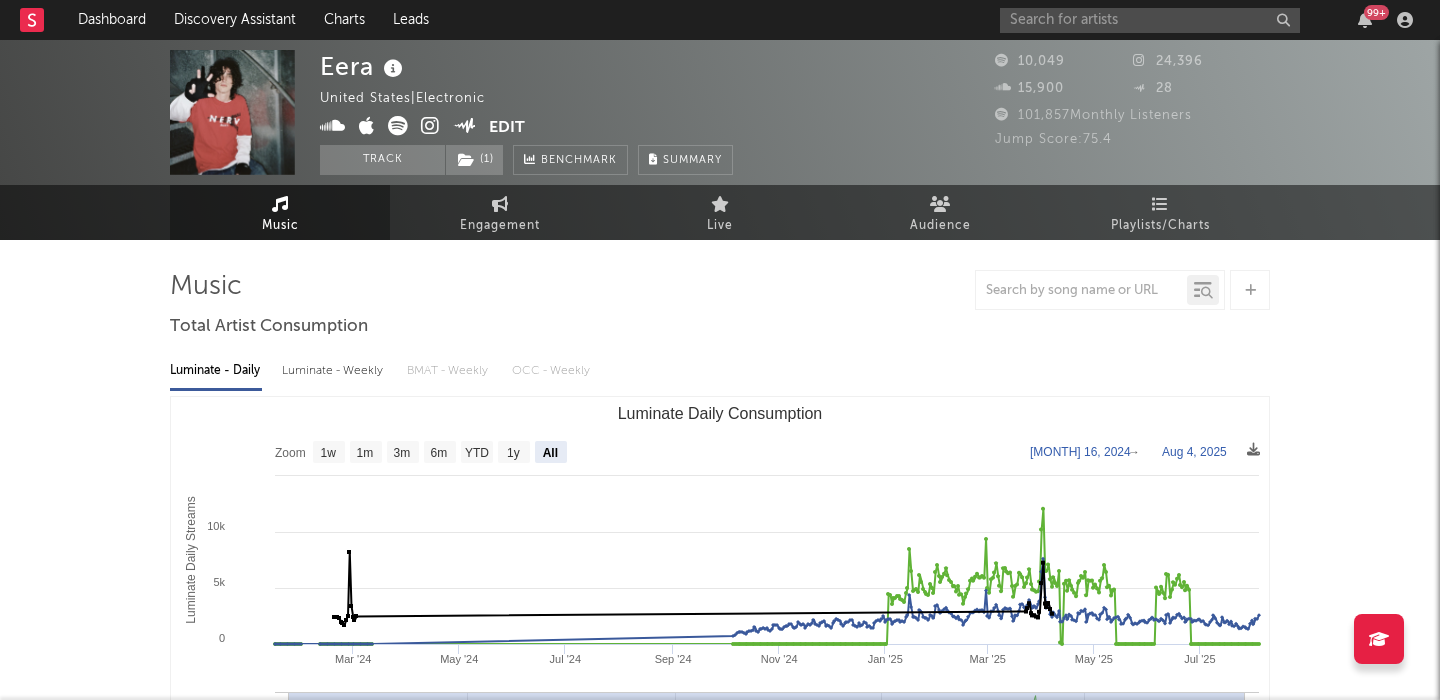 click on "Luminate - Weekly" at bounding box center (334, 371) 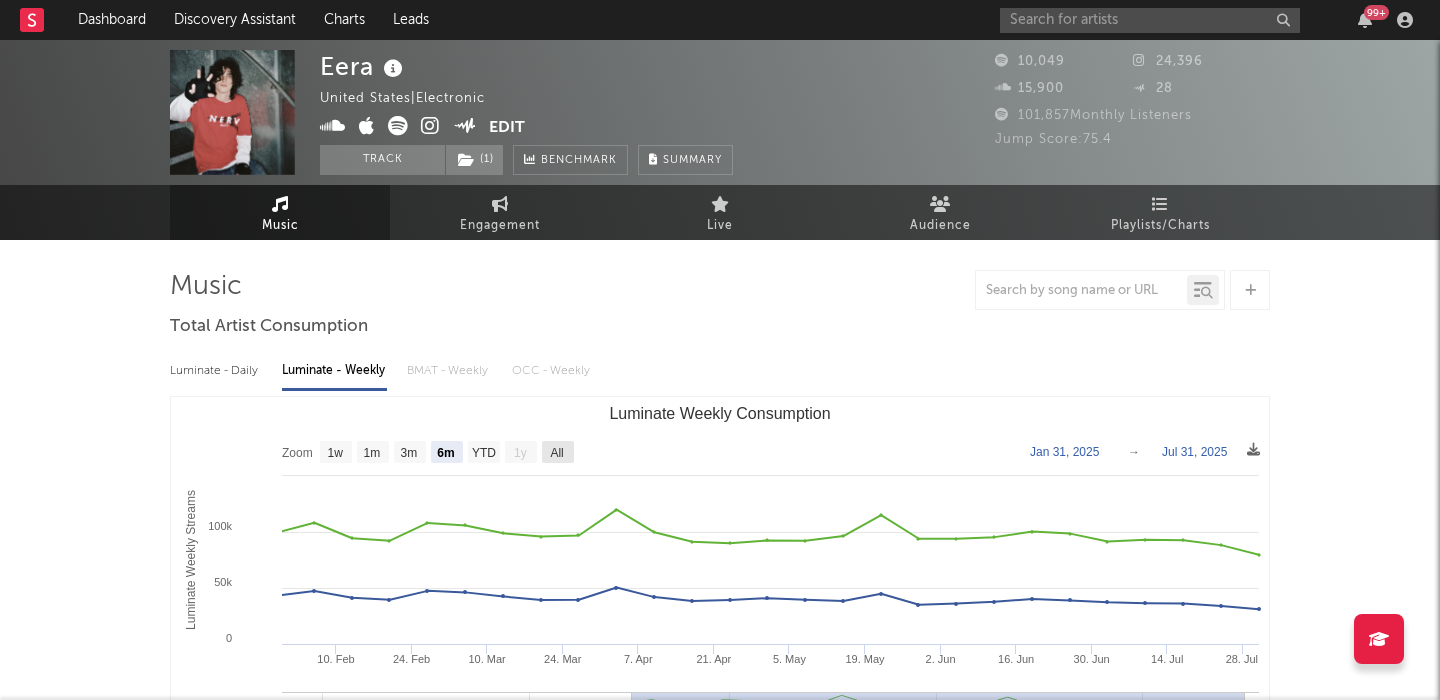click 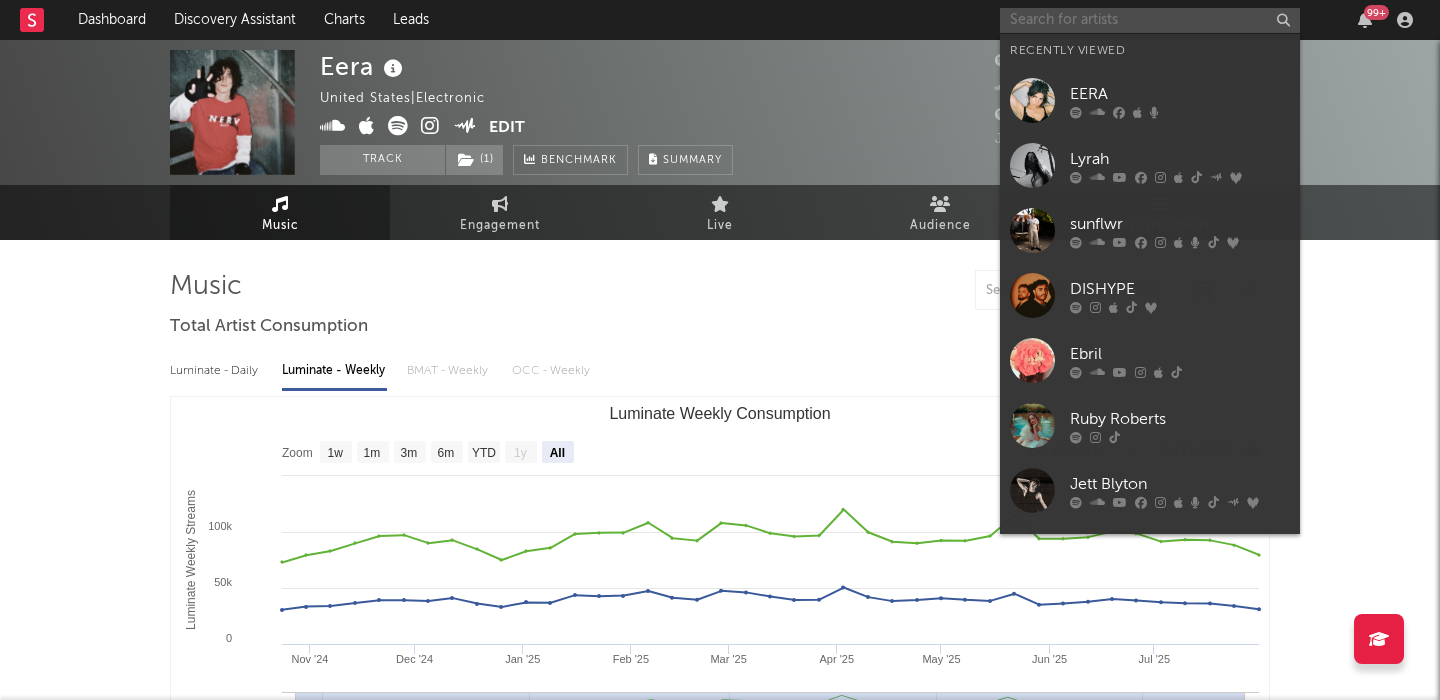 click at bounding box center (1150, 20) 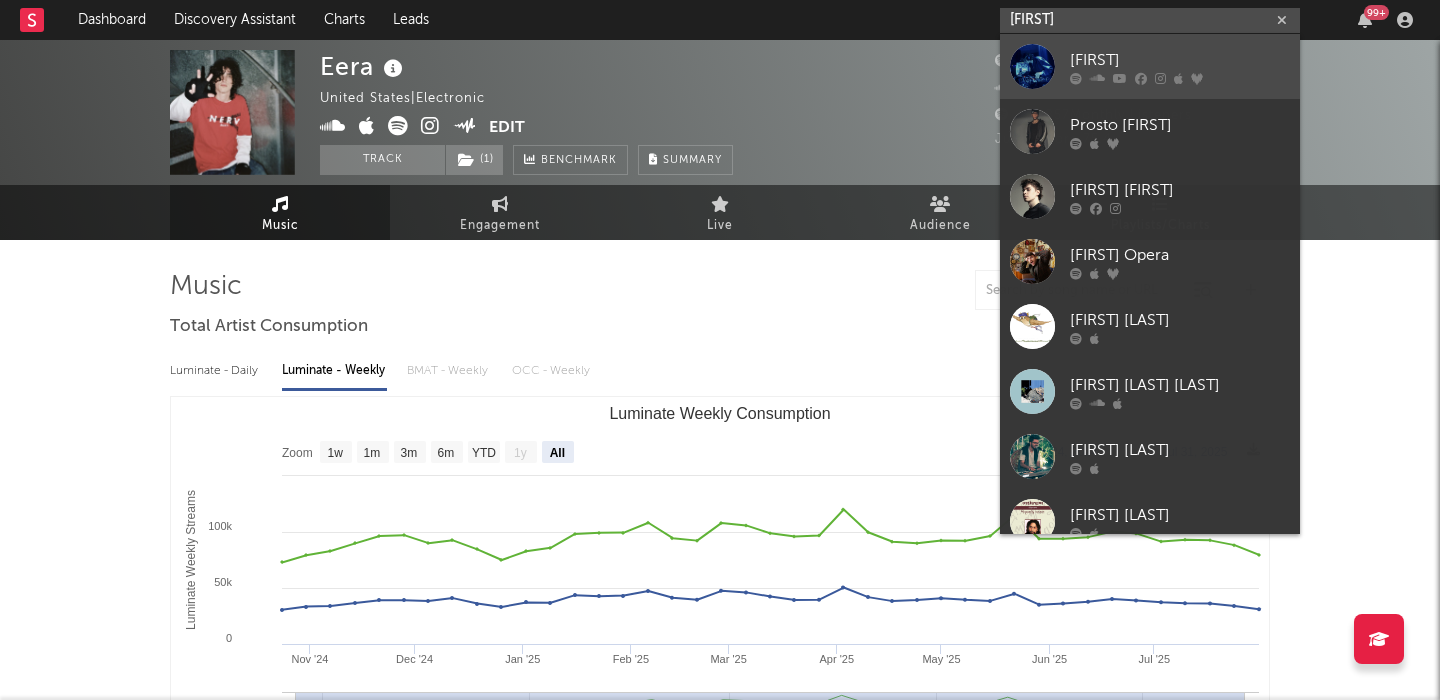 type on "Pìjus" 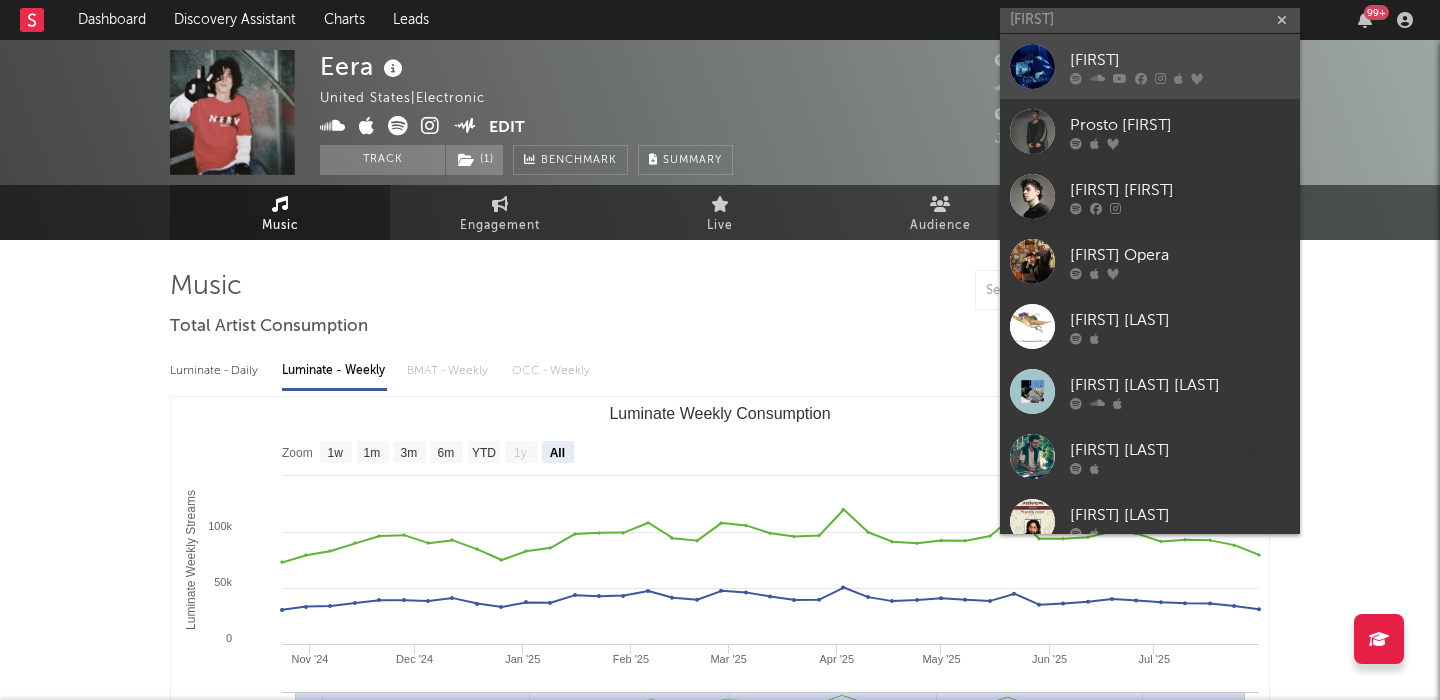 click on "Pìjus" at bounding box center [1150, 66] 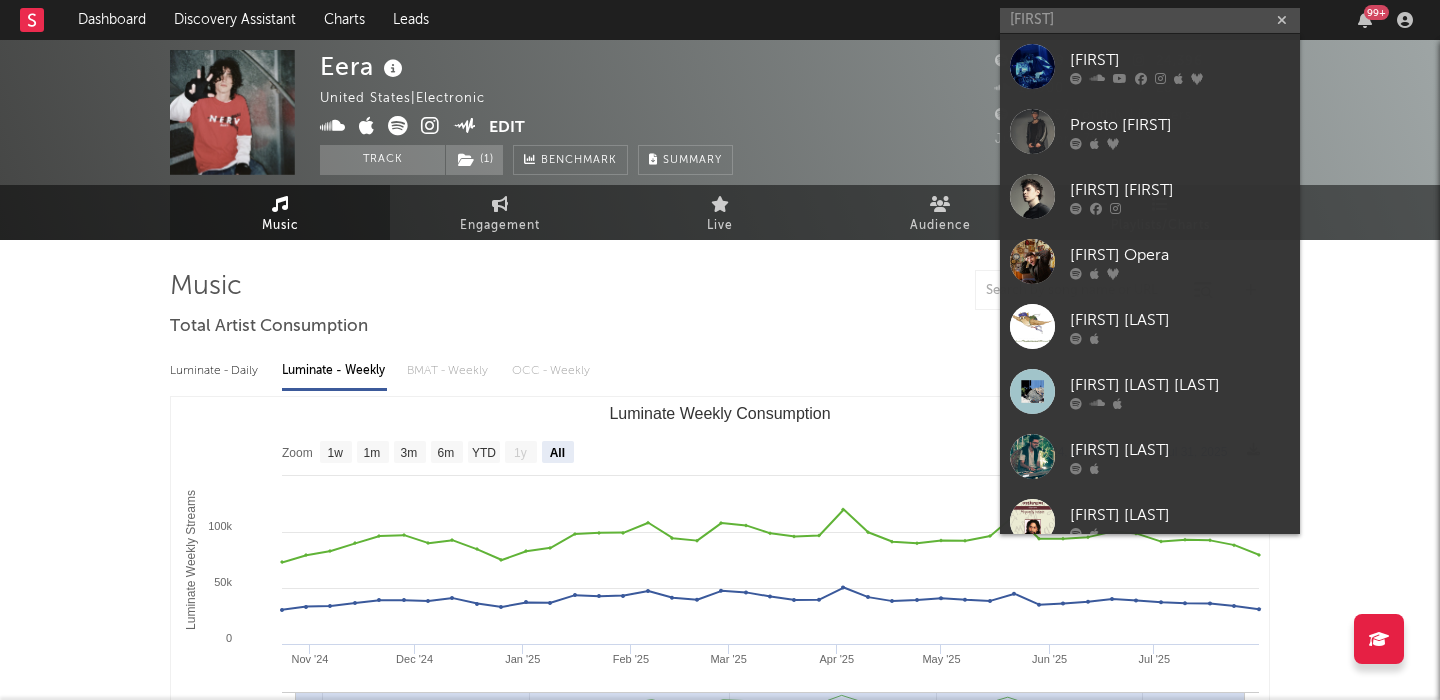 type 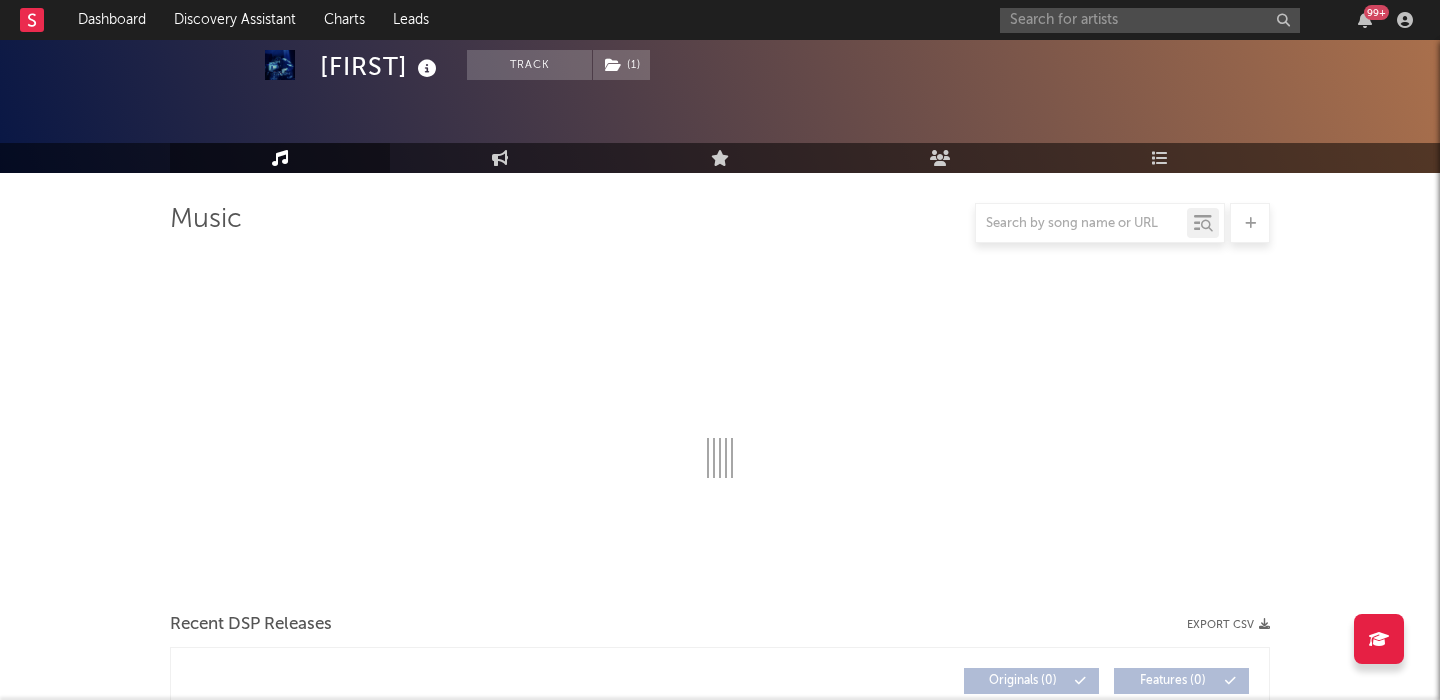 select on "1w" 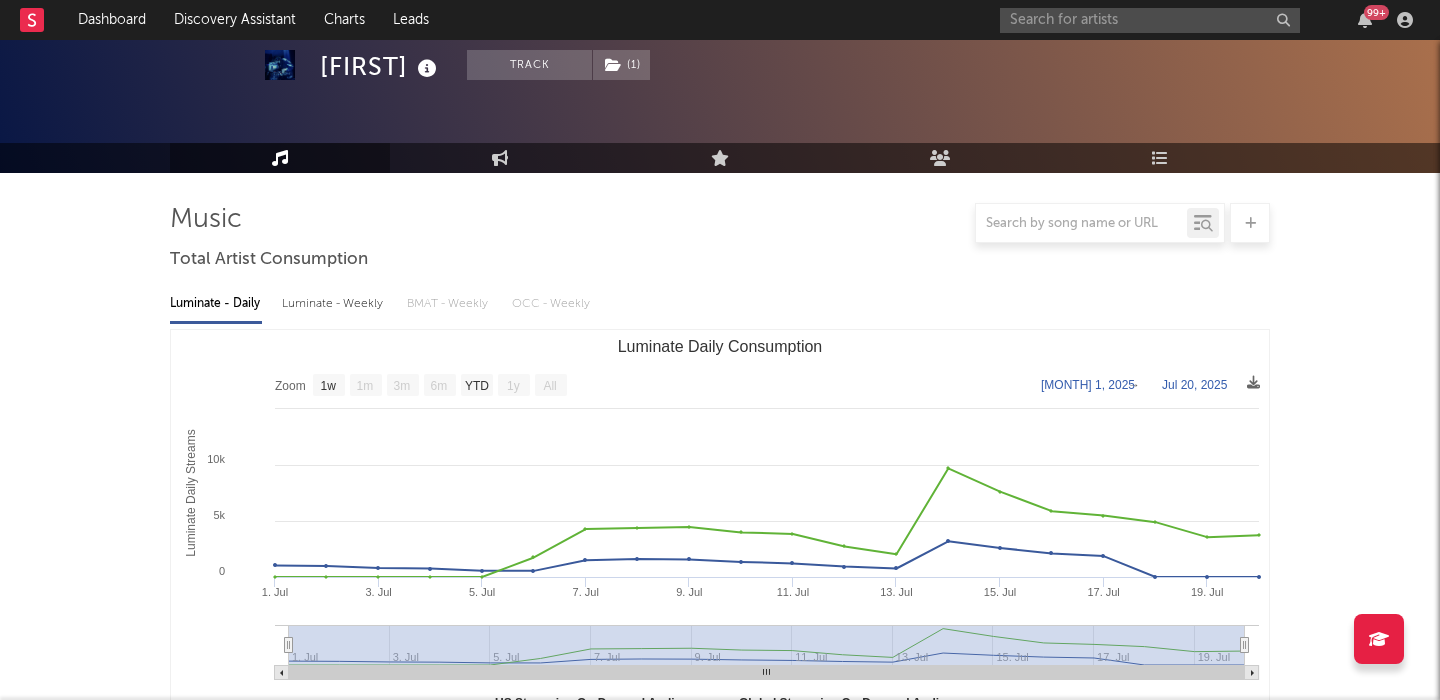 scroll, scrollTop: 159, scrollLeft: 0, axis: vertical 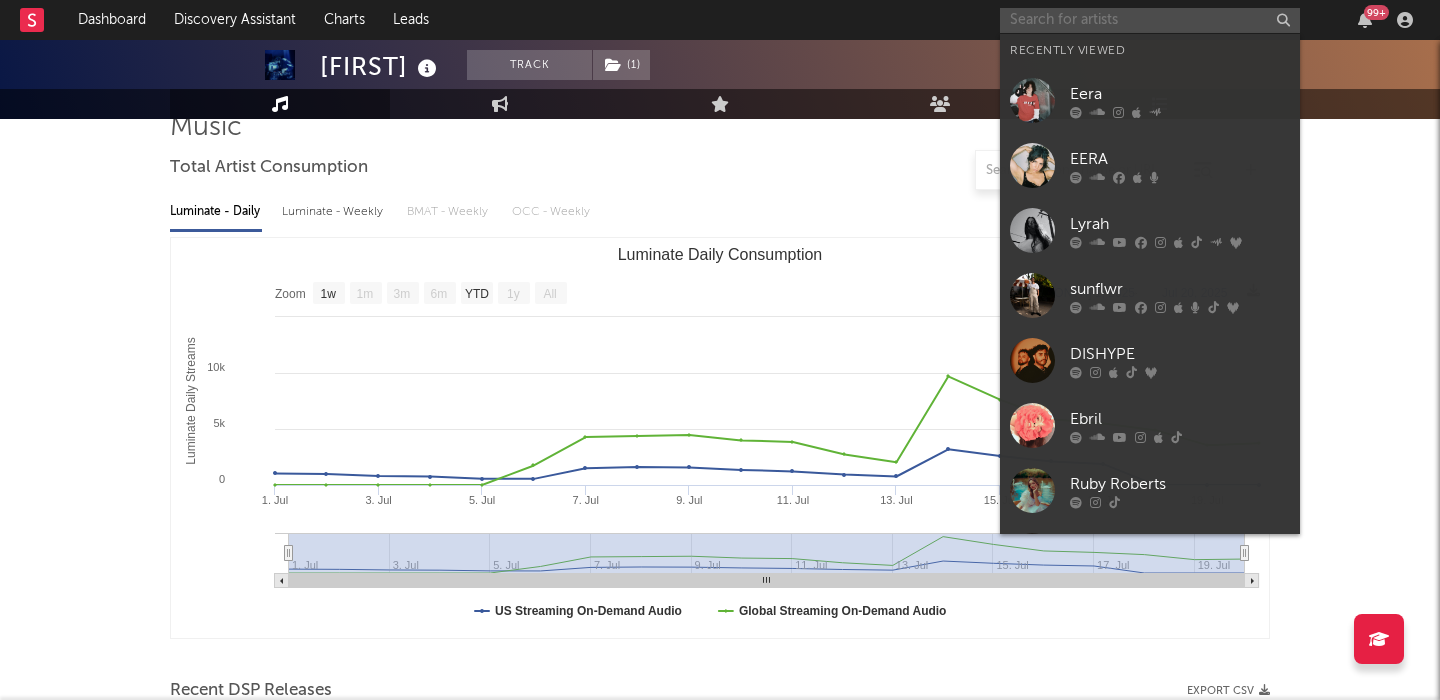 click at bounding box center (1150, 20) 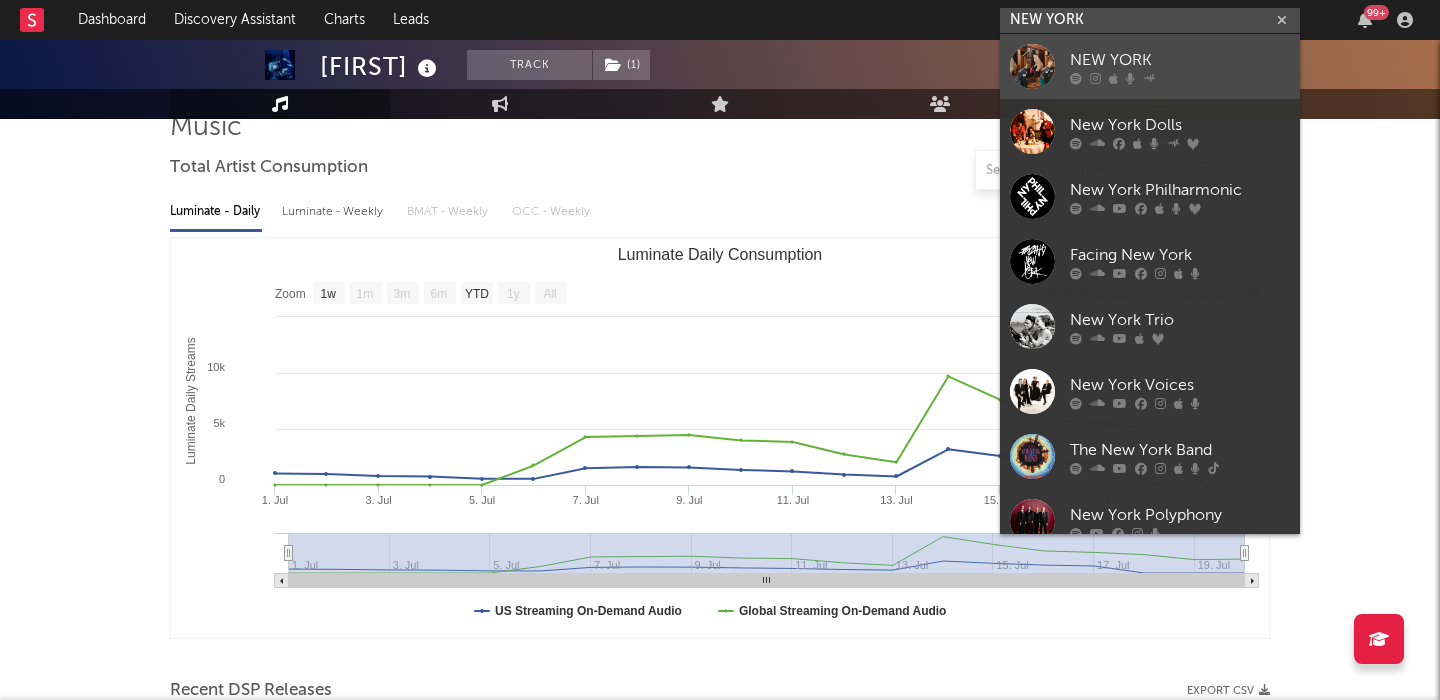 type on "NEW YORK" 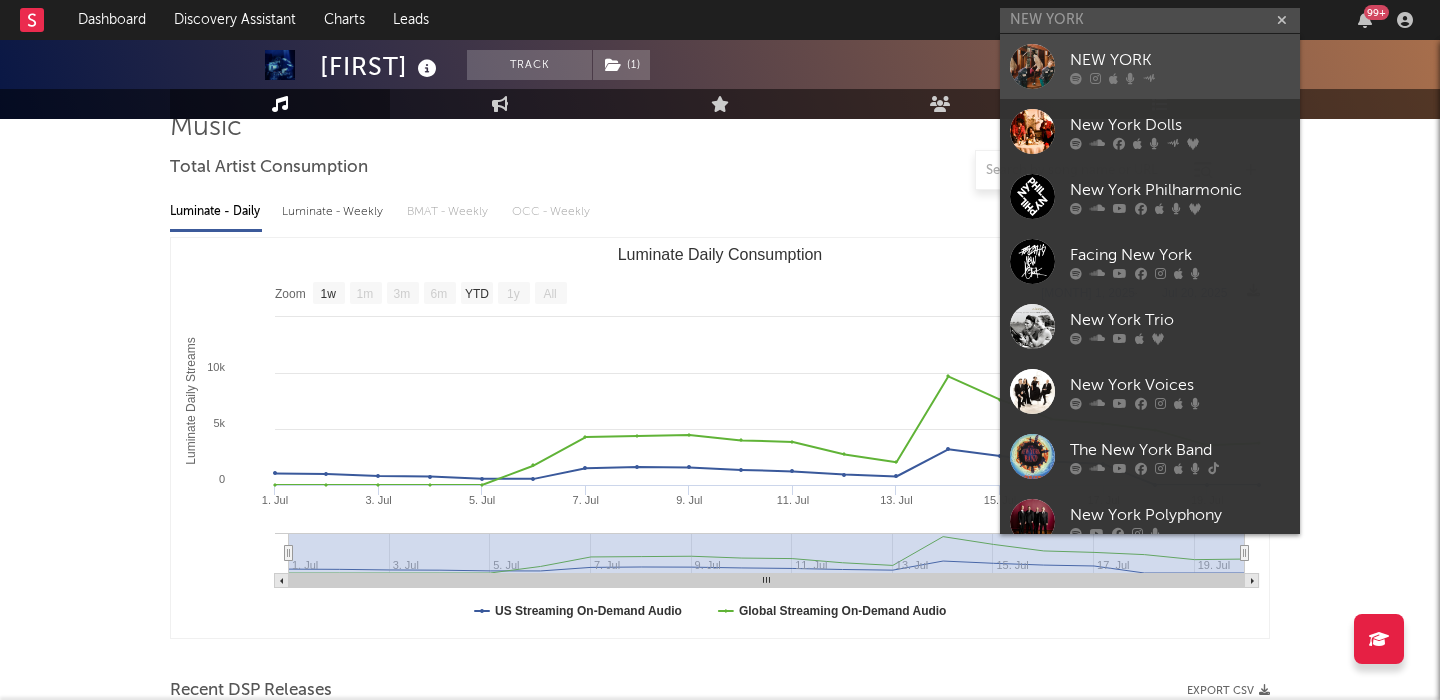 click on "NEW YORK" at bounding box center [1180, 60] 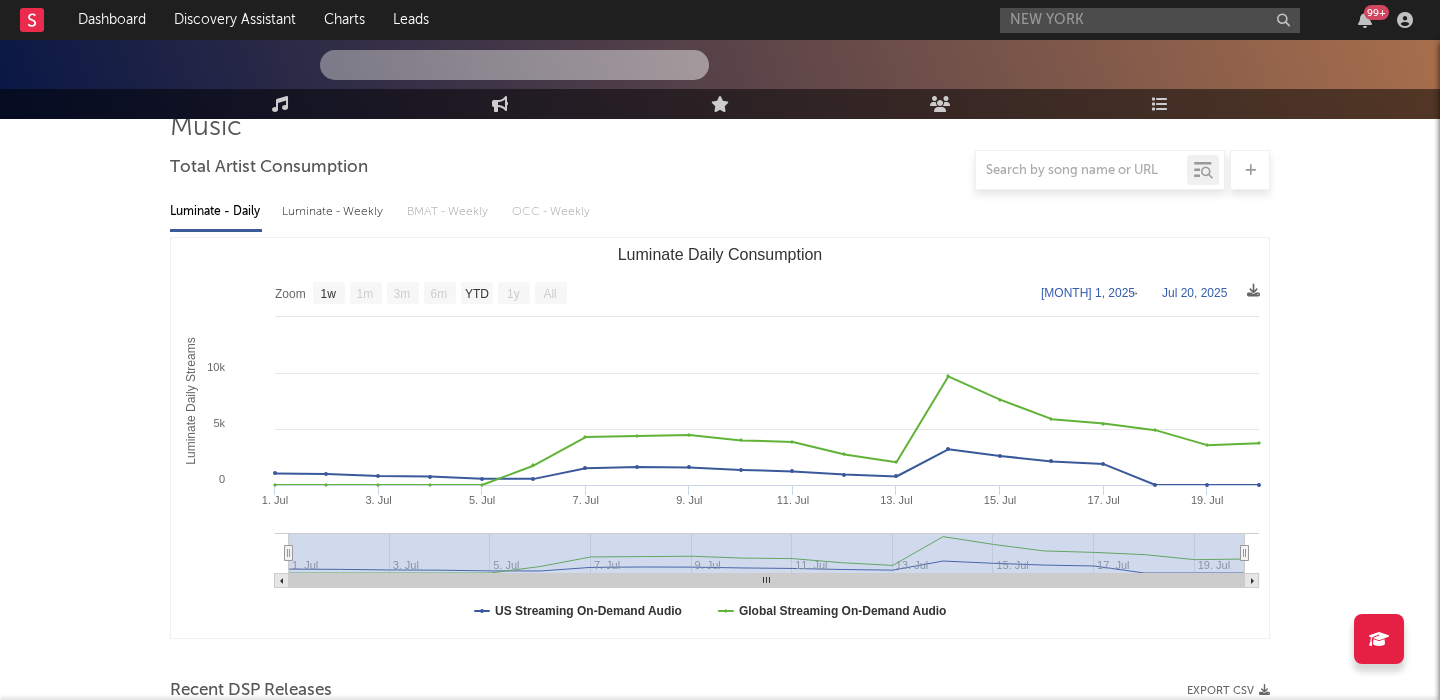 type 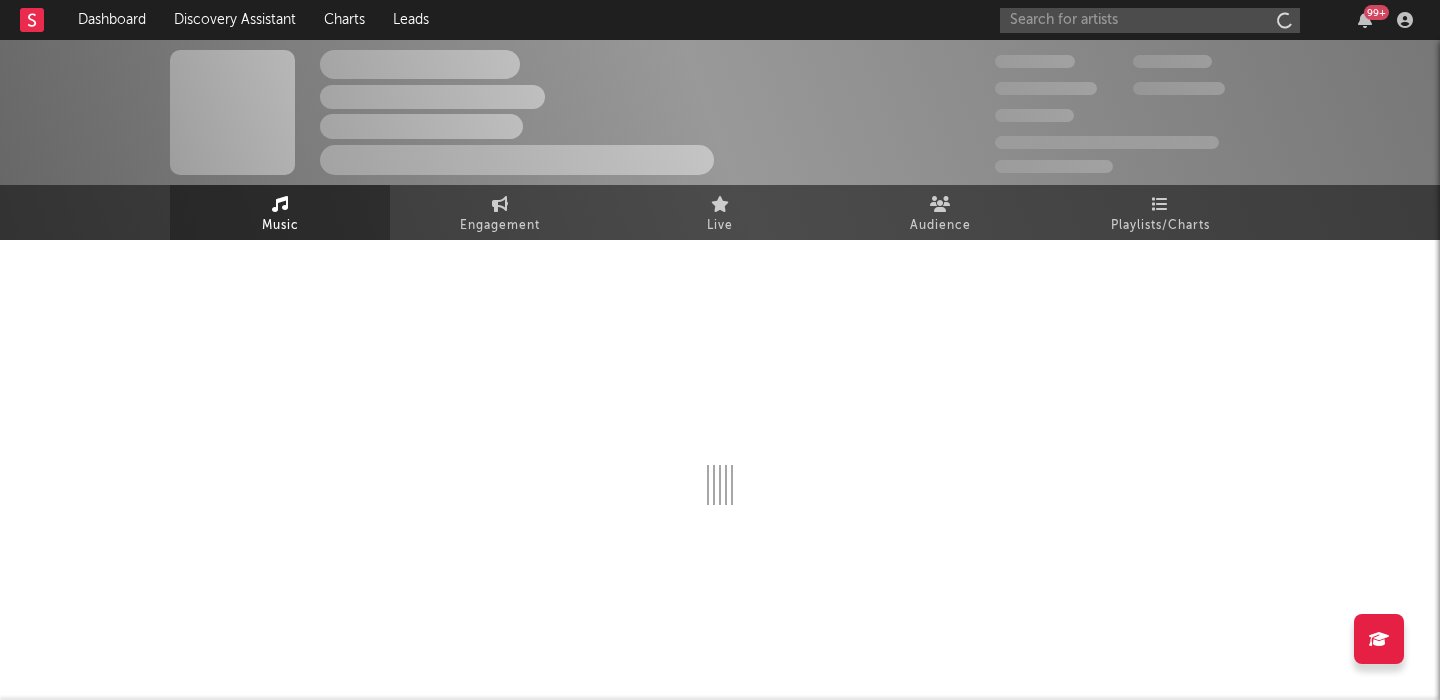 scroll, scrollTop: 0, scrollLeft: 0, axis: both 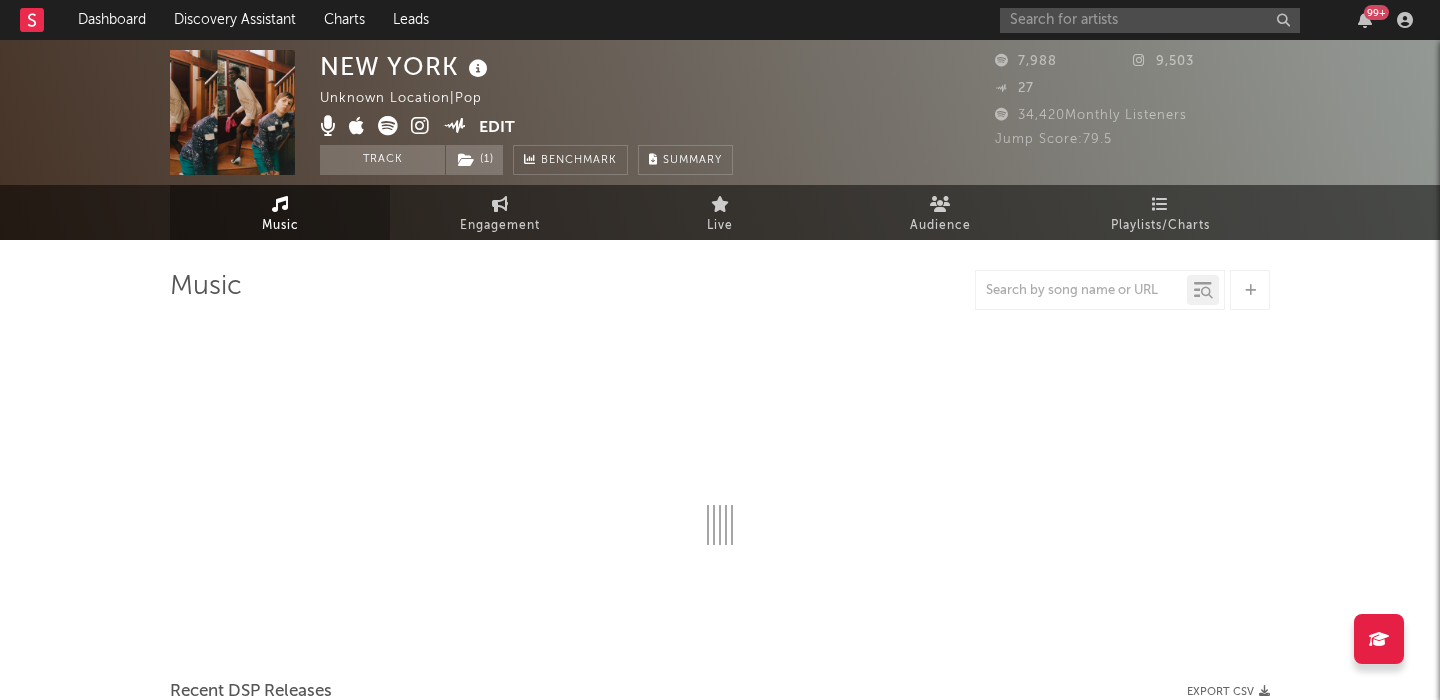 select on "1w" 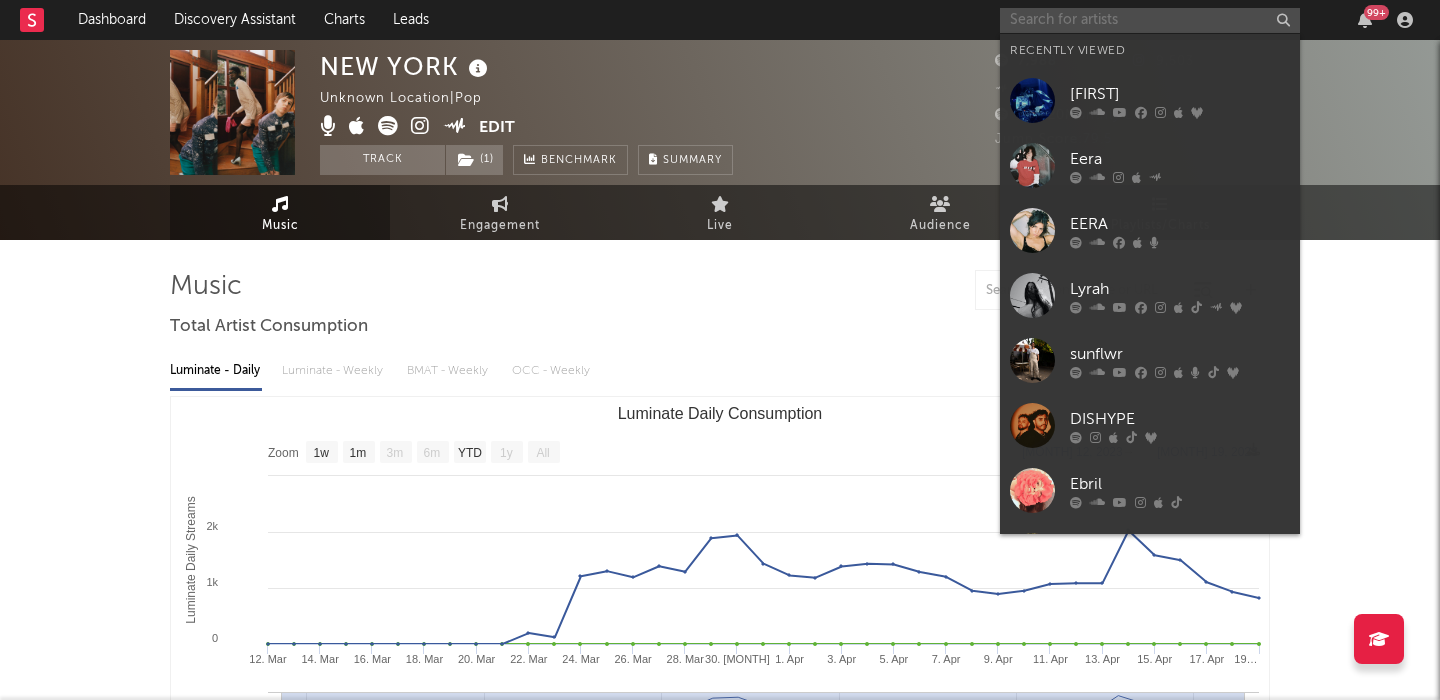 click at bounding box center (1150, 20) 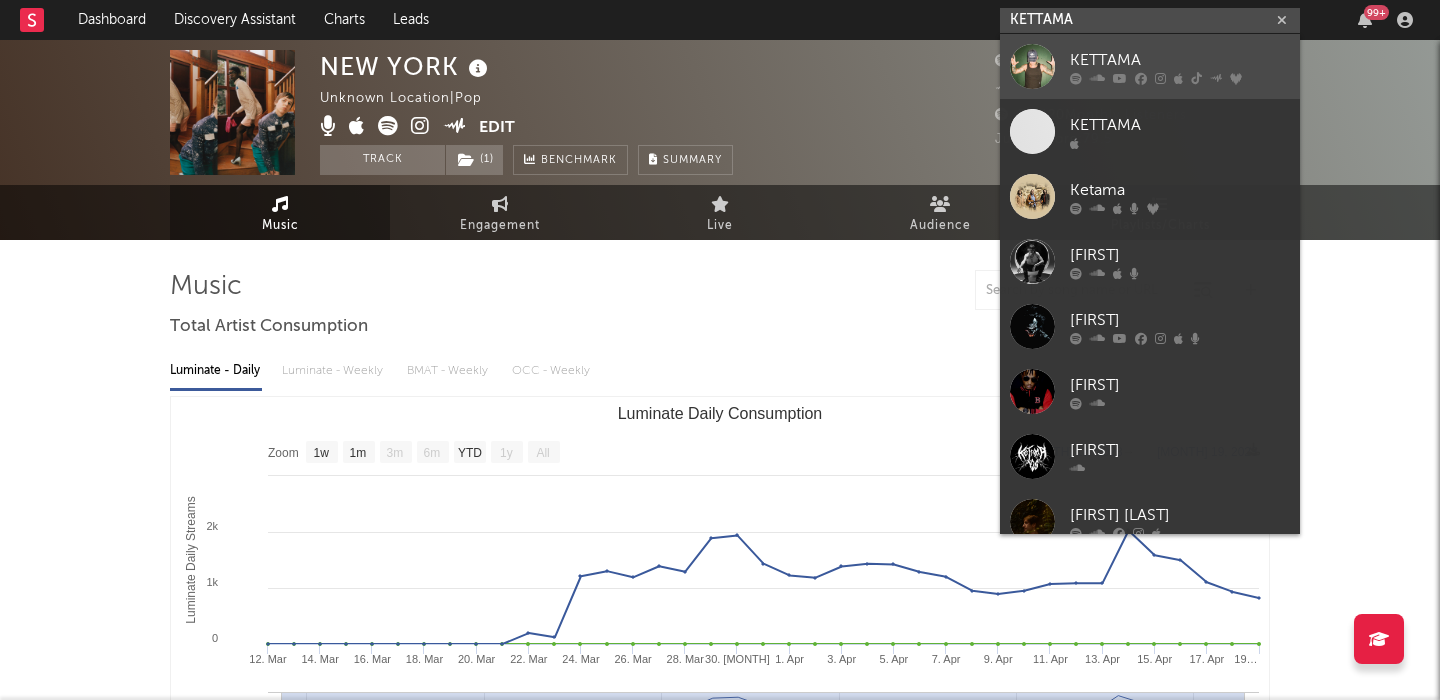 type on "KETTAMA" 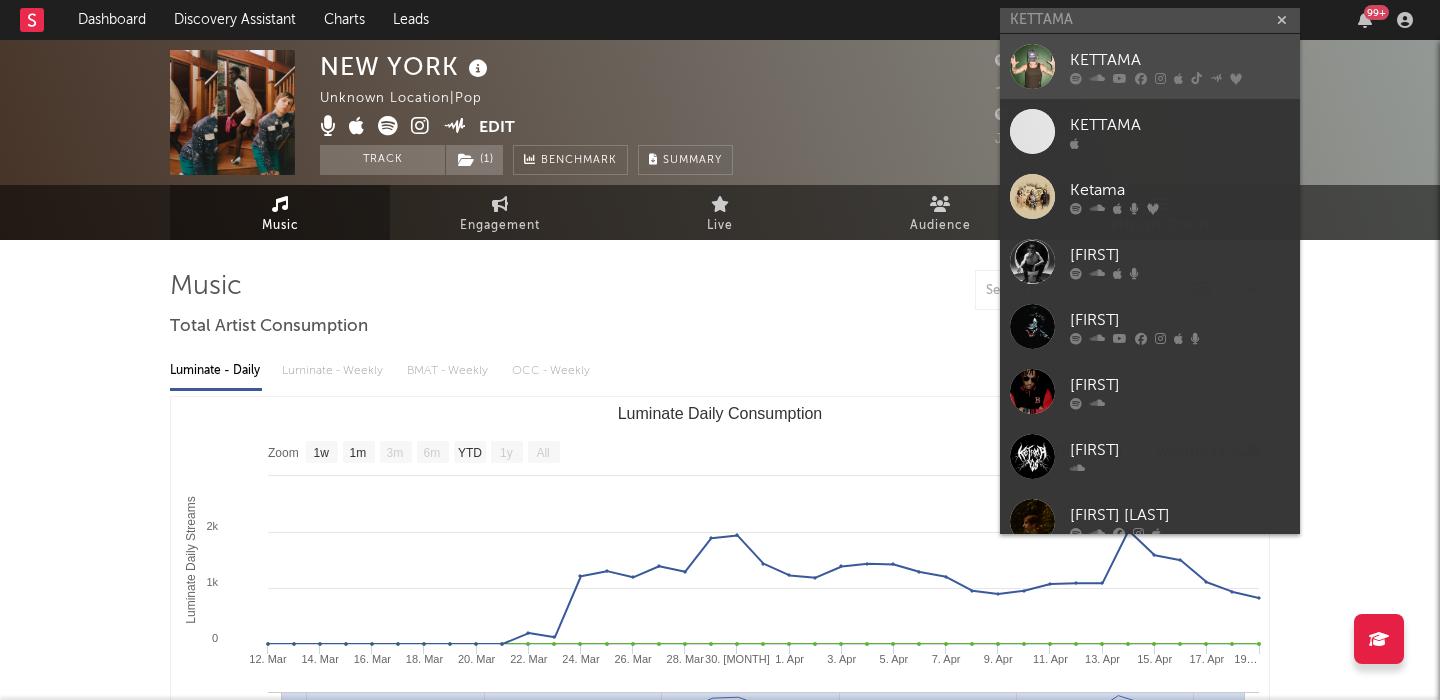 click on "KETTAMA" at bounding box center [1180, 60] 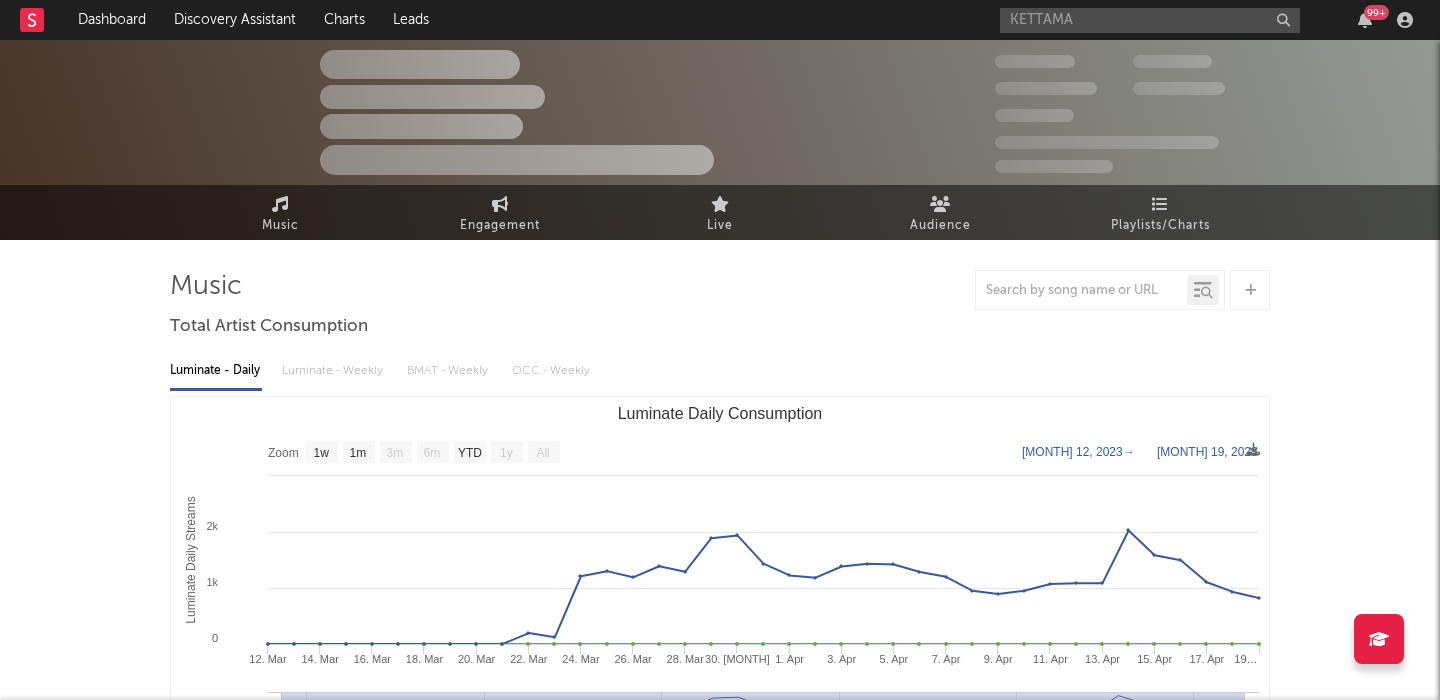type 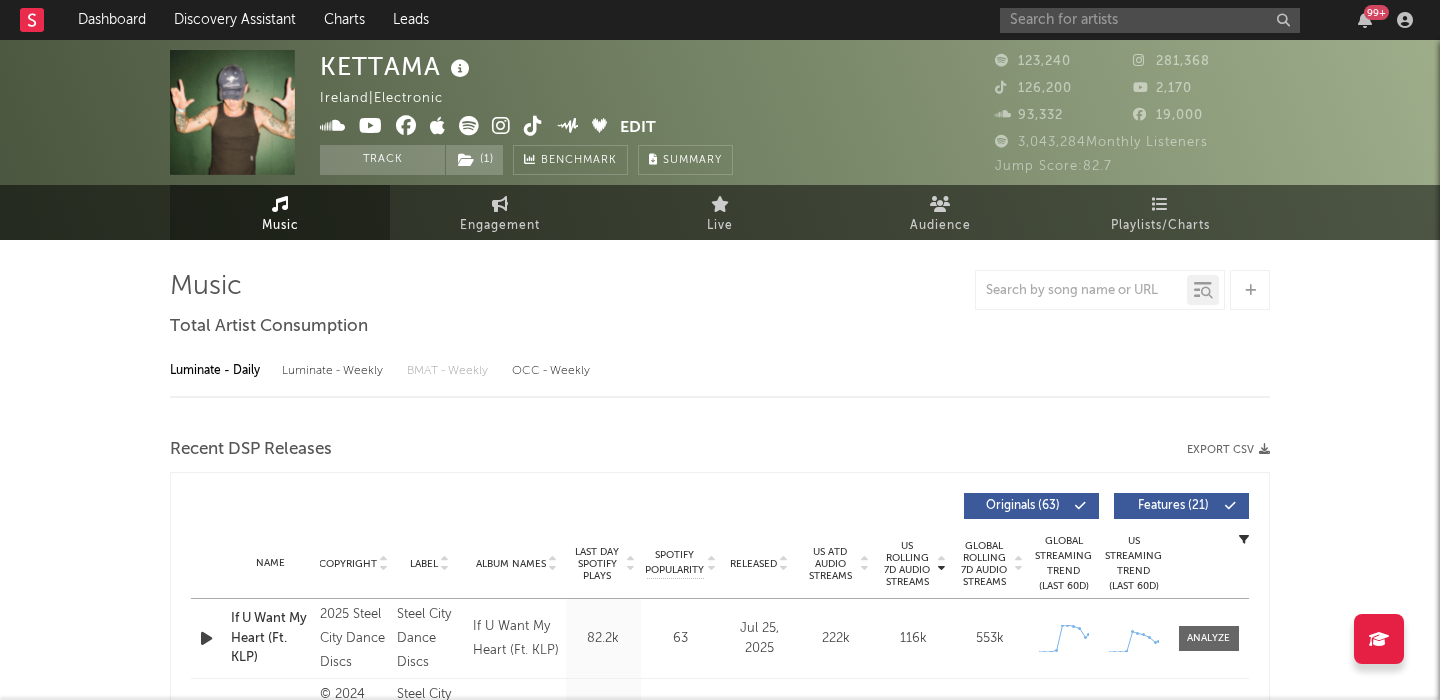 select on "6m" 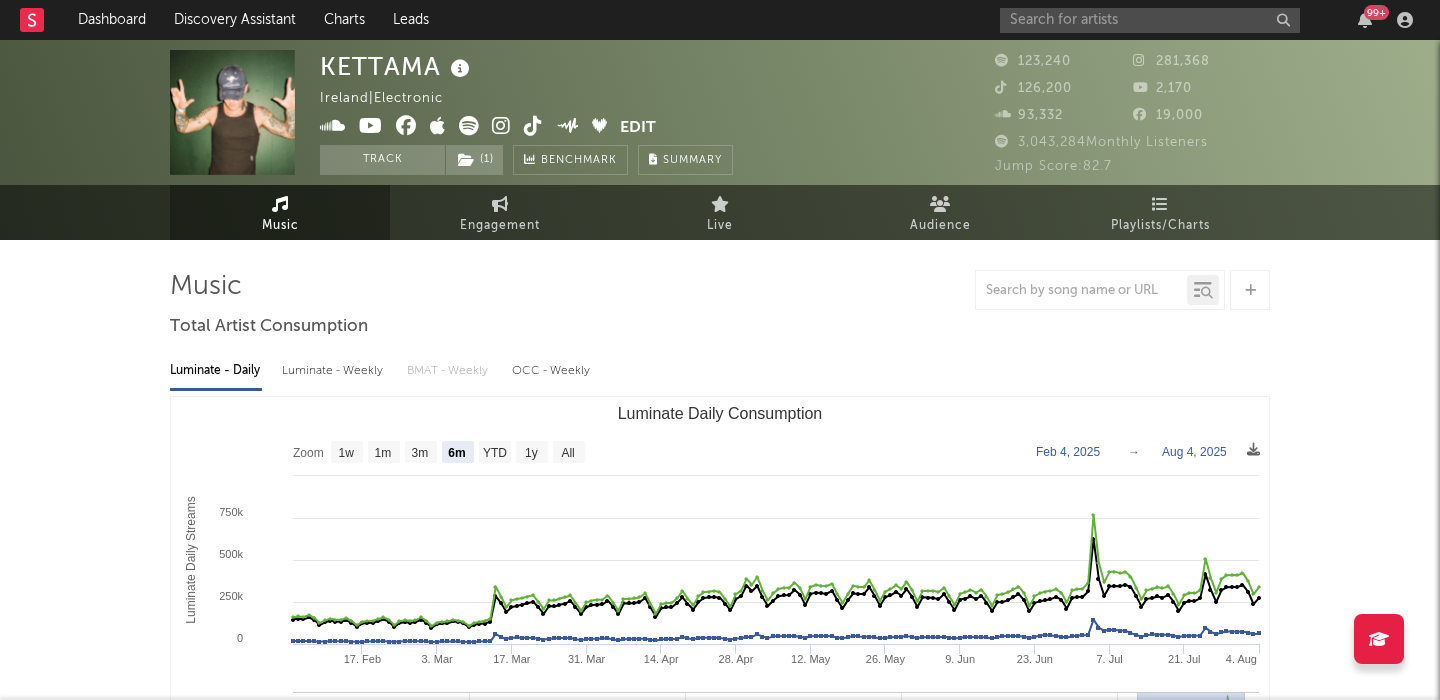 click on "Luminate - Weekly" at bounding box center [334, 371] 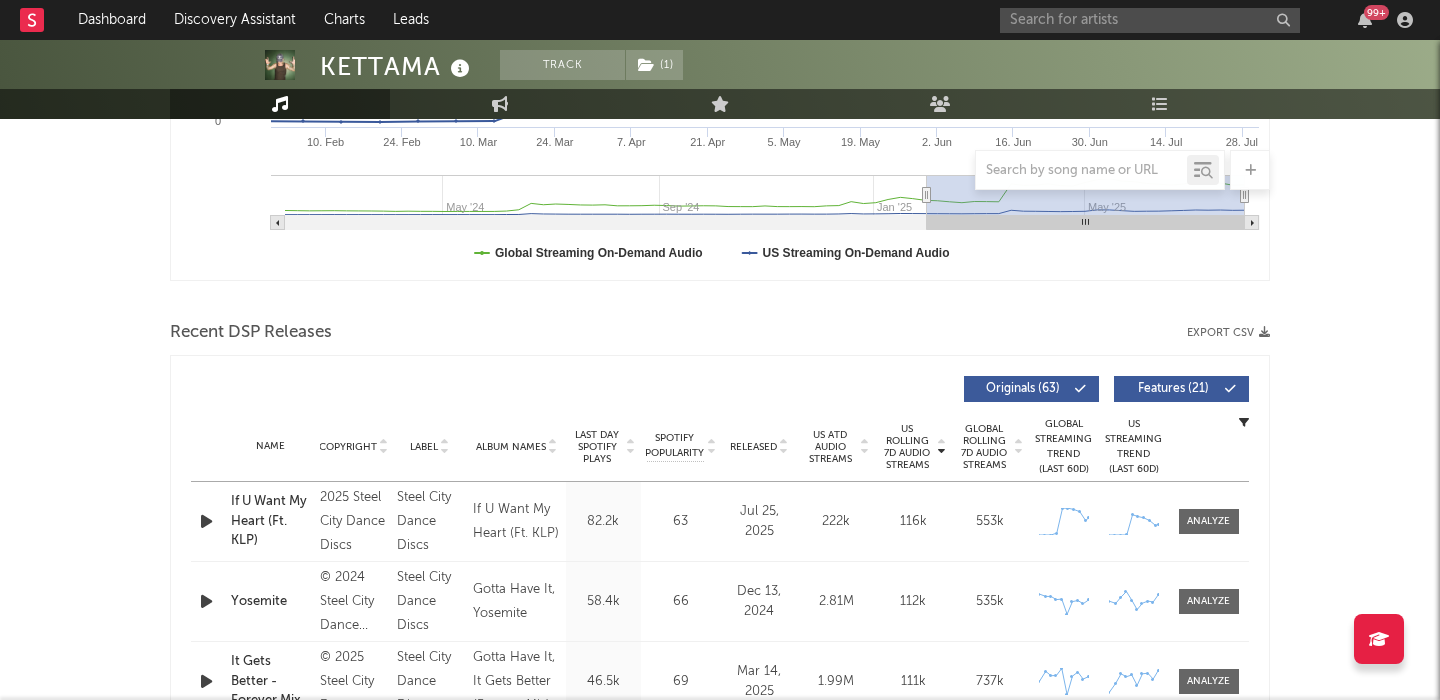 scroll, scrollTop: 619, scrollLeft: 0, axis: vertical 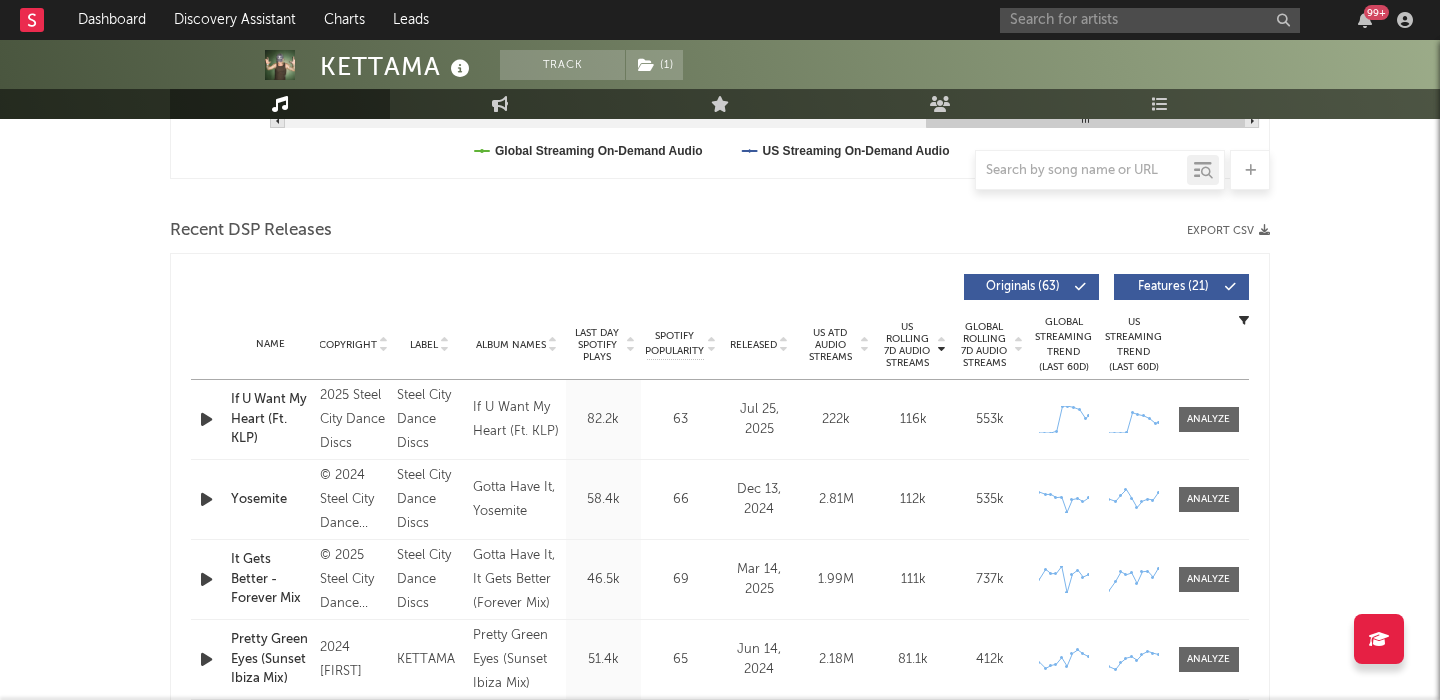 click on "Features   ( 21 )" at bounding box center (1181, 287) 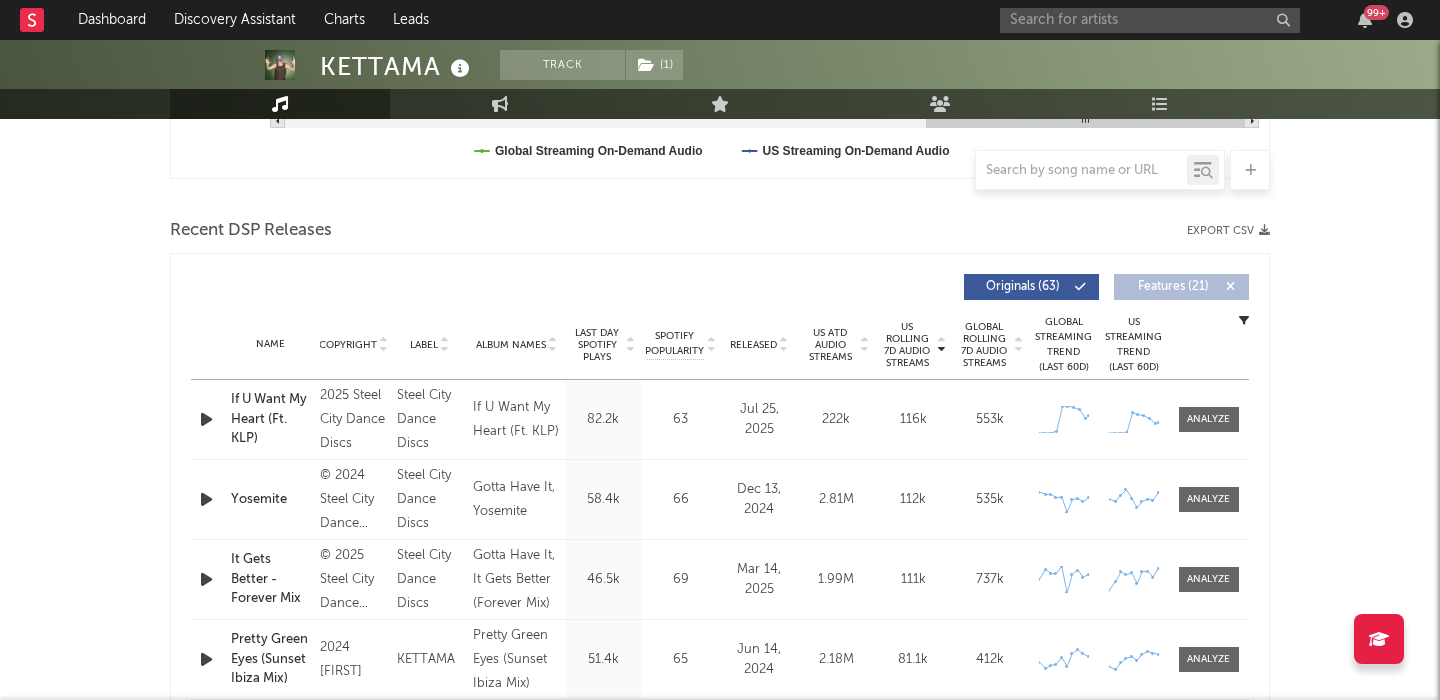 click on "Released" at bounding box center [759, 344] 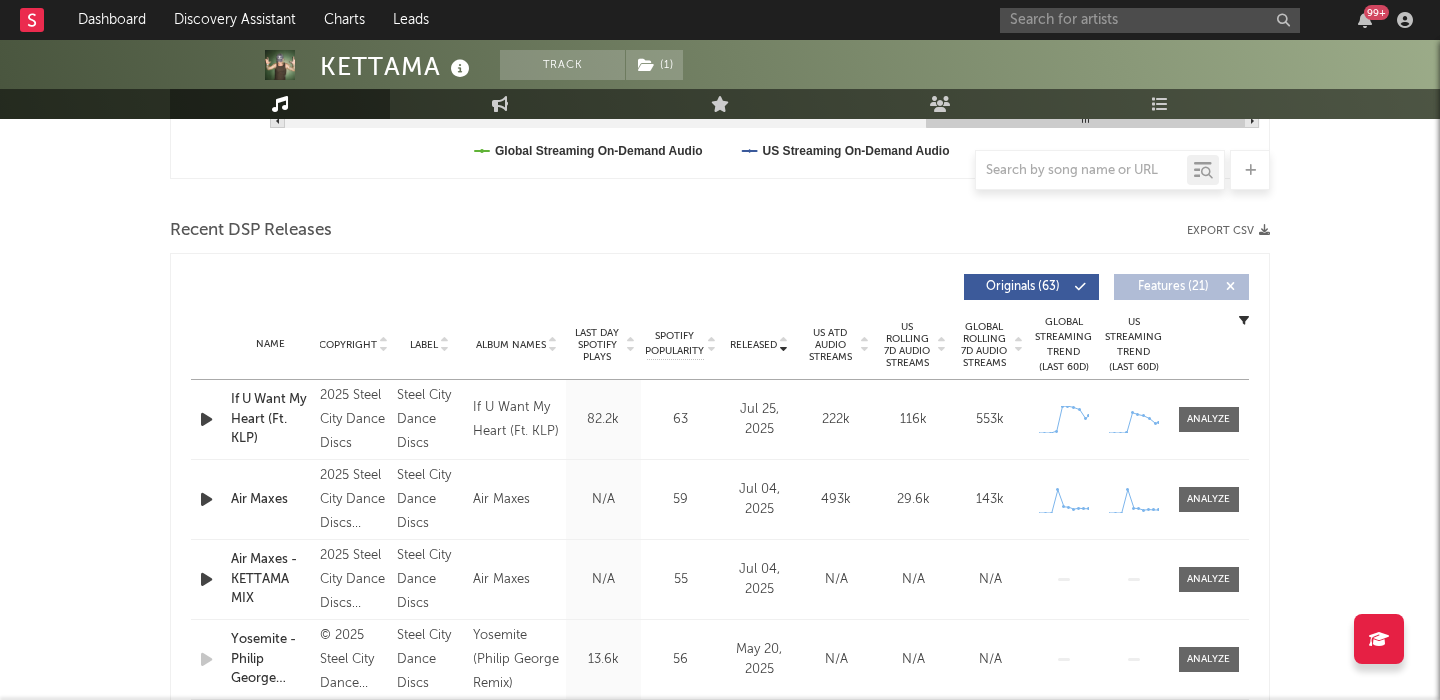 click on "US Rolling 7D Audio Streams" at bounding box center (907, 345) 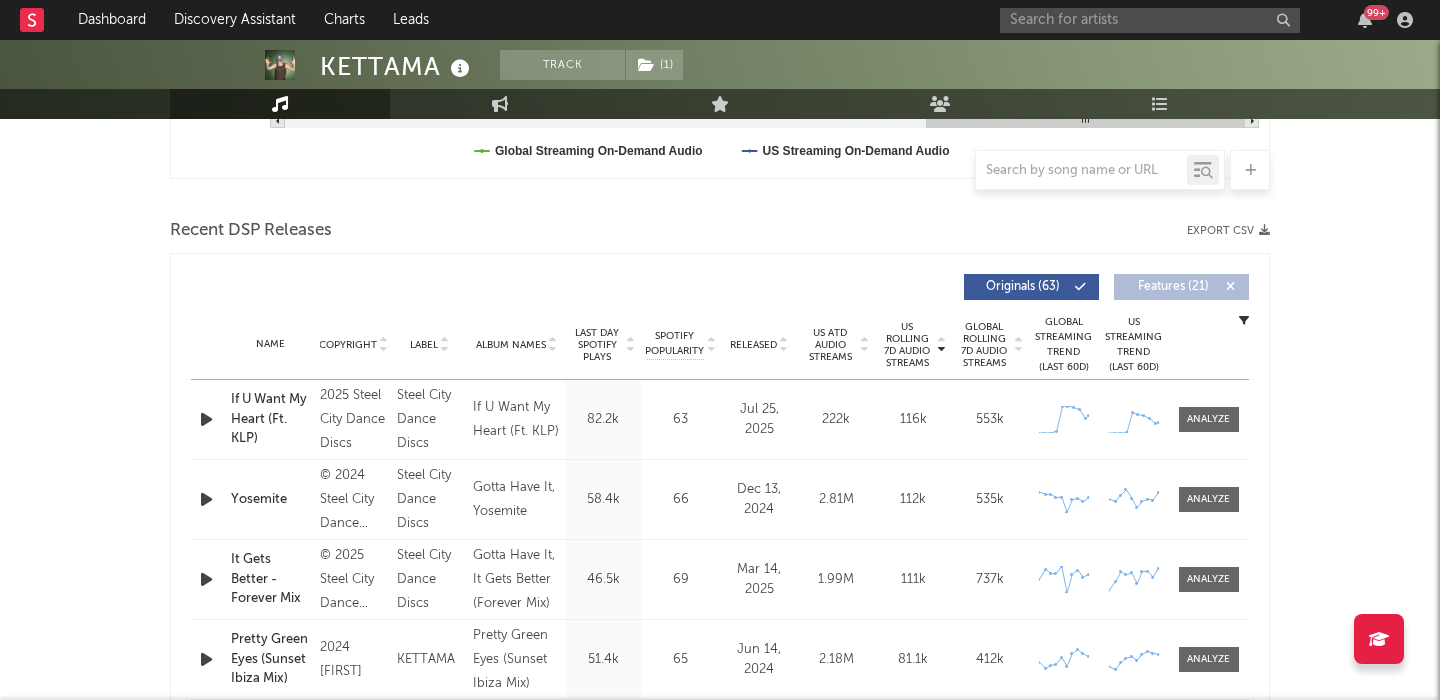 click on "Yosemite" at bounding box center [270, 500] 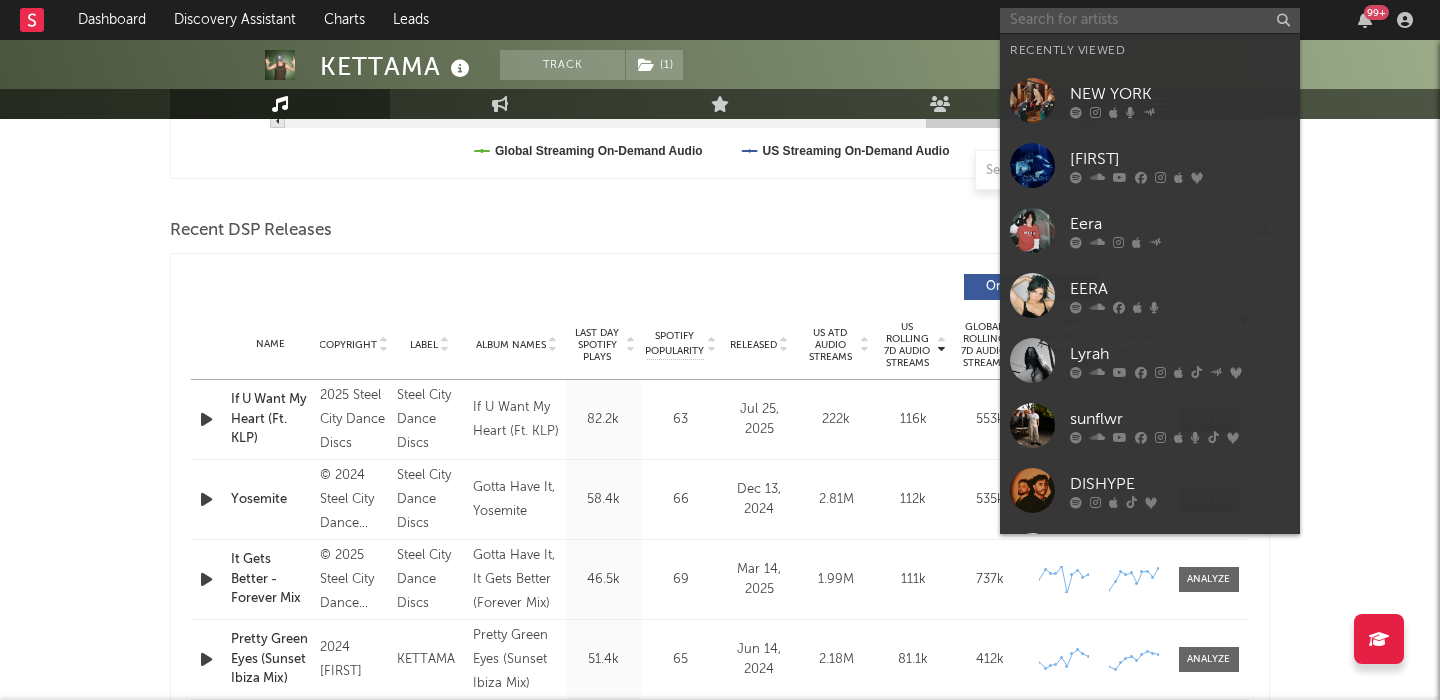 click at bounding box center (1150, 20) 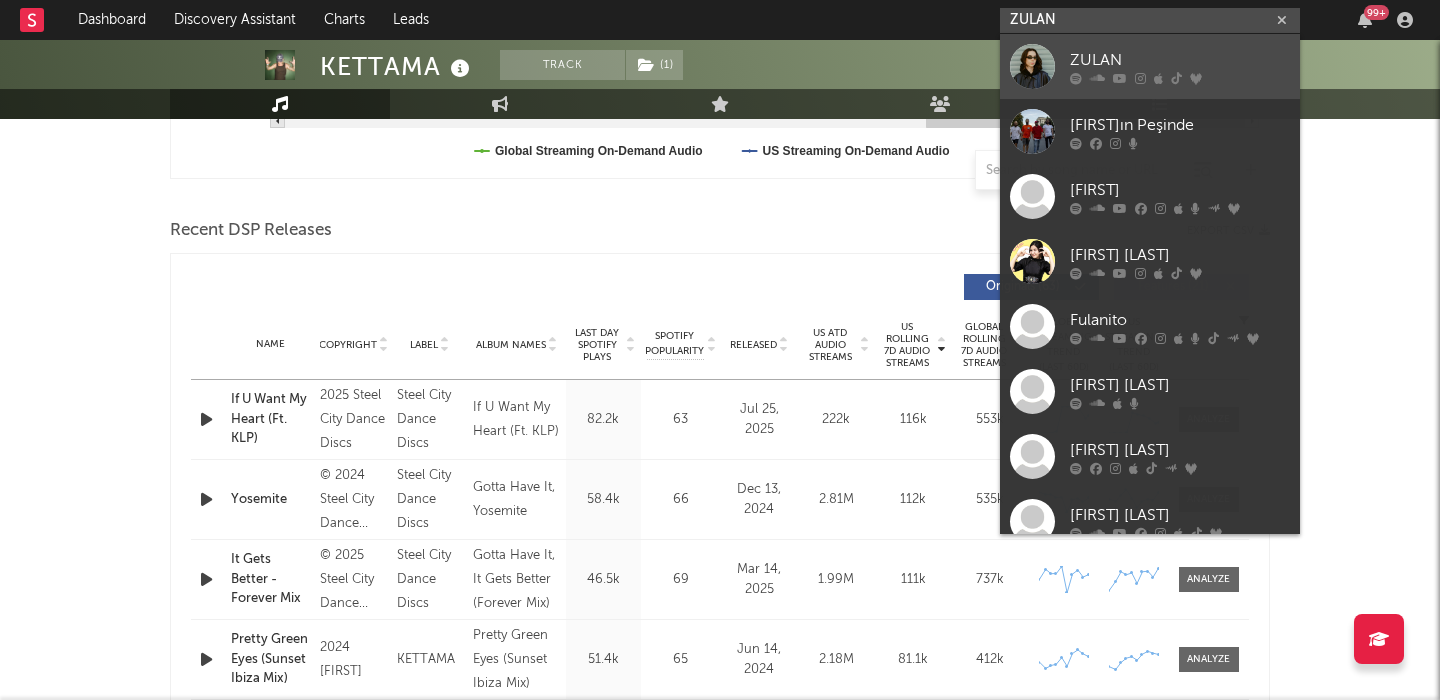 type on "ZULAN" 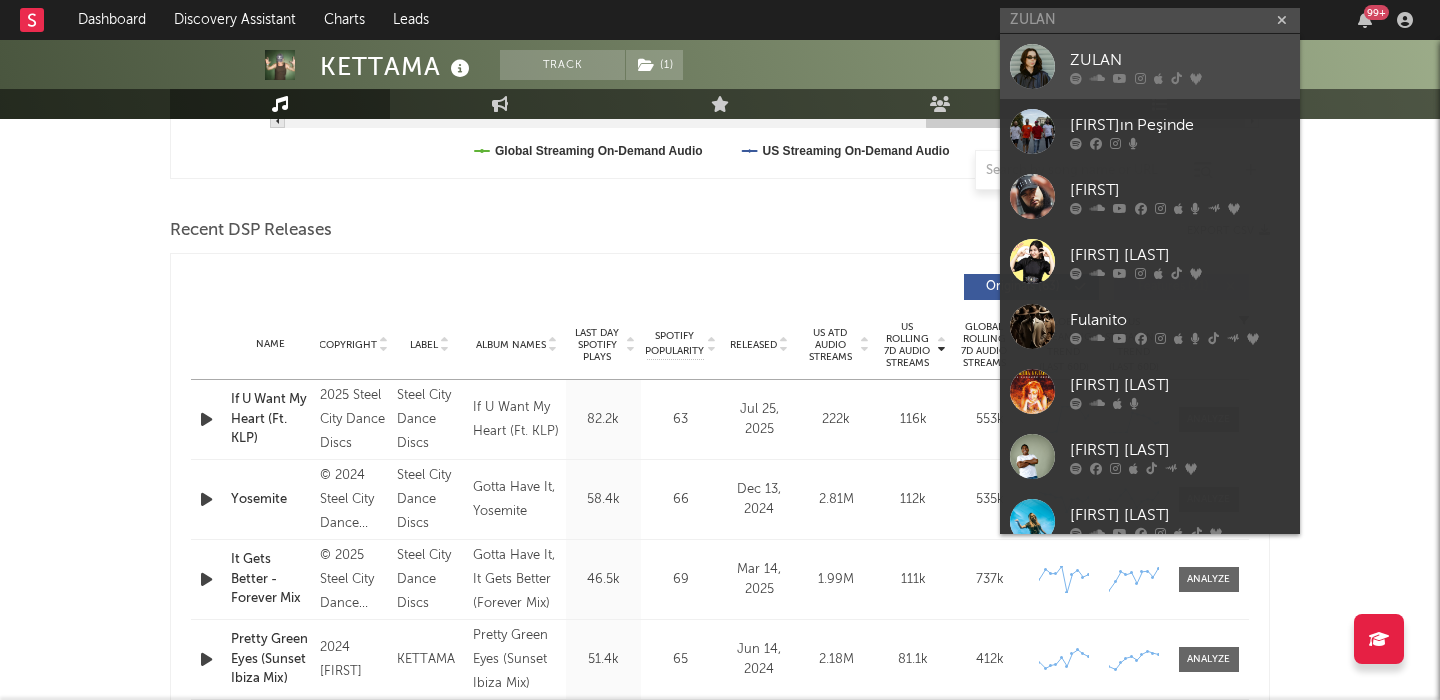 click on "ZULAN" at bounding box center [1180, 60] 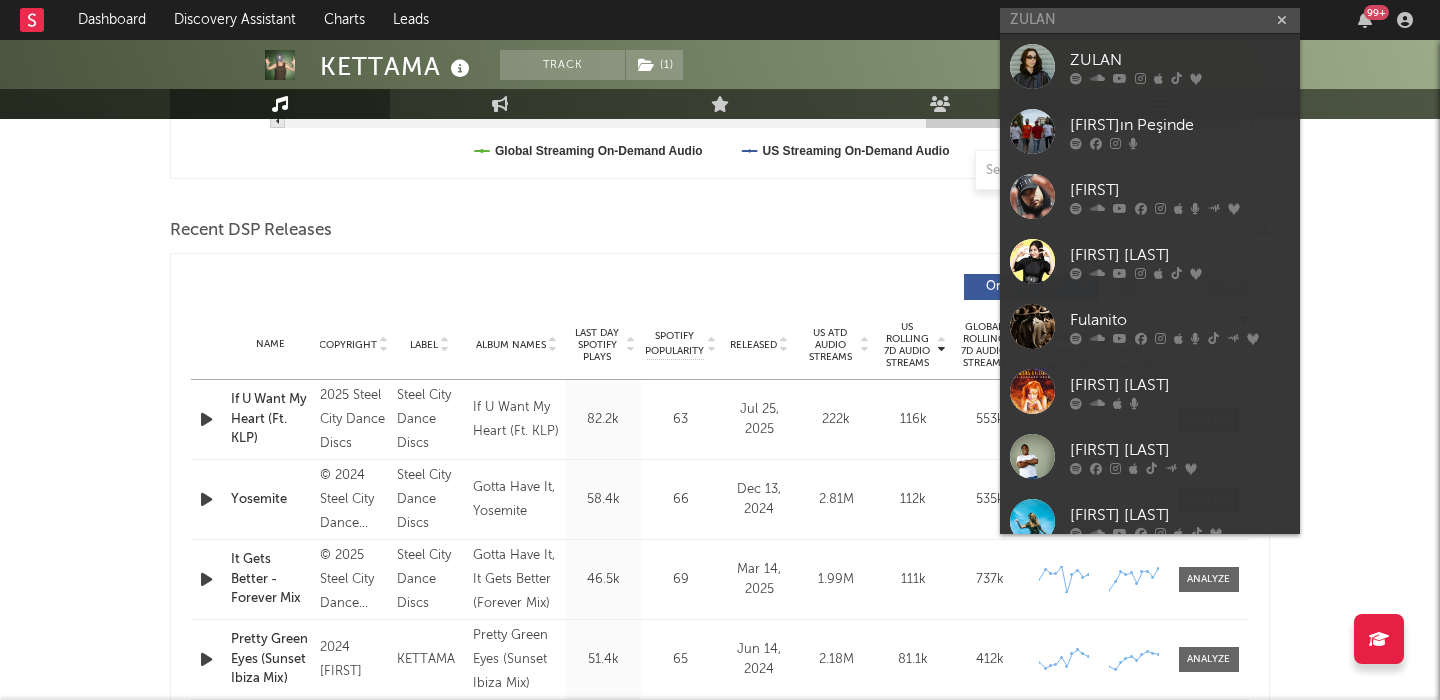 type 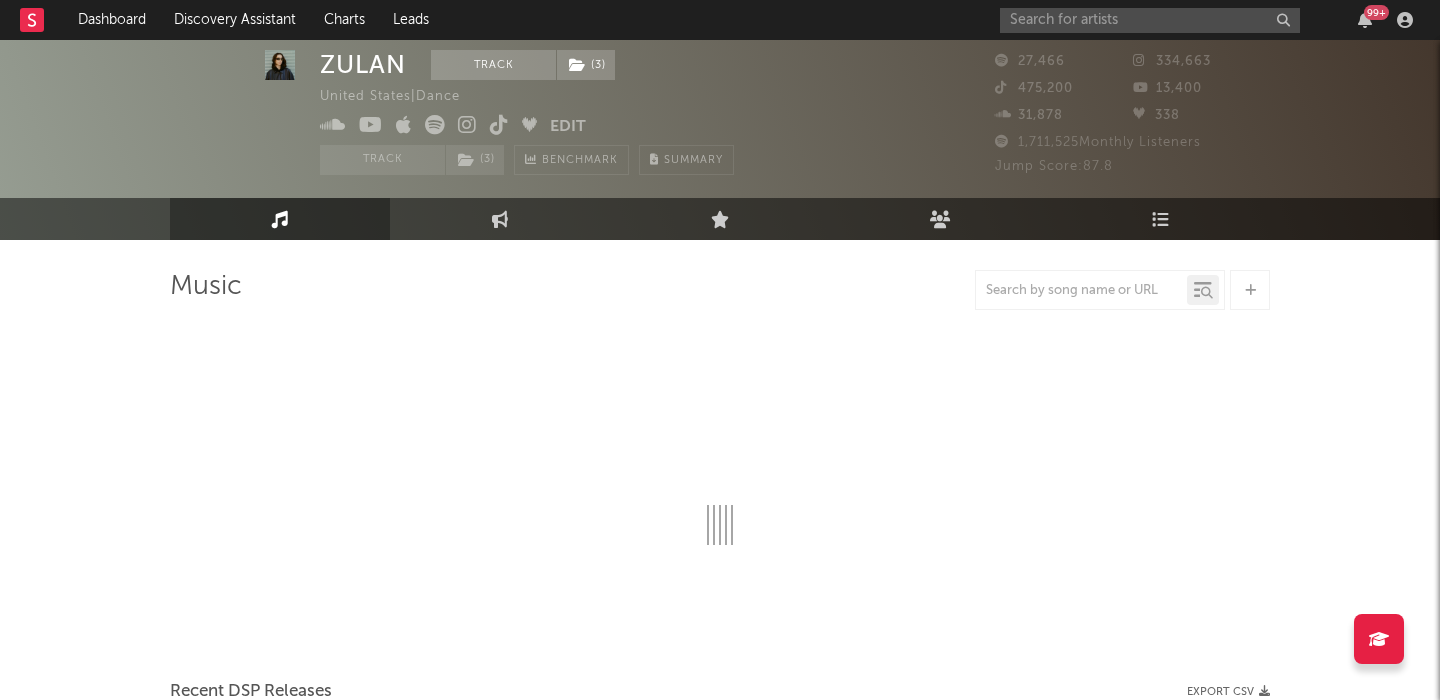 scroll, scrollTop: 97, scrollLeft: 0, axis: vertical 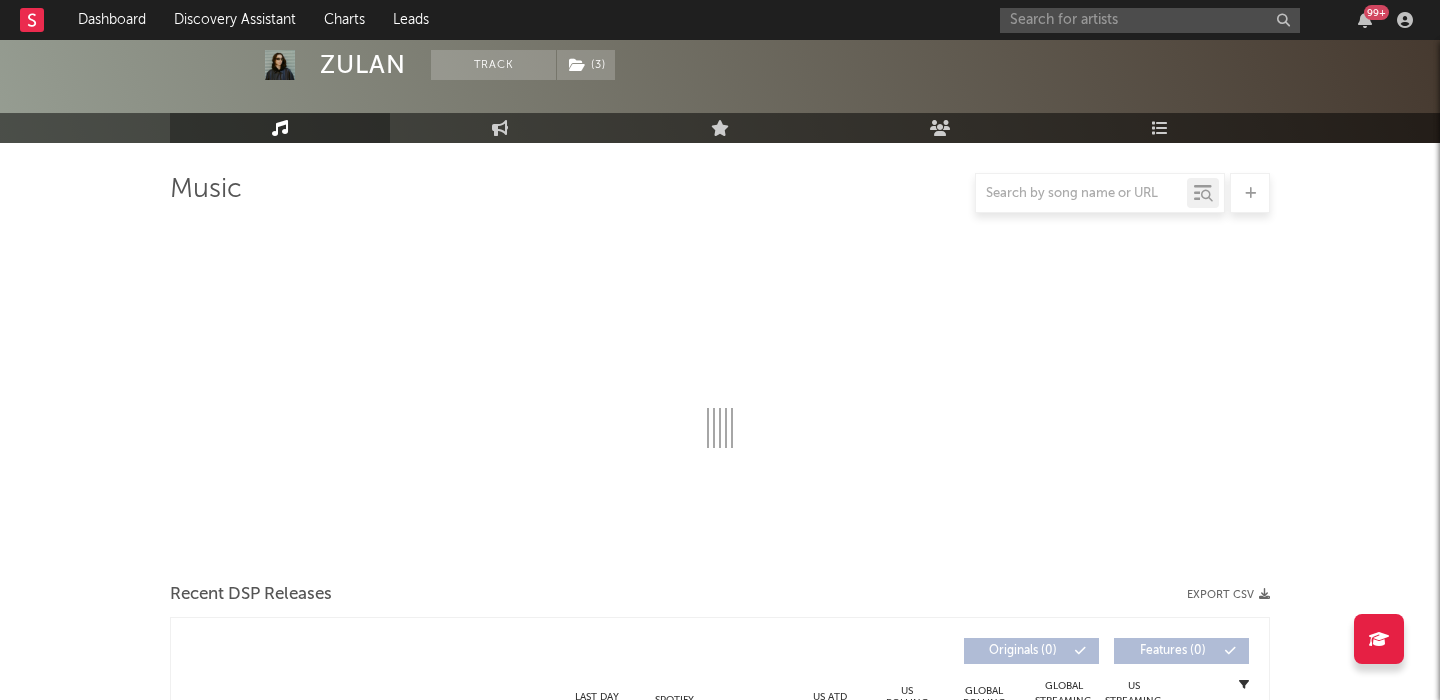 select on "1w" 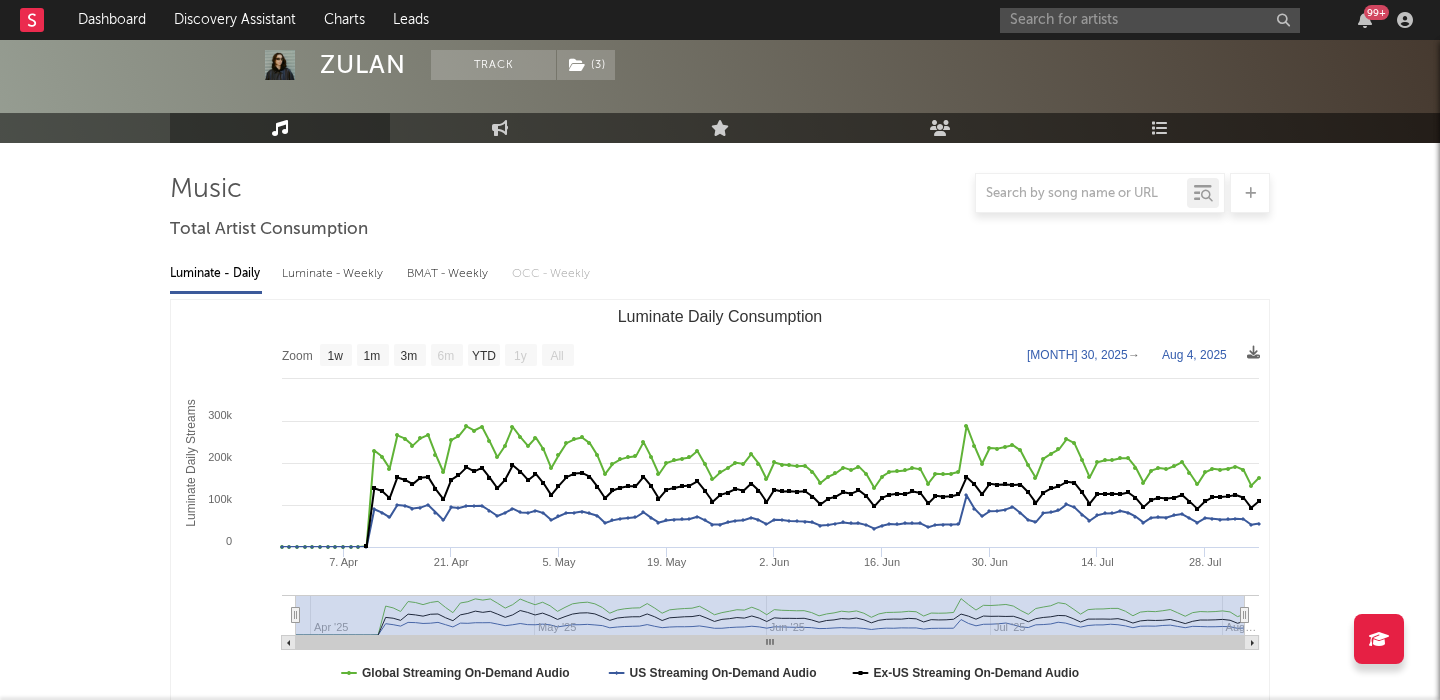 scroll, scrollTop: 692, scrollLeft: 0, axis: vertical 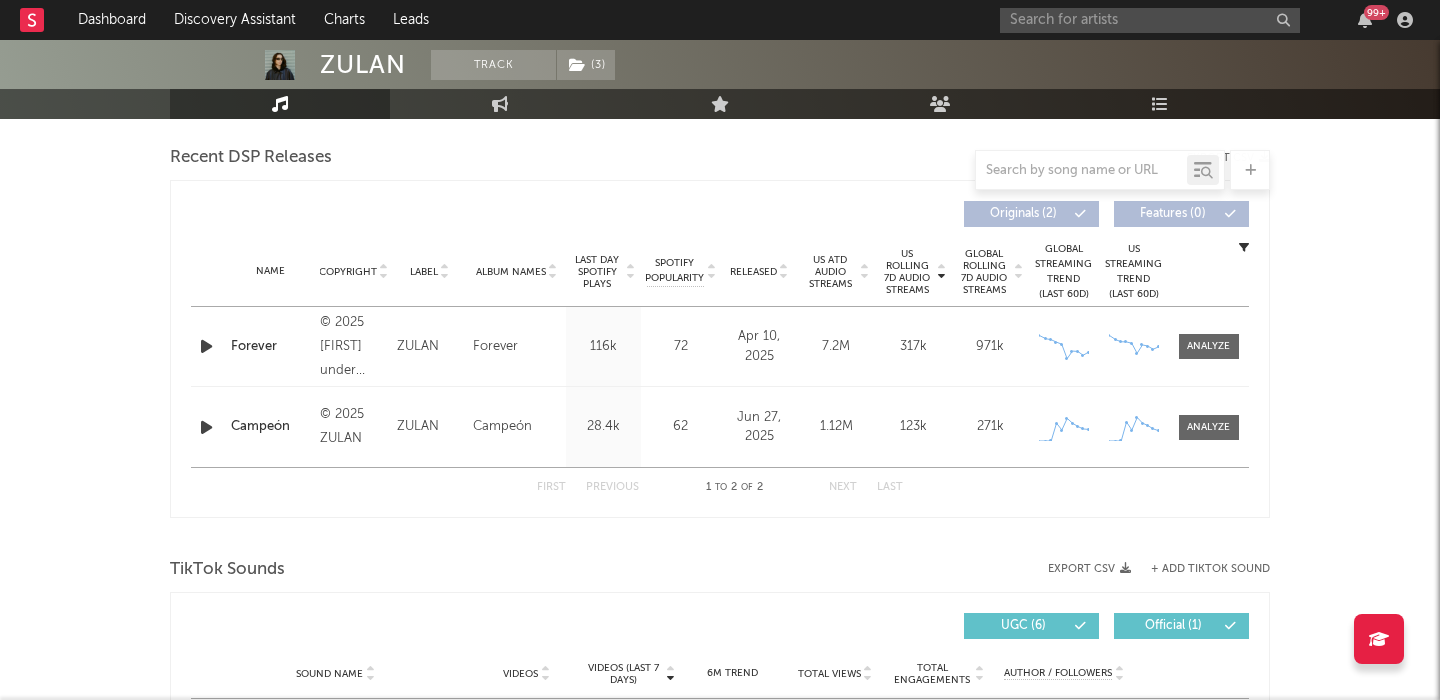 click on "Forever" at bounding box center (270, 347) 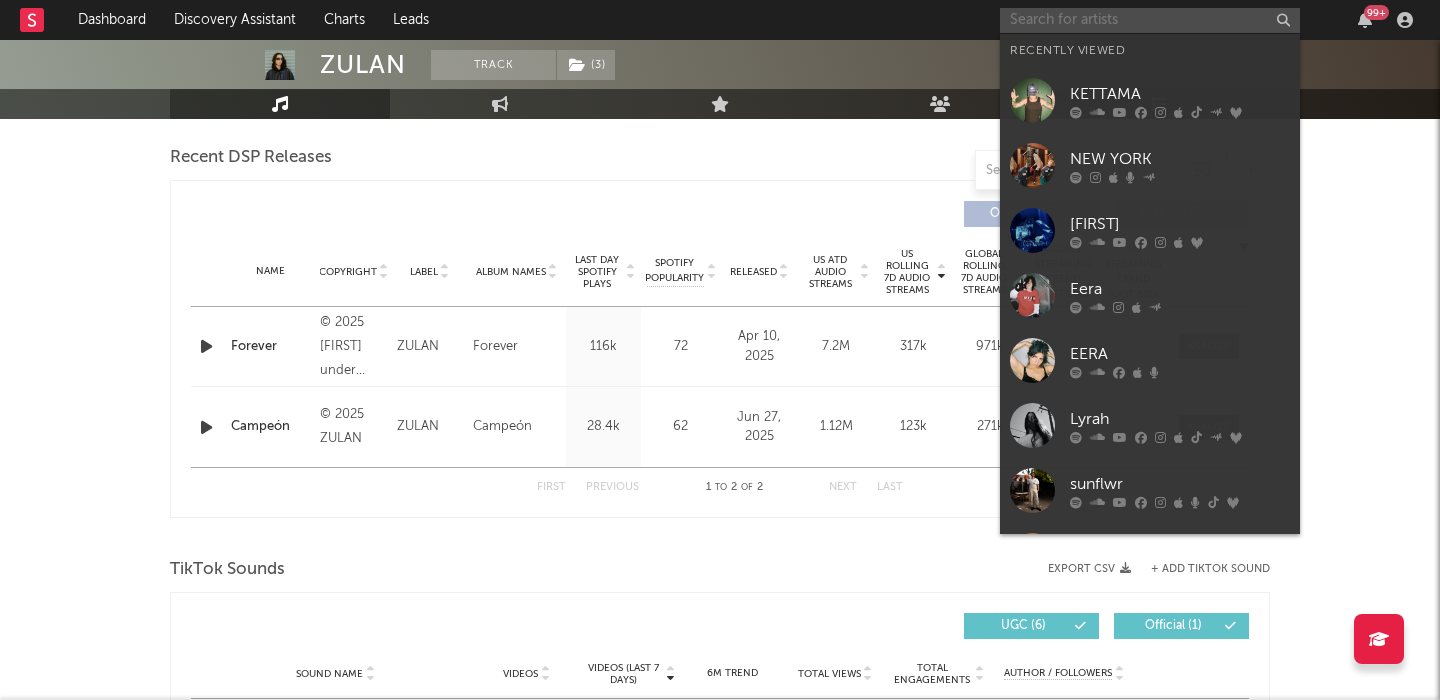 click at bounding box center (1150, 20) 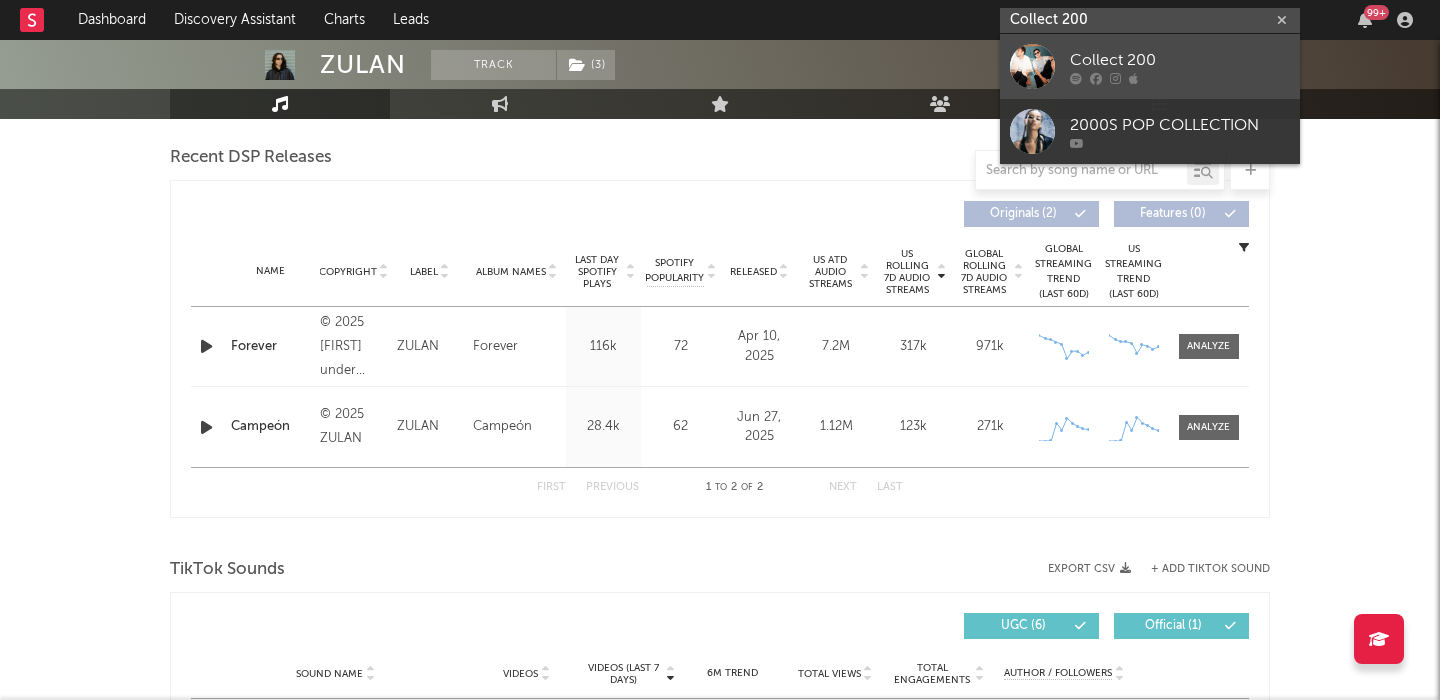 type on "Collect 200" 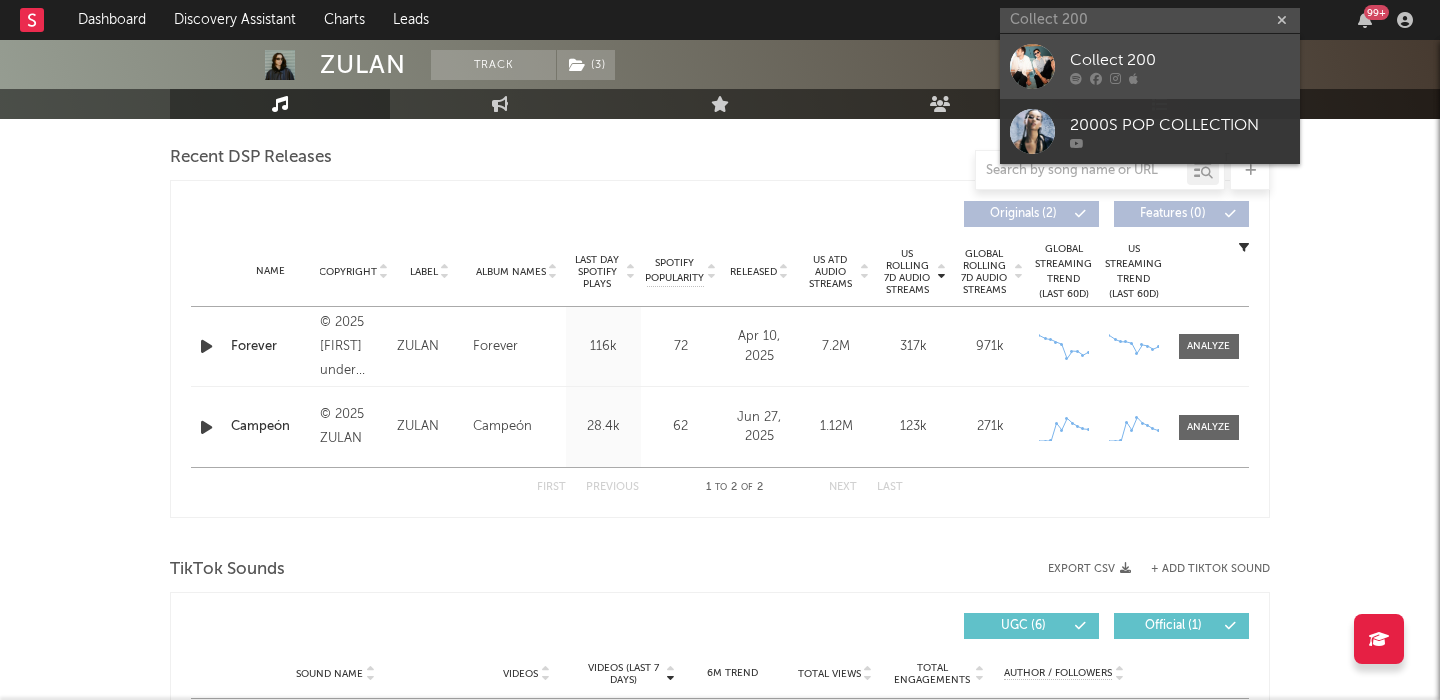 click on "Collect 200" at bounding box center (1180, 60) 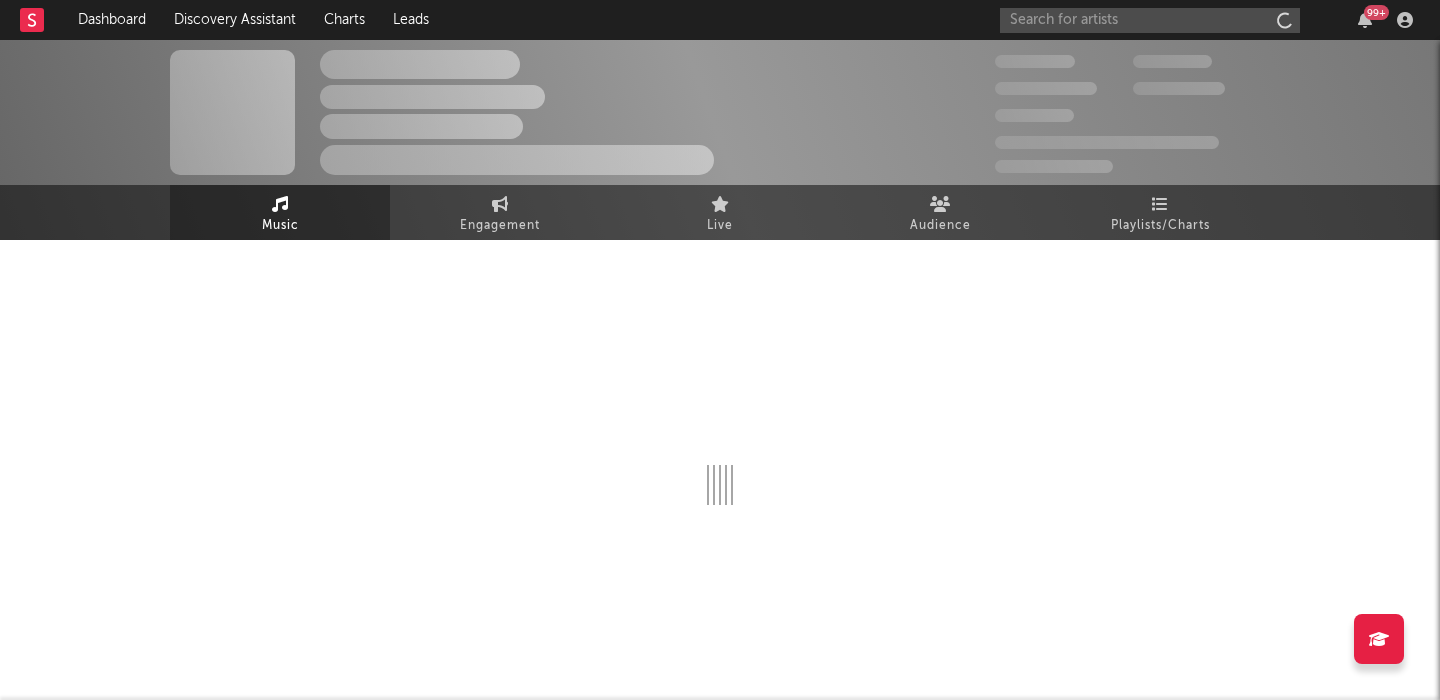 scroll, scrollTop: 0, scrollLeft: 0, axis: both 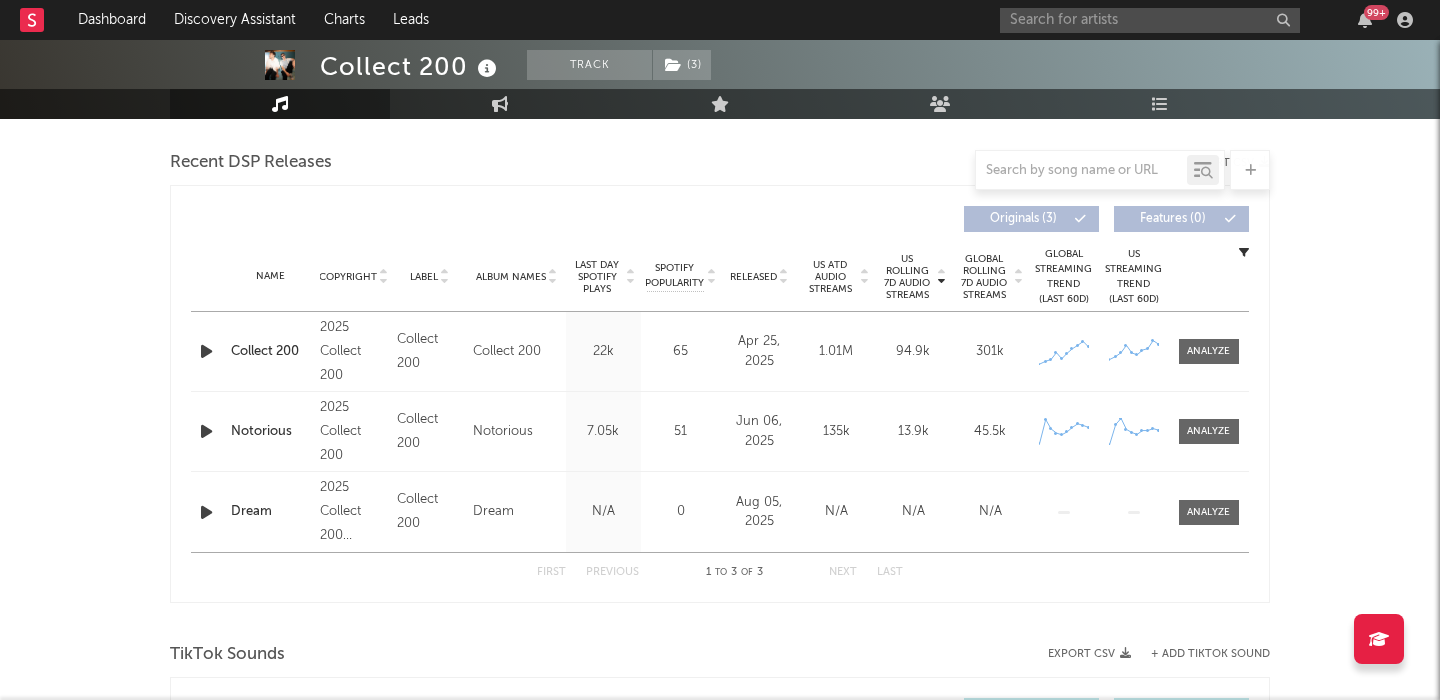 select on "1w" 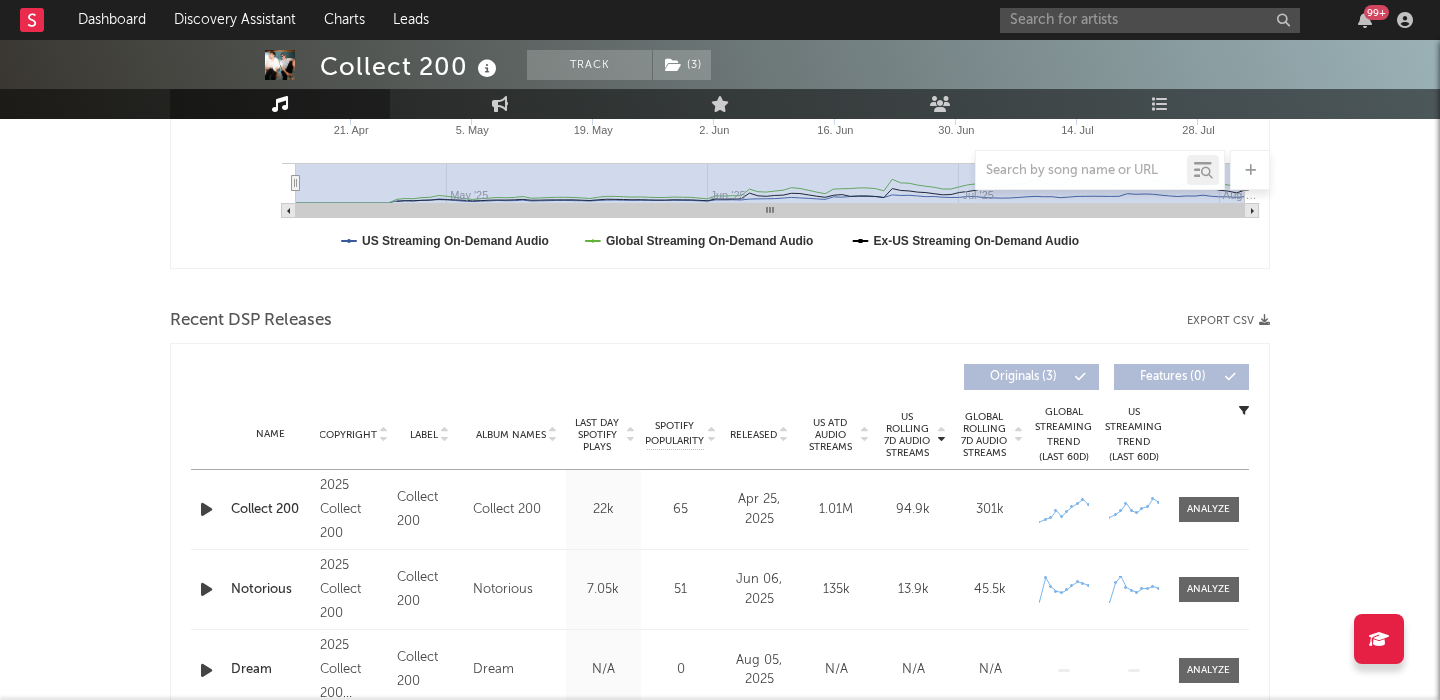 scroll, scrollTop: 687, scrollLeft: 0, axis: vertical 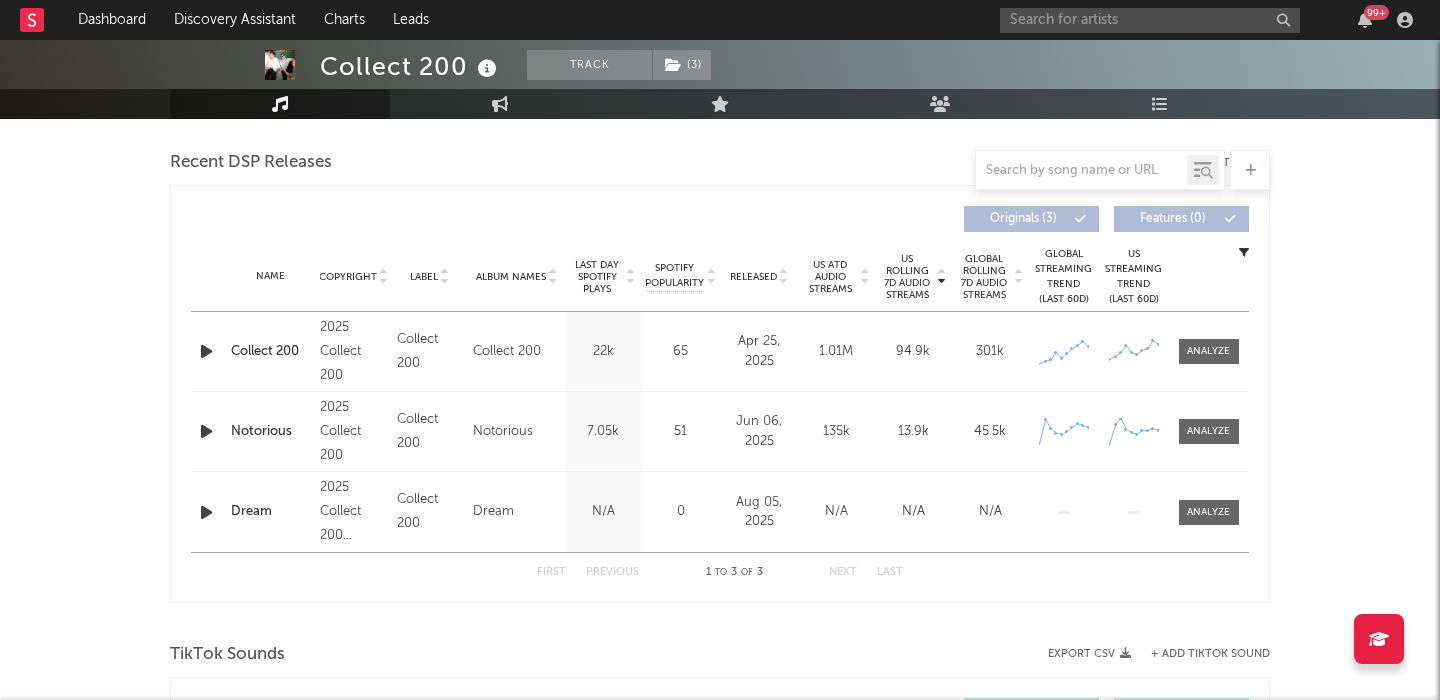 click on "Collect 200" at bounding box center [270, 352] 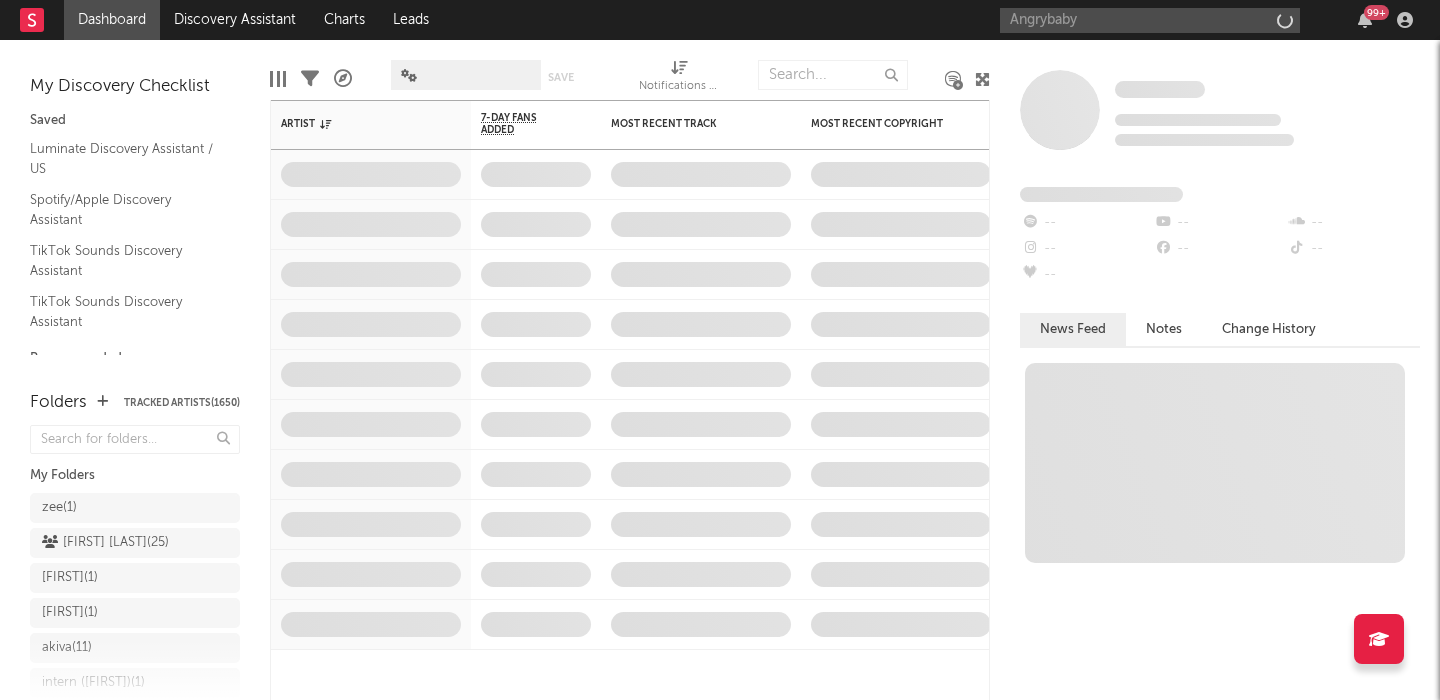 scroll, scrollTop: 0, scrollLeft: 0, axis: both 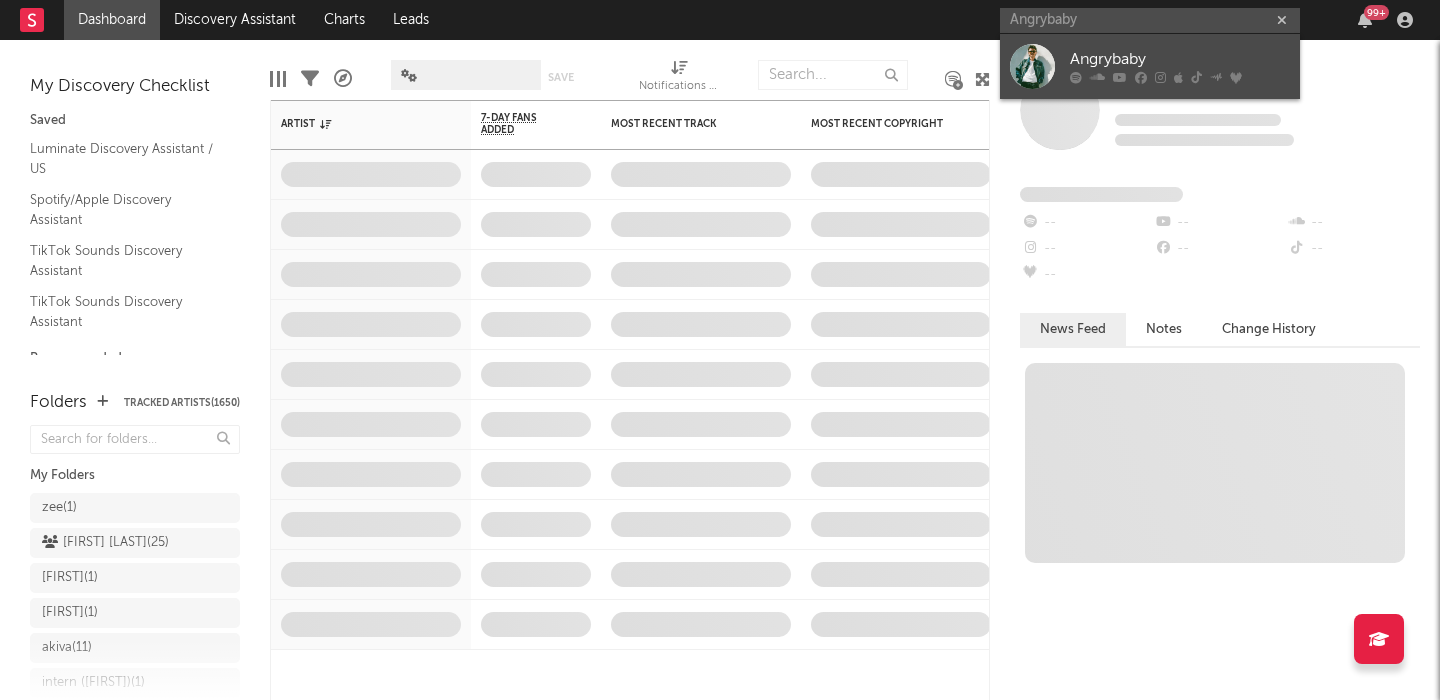 type on "Angrybaby" 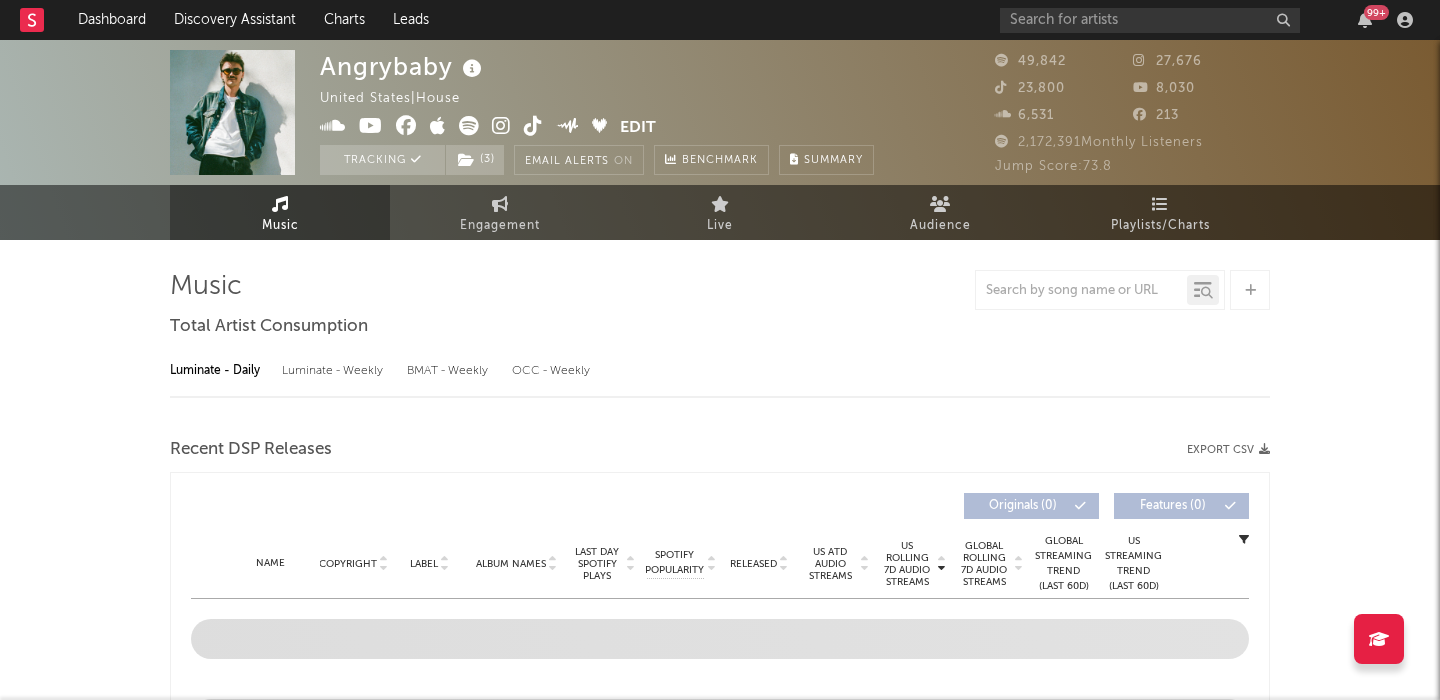 select on "6m" 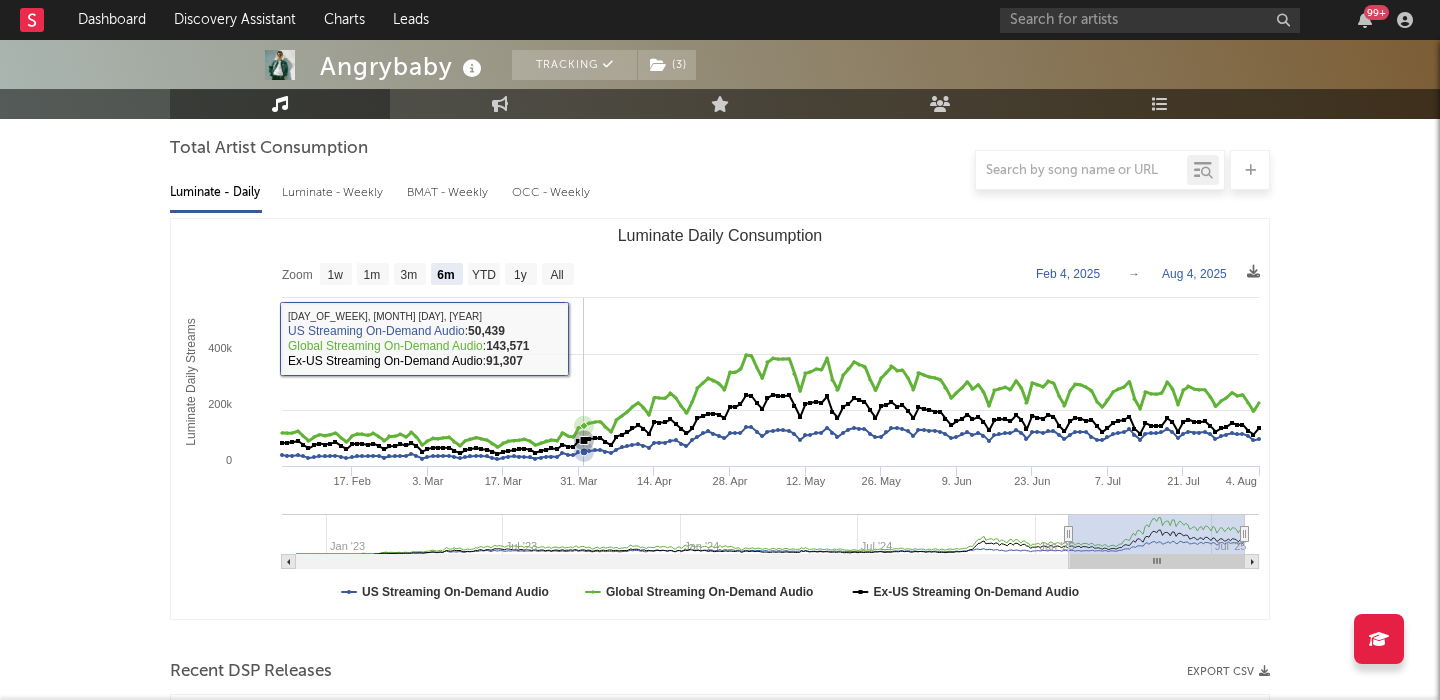 scroll, scrollTop: 553, scrollLeft: 0, axis: vertical 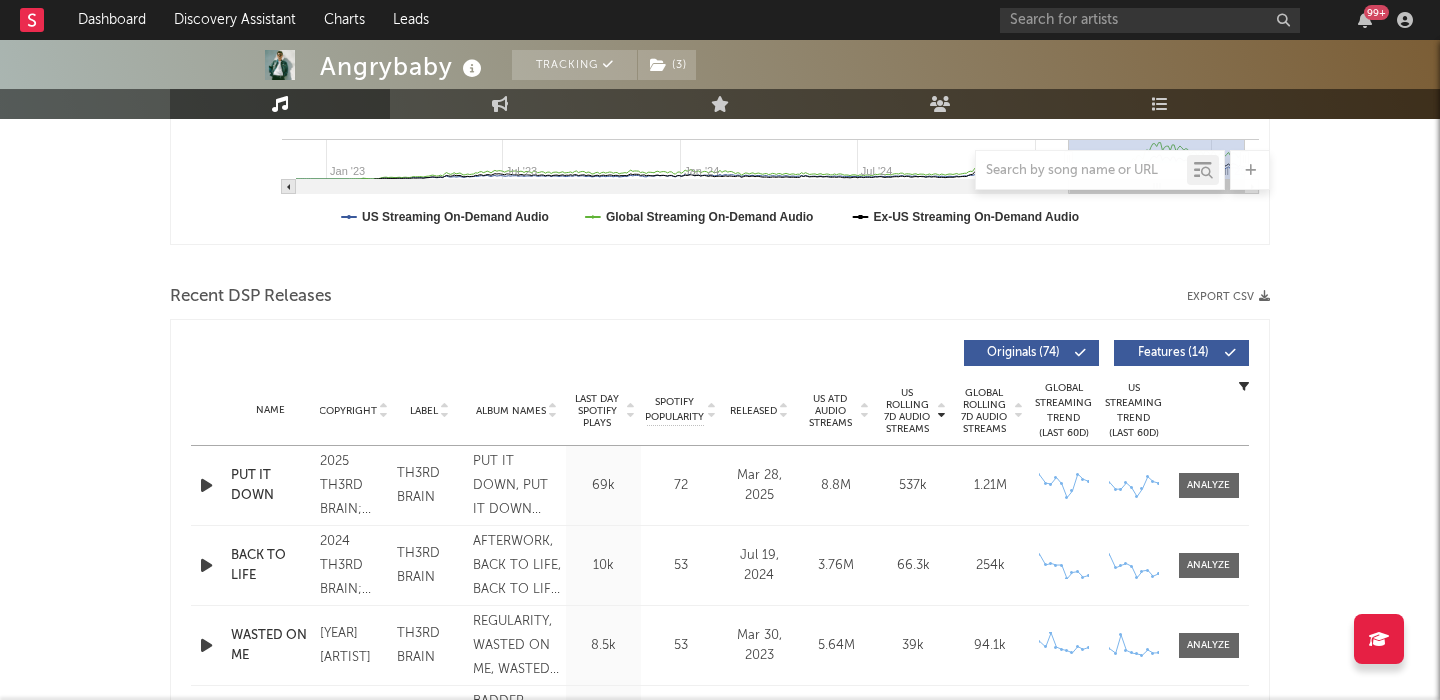 click on "Features   ( 14 )" at bounding box center [1173, 353] 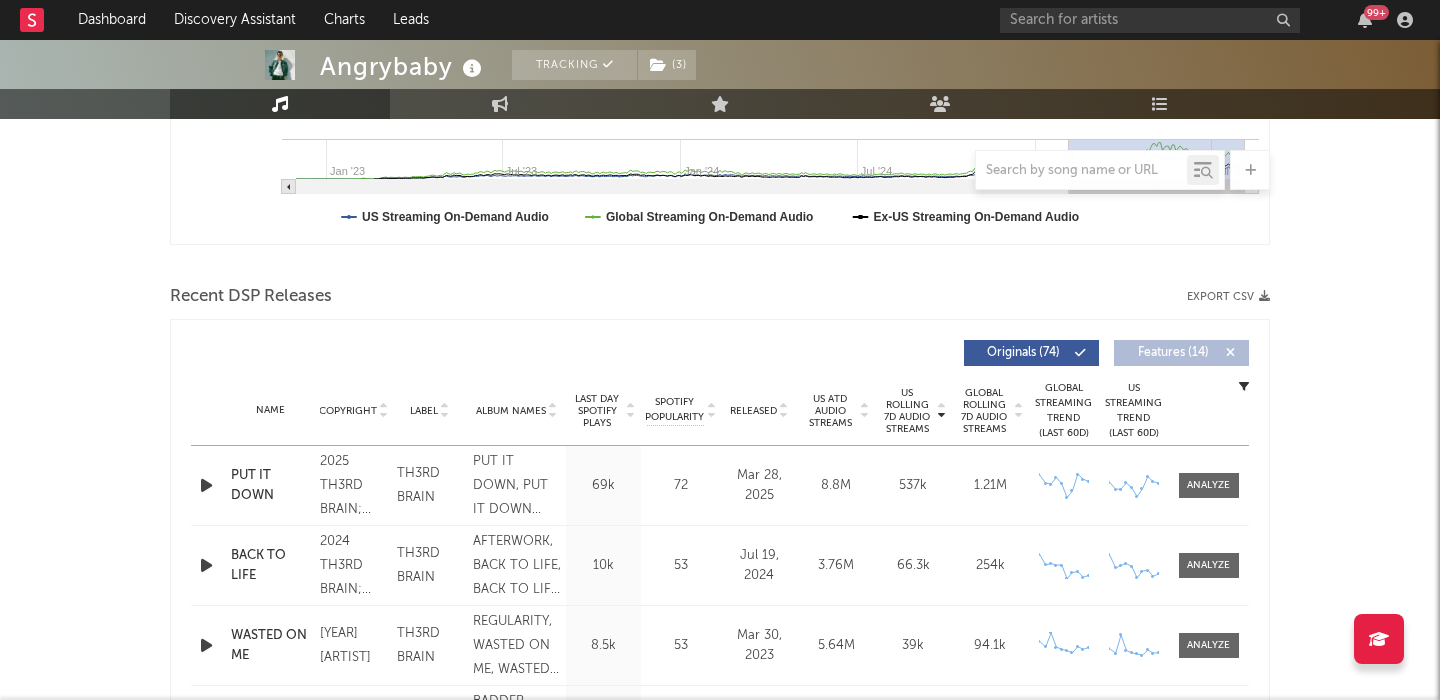click on "PUT IT DOWN" at bounding box center (270, 485) 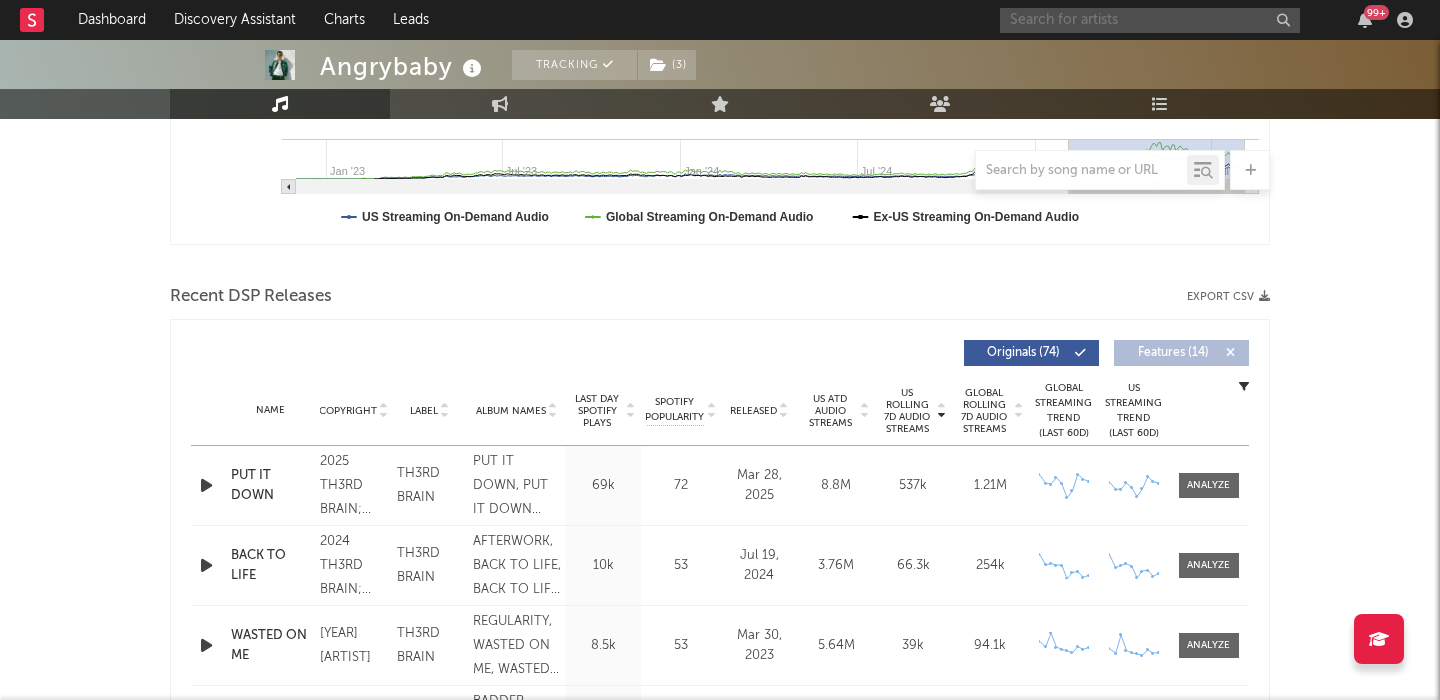 click at bounding box center [1150, 20] 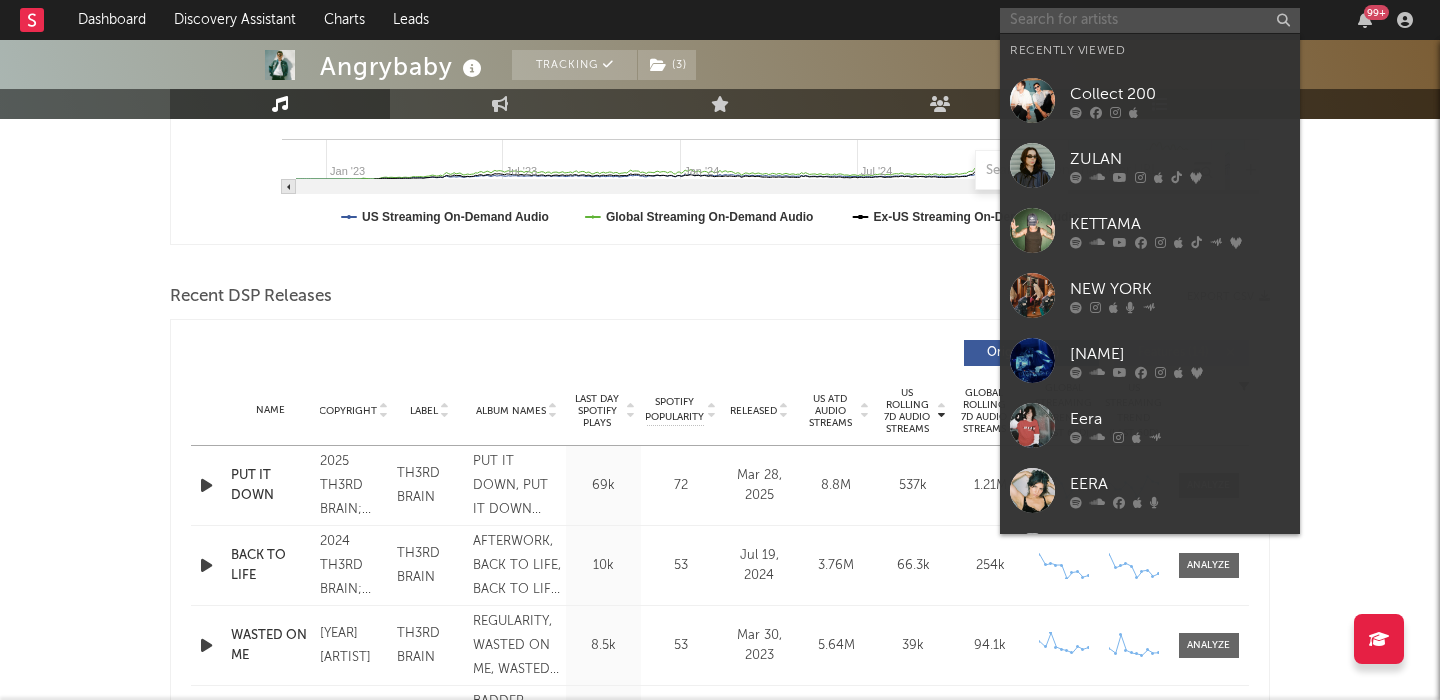 paste on "Rommulas" 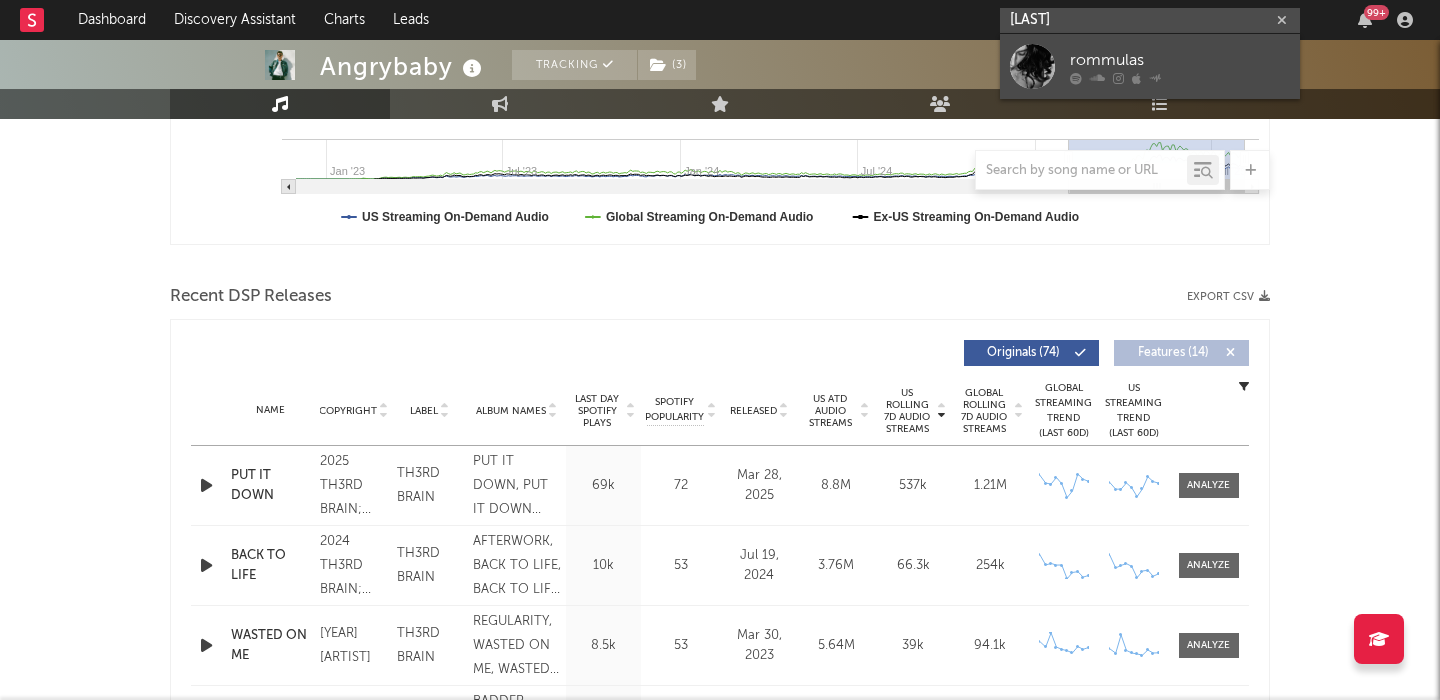 type on "Rommulas" 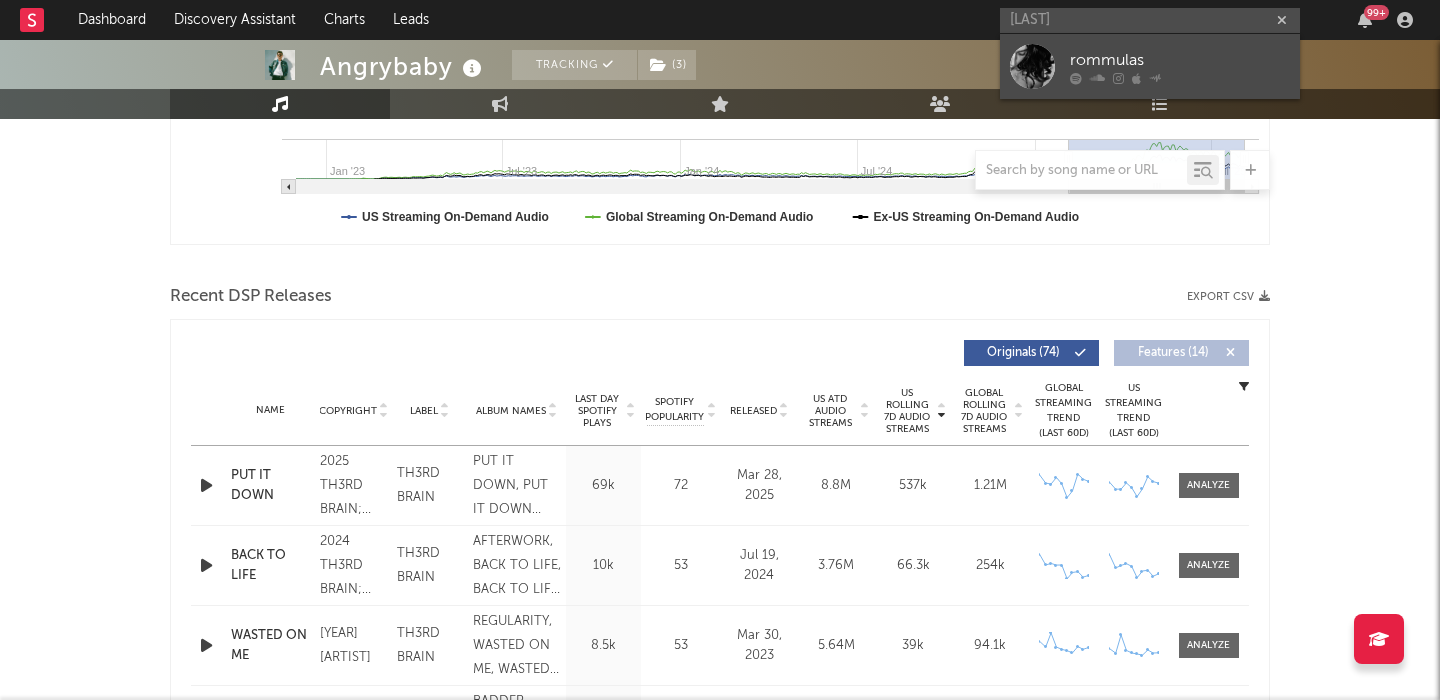 click on "rommulas" at bounding box center [1150, 66] 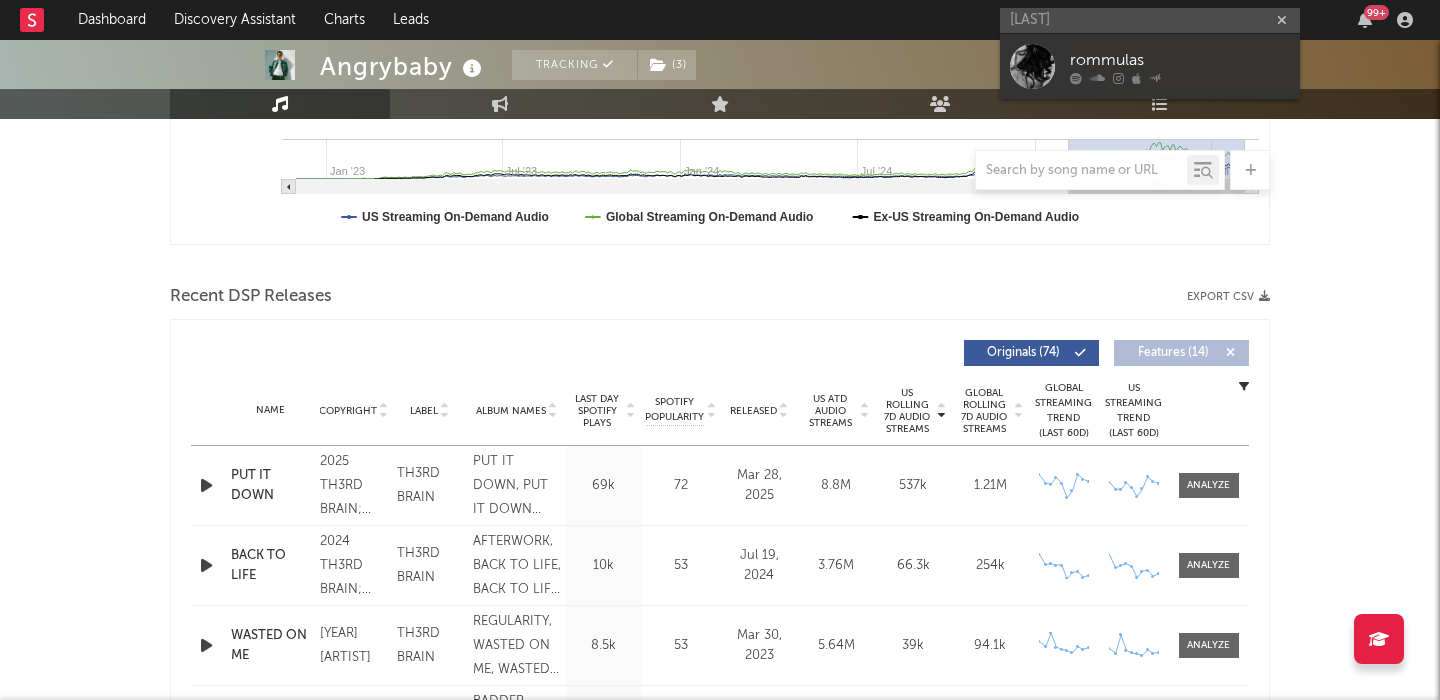 type 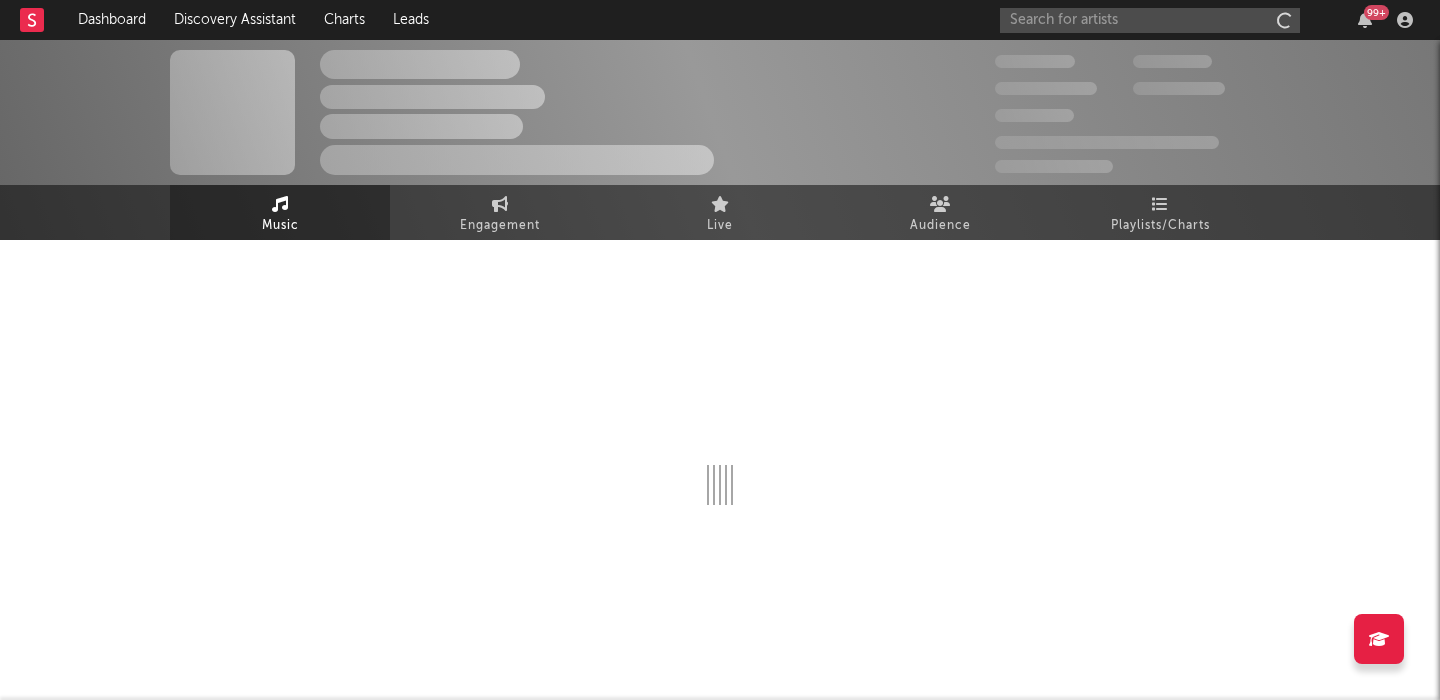 scroll, scrollTop: 0, scrollLeft: 0, axis: both 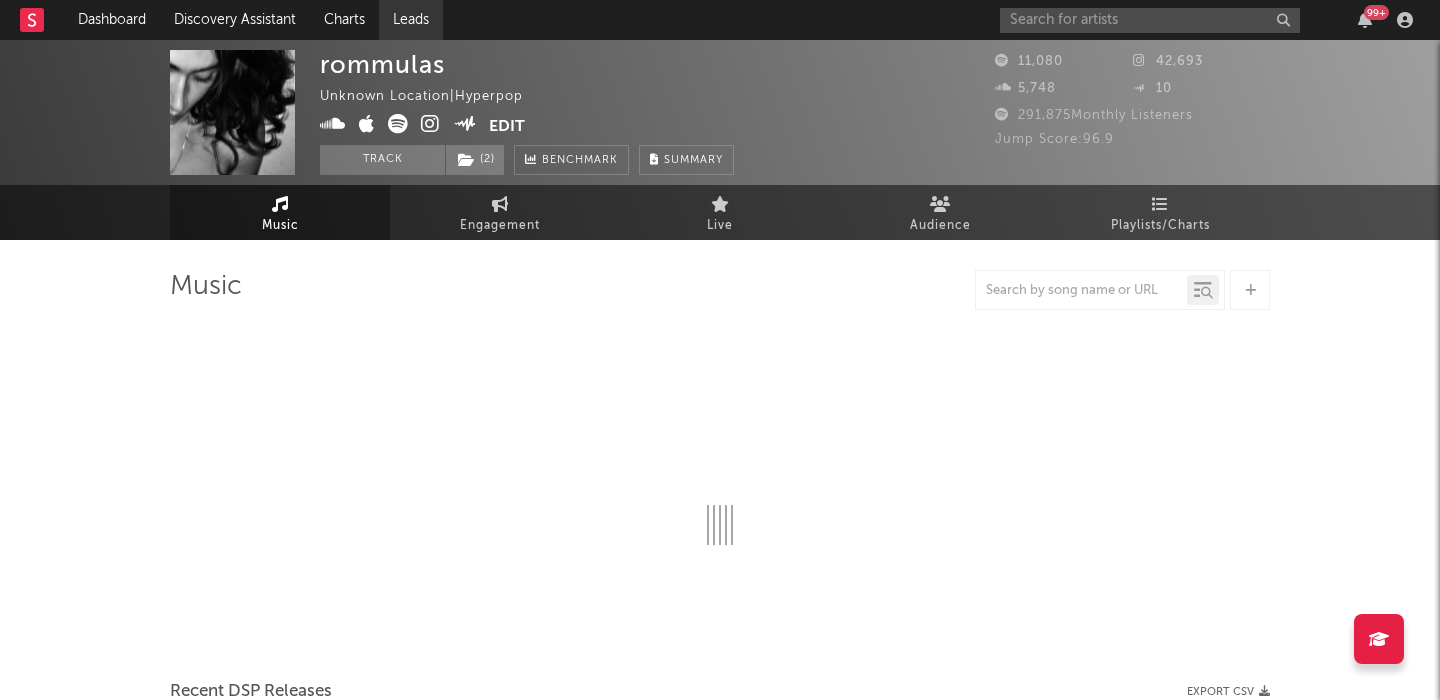select on "1w" 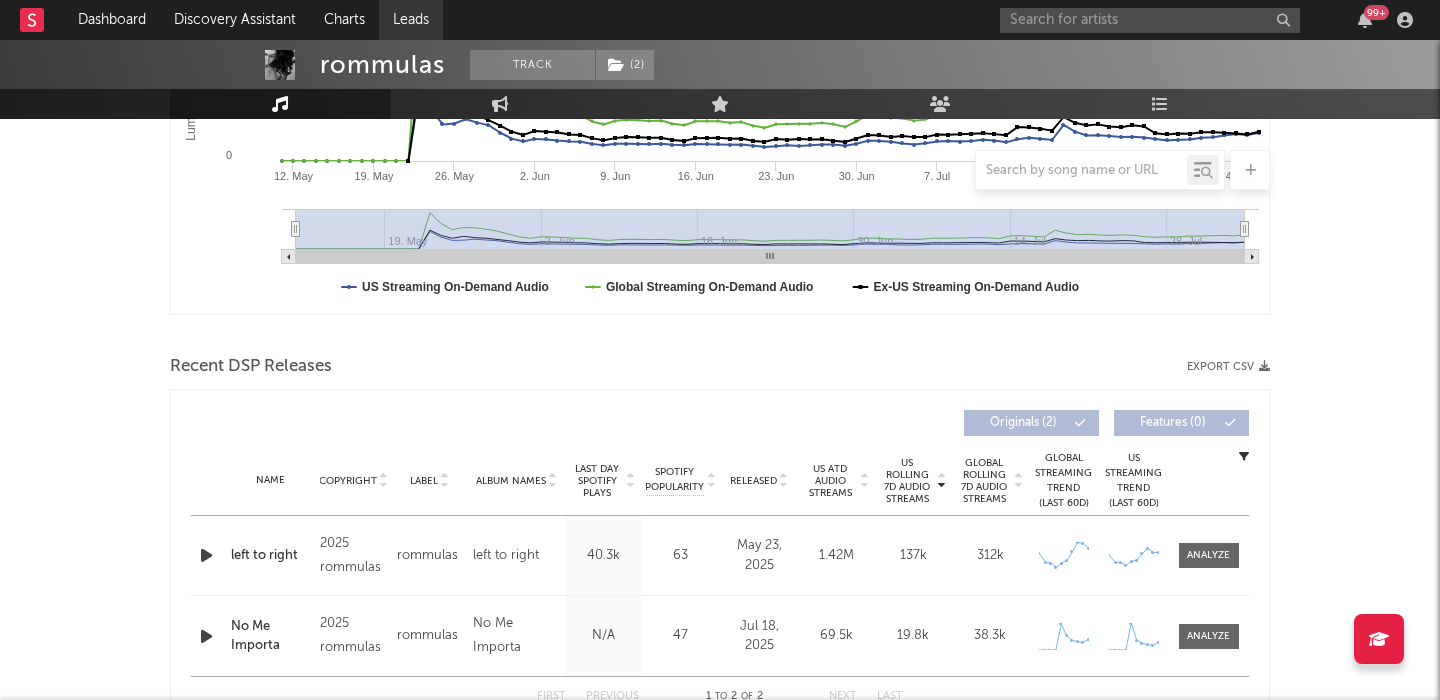 scroll, scrollTop: 515, scrollLeft: 0, axis: vertical 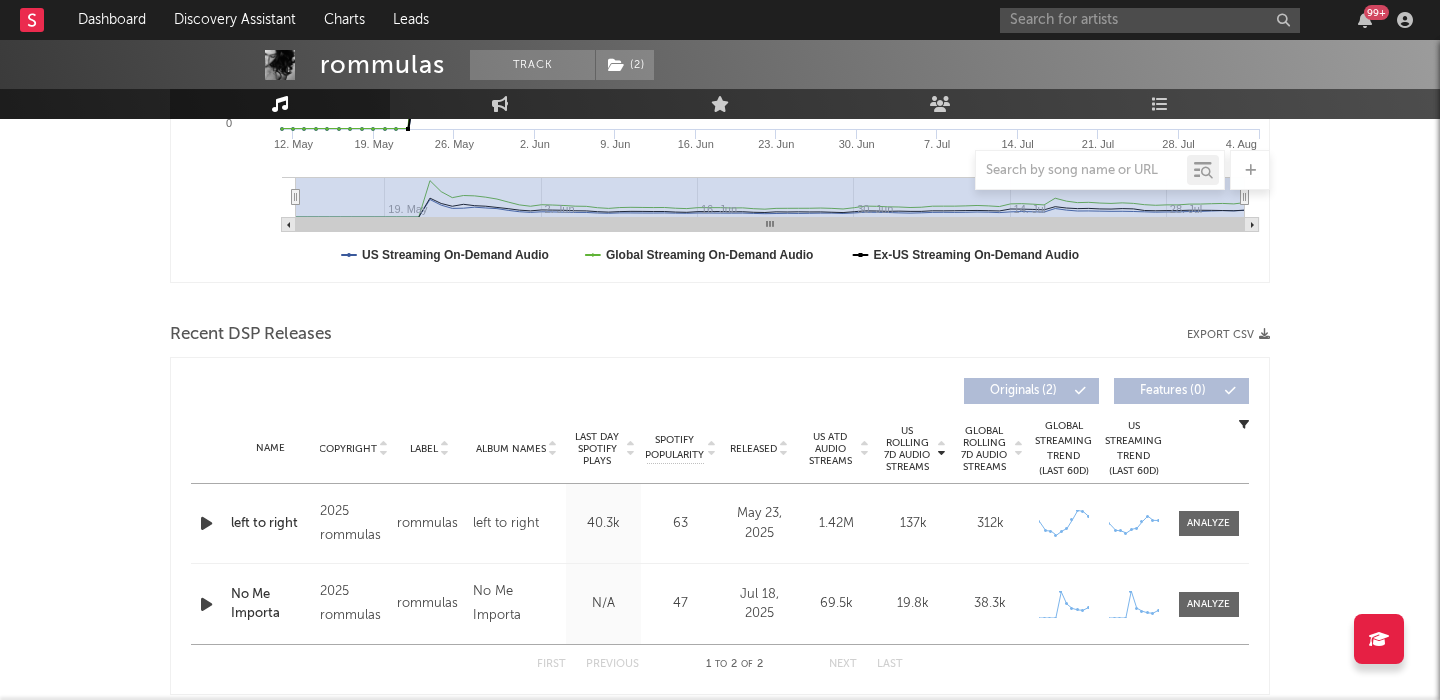 click on "left to right" at bounding box center [270, 524] 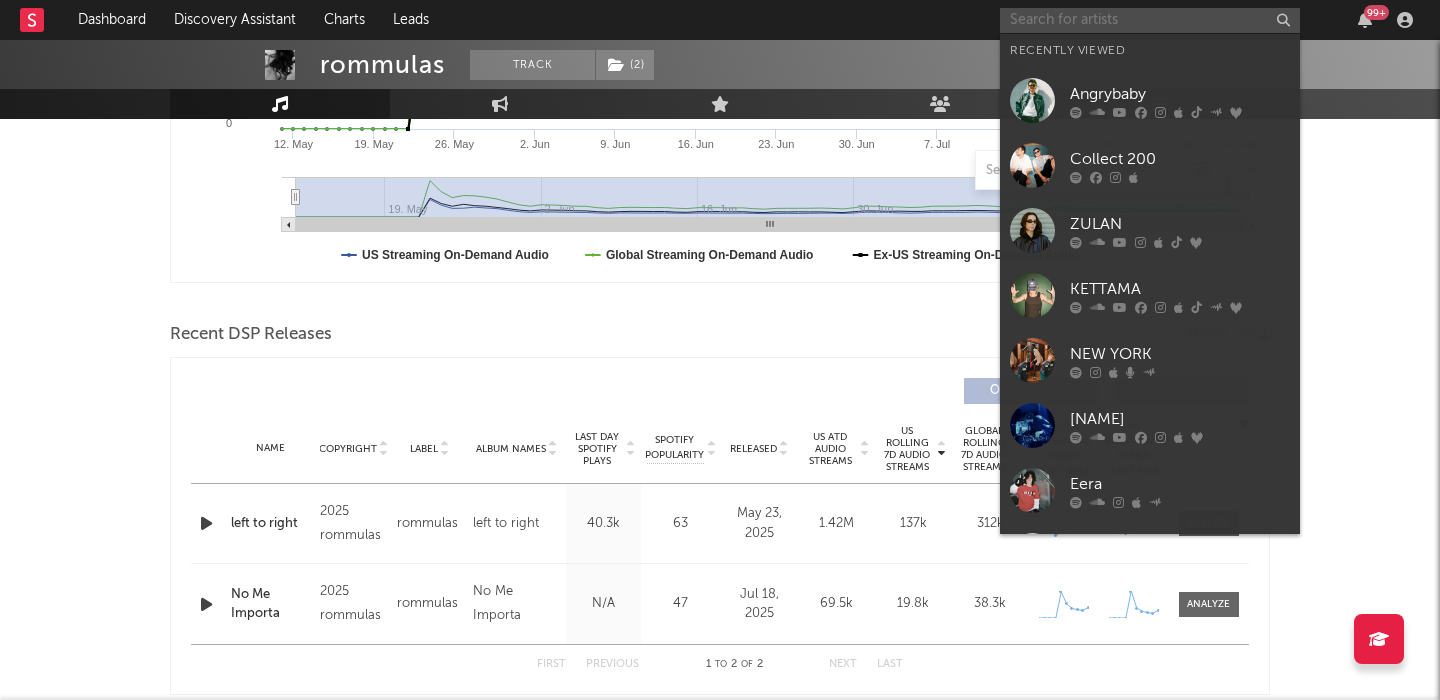 click at bounding box center [1150, 20] 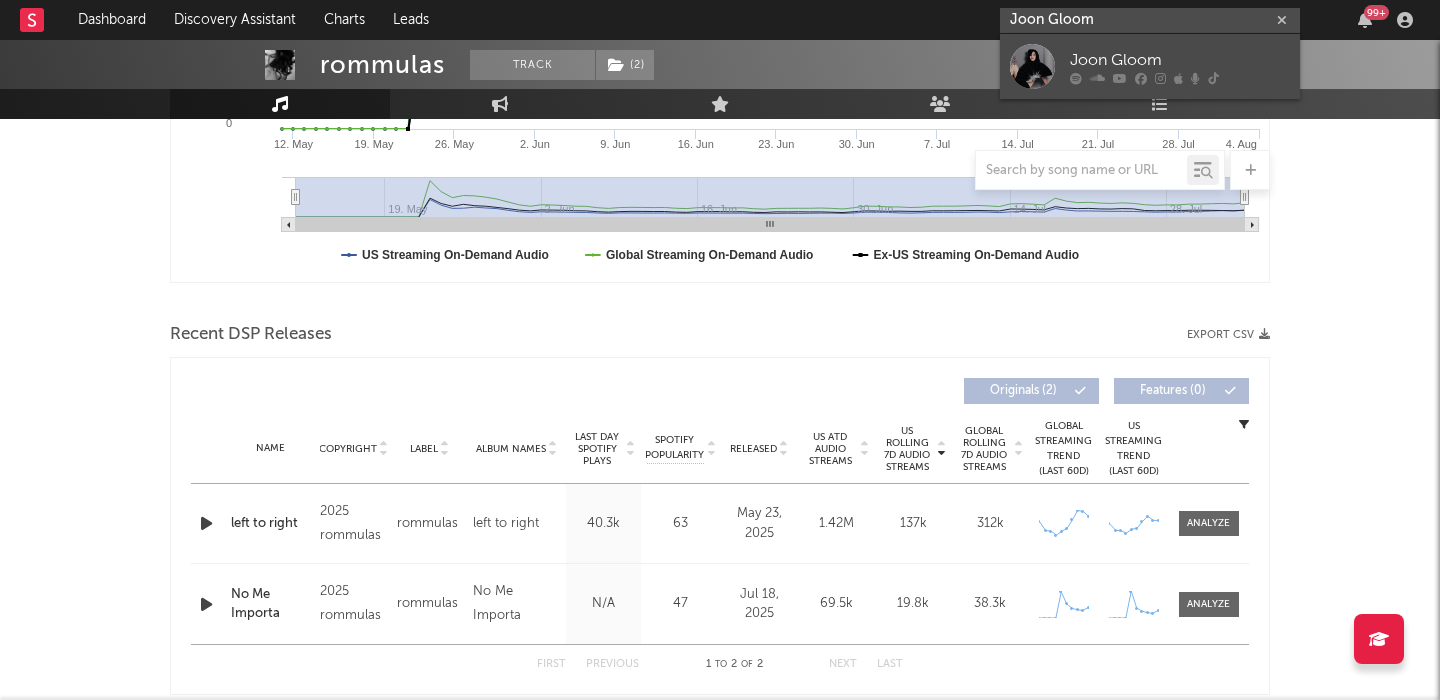 type on "Joon Gloom" 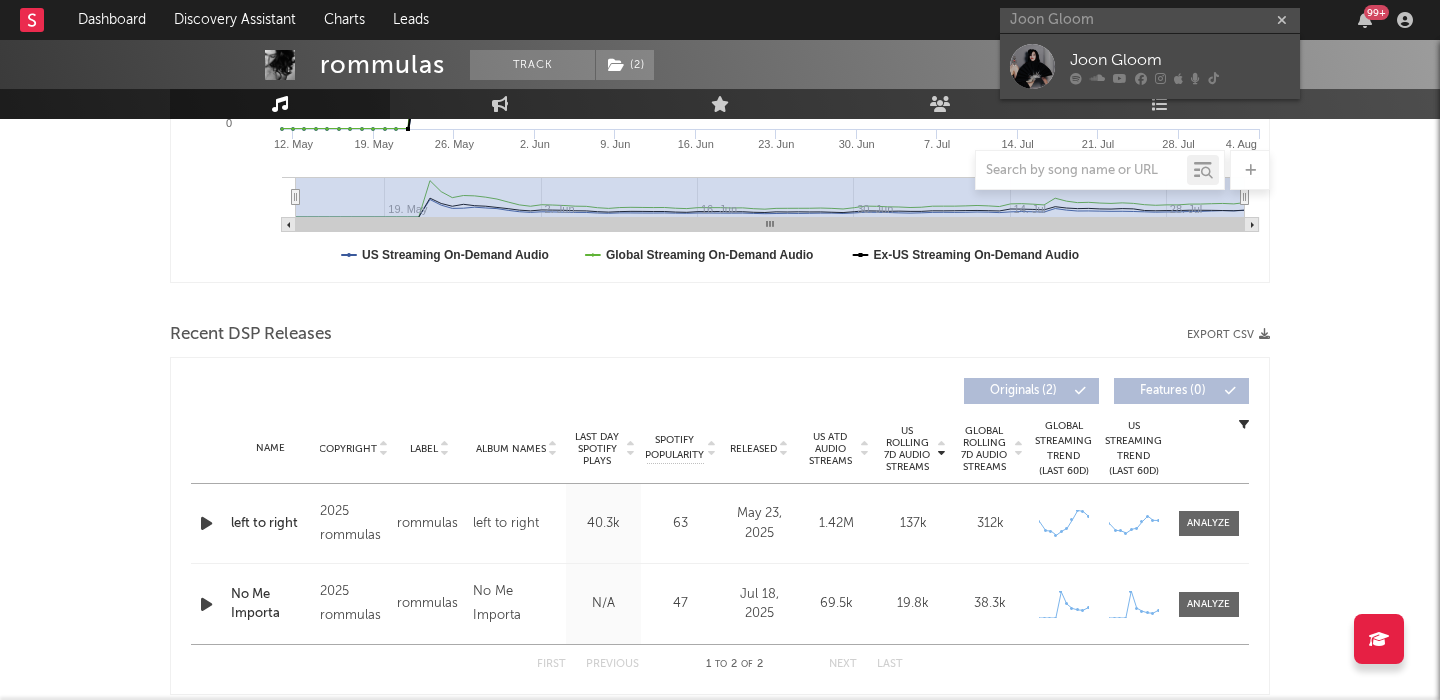 click on "Joon Gloom" at bounding box center (1180, 60) 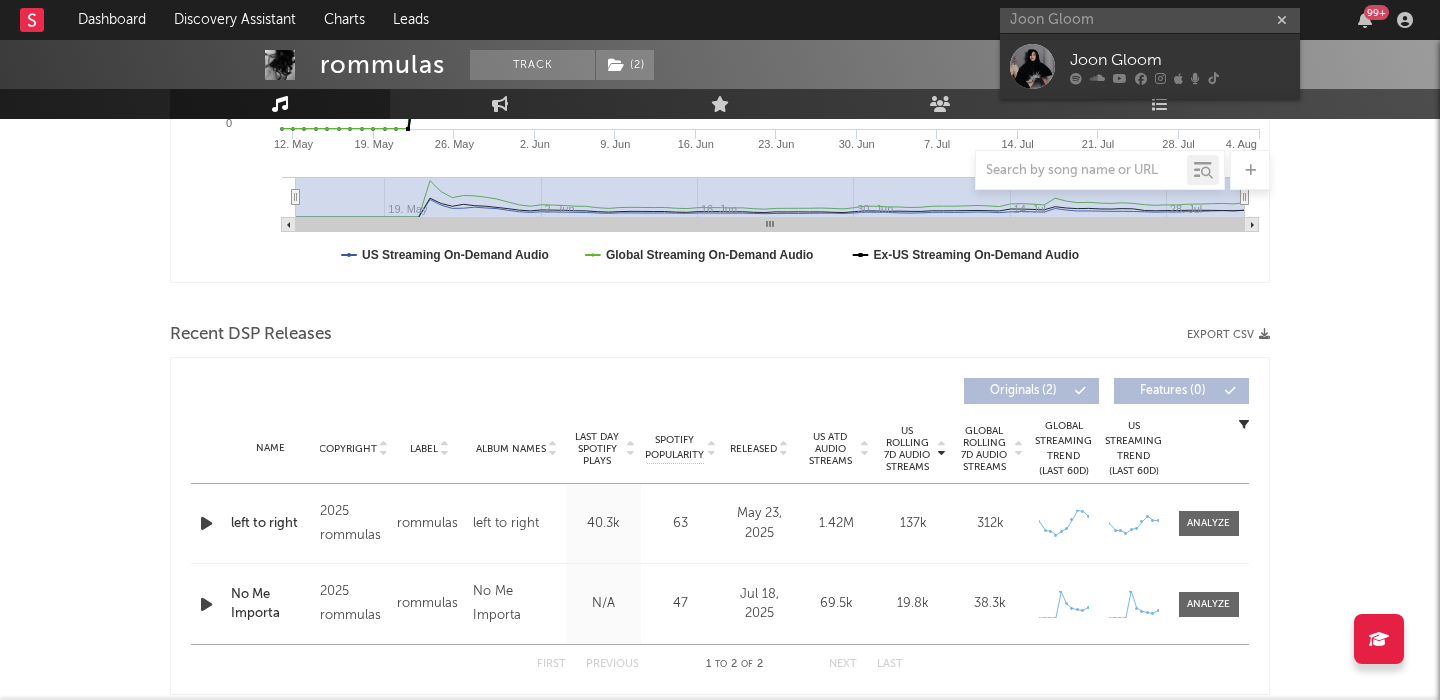 type 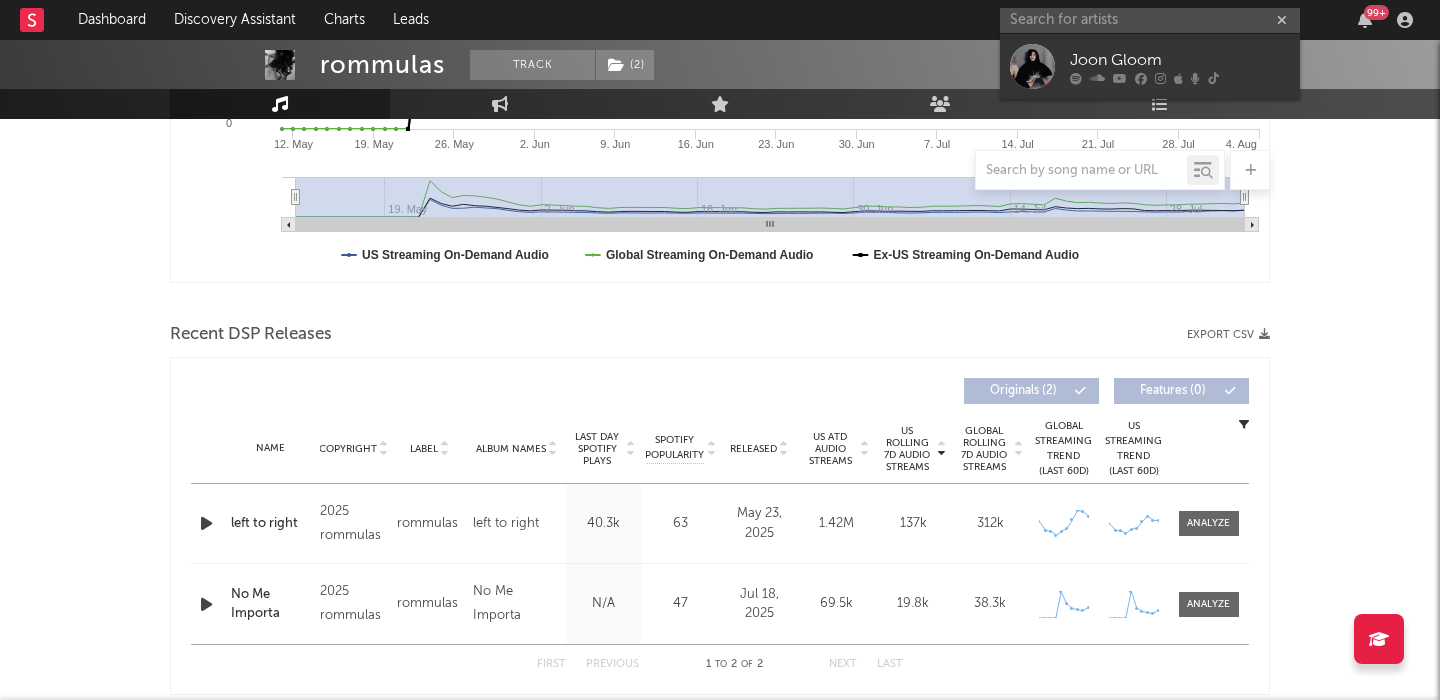 scroll, scrollTop: 0, scrollLeft: 0, axis: both 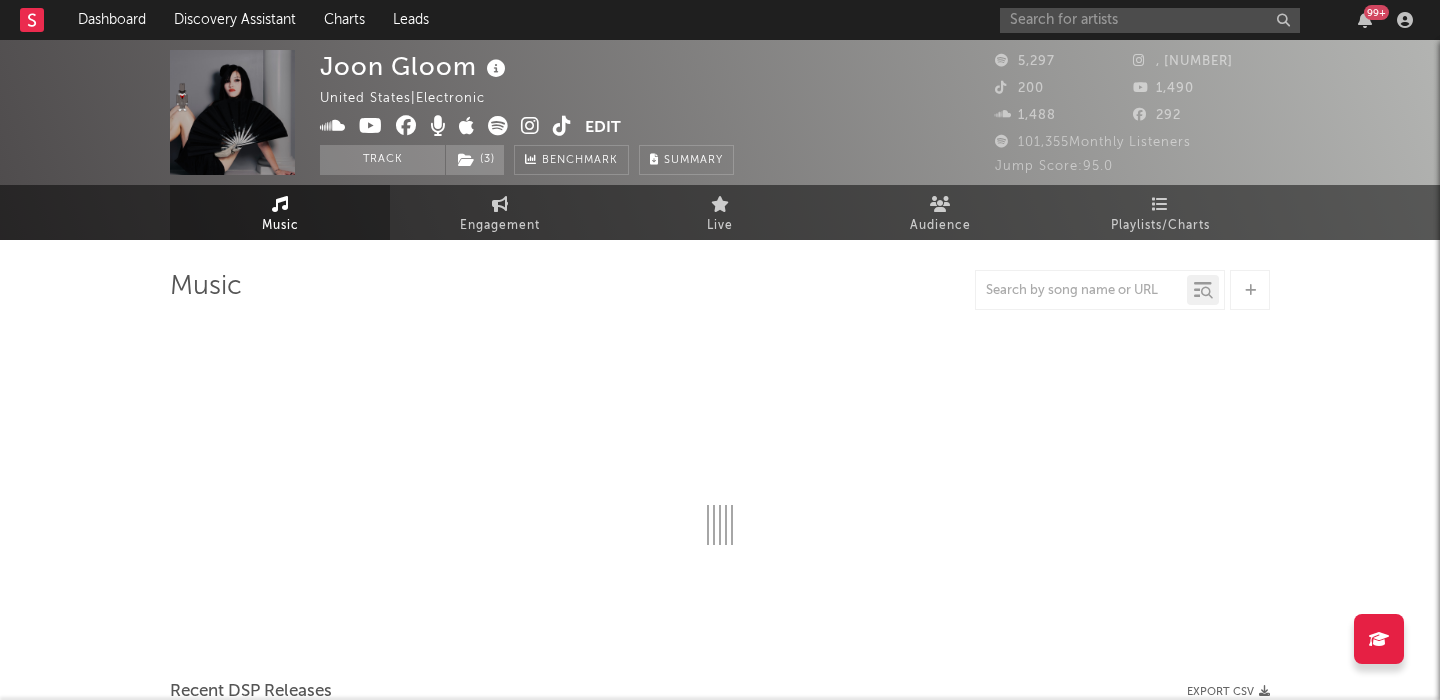 select on "6m" 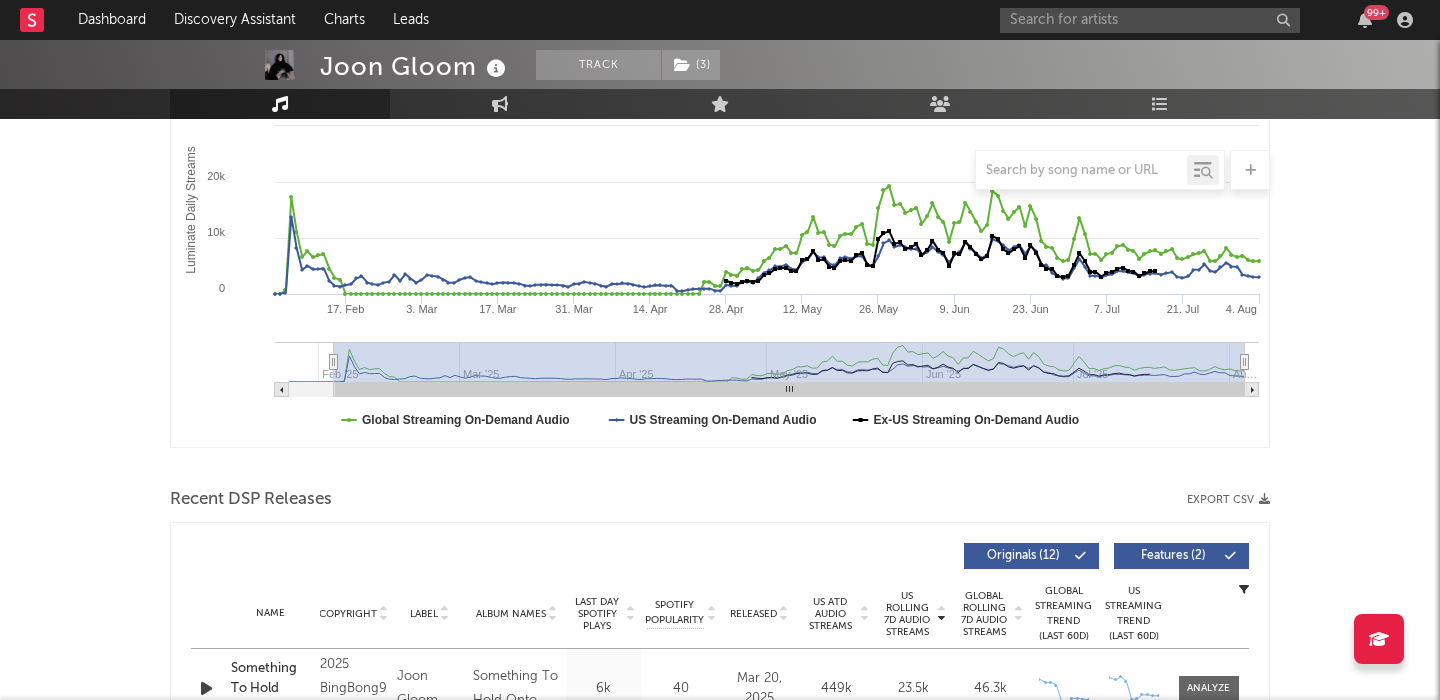 scroll, scrollTop: 591, scrollLeft: 0, axis: vertical 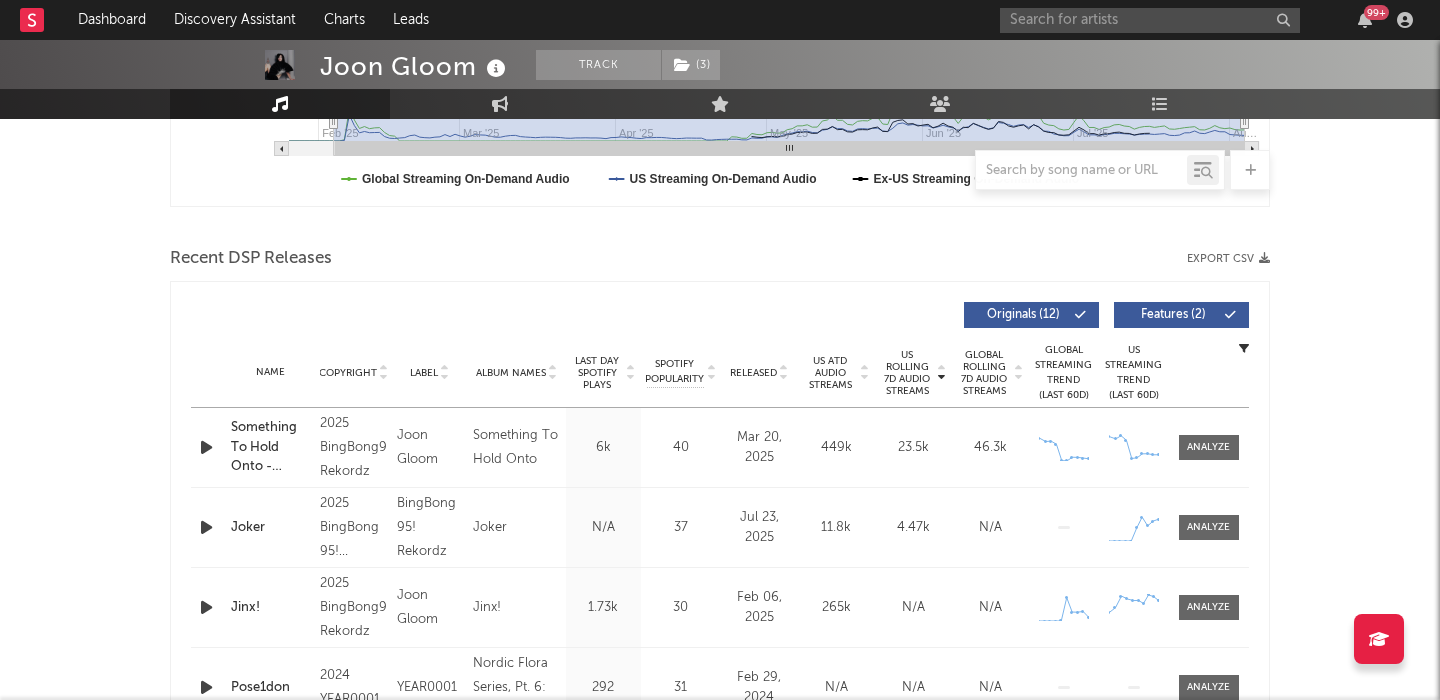 click on "Features   ( 2 )" at bounding box center (1181, 315) 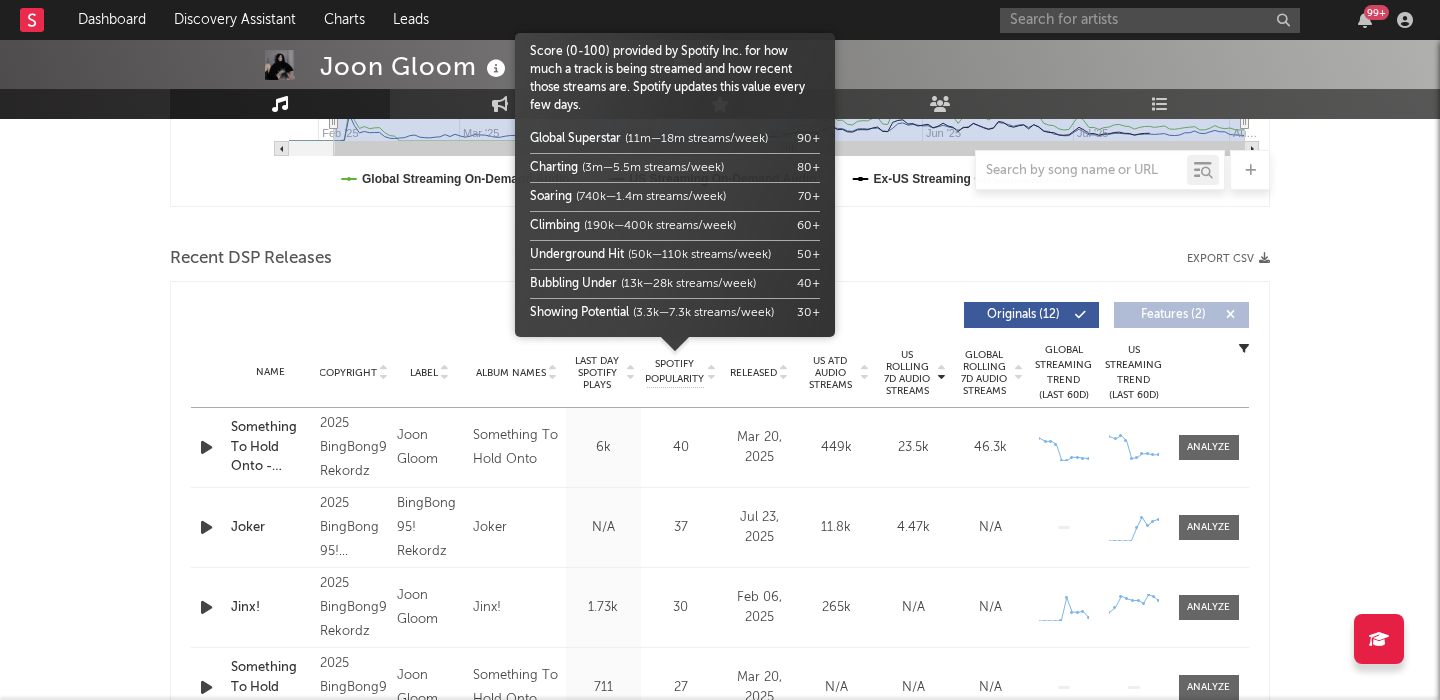 click on "Spotify Popularity" at bounding box center (674, 372) 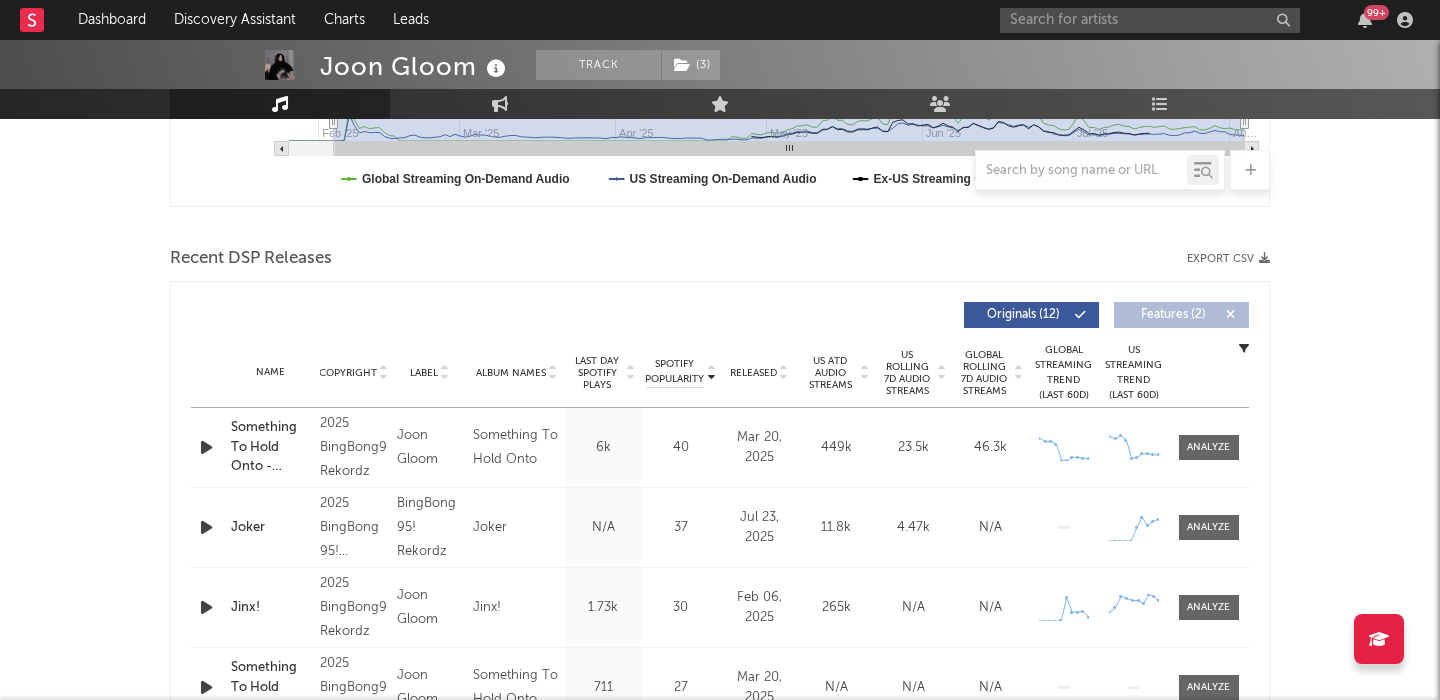 click on "US Rolling 7D Audio Streams" at bounding box center (907, 373) 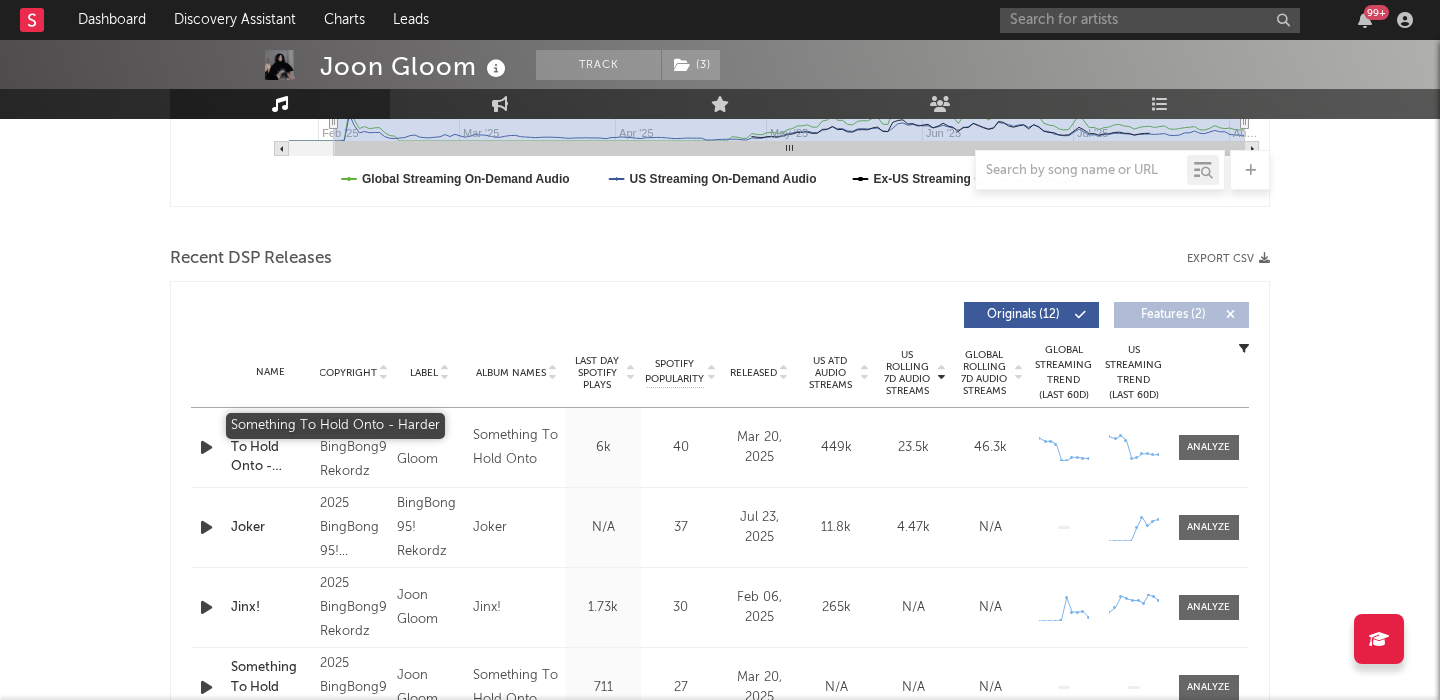 click on "Something To Hold Onto - Harder" at bounding box center [270, 447] 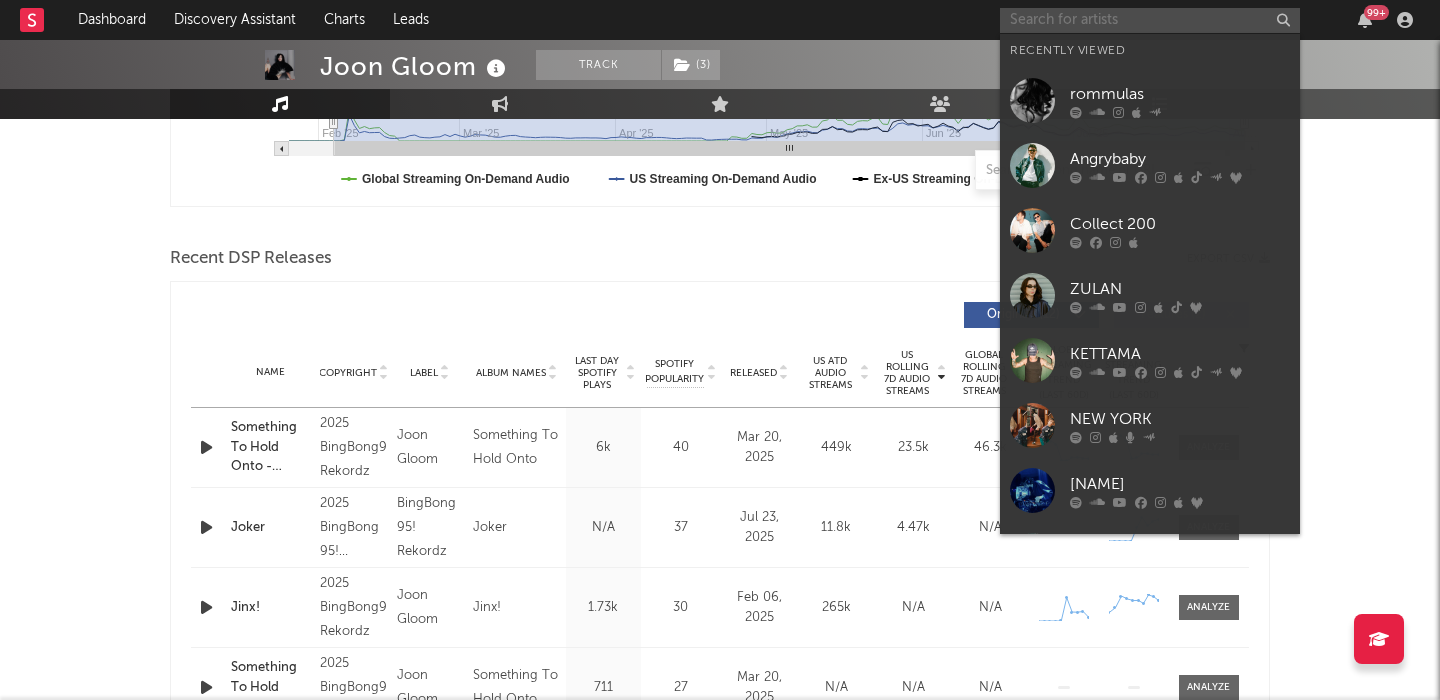click at bounding box center [1150, 20] 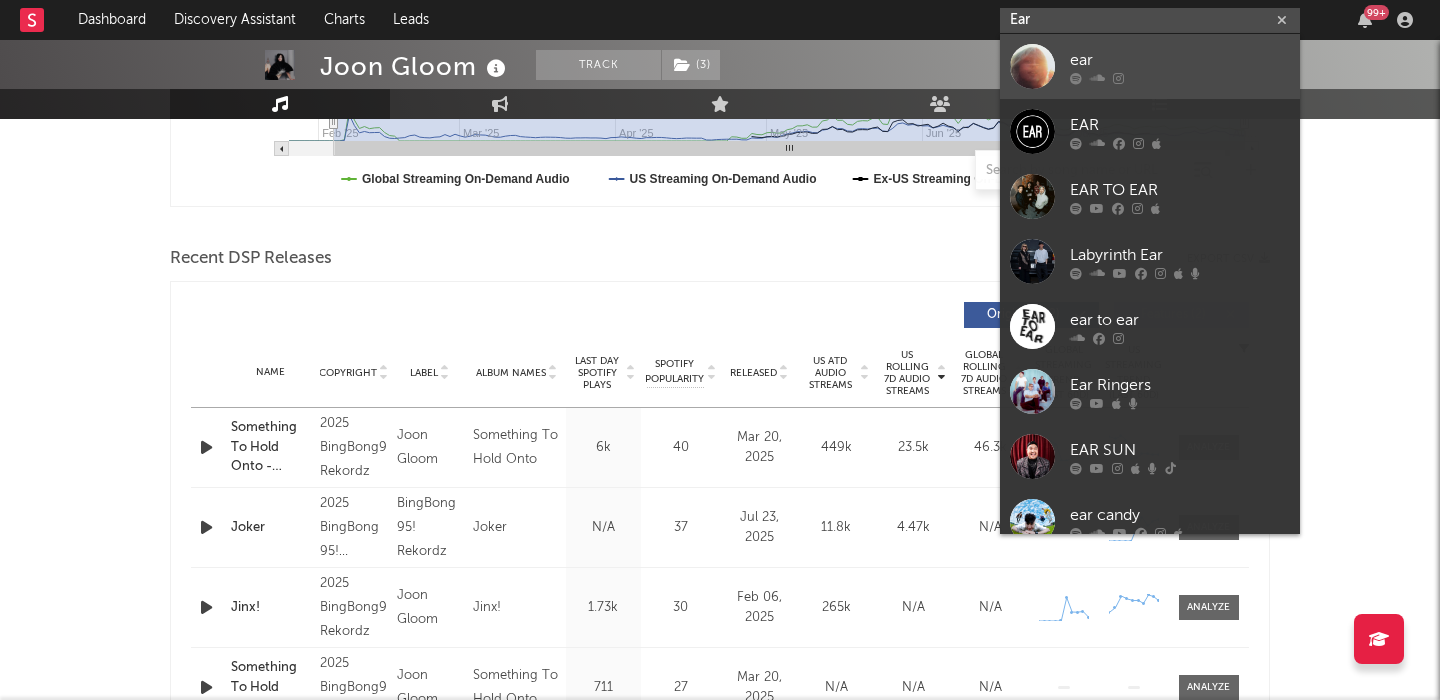 type on "Ear" 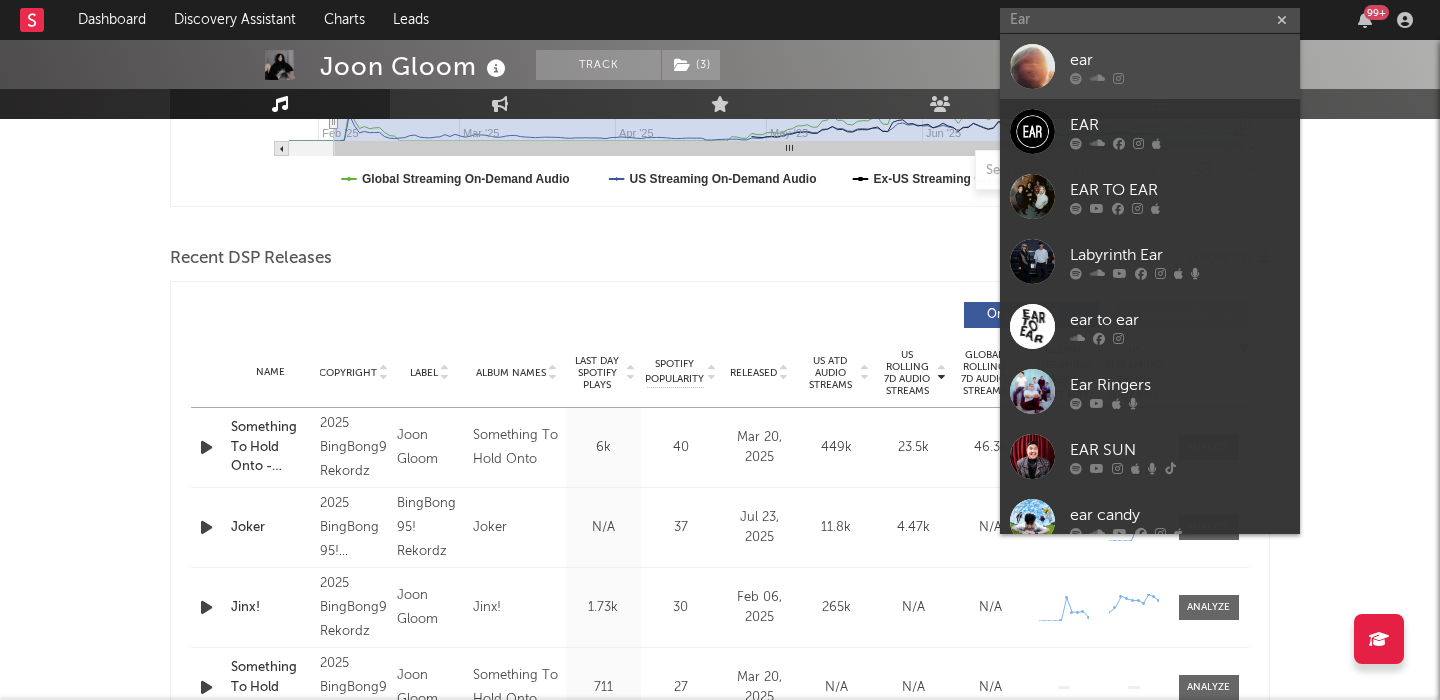 click on "ear" at bounding box center (1150, 66) 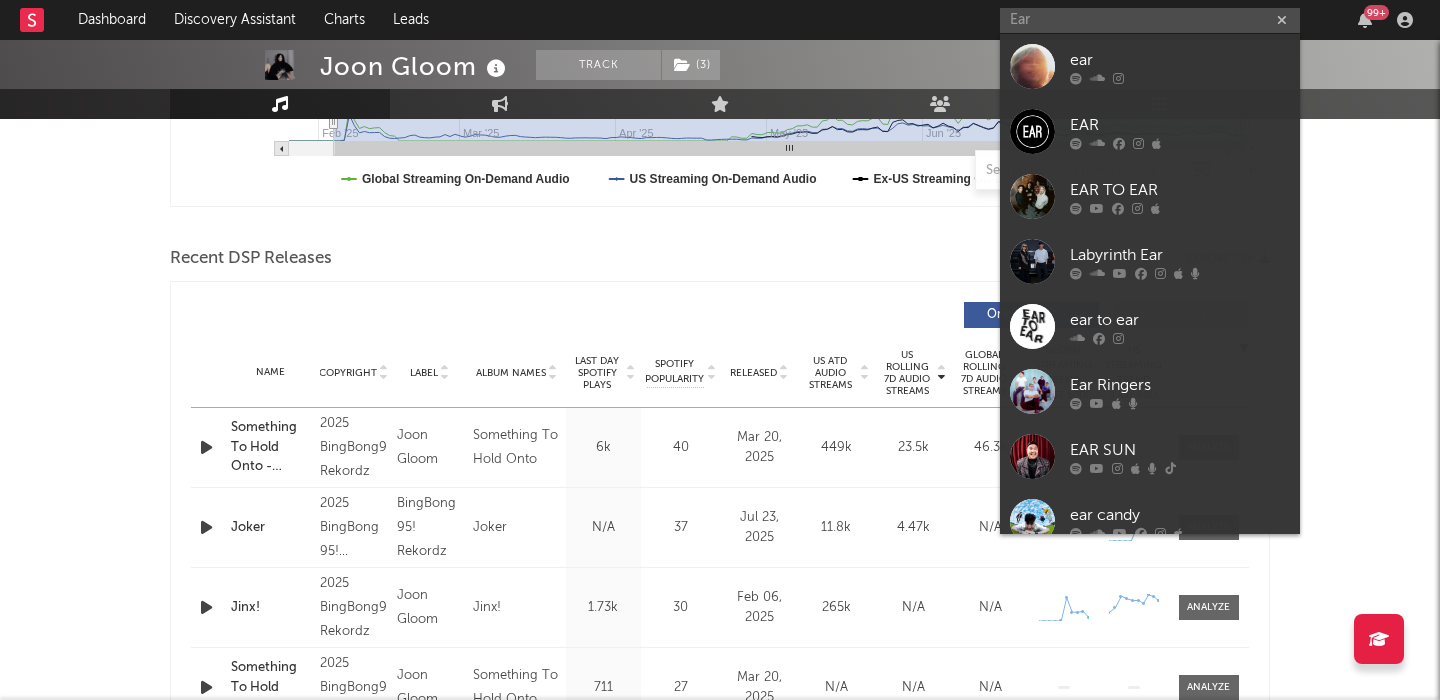 type 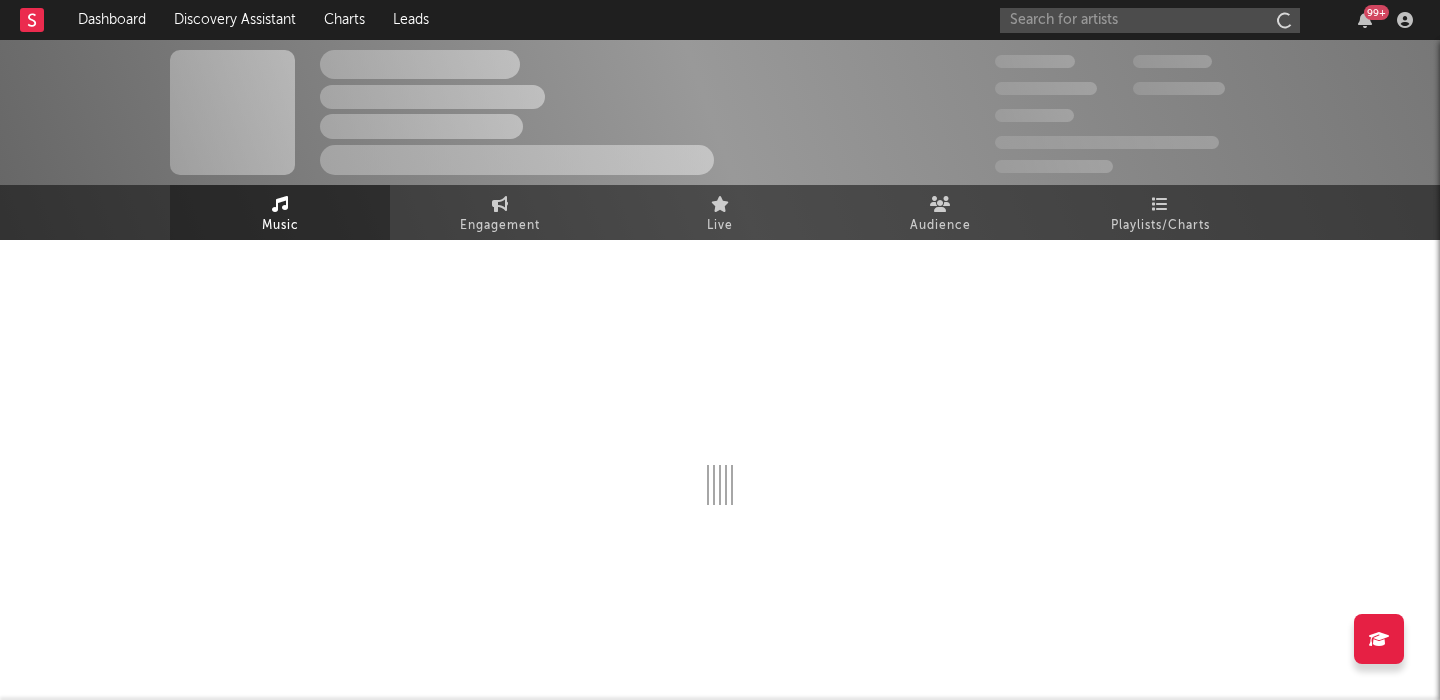 scroll, scrollTop: 0, scrollLeft: 0, axis: both 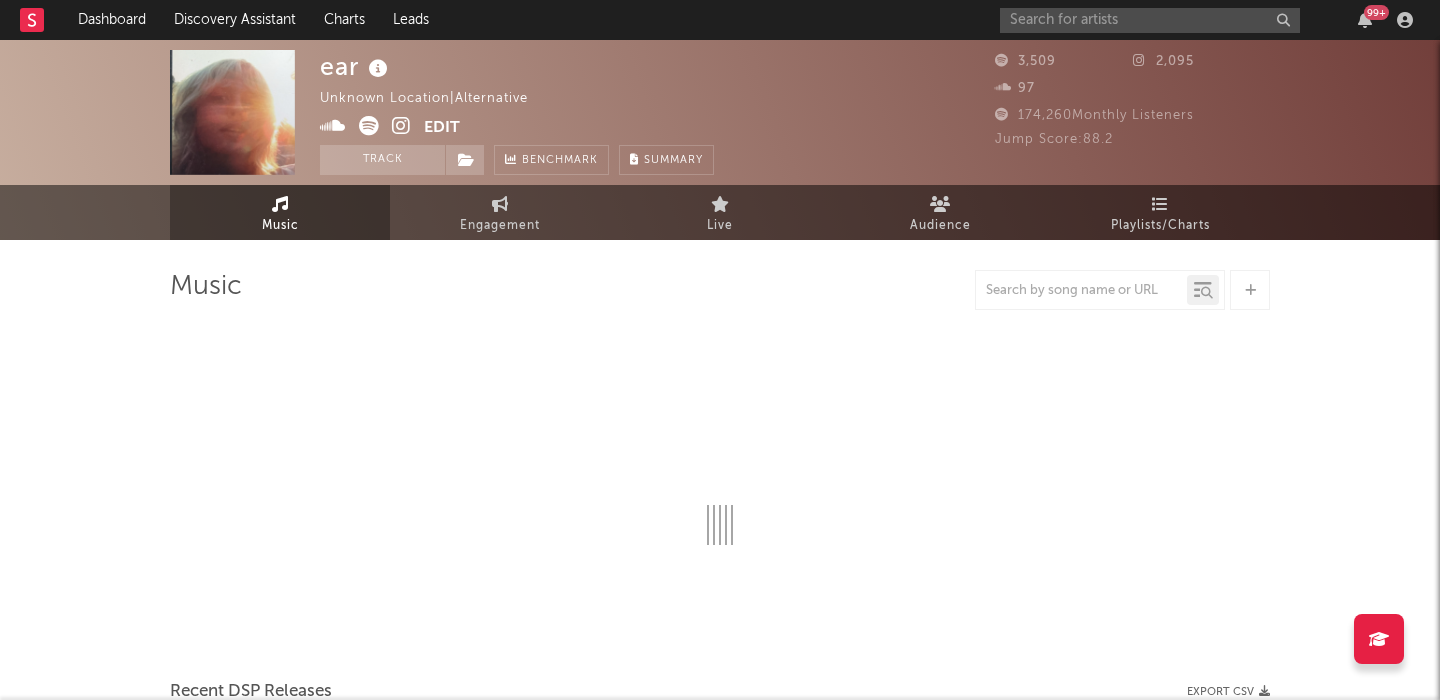 select on "1w" 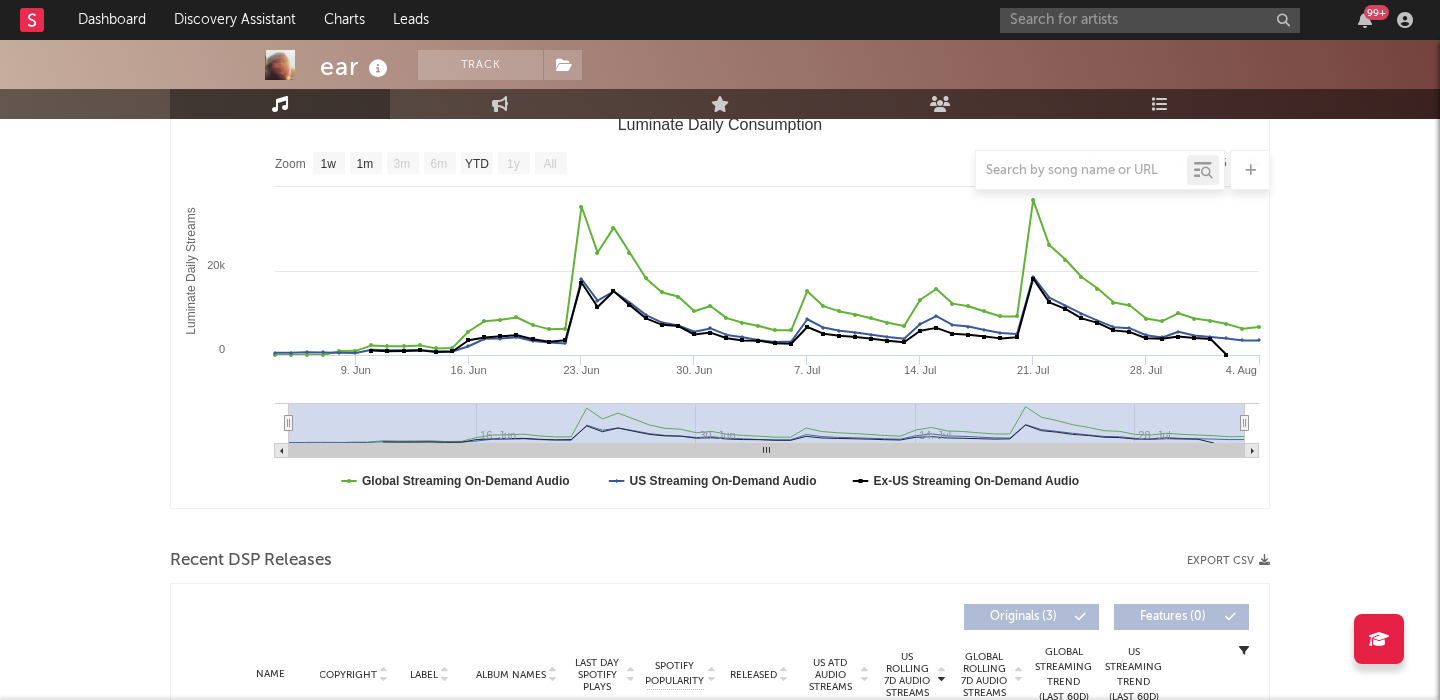 scroll, scrollTop: 545, scrollLeft: 0, axis: vertical 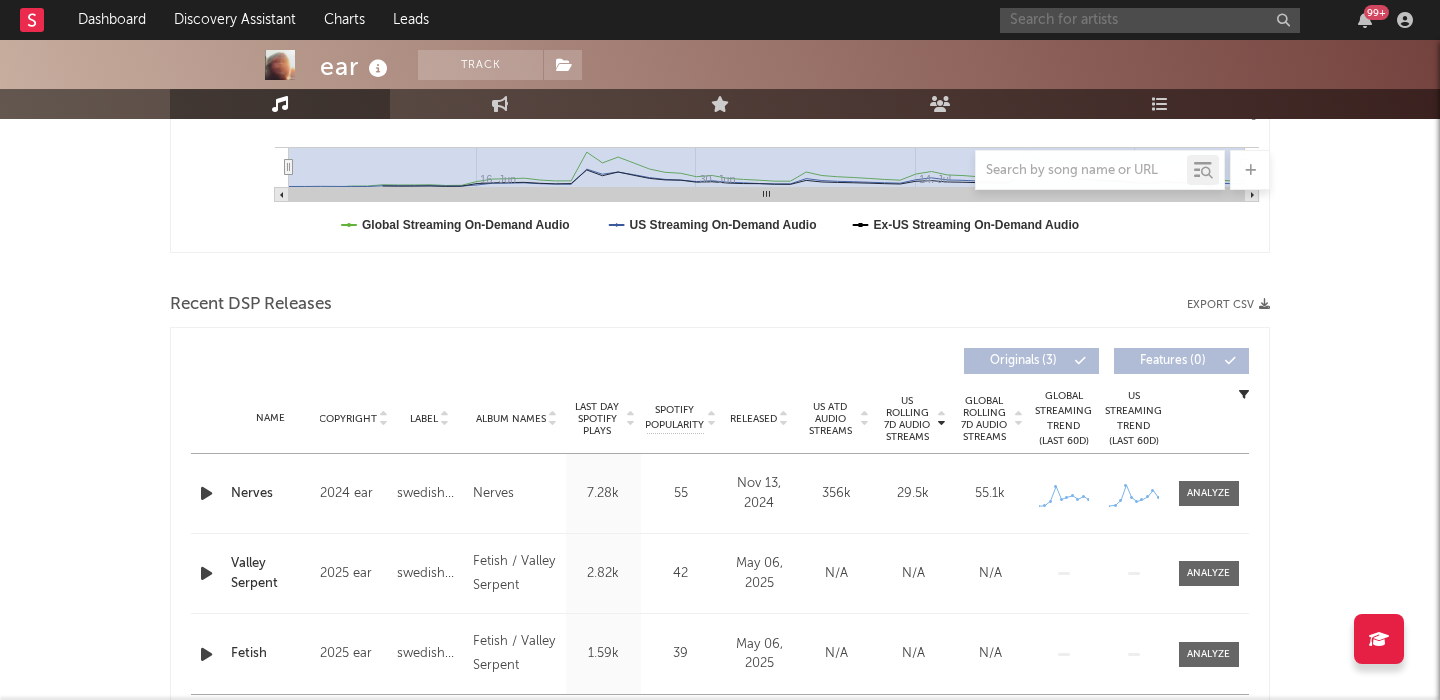 click at bounding box center (1150, 20) 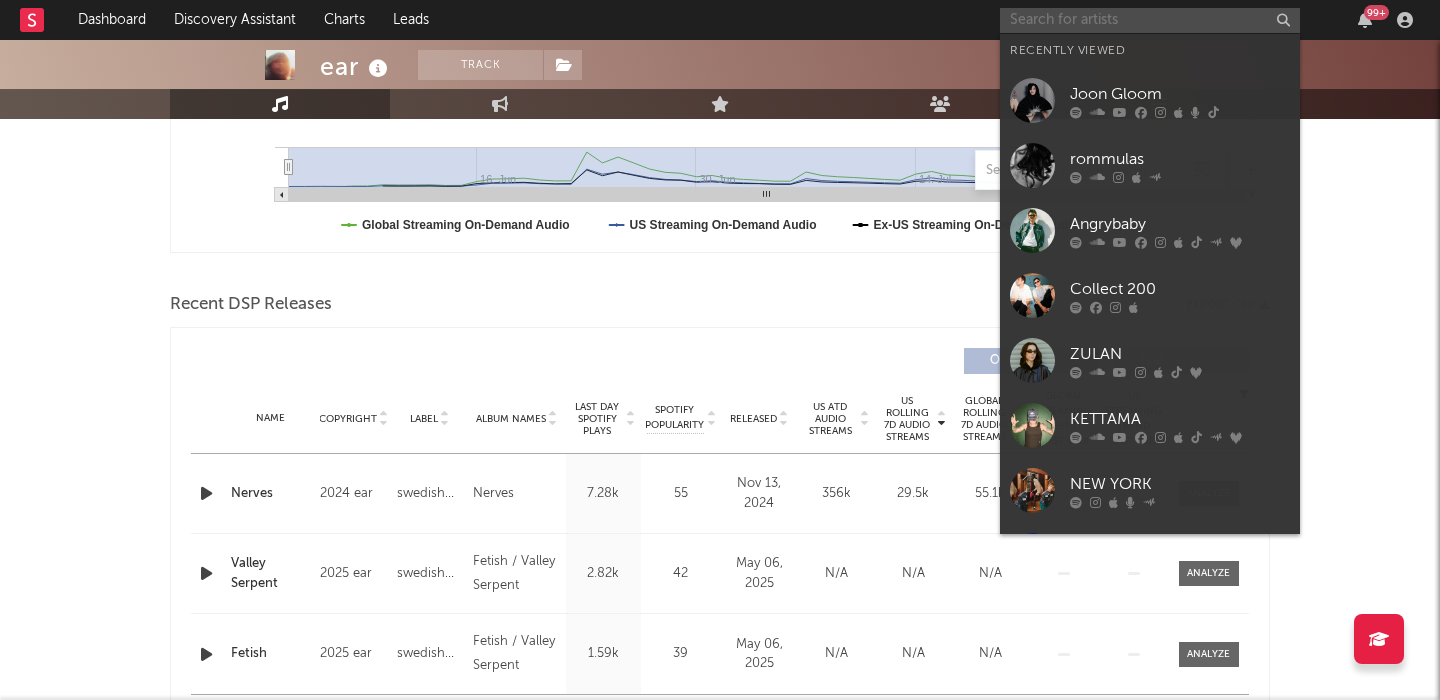 paste on "Melonada" 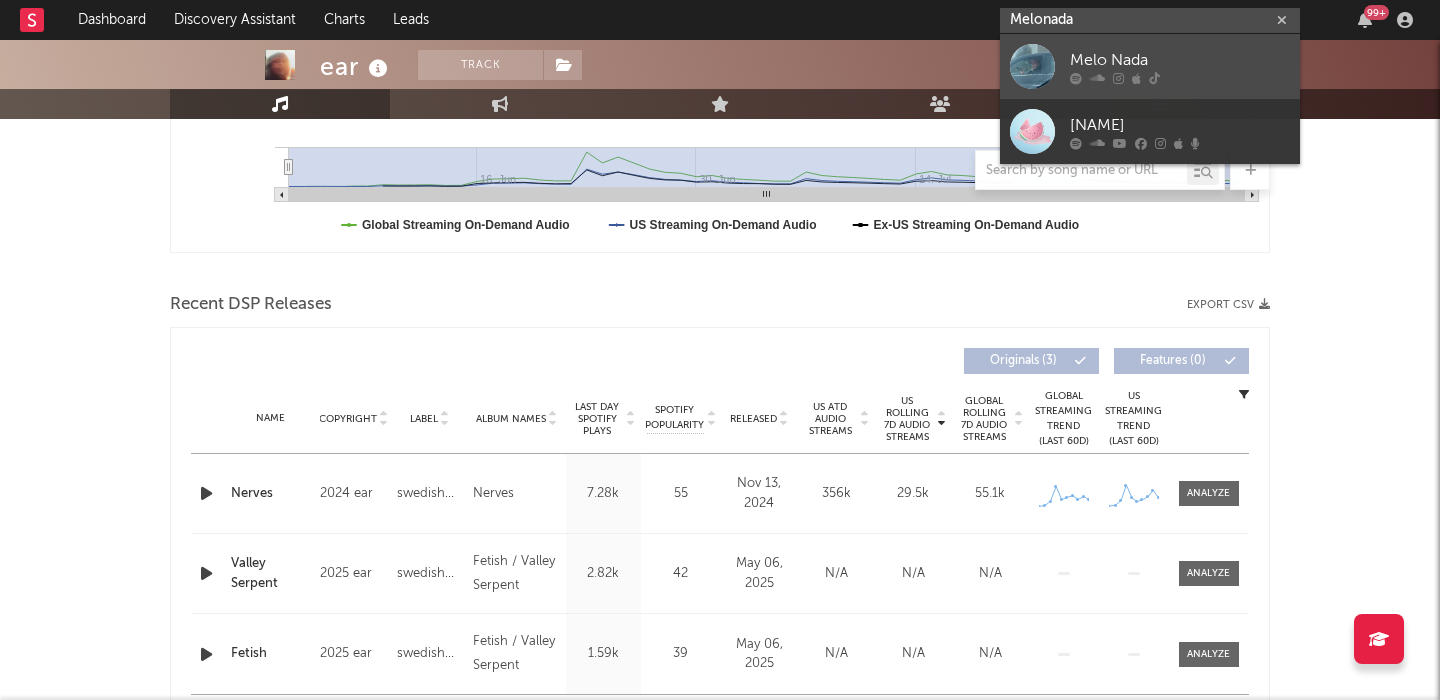 type on "Melonada" 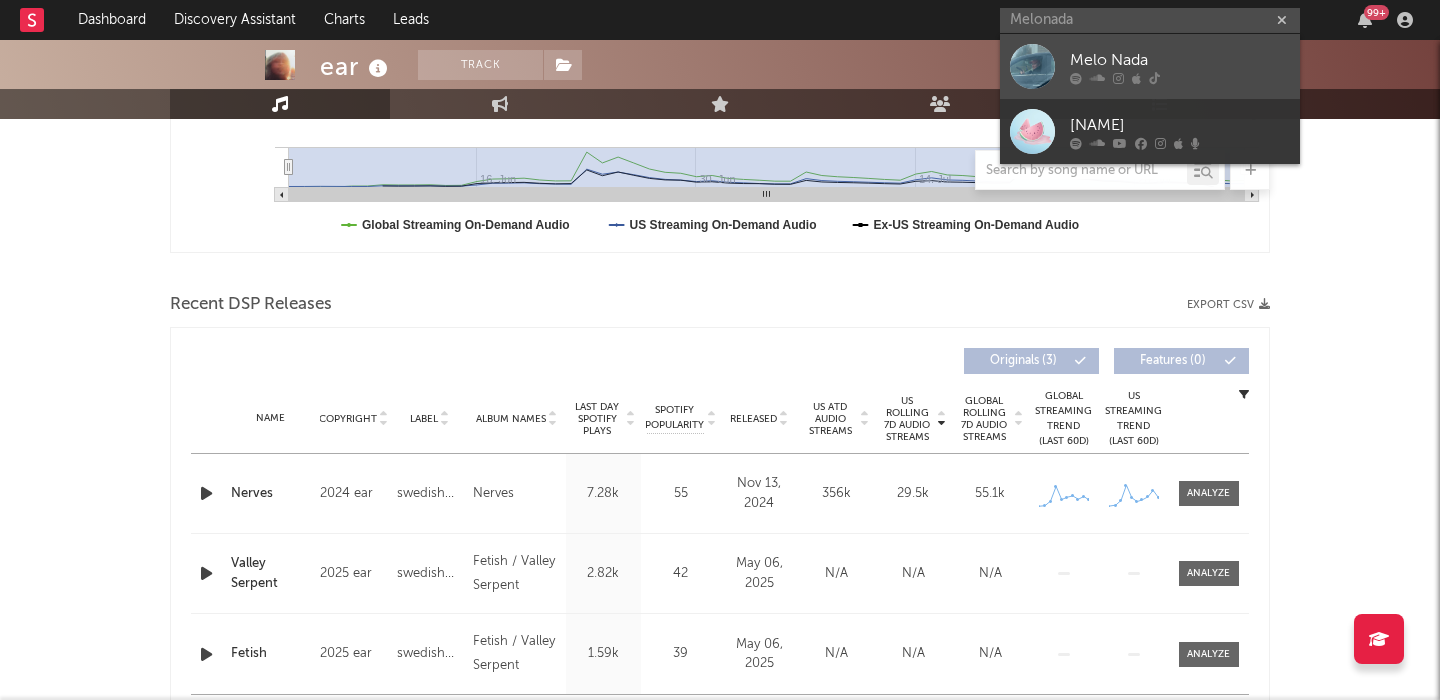 click on "Melo Nada" at bounding box center (1180, 60) 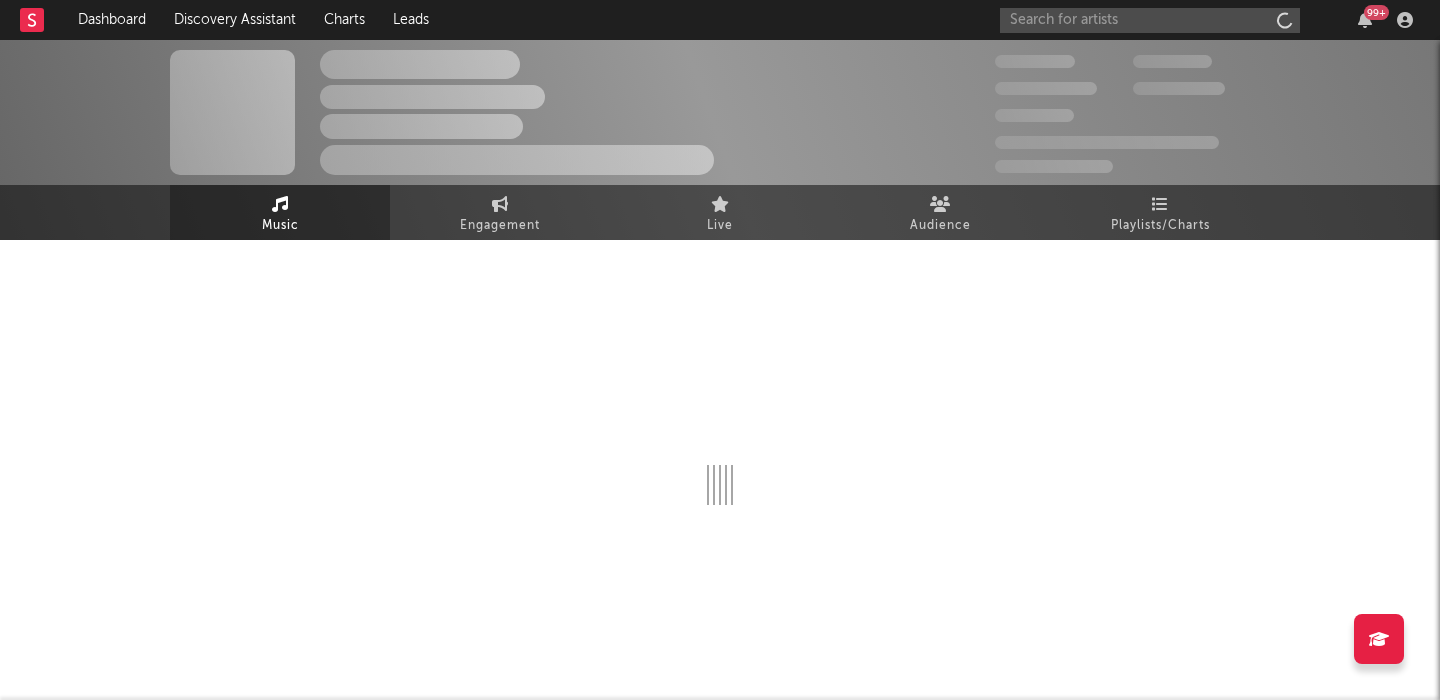 scroll, scrollTop: 0, scrollLeft: 0, axis: both 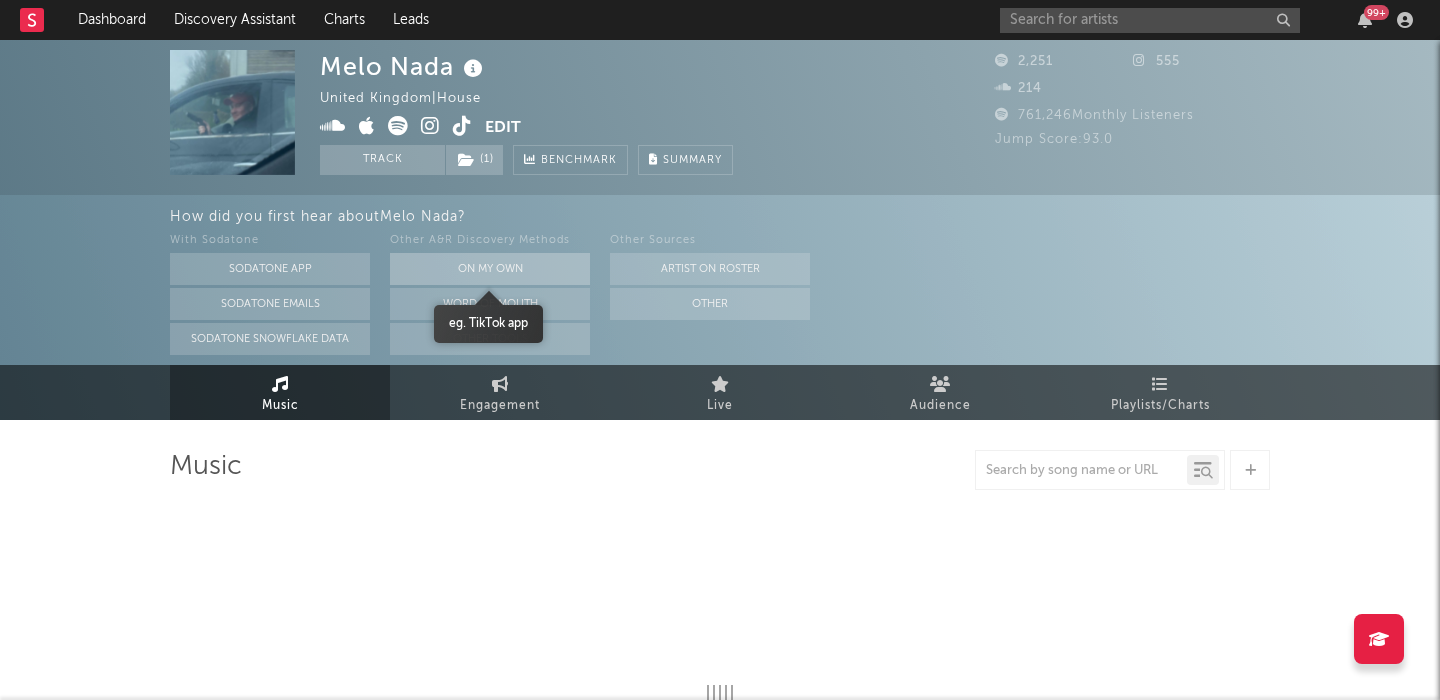 click on "On My Own" at bounding box center (490, 269) 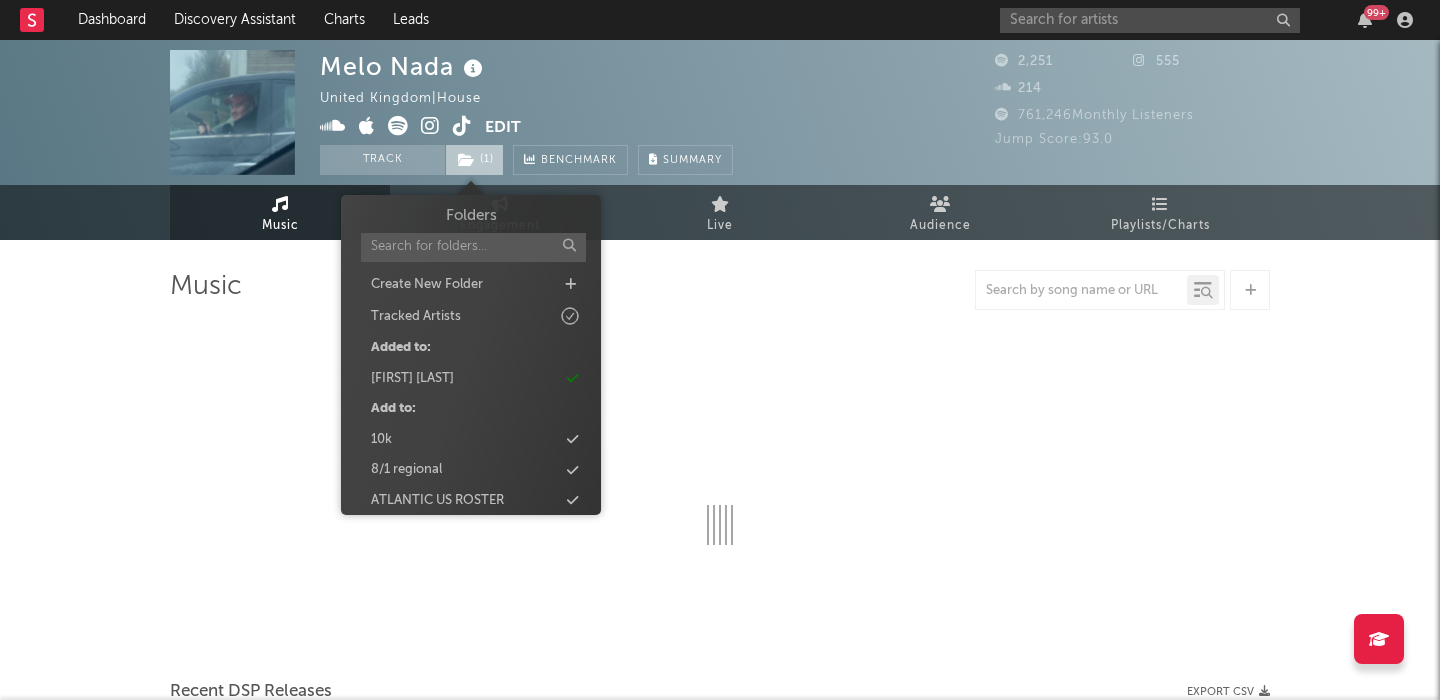 click on "( 1 )" at bounding box center (474, 160) 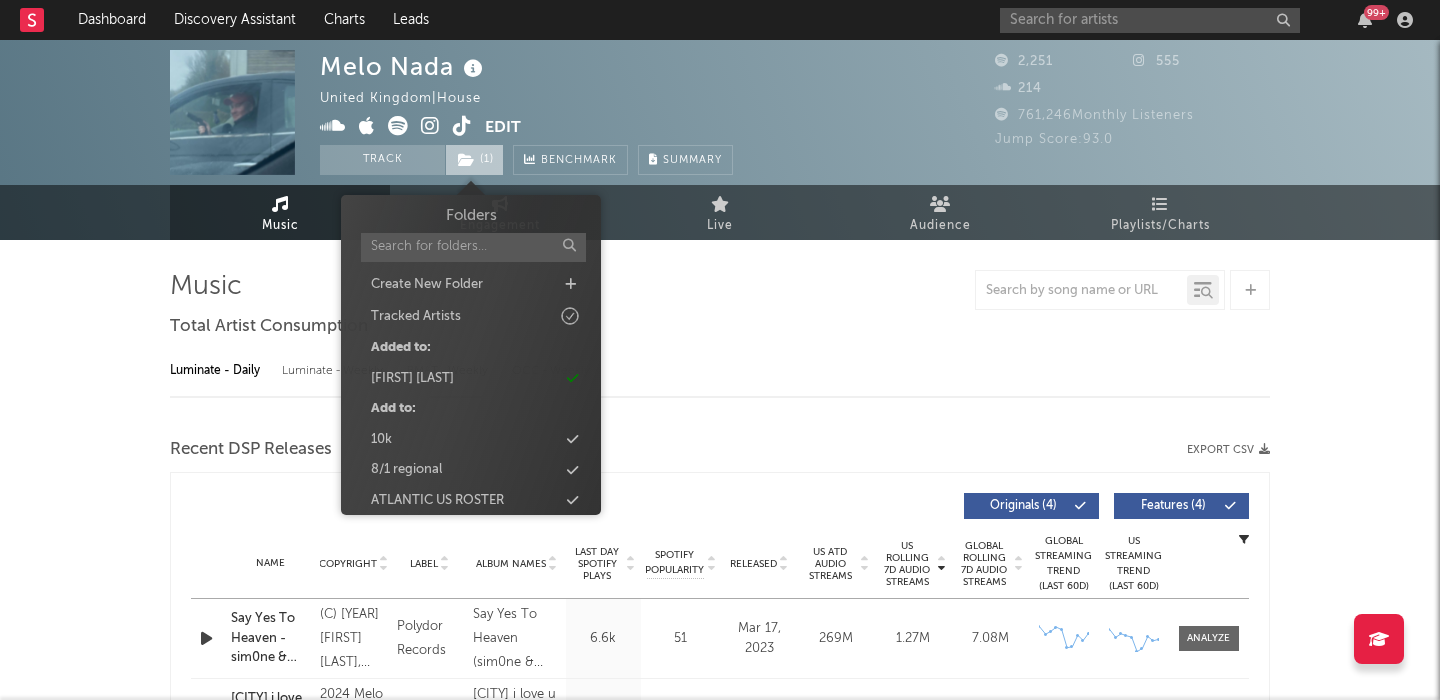 select on "6m" 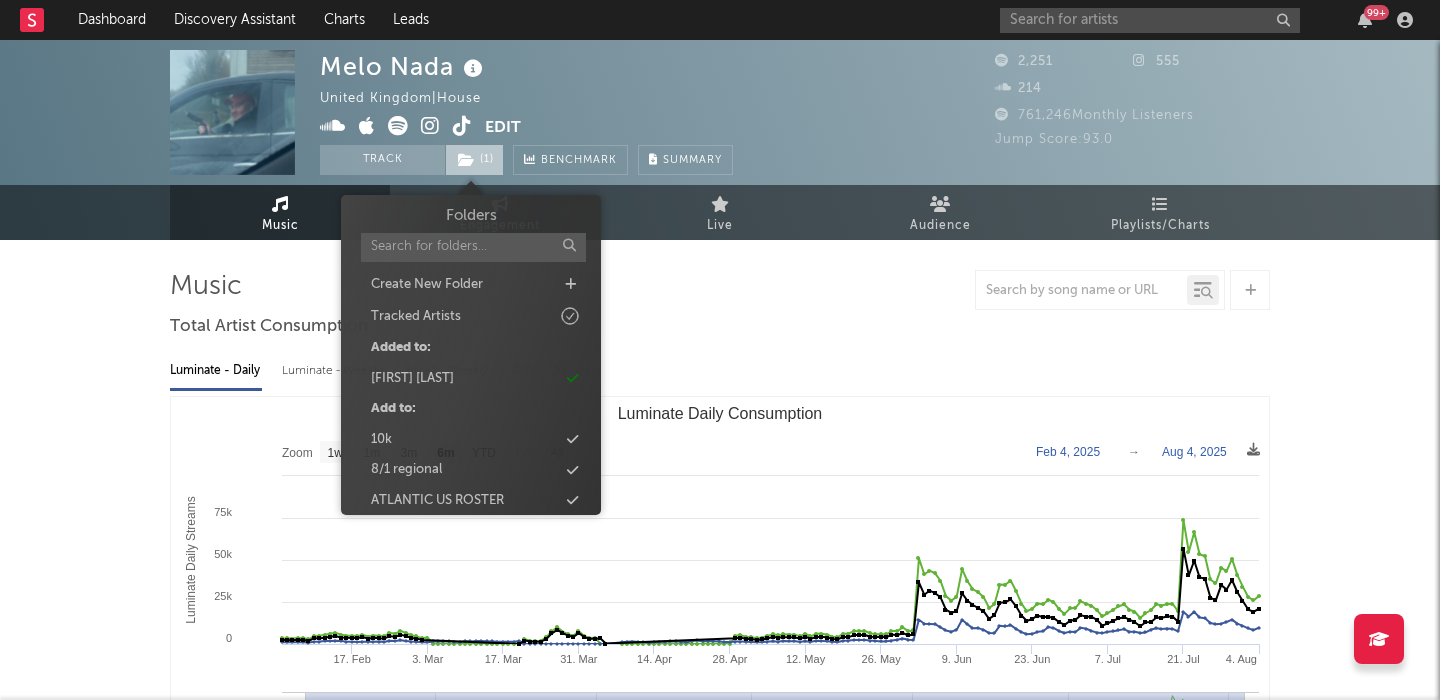 click on "( 1 )" at bounding box center [474, 160] 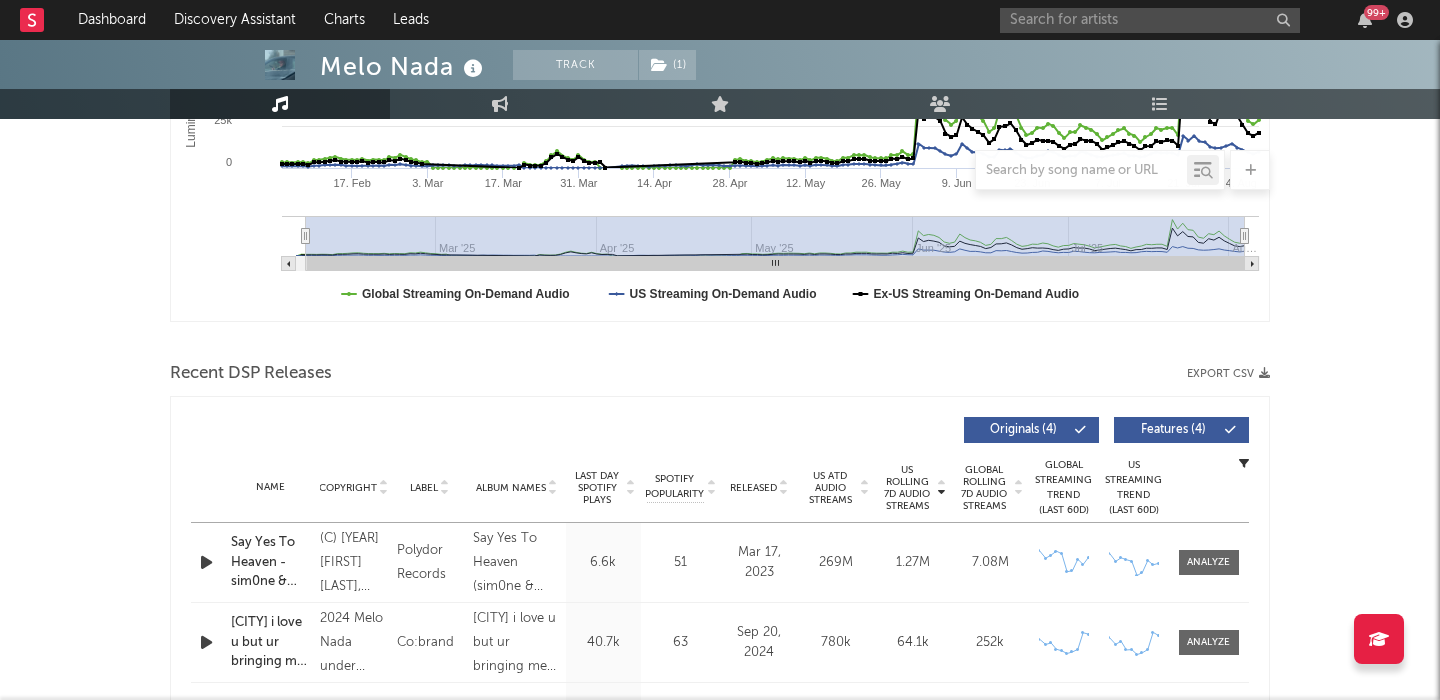scroll, scrollTop: 635, scrollLeft: 0, axis: vertical 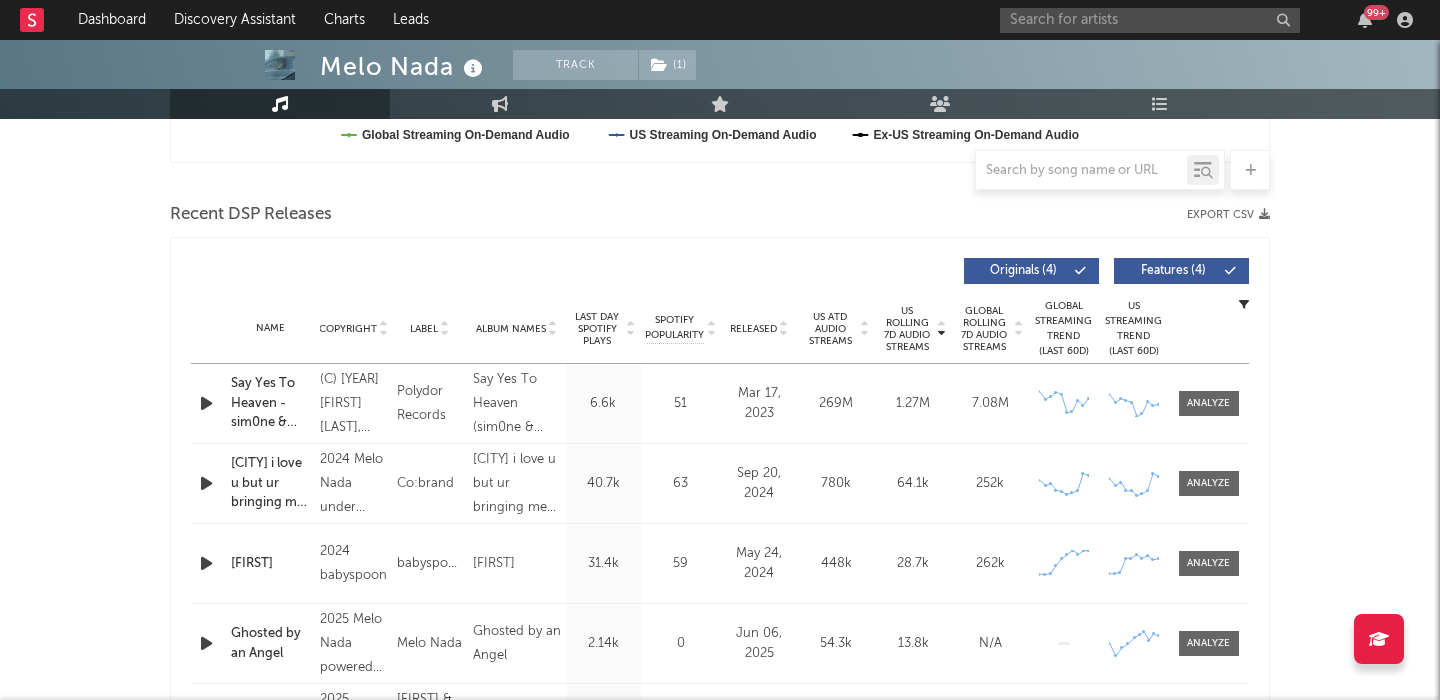 click on "Features   ( 4 )" at bounding box center (1173, 271) 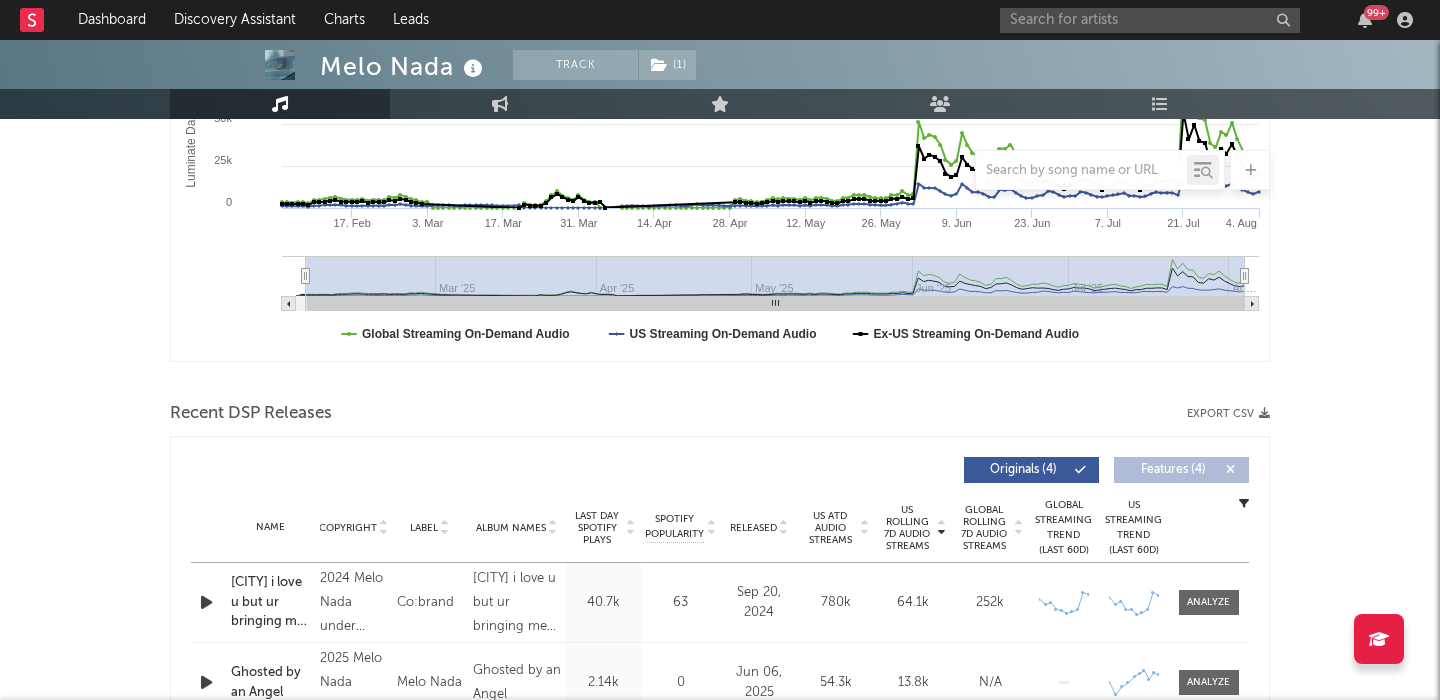 scroll, scrollTop: 0, scrollLeft: 0, axis: both 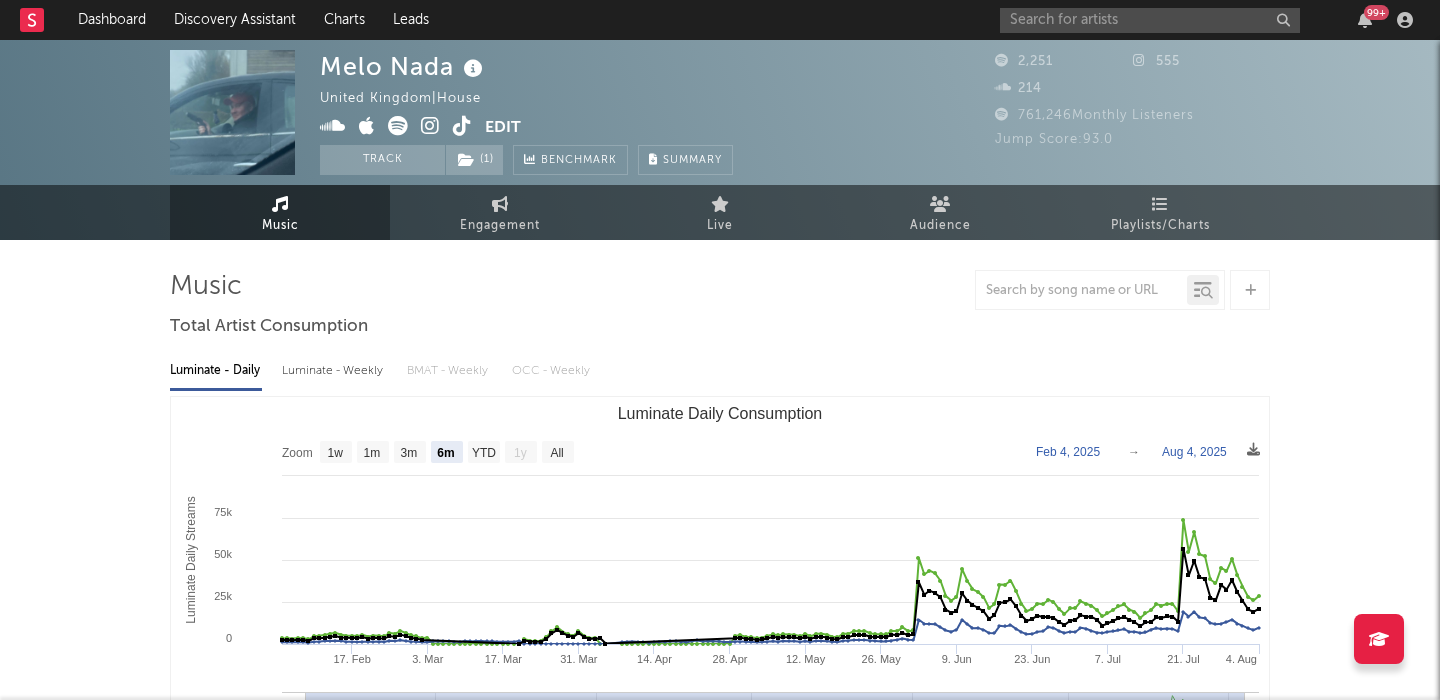 click on "Melo Nada" at bounding box center (404, 66) 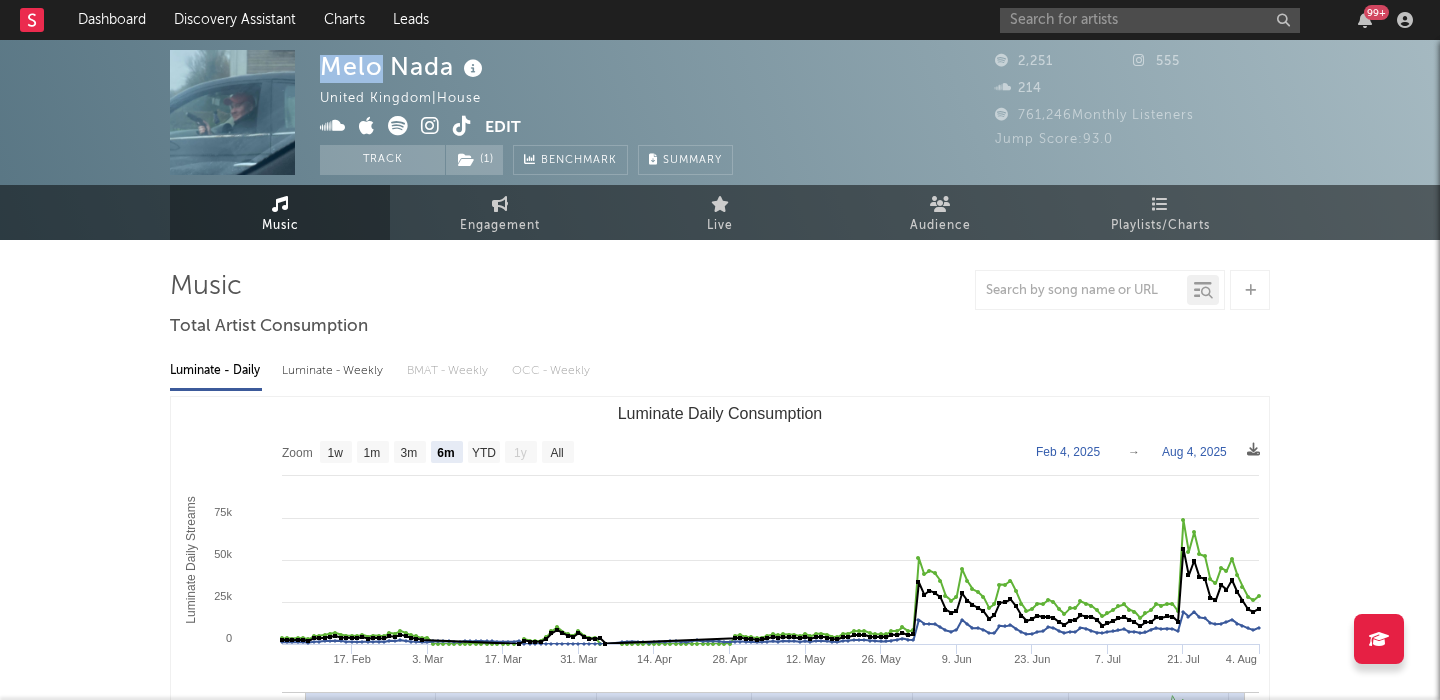 click on "Melo Nada" at bounding box center (404, 66) 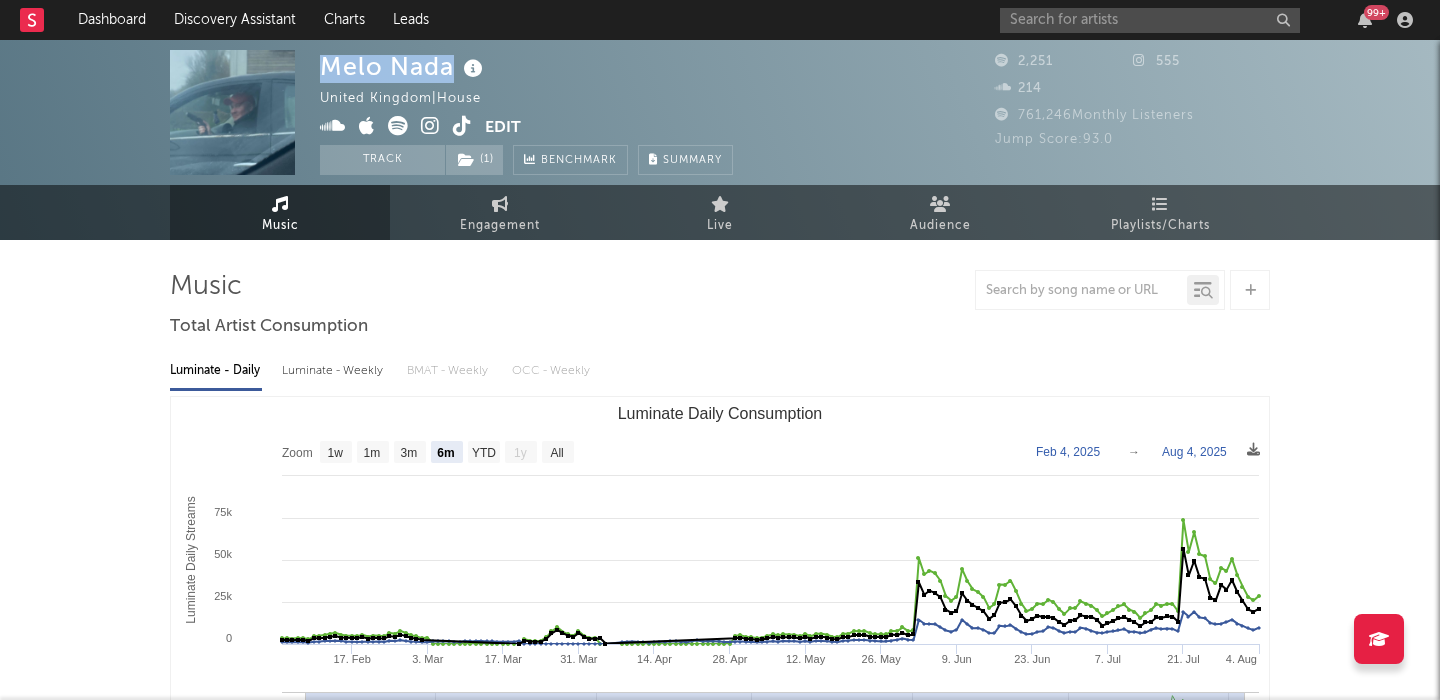 click on "Melo Nada" at bounding box center [404, 66] 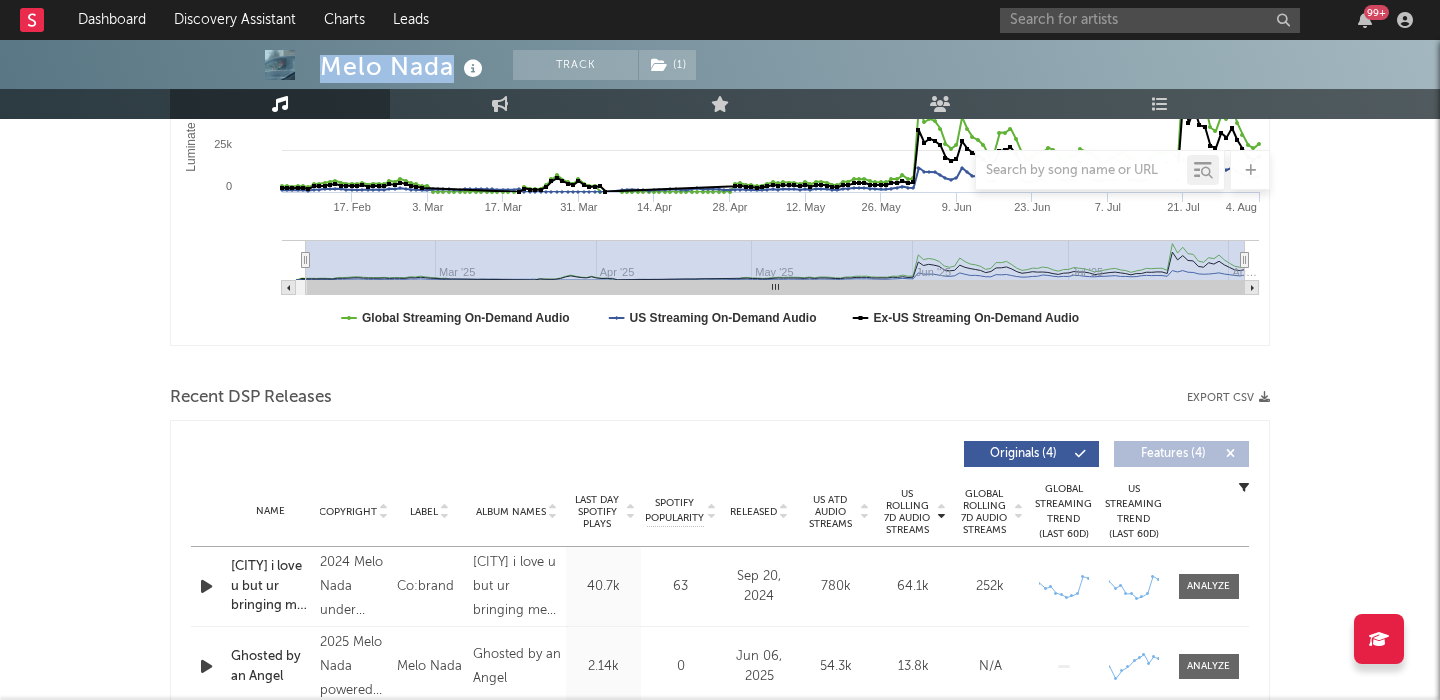 scroll, scrollTop: 554, scrollLeft: 0, axis: vertical 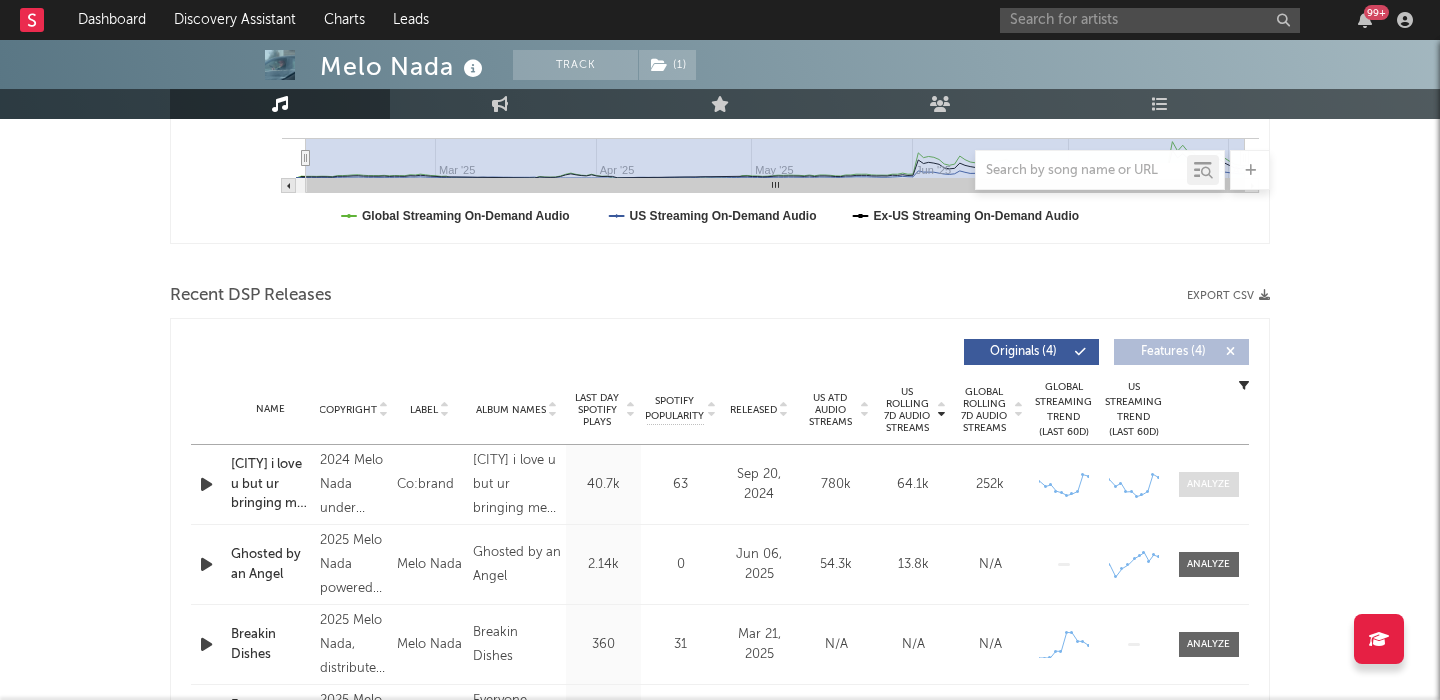 click at bounding box center (1208, 484) 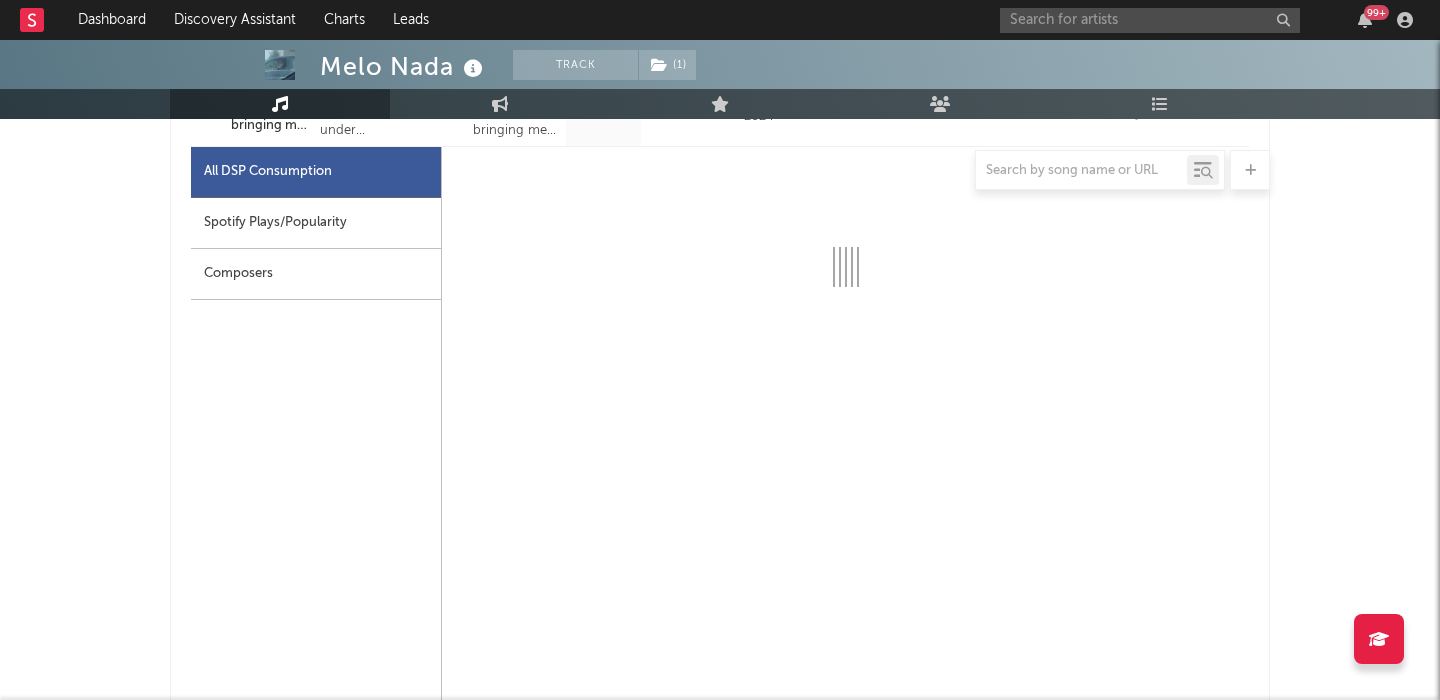 select on "6m" 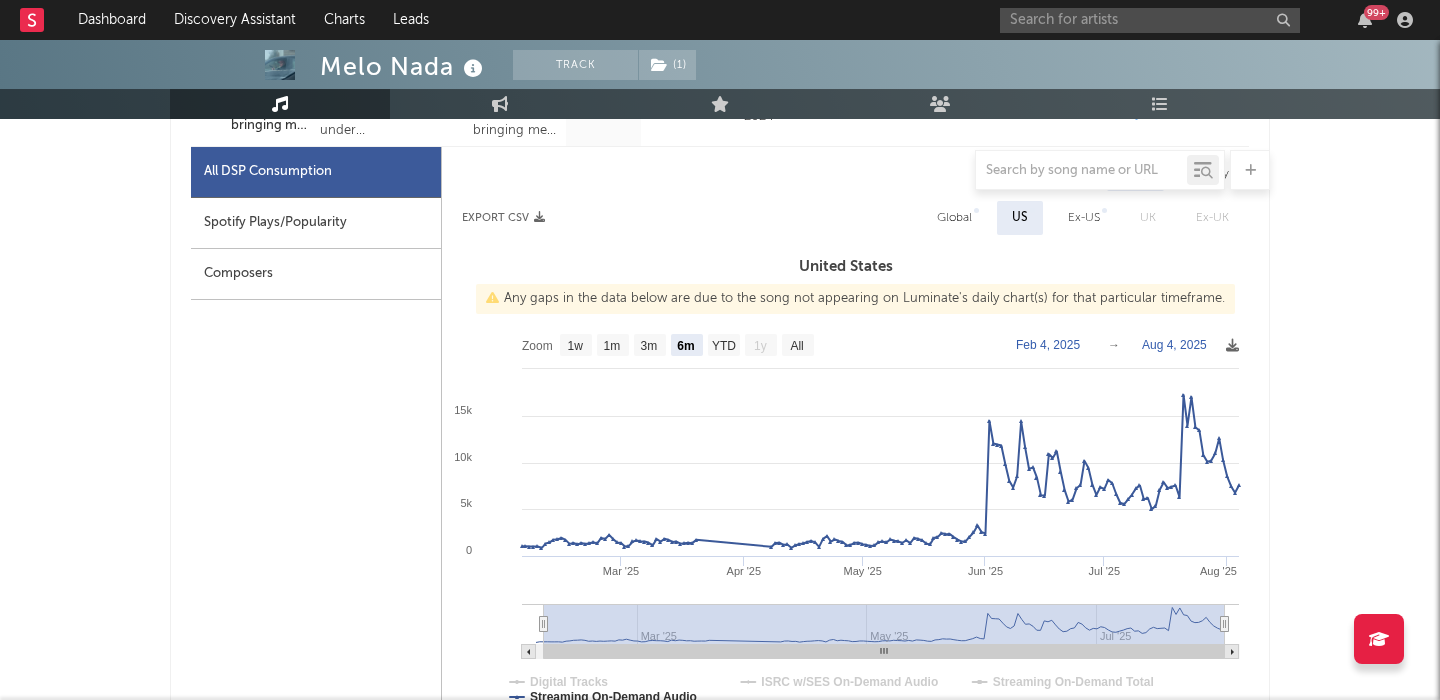 scroll, scrollTop: 855, scrollLeft: 0, axis: vertical 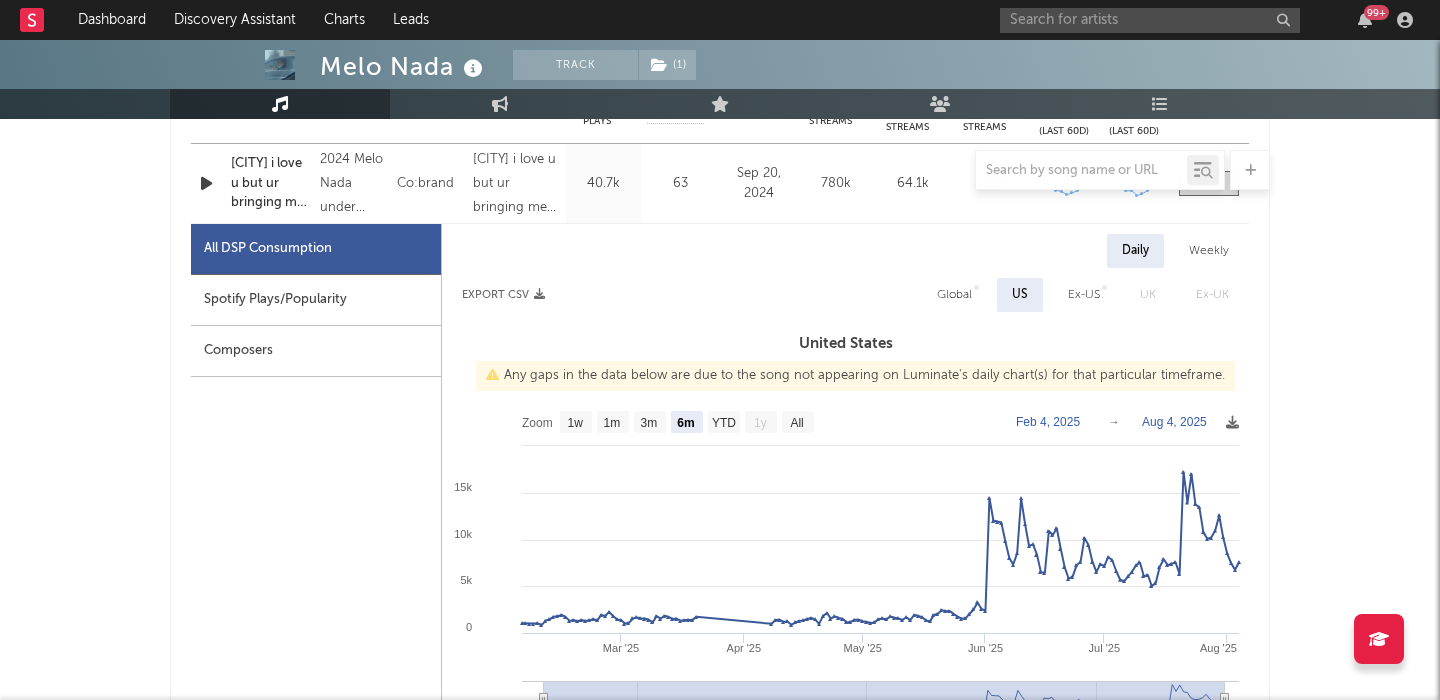 click on "Global" at bounding box center [954, 295] 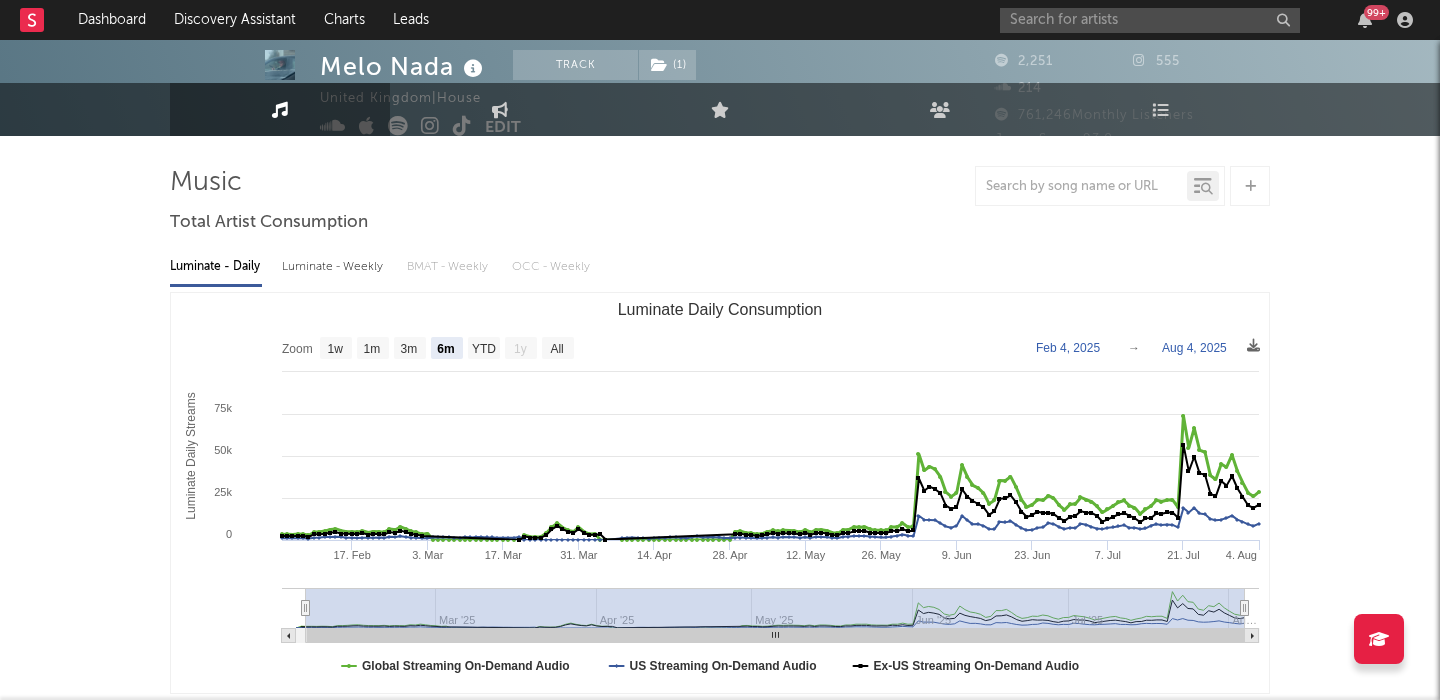 scroll, scrollTop: 4, scrollLeft: 0, axis: vertical 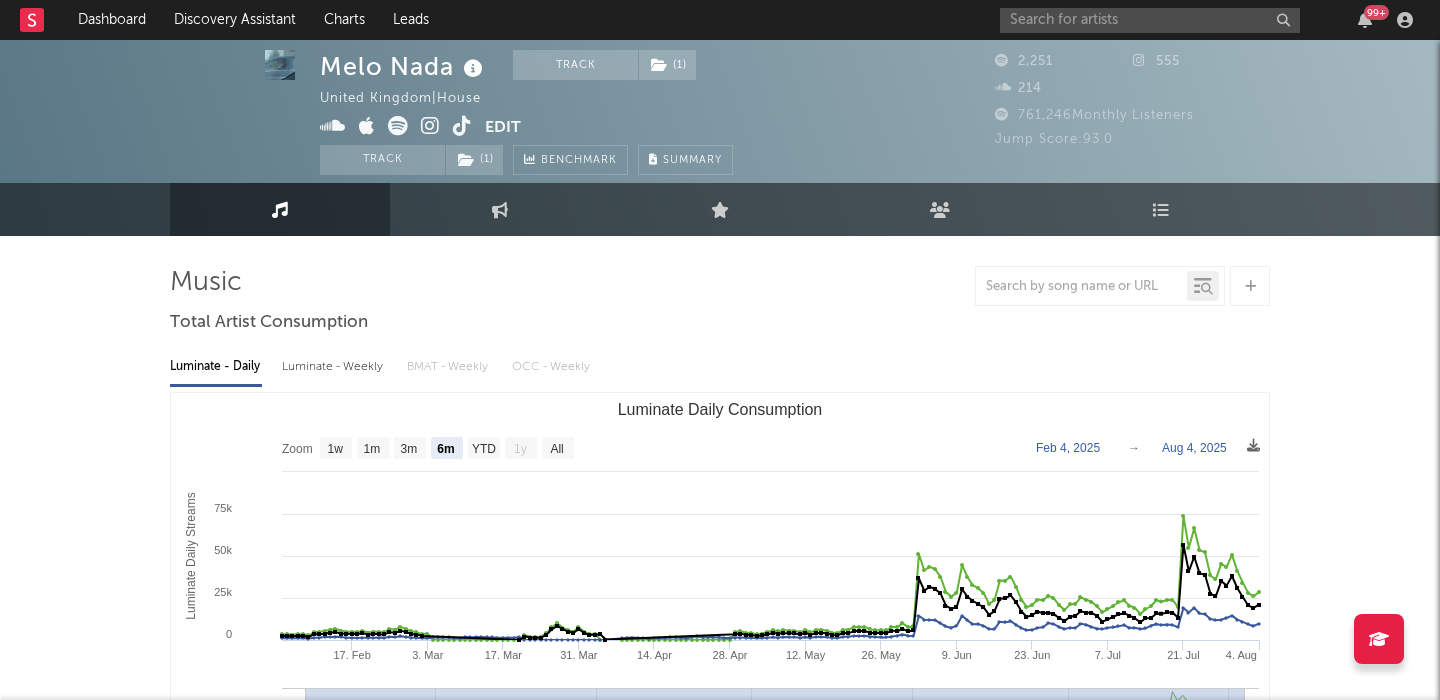 click on "Melo Nada" at bounding box center [404, 66] 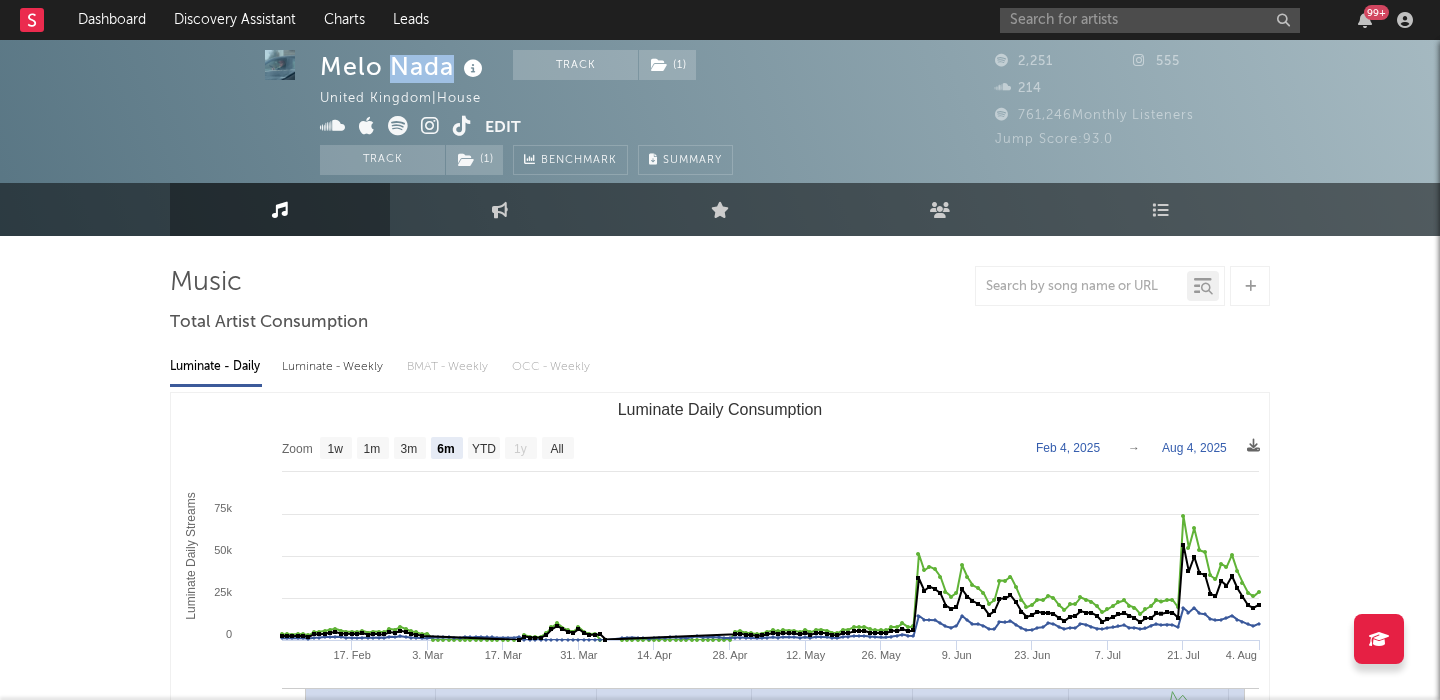 click on "Melo Nada" at bounding box center (404, 66) 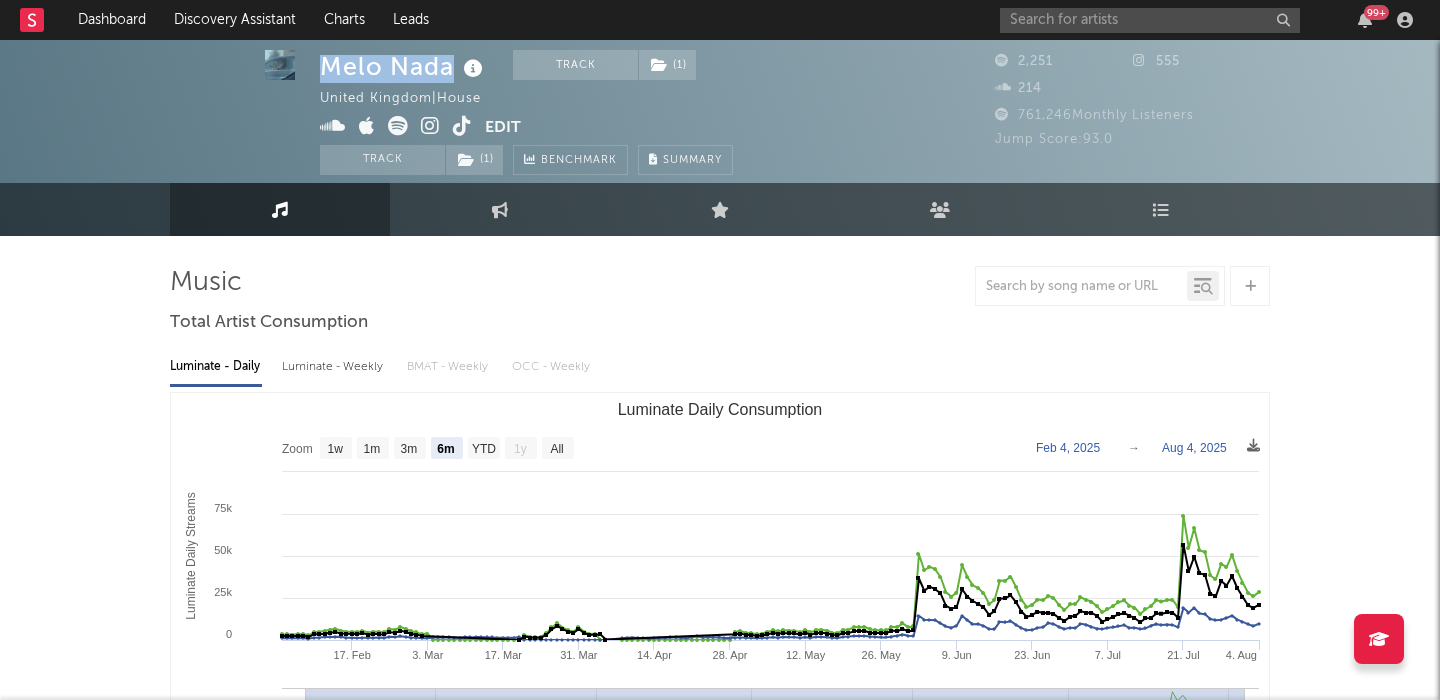 click on "Melo Nada" at bounding box center [404, 66] 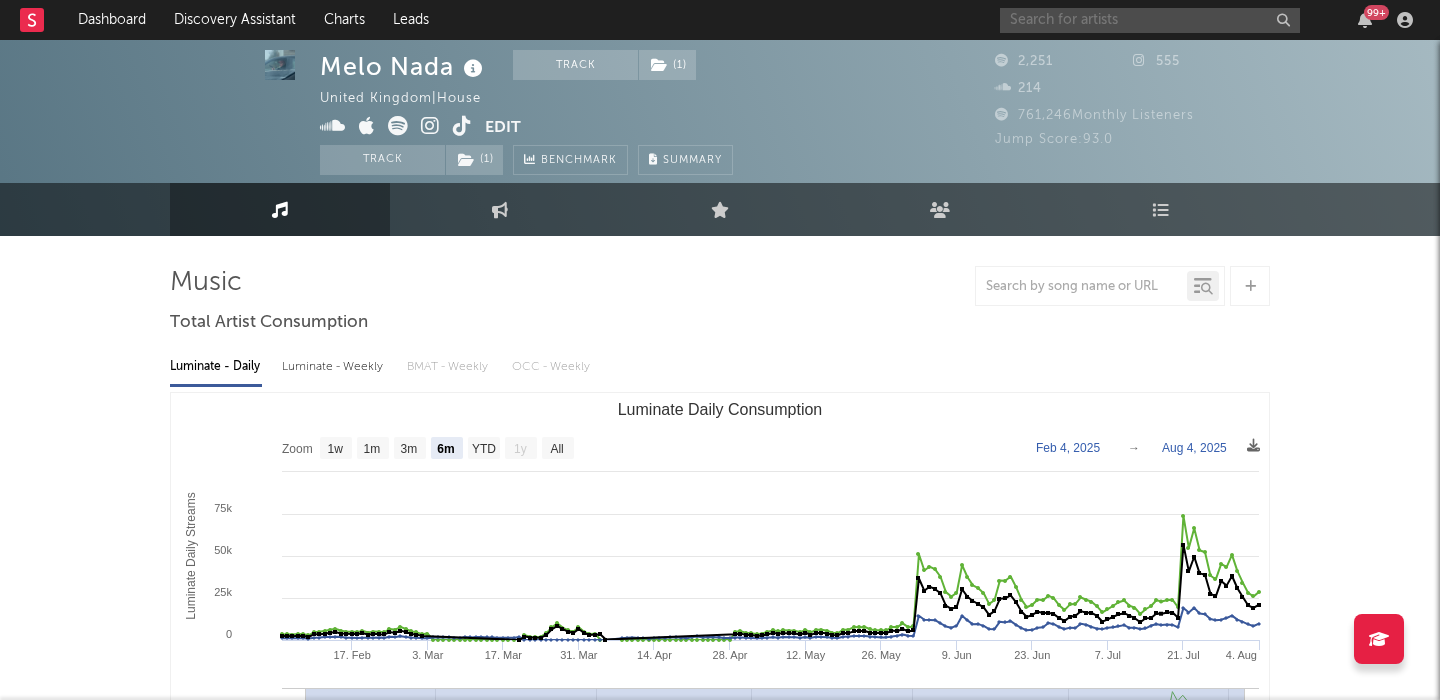 click at bounding box center [1150, 20] 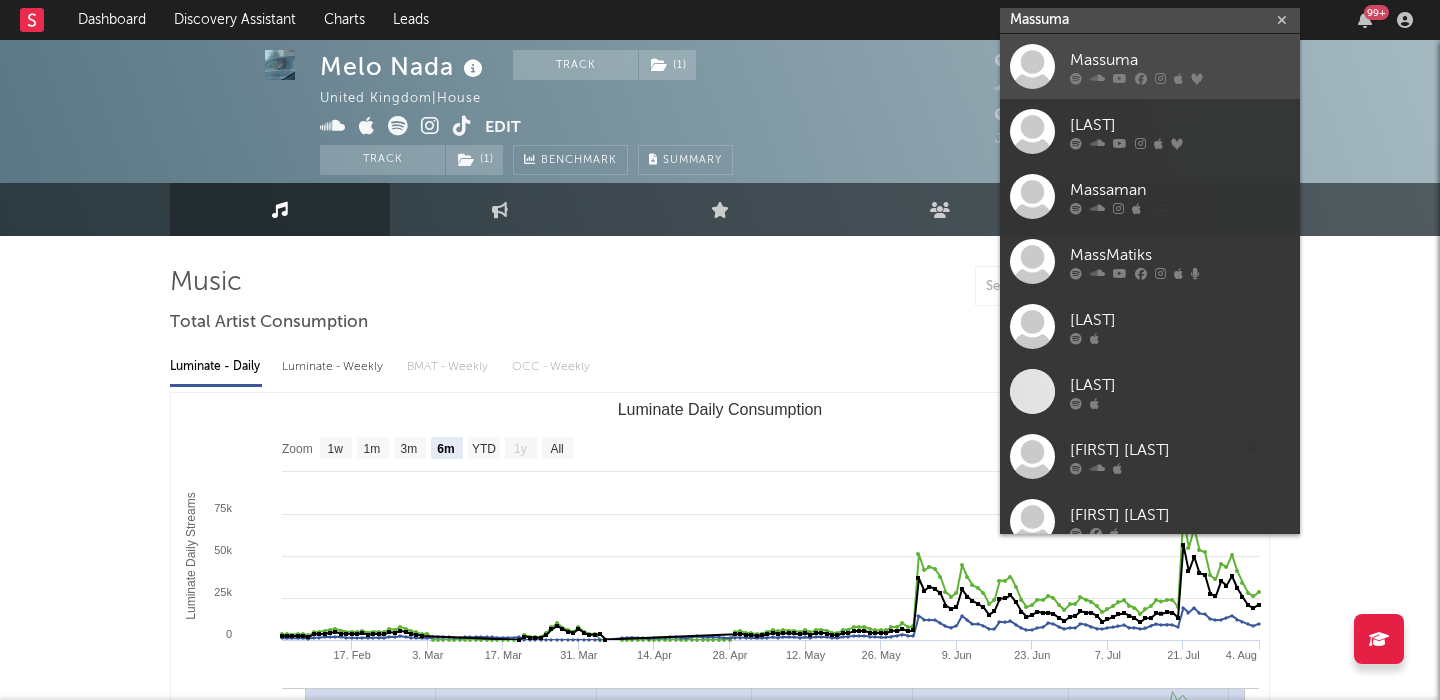 type on "Massuma" 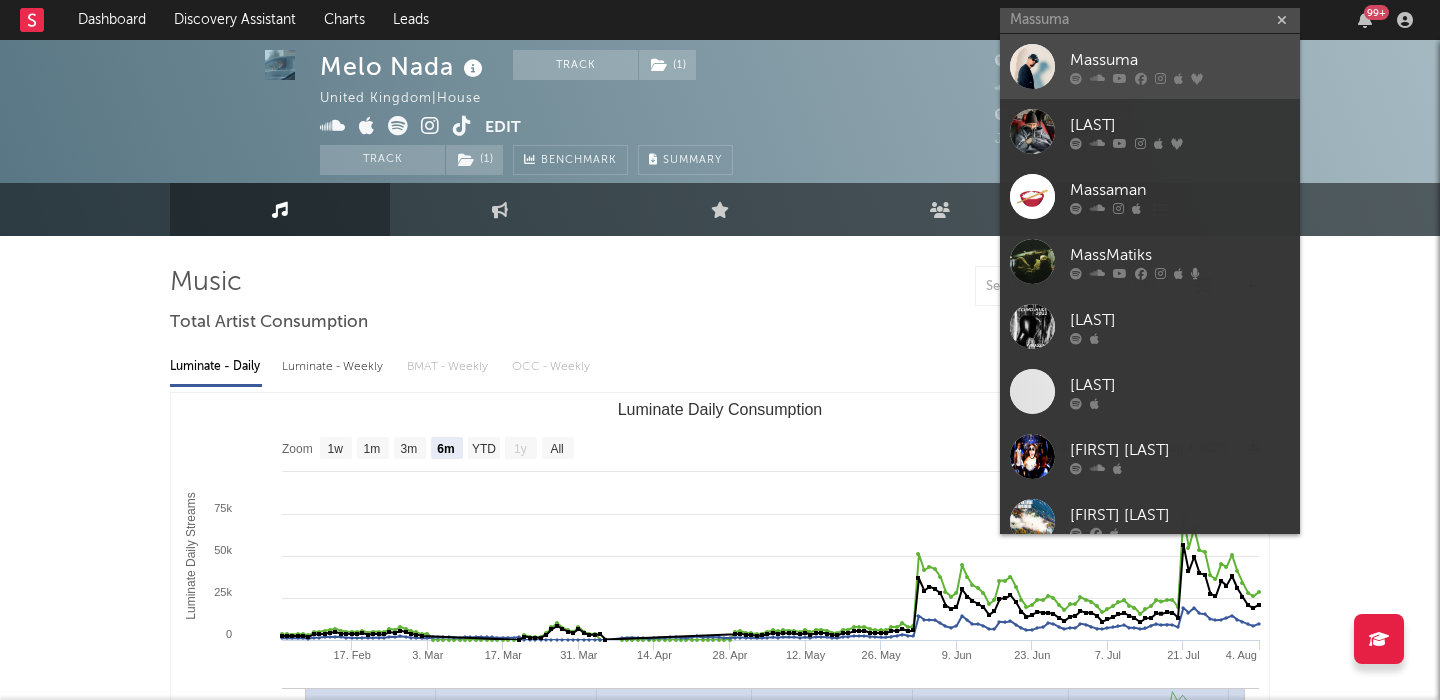 click on "Massuma" at bounding box center (1180, 60) 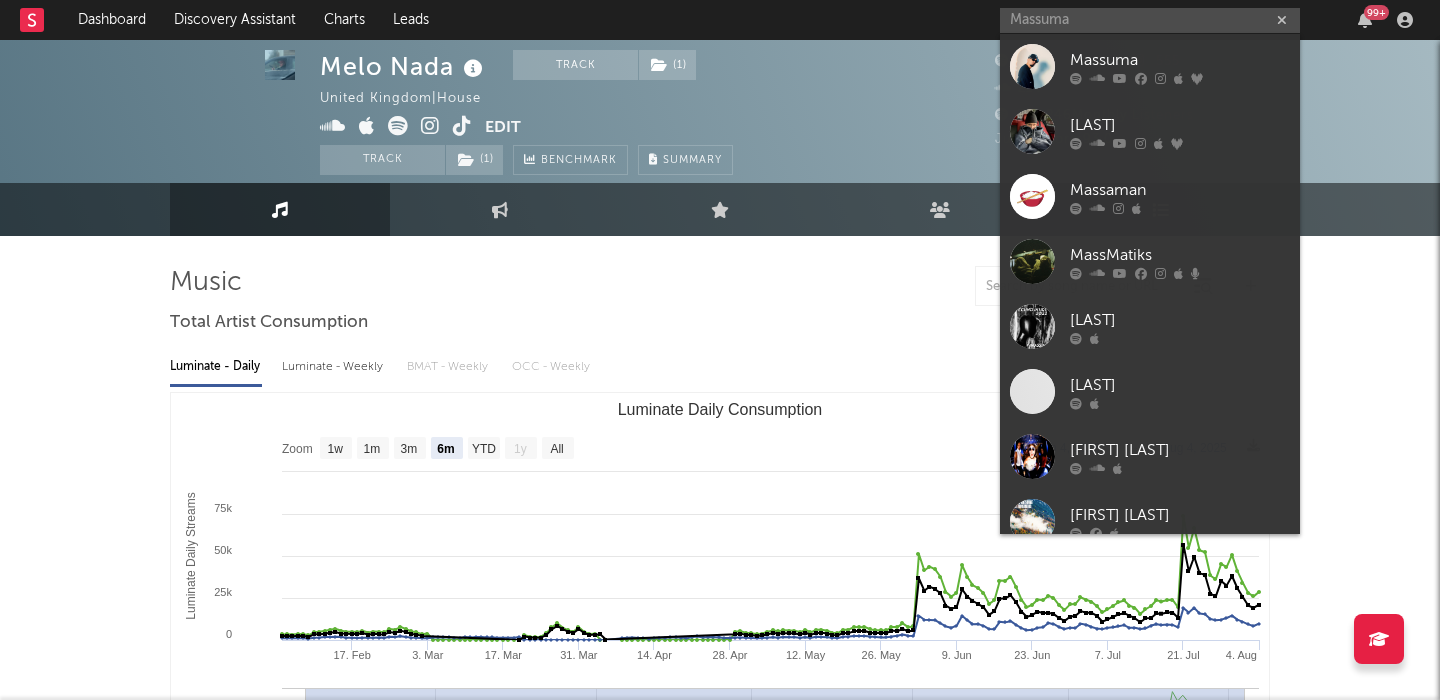 type 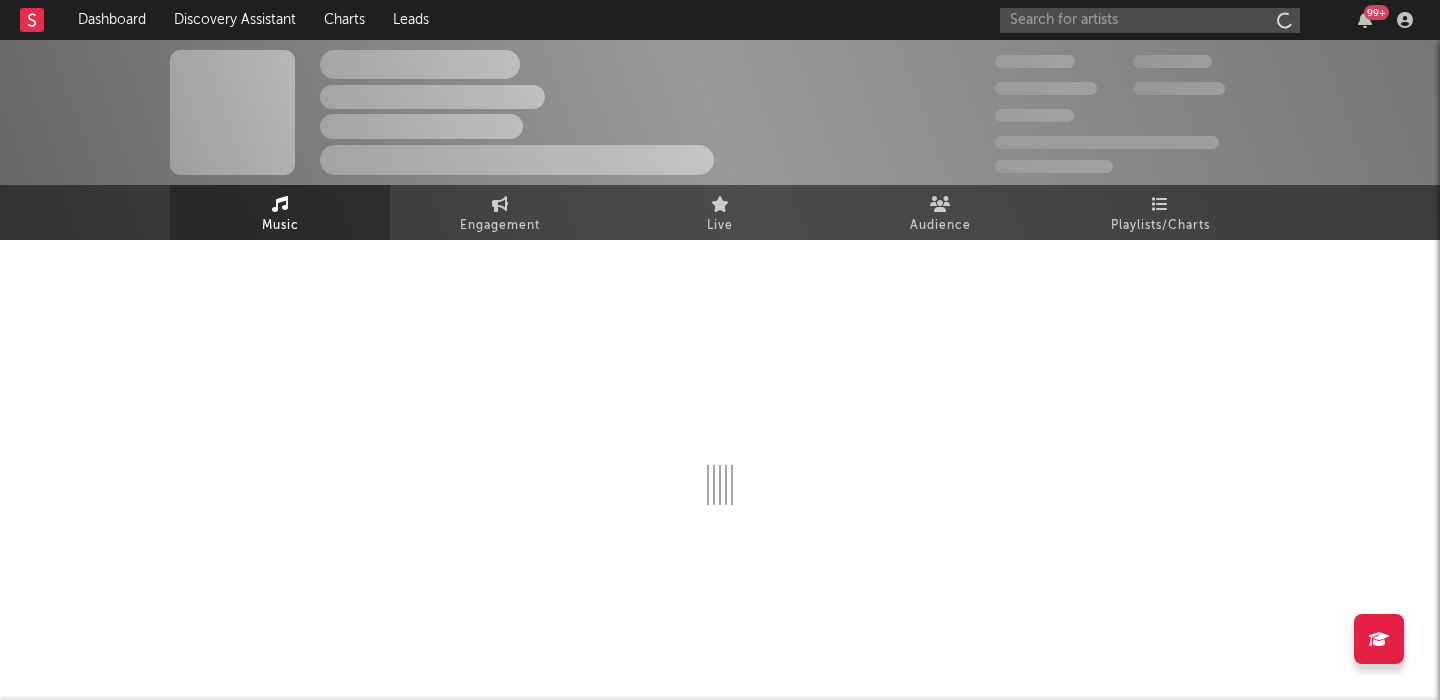 scroll, scrollTop: 0, scrollLeft: 0, axis: both 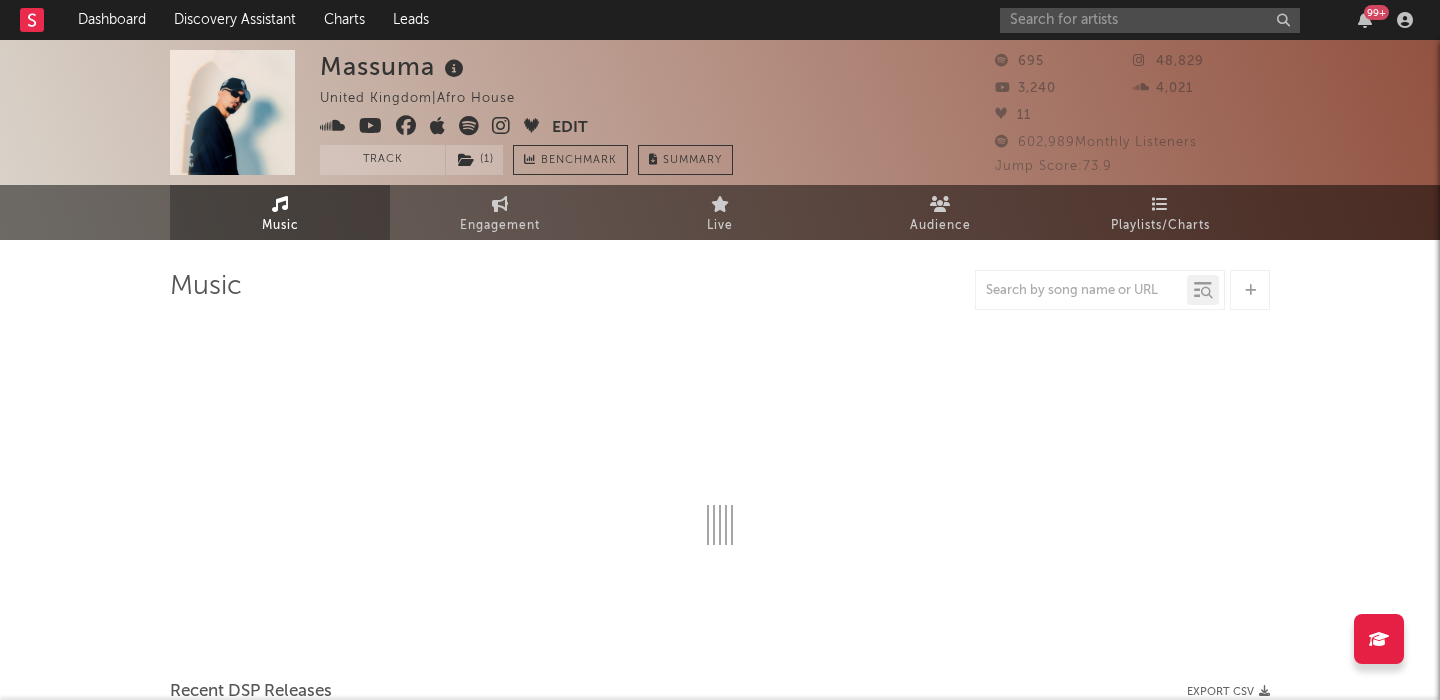 select on "1w" 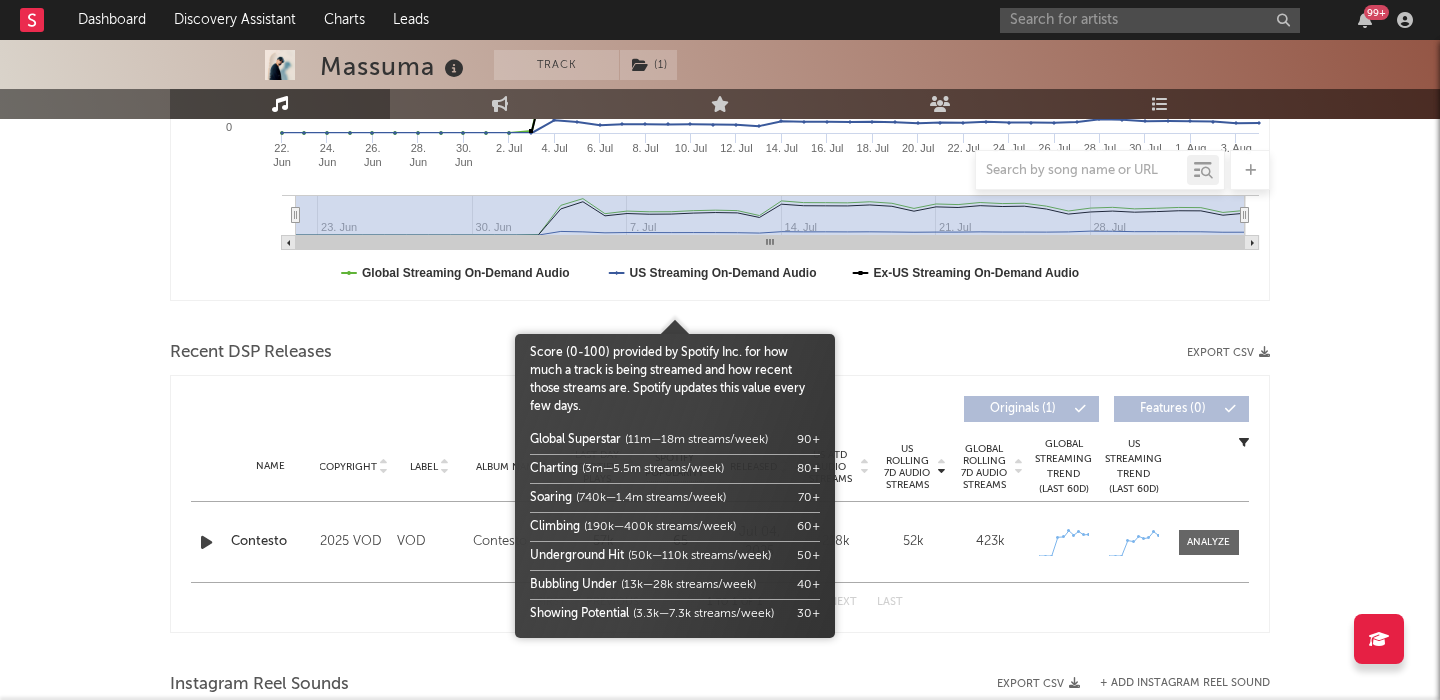 scroll, scrollTop: 664, scrollLeft: 0, axis: vertical 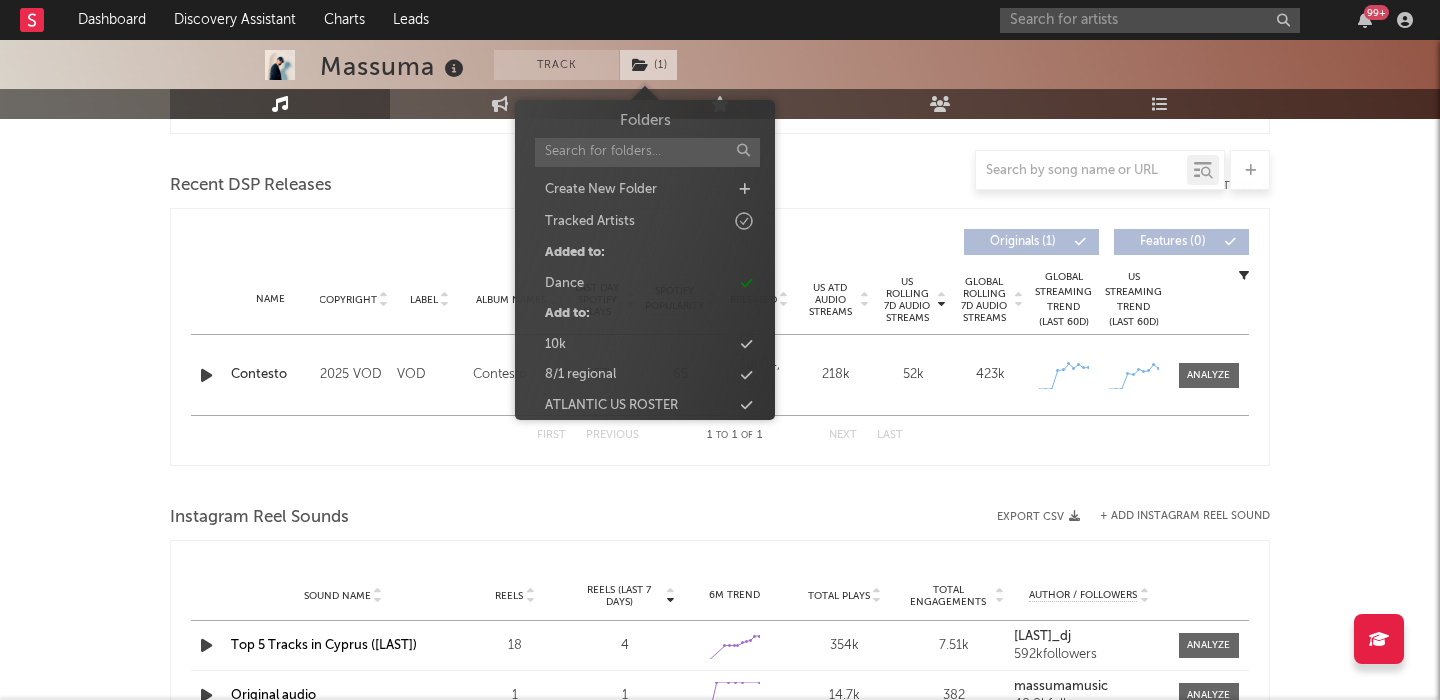 click on "( 1 )" at bounding box center [648, 65] 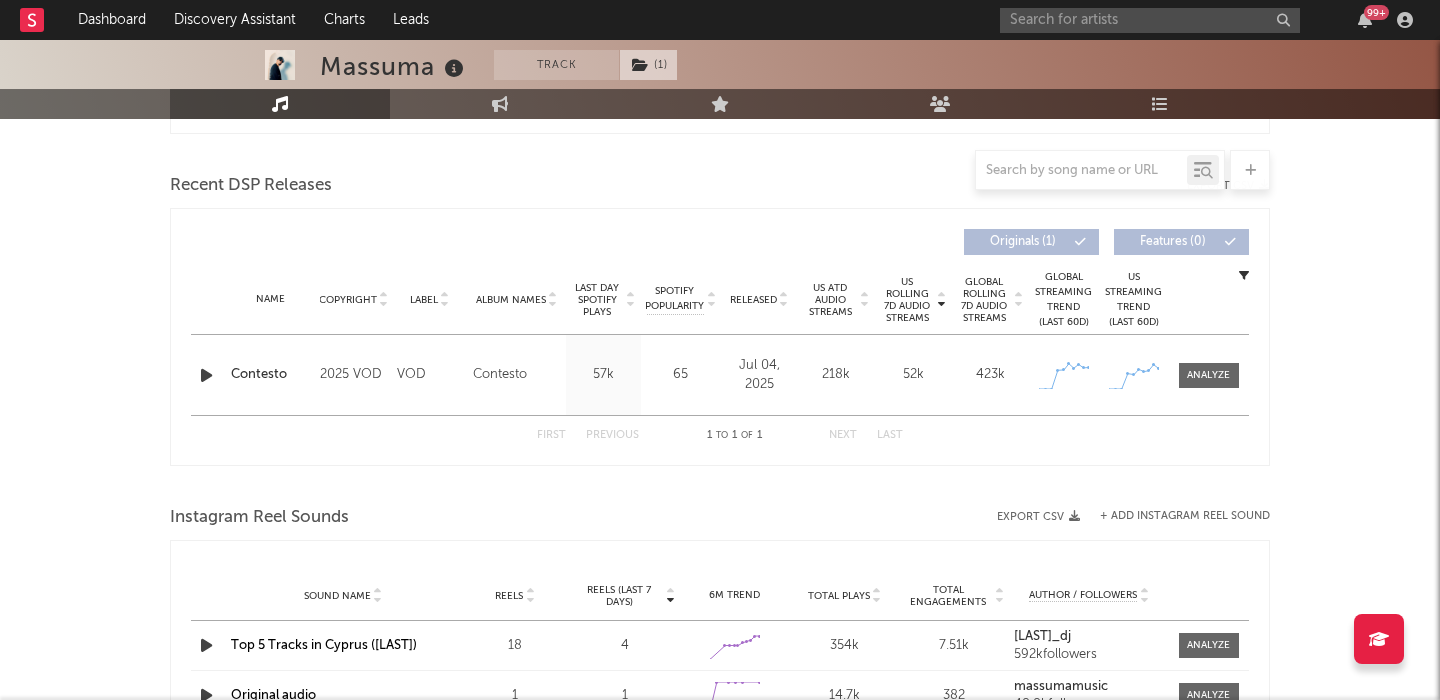 click on "( 1 )" at bounding box center (648, 65) 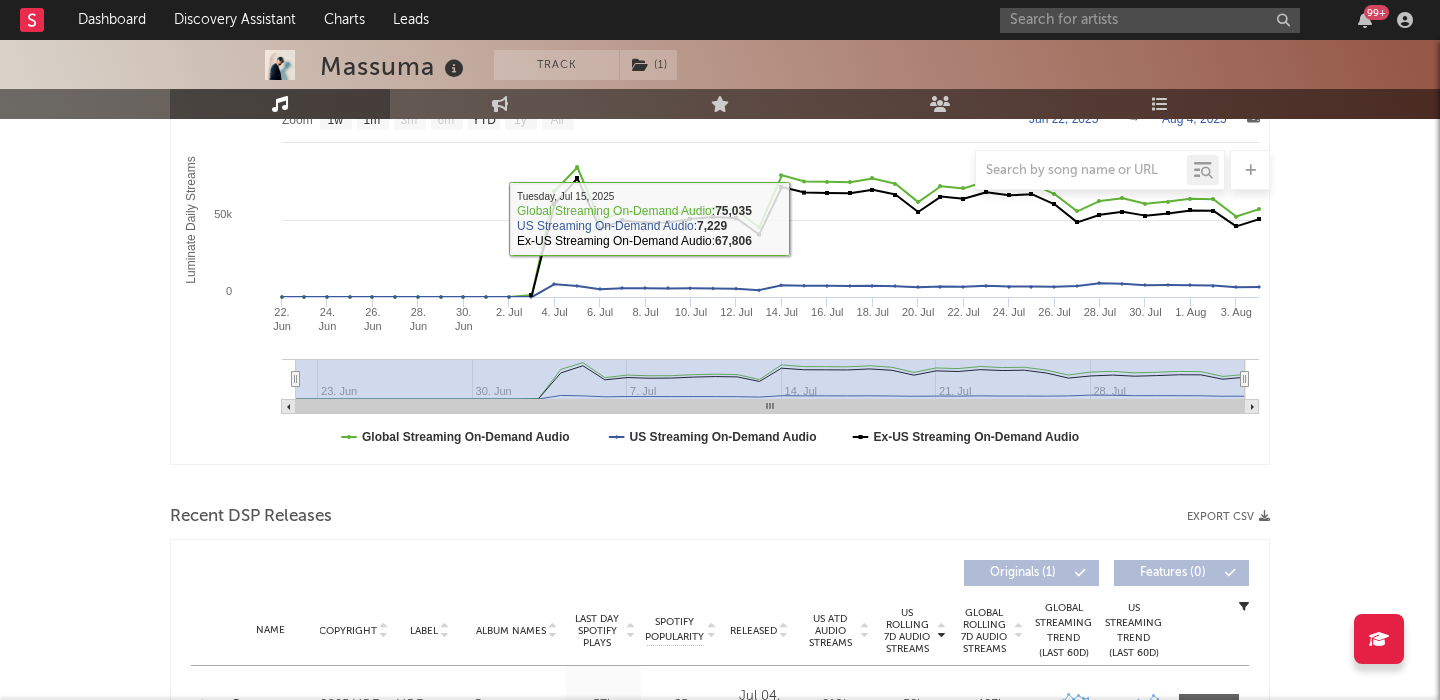 scroll, scrollTop: 0, scrollLeft: 0, axis: both 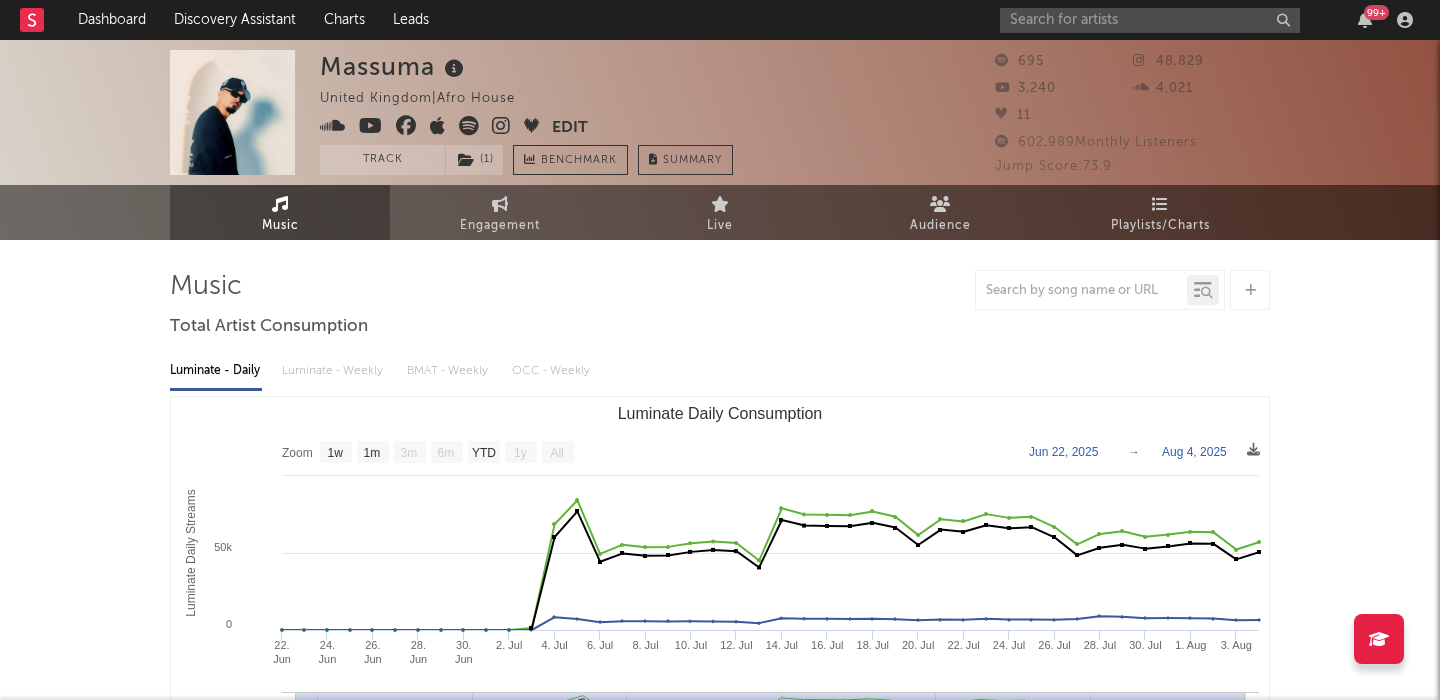 click at bounding box center (501, 126) 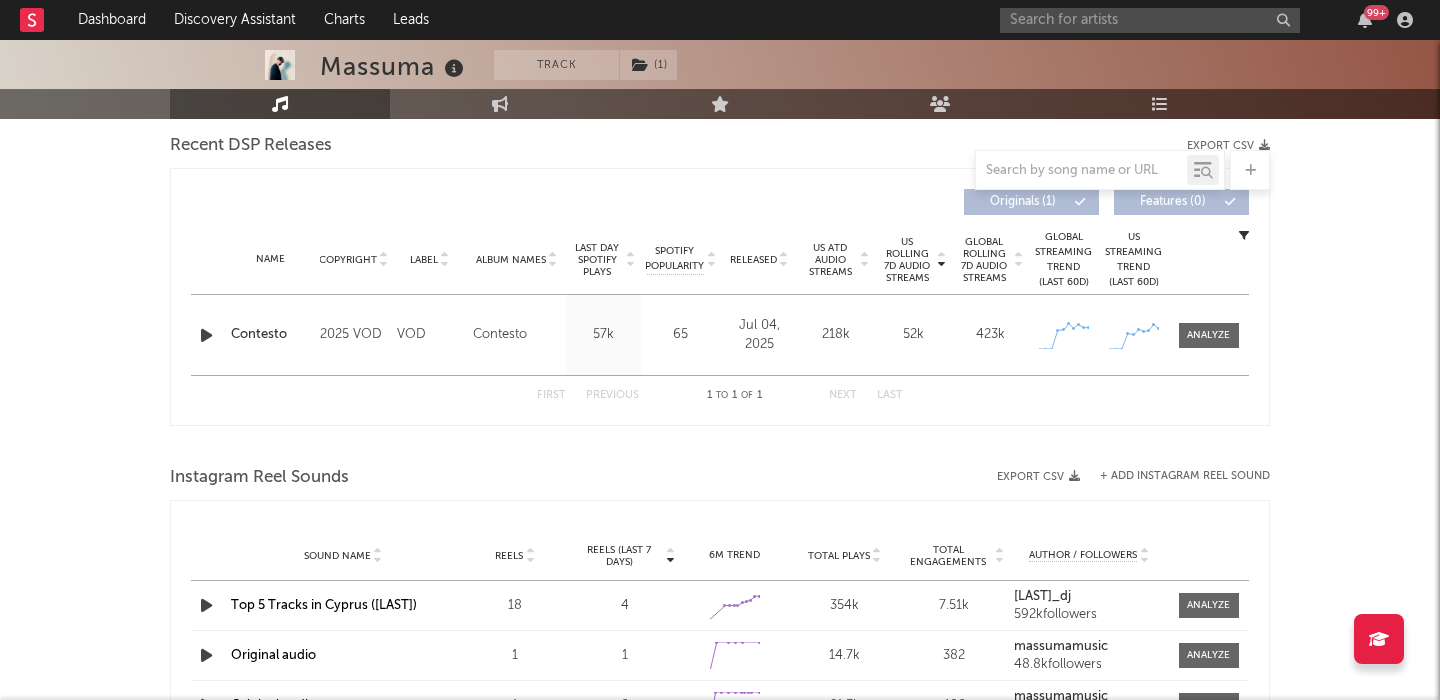 scroll, scrollTop: 673, scrollLeft: 0, axis: vertical 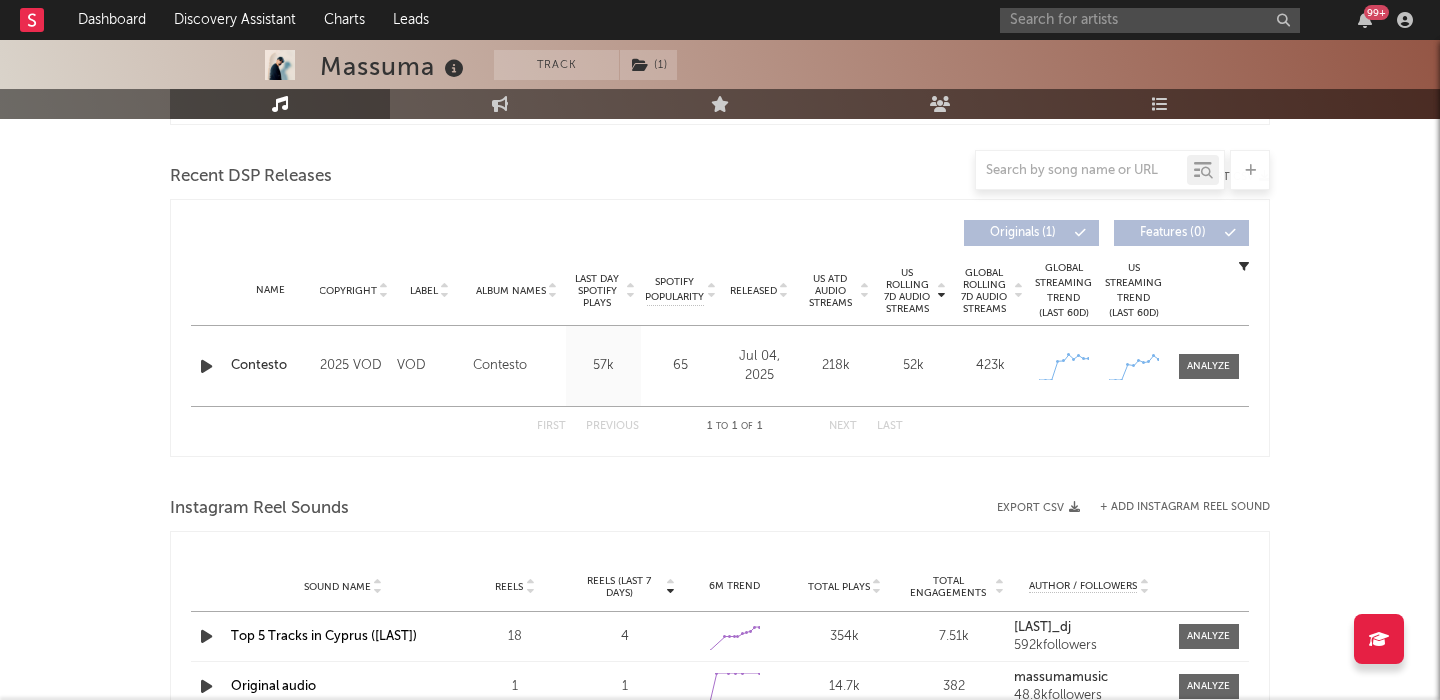 click on "Contesto" at bounding box center (270, 366) 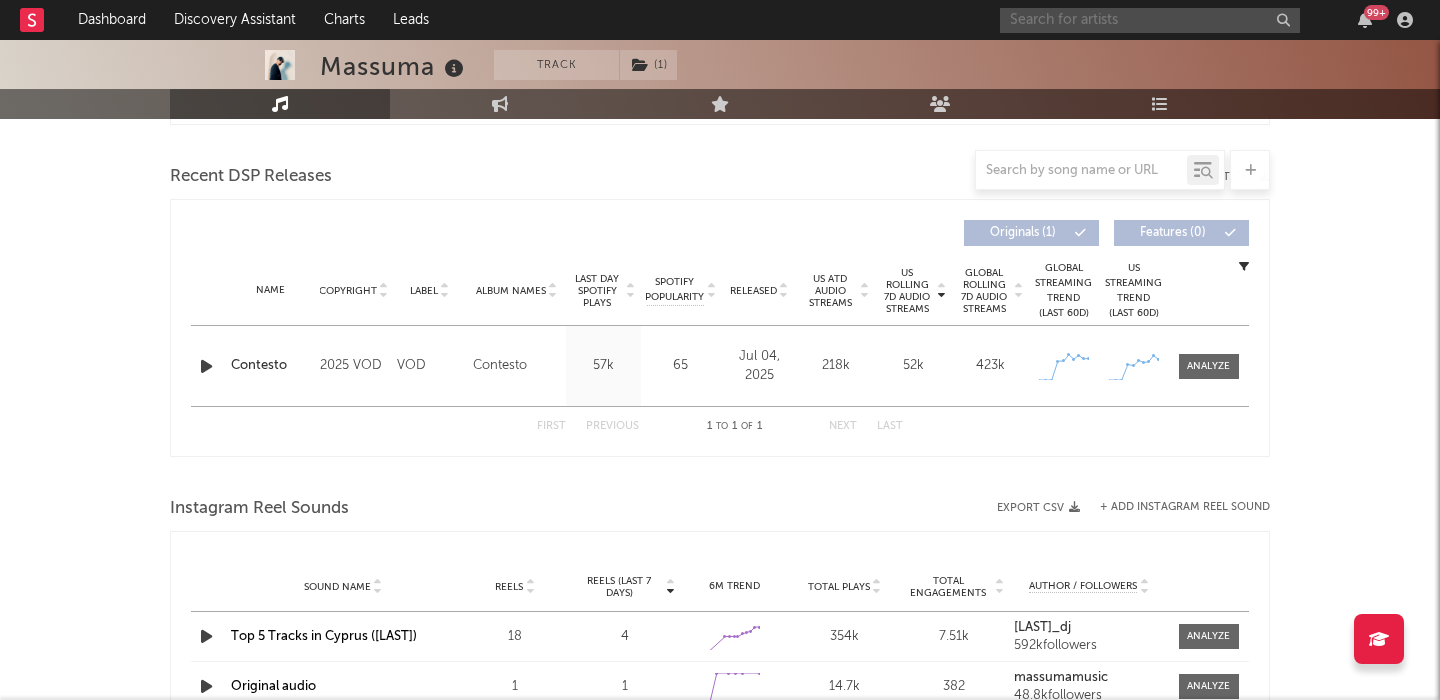click at bounding box center [1150, 20] 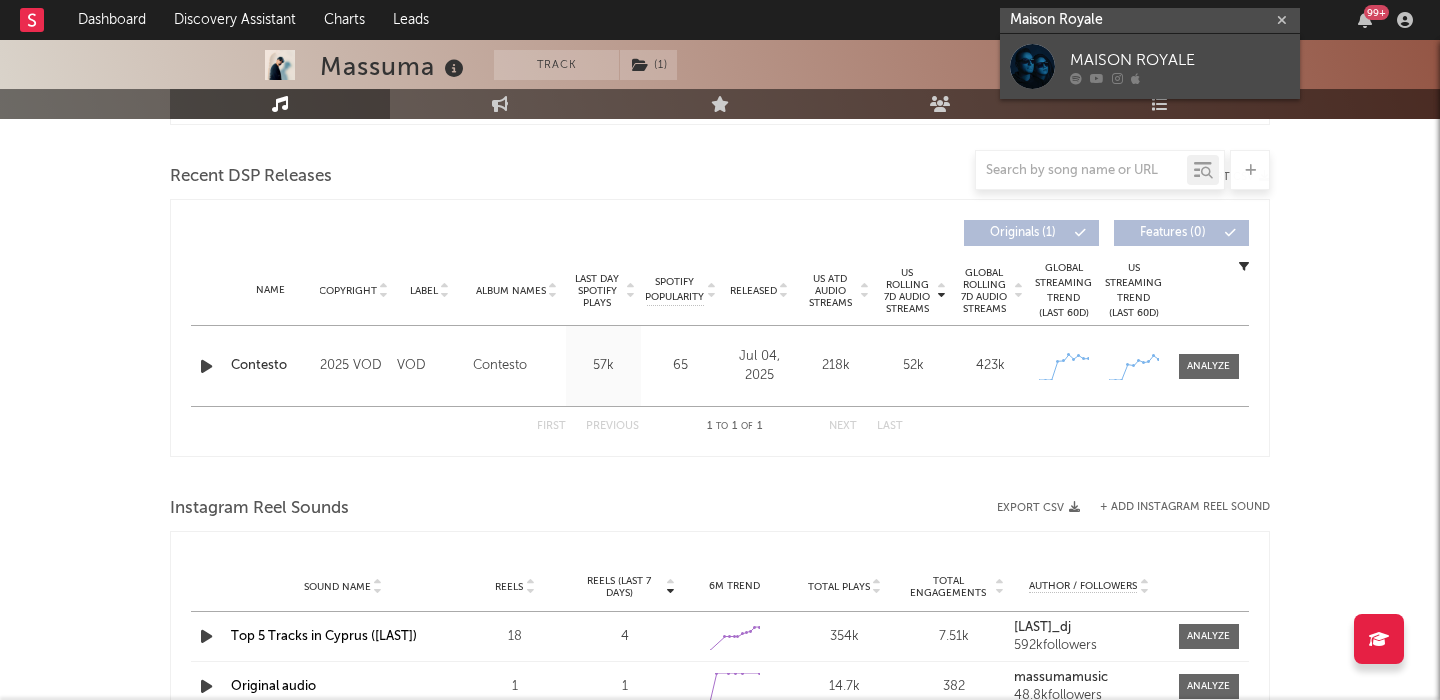 type on "Maison Royale" 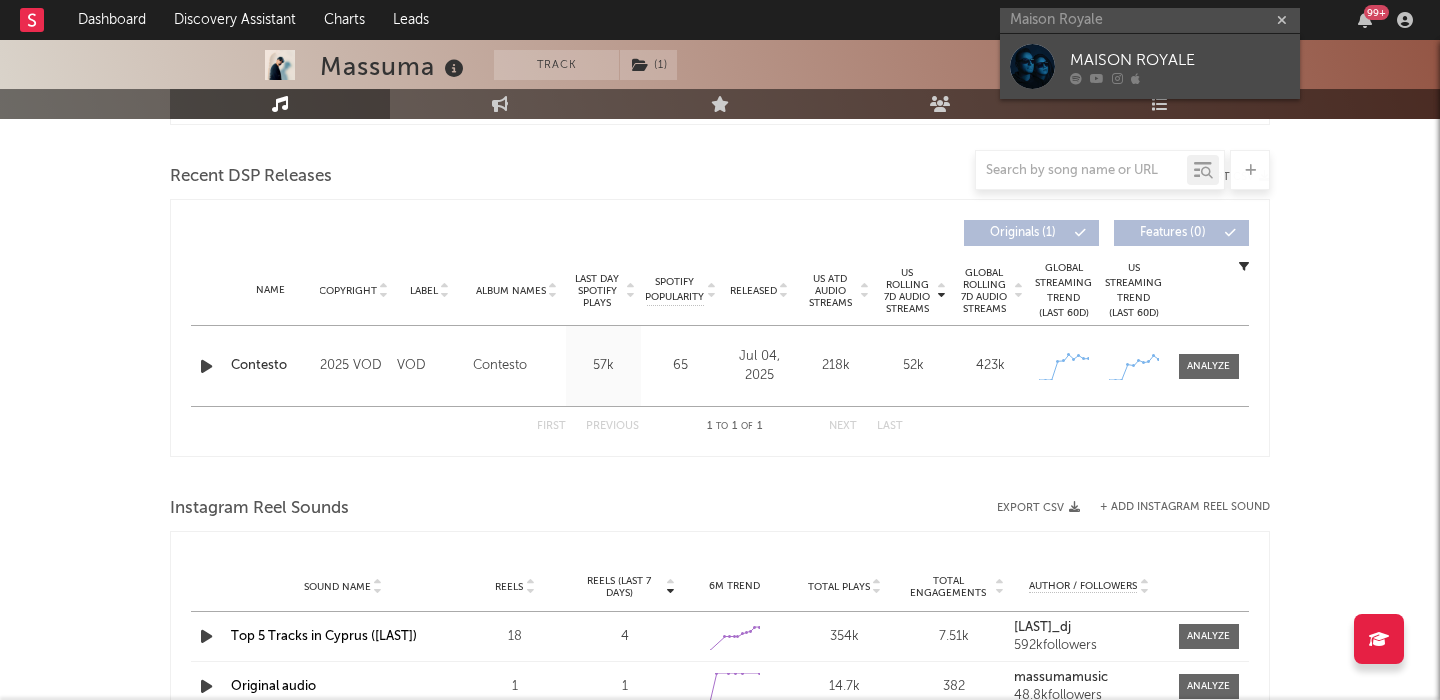 click on "MAISON ROYALE" at bounding box center (1180, 60) 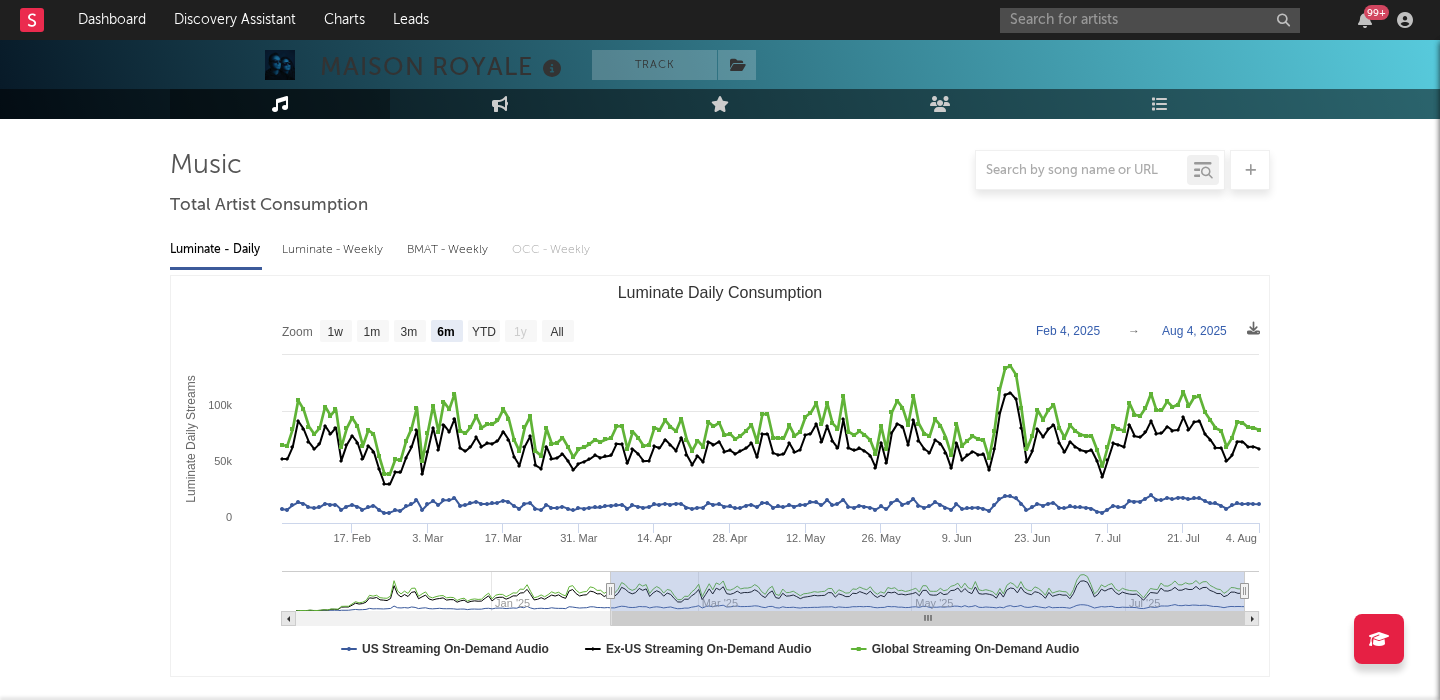 scroll, scrollTop: 257, scrollLeft: 0, axis: vertical 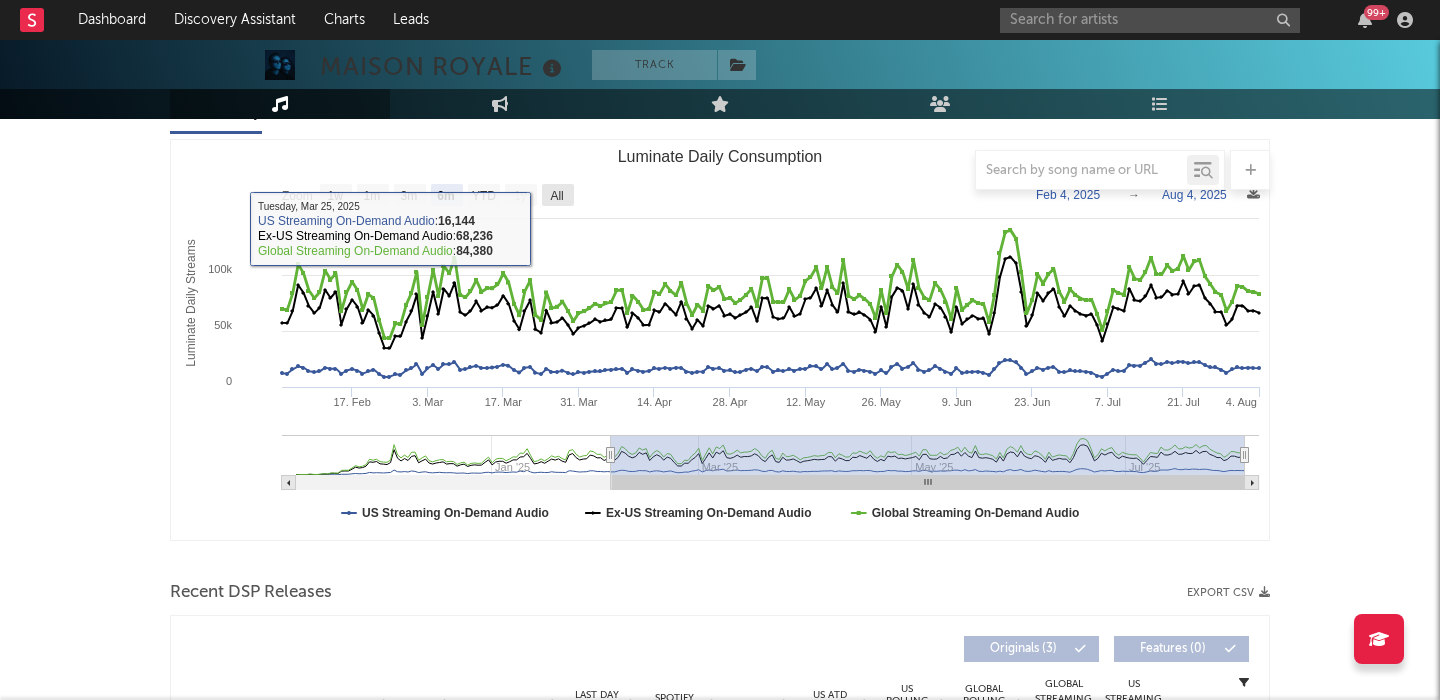 click on "All" 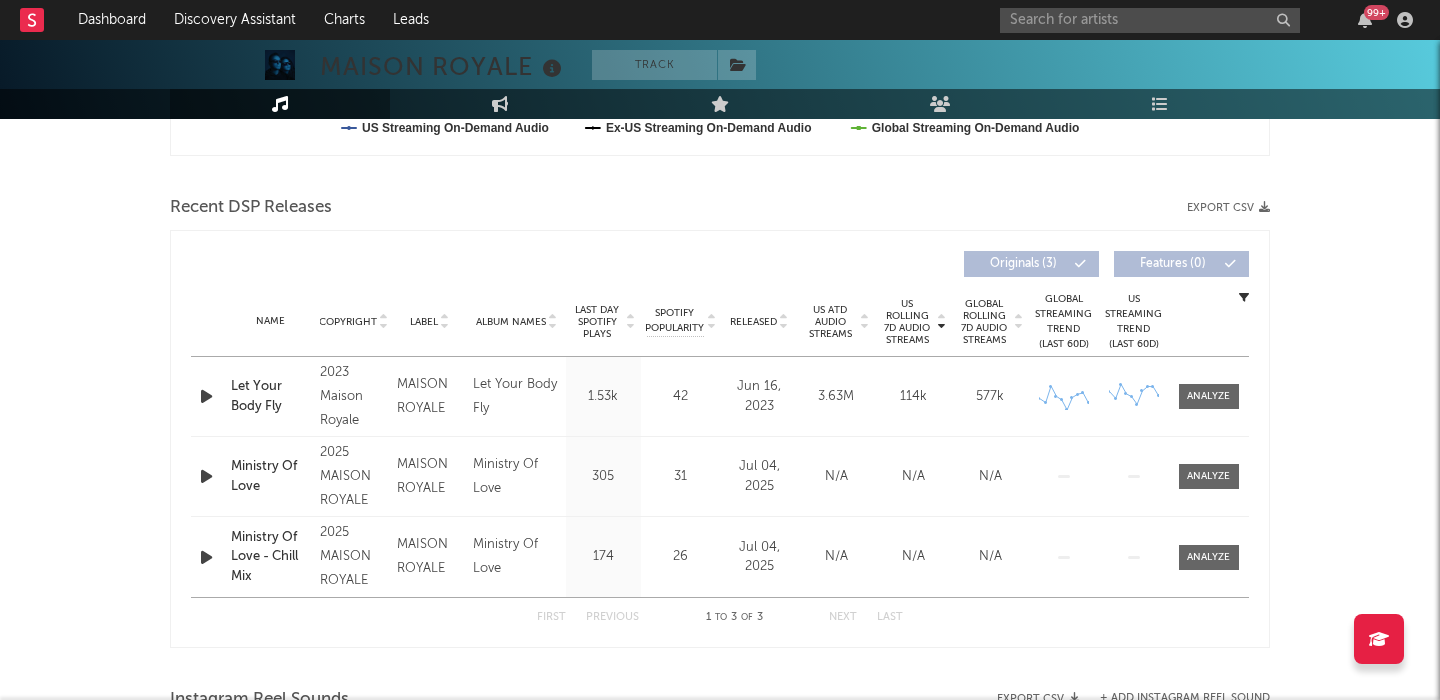 scroll, scrollTop: 0, scrollLeft: 0, axis: both 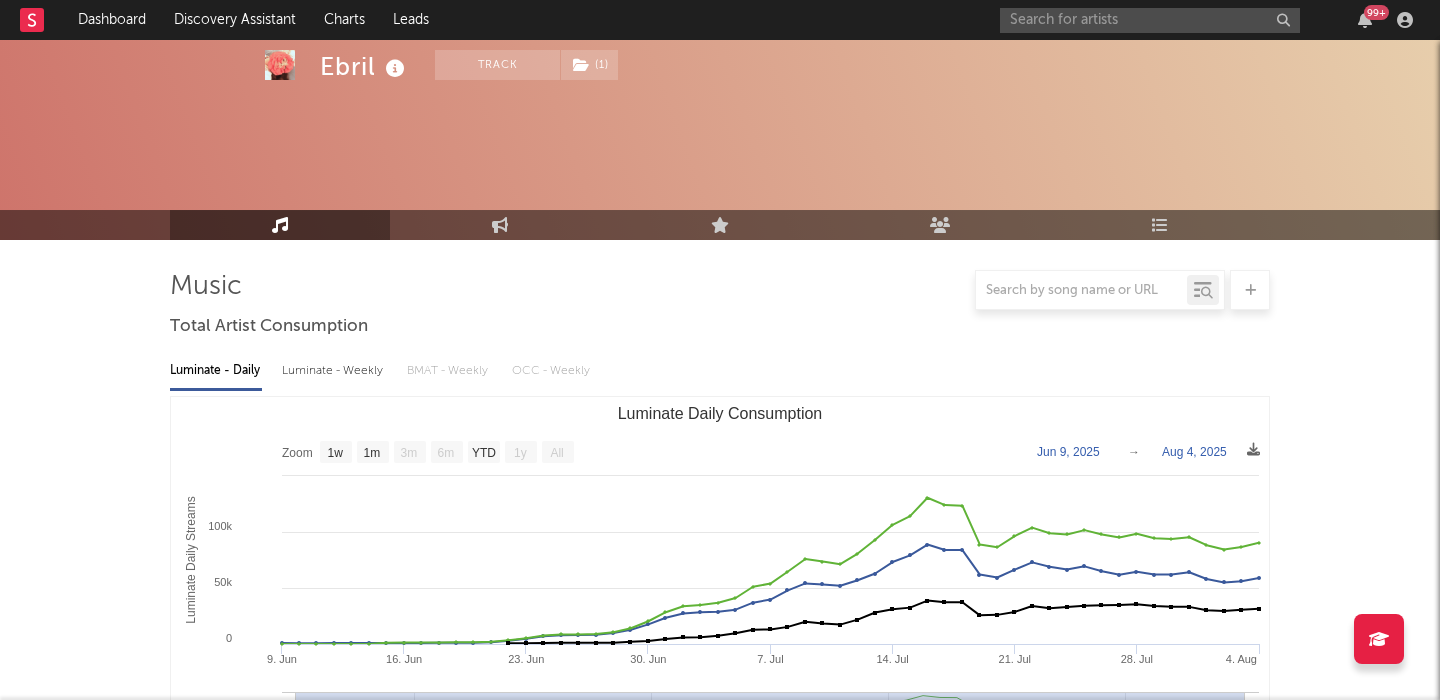 select on "1w" 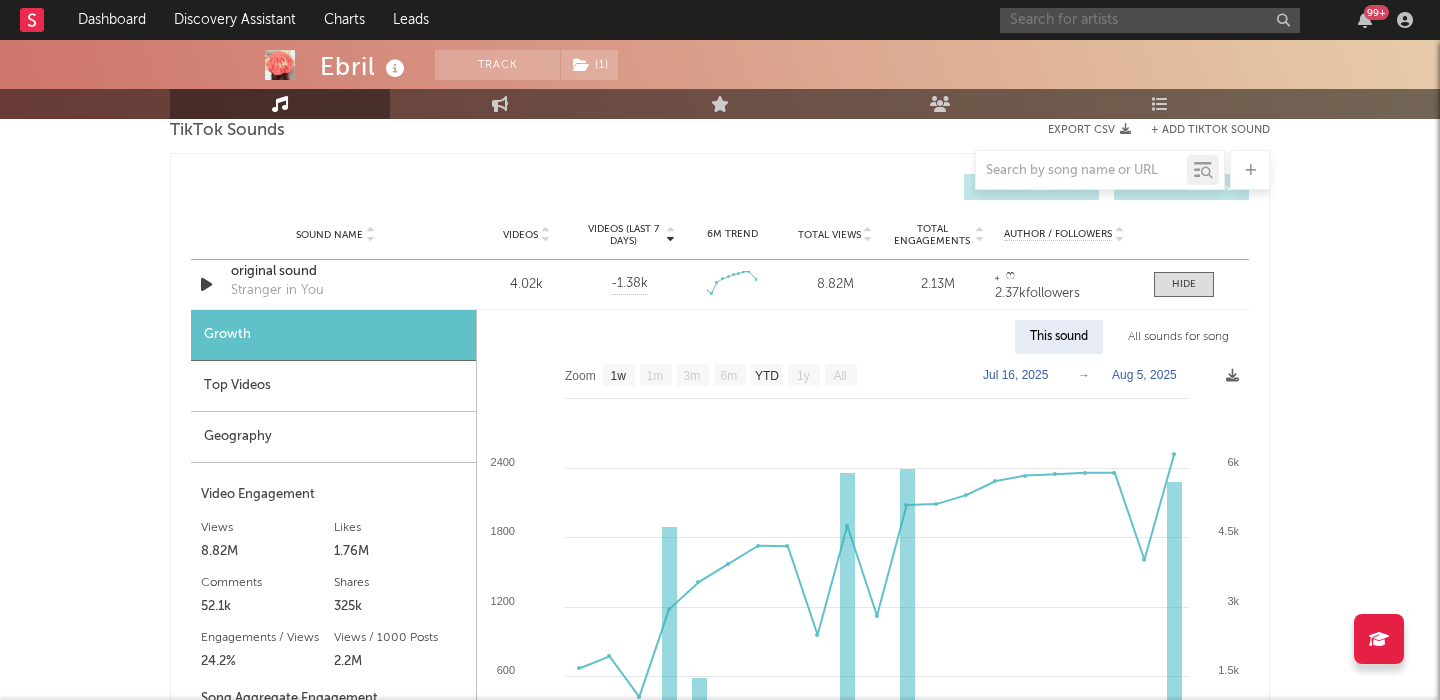 click at bounding box center [1150, 20] 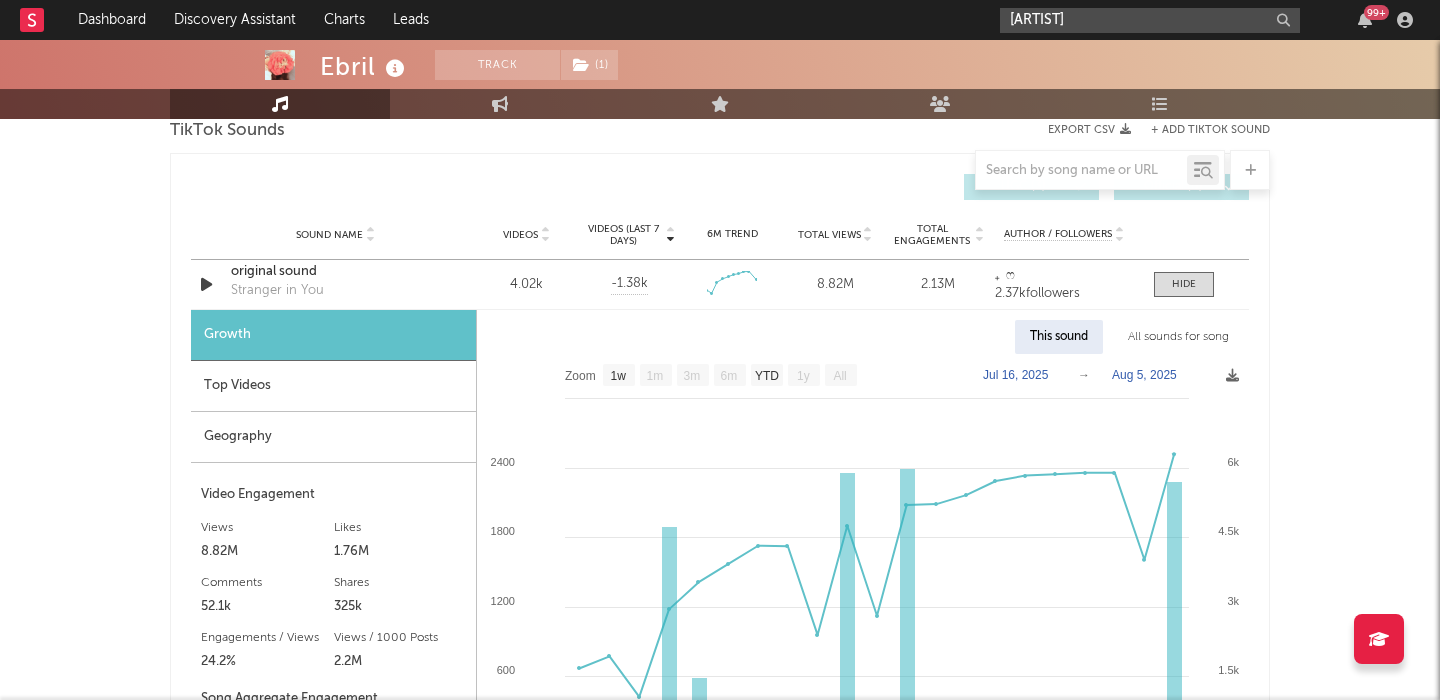 scroll, scrollTop: 2322, scrollLeft: 0, axis: vertical 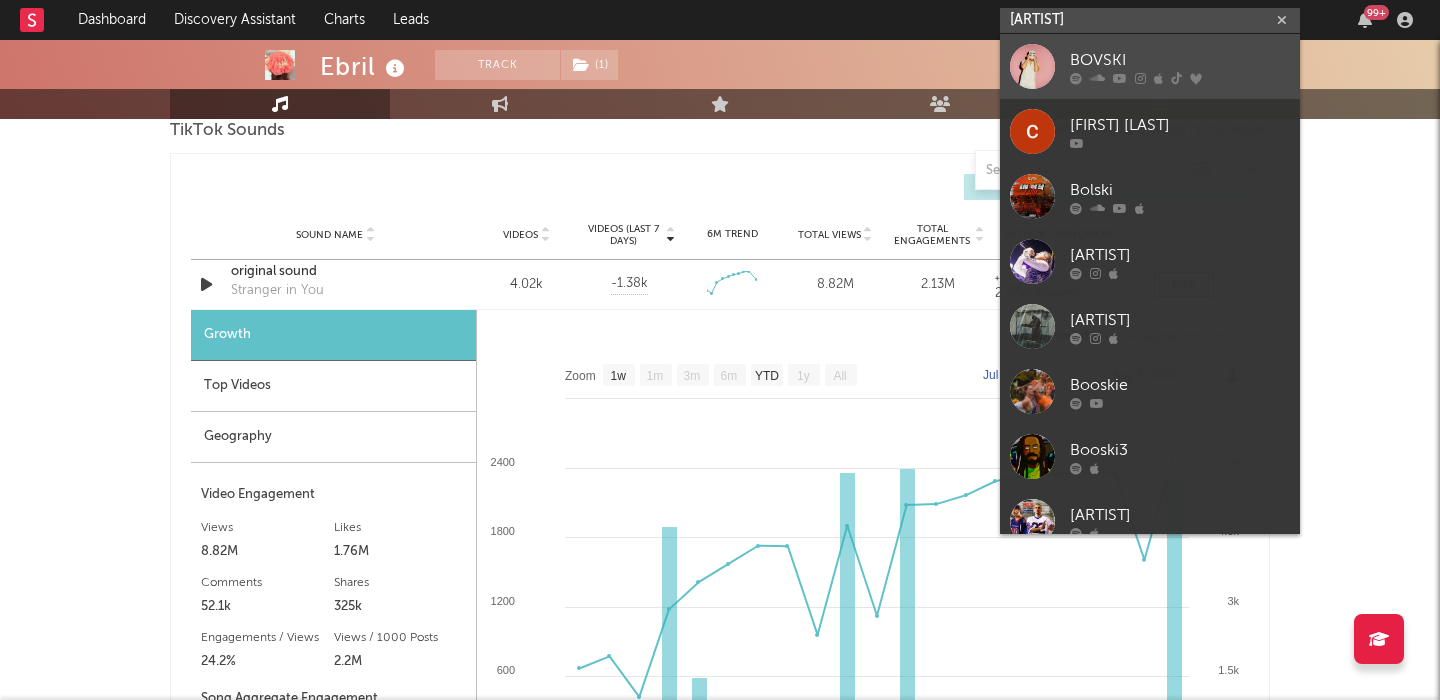 type on "[ARTIST]" 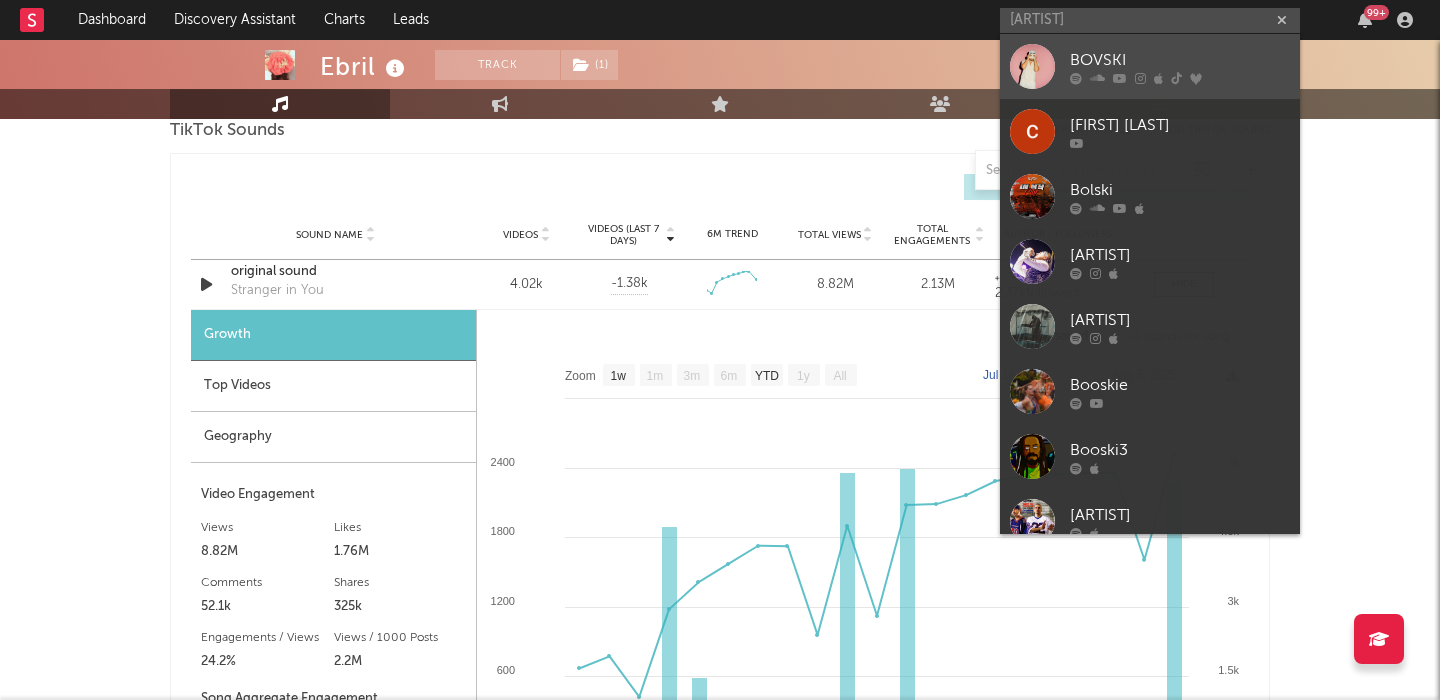click on "BOVSKI" at bounding box center (1180, 60) 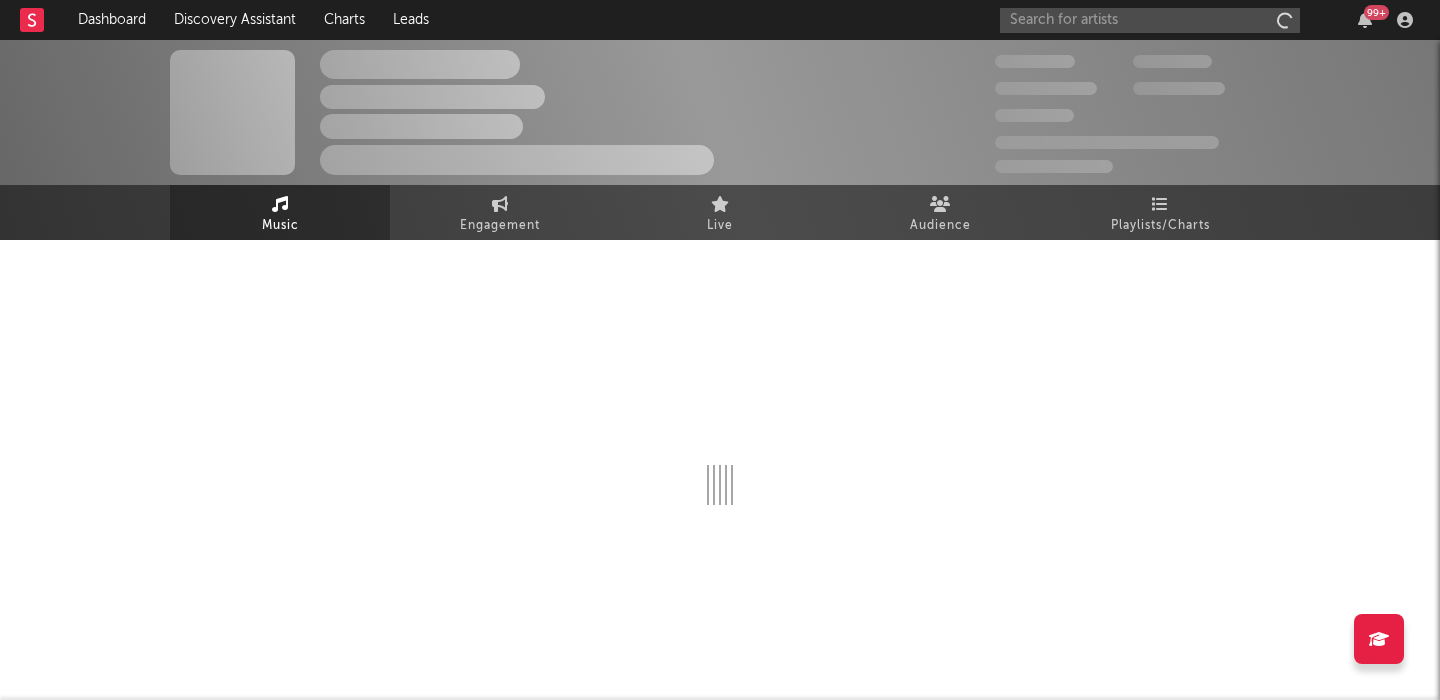scroll, scrollTop: 0, scrollLeft: 0, axis: both 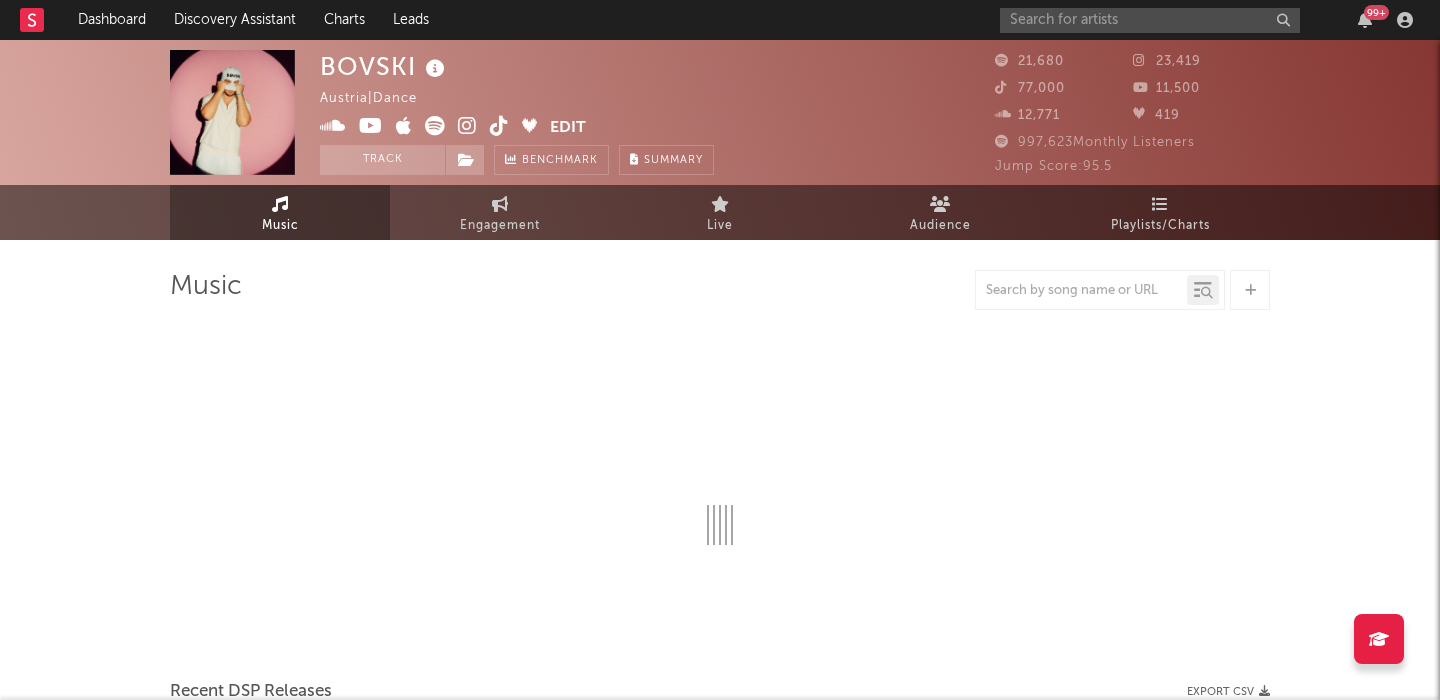 select on "6m" 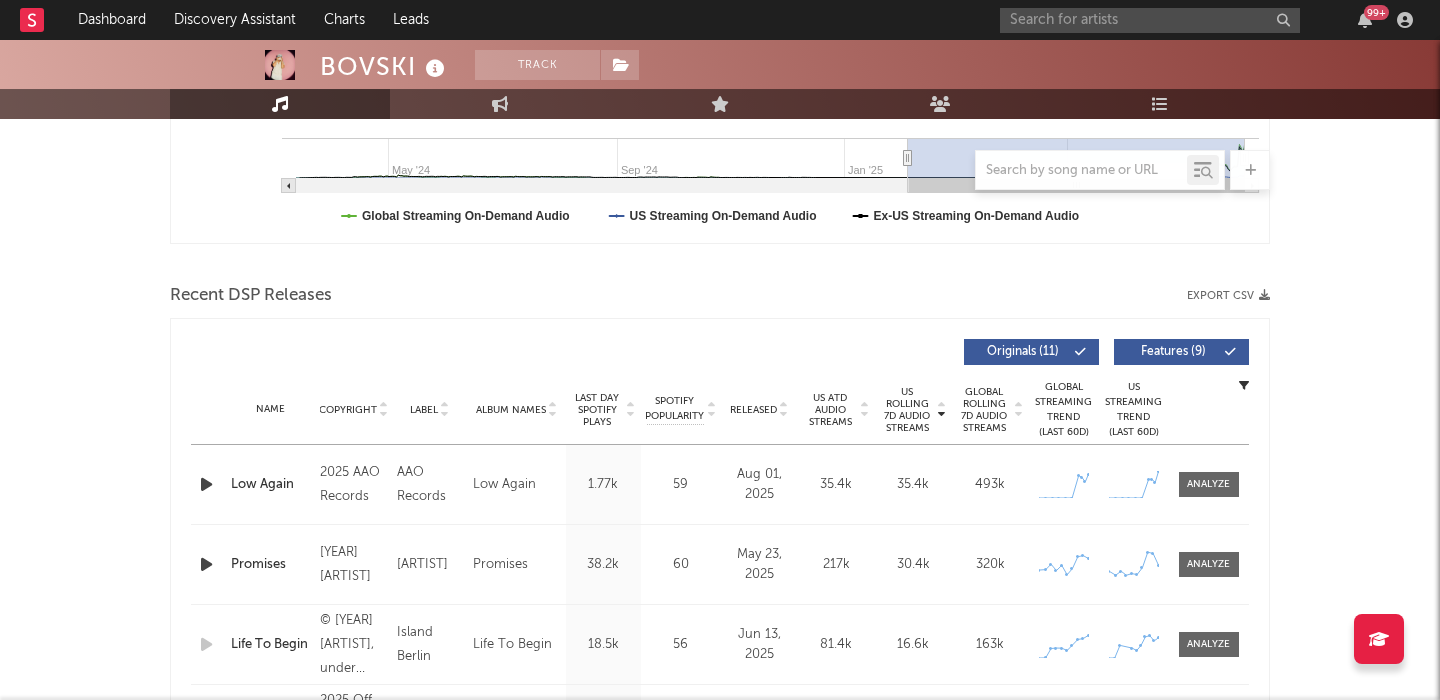 scroll, scrollTop: 718, scrollLeft: 0, axis: vertical 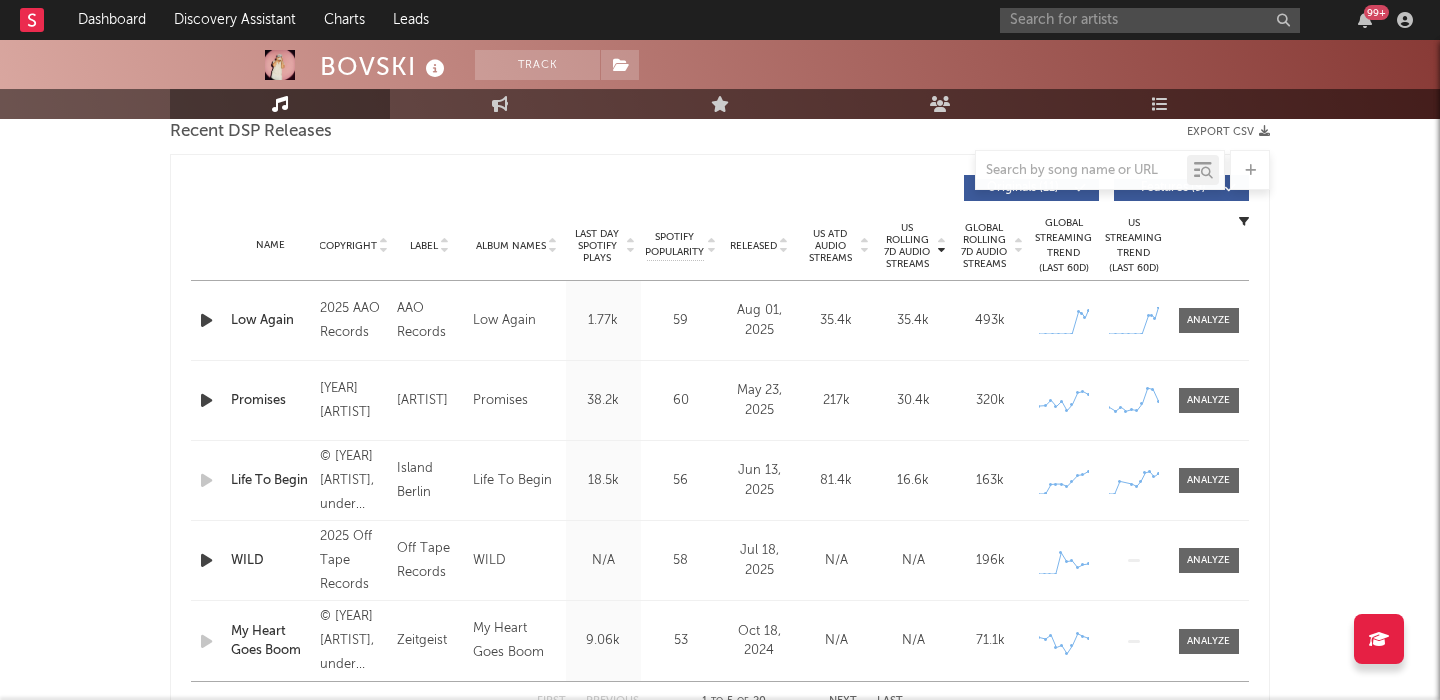 click at bounding box center [206, 320] 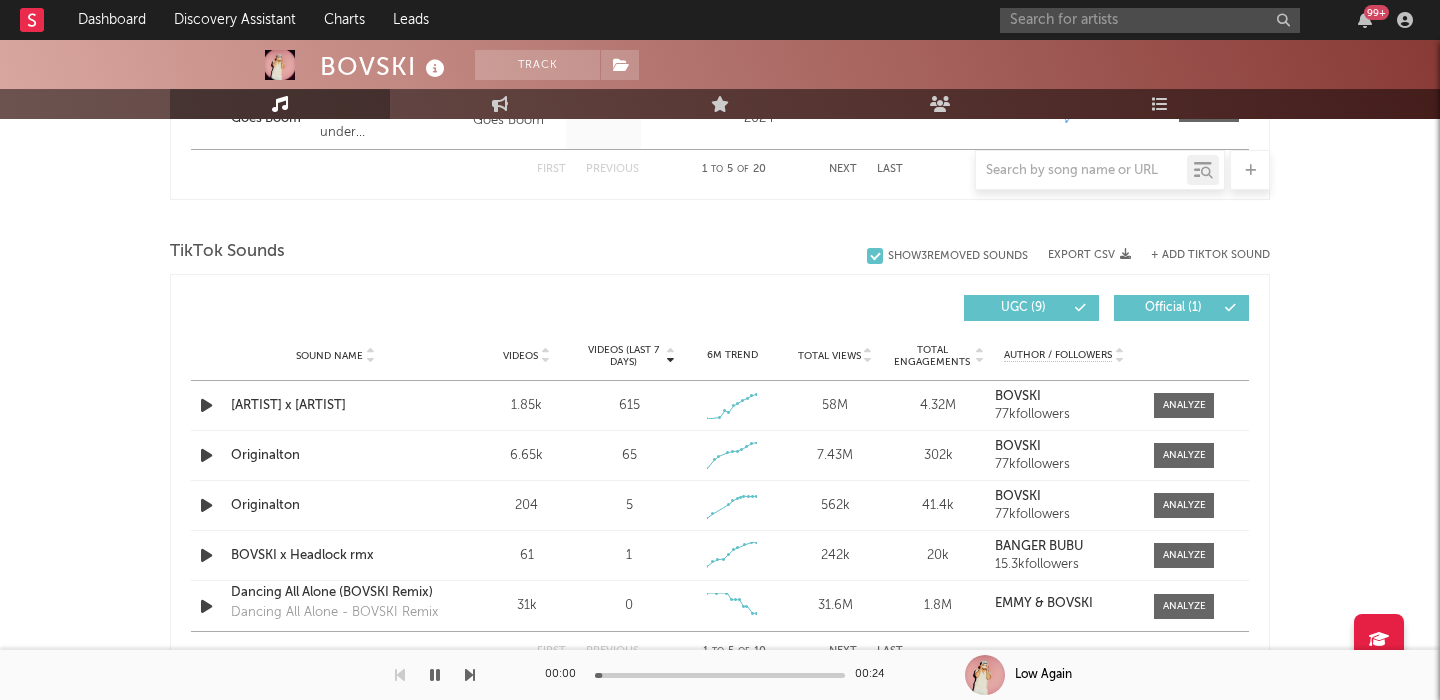 scroll, scrollTop: 1344, scrollLeft: 0, axis: vertical 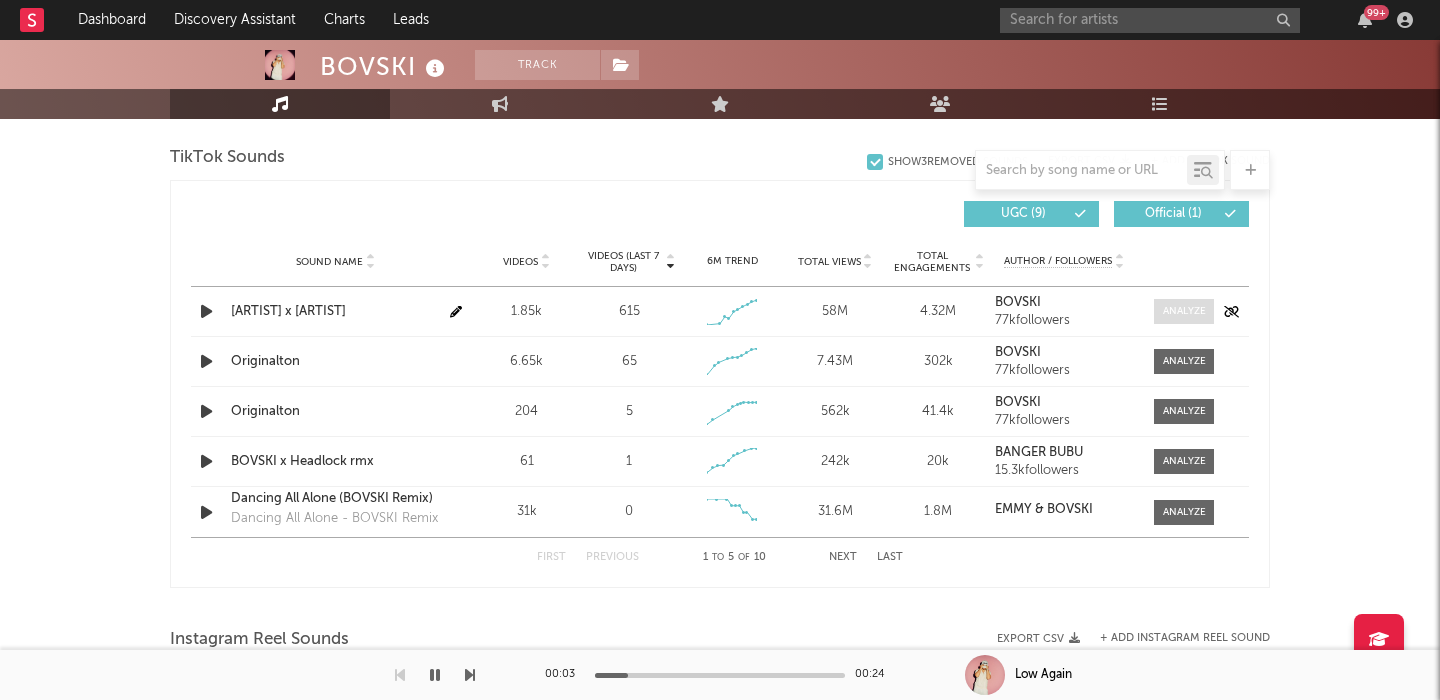 click at bounding box center (1184, 311) 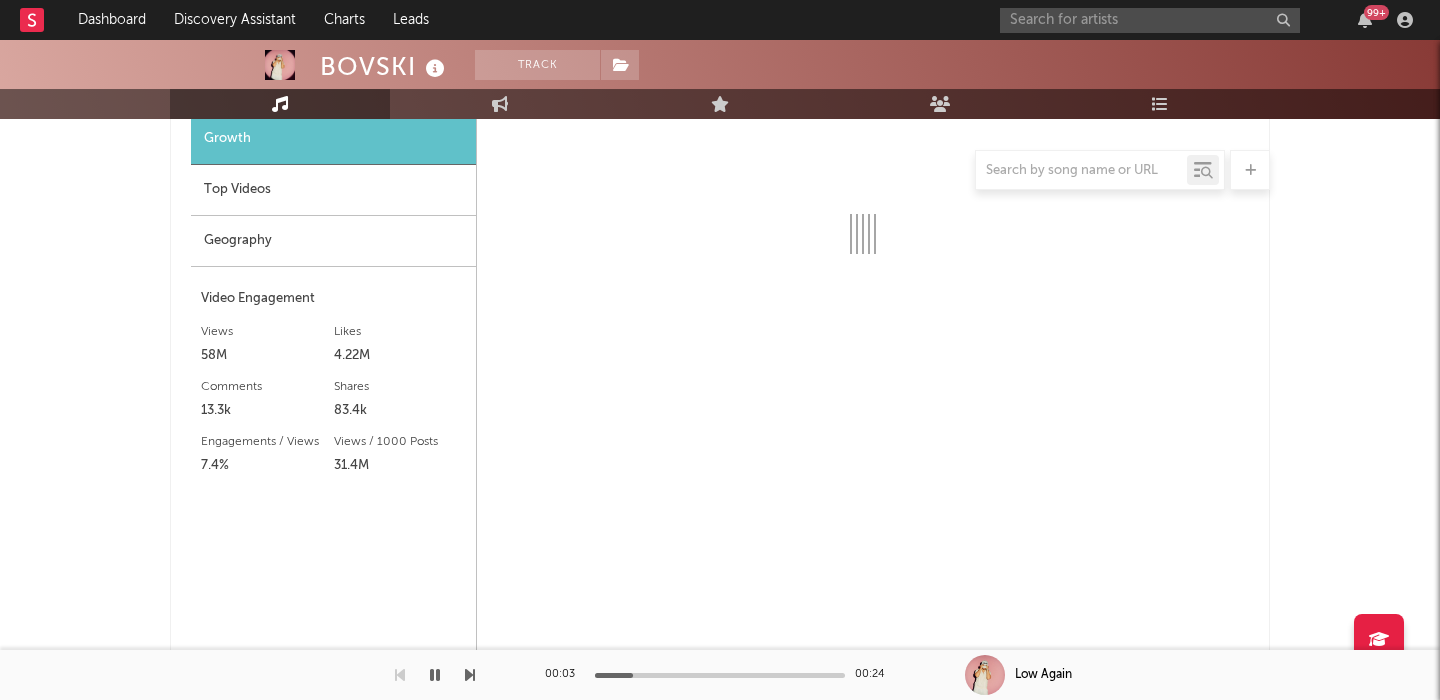 select on "1w" 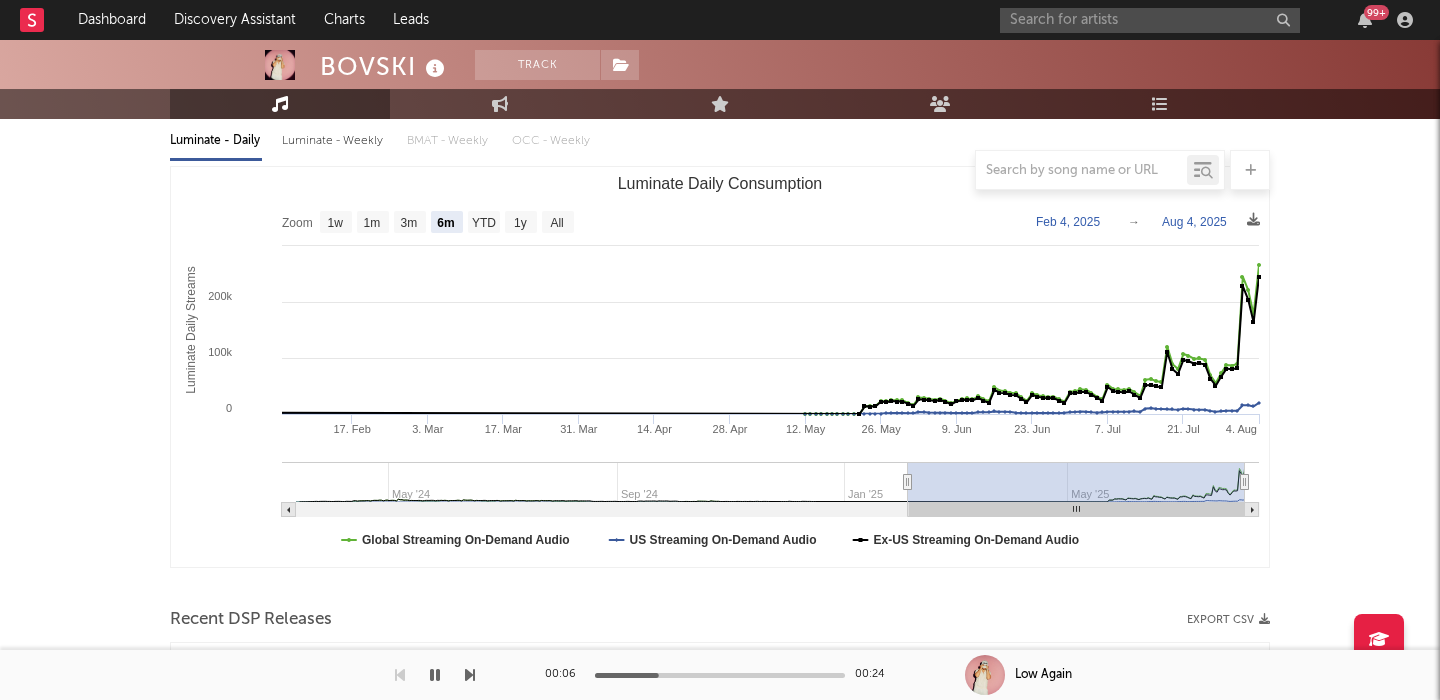 scroll, scrollTop: 0, scrollLeft: 0, axis: both 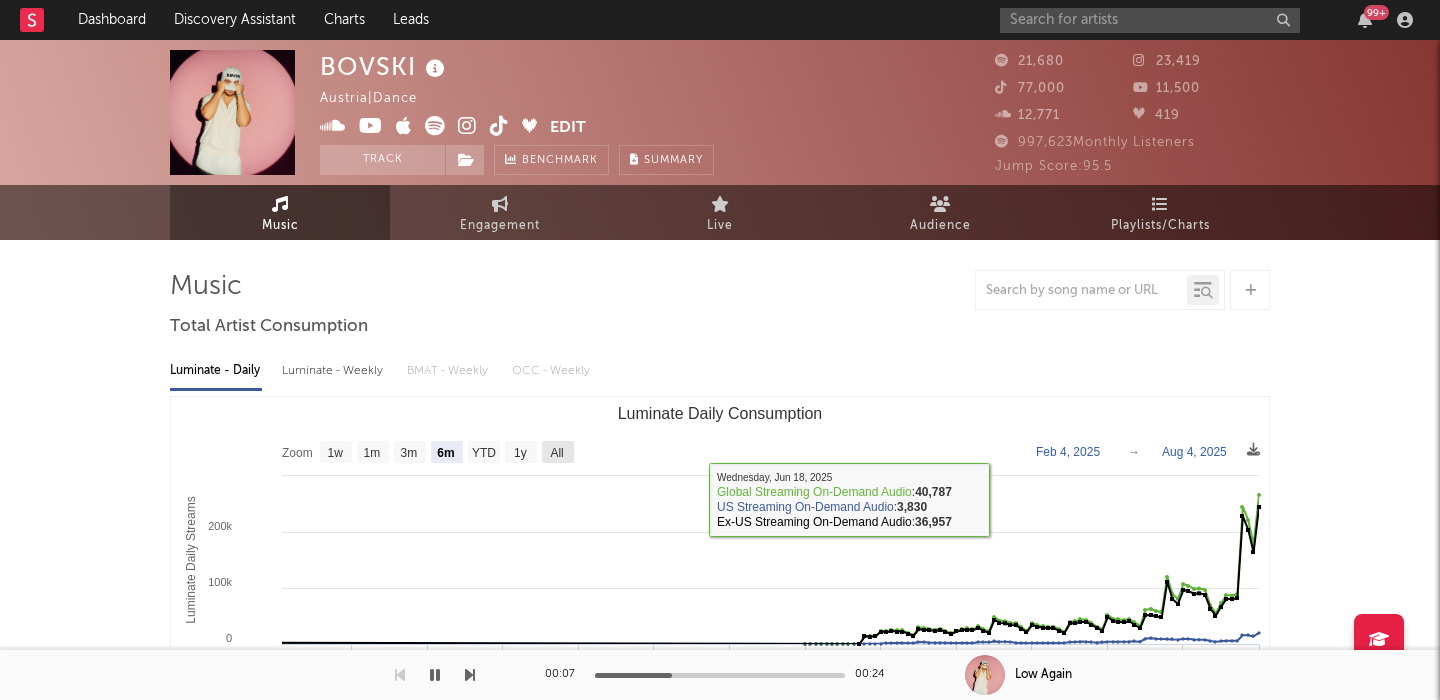 click on "All" 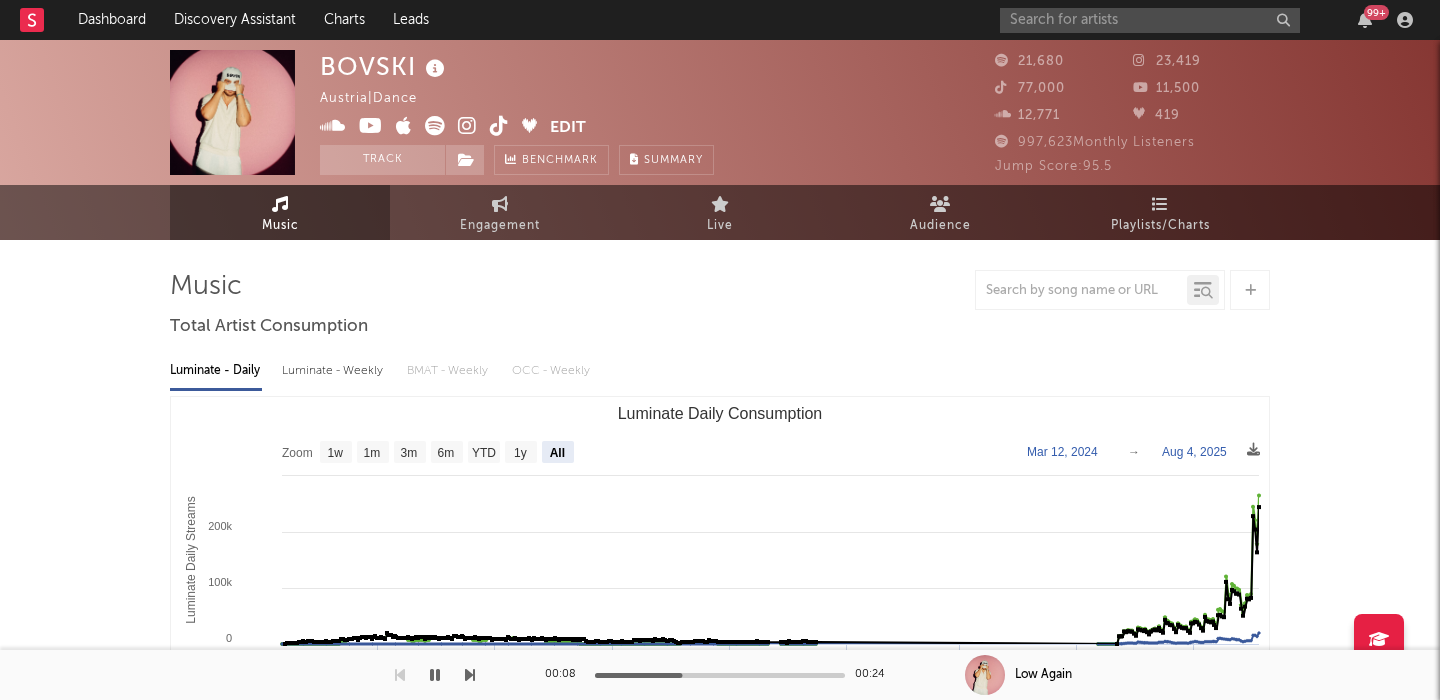 click on "Luminate - Weekly" at bounding box center (334, 371) 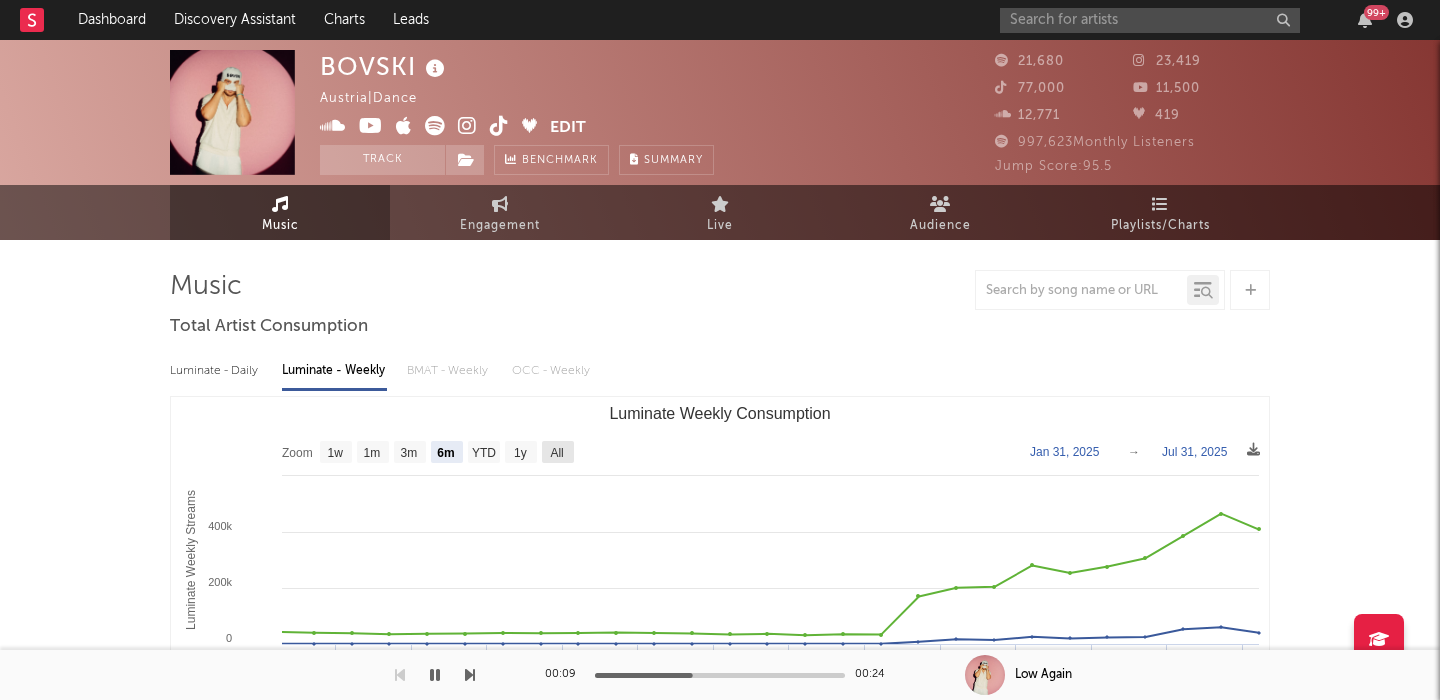 click 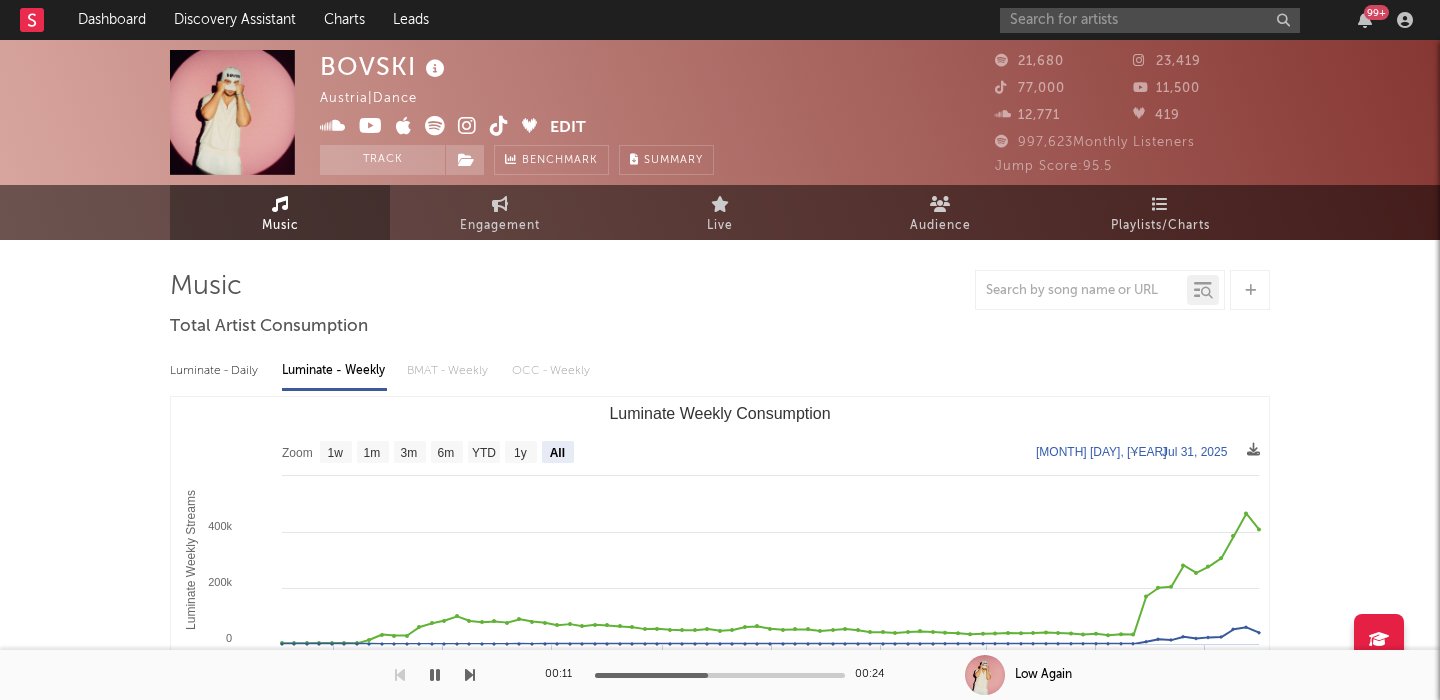 click on "BOVSKI Austria  |  Dance Edit Track Benchmark Summary 21,680 23,419 77,000 11,500 12,771 419 997,623  Monthly Listeners Jump Score:  95.5" at bounding box center [720, 112] 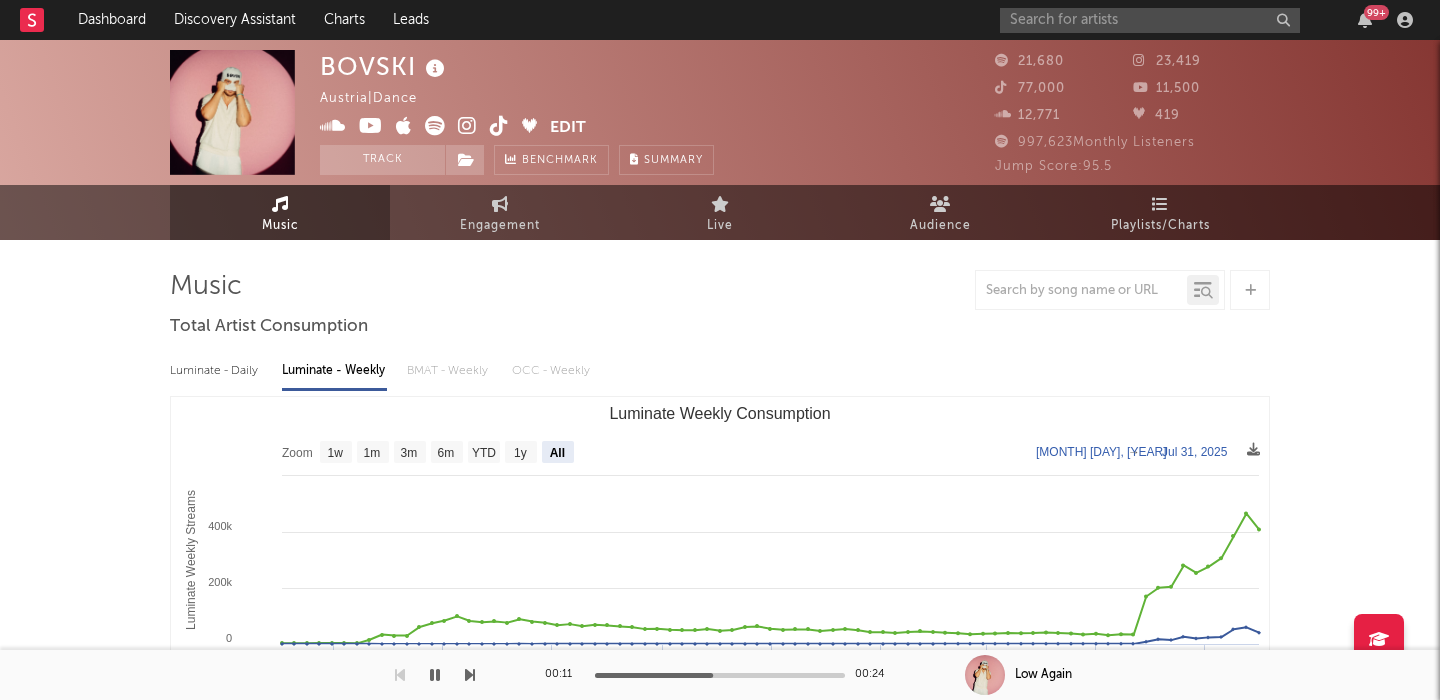 click on "BOVSKI" at bounding box center (385, 66) 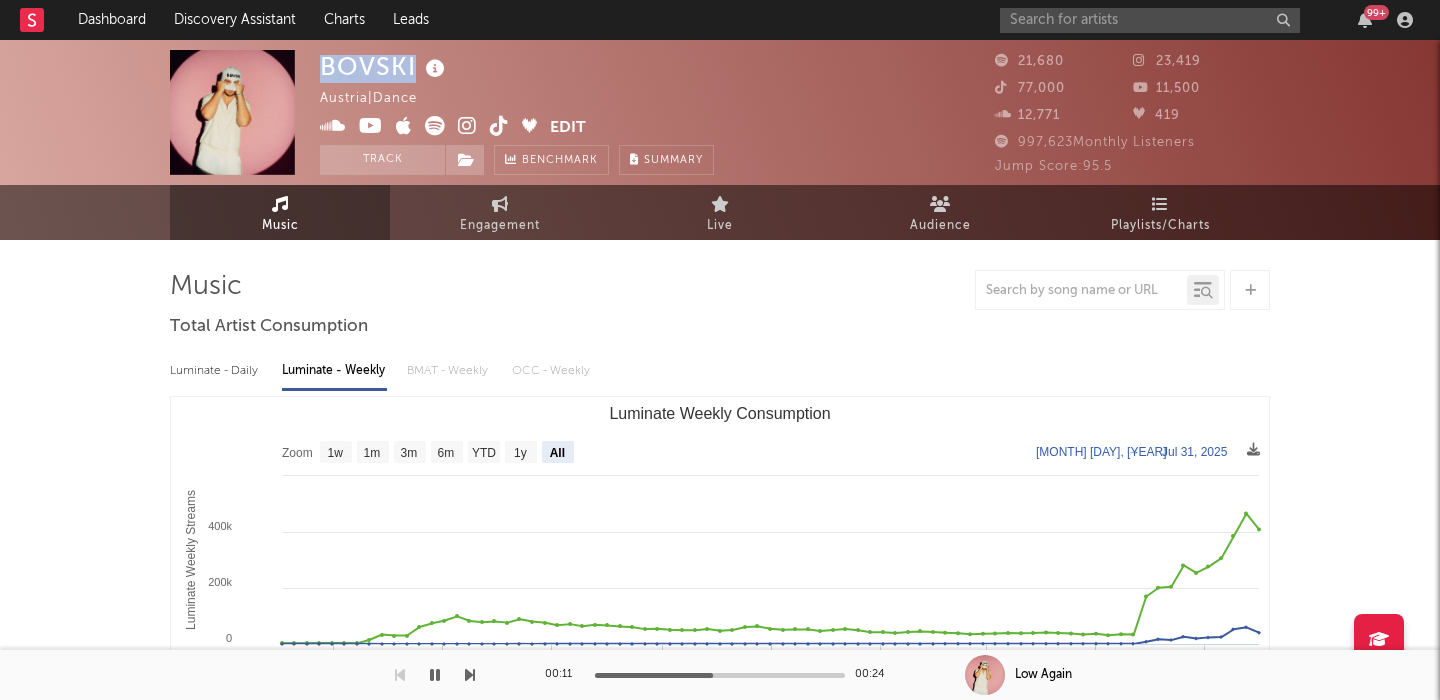 click on "BOVSKI" at bounding box center [385, 66] 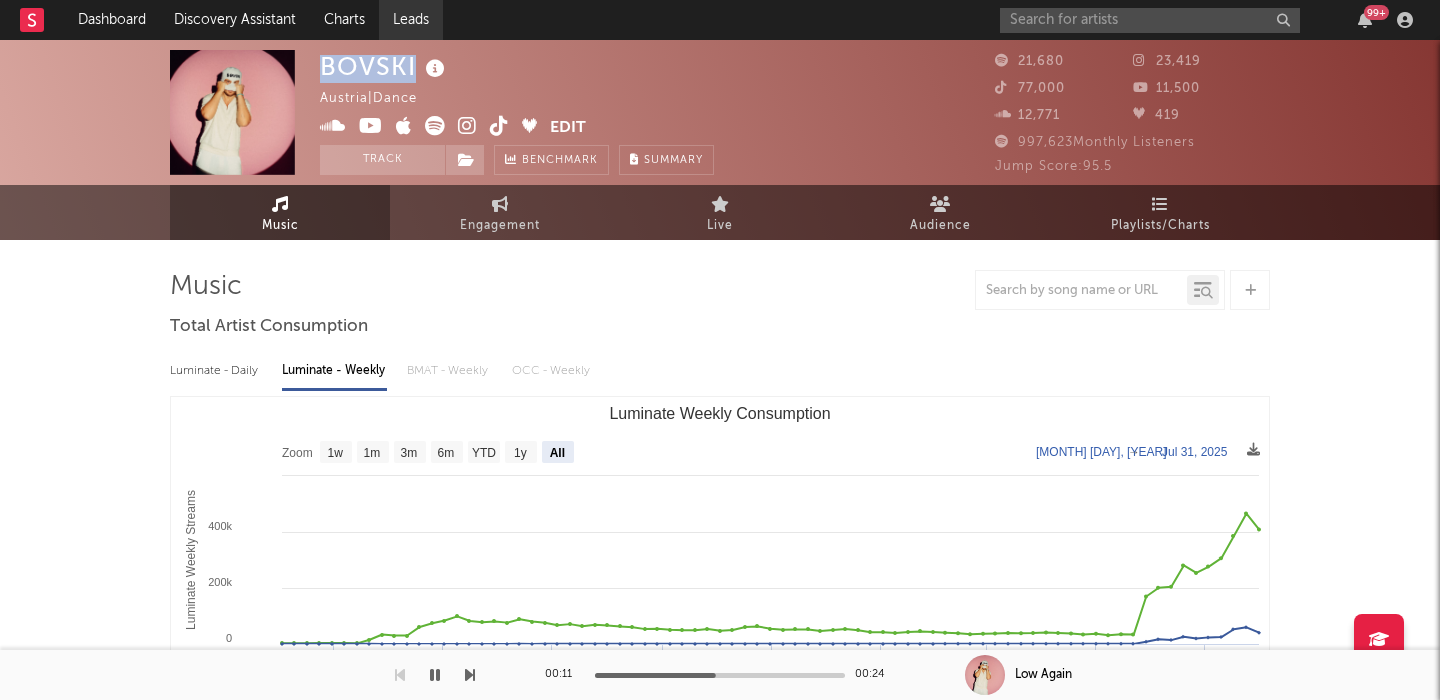 copy on "BOVSKI" 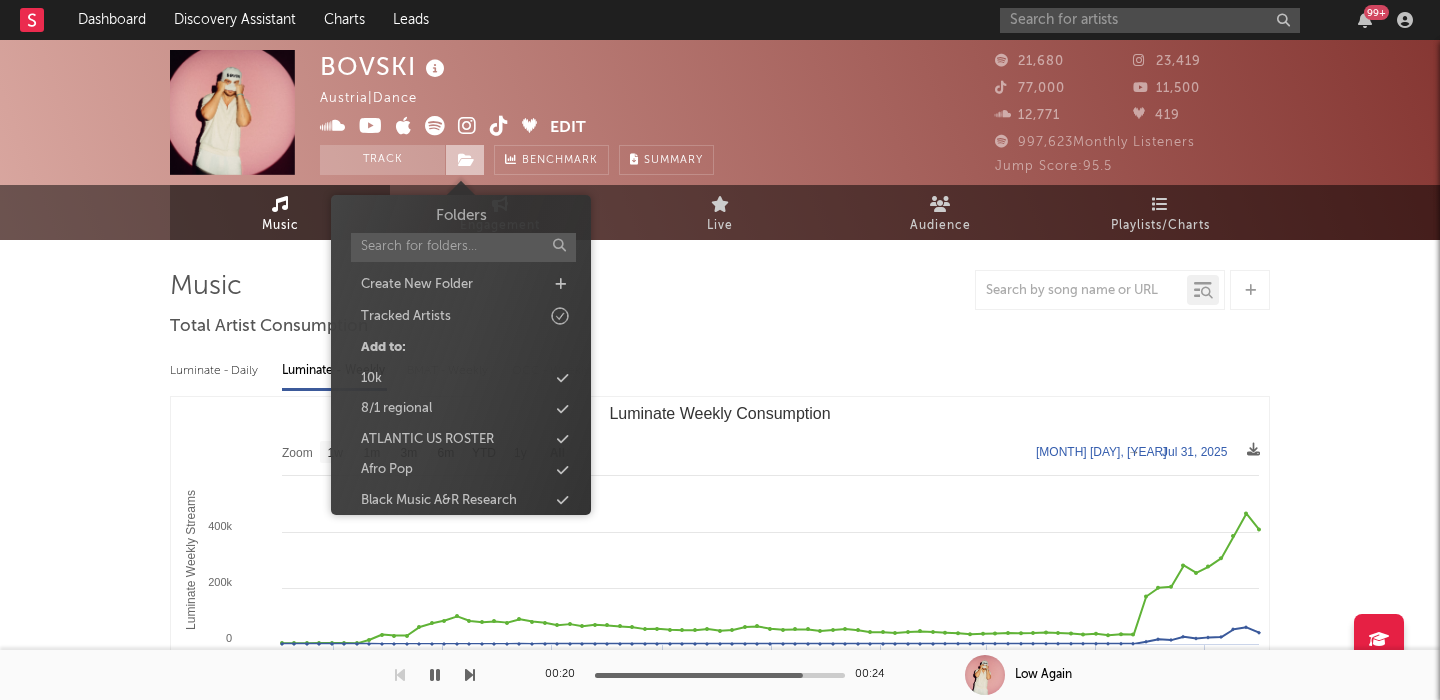 click at bounding box center (466, 160) 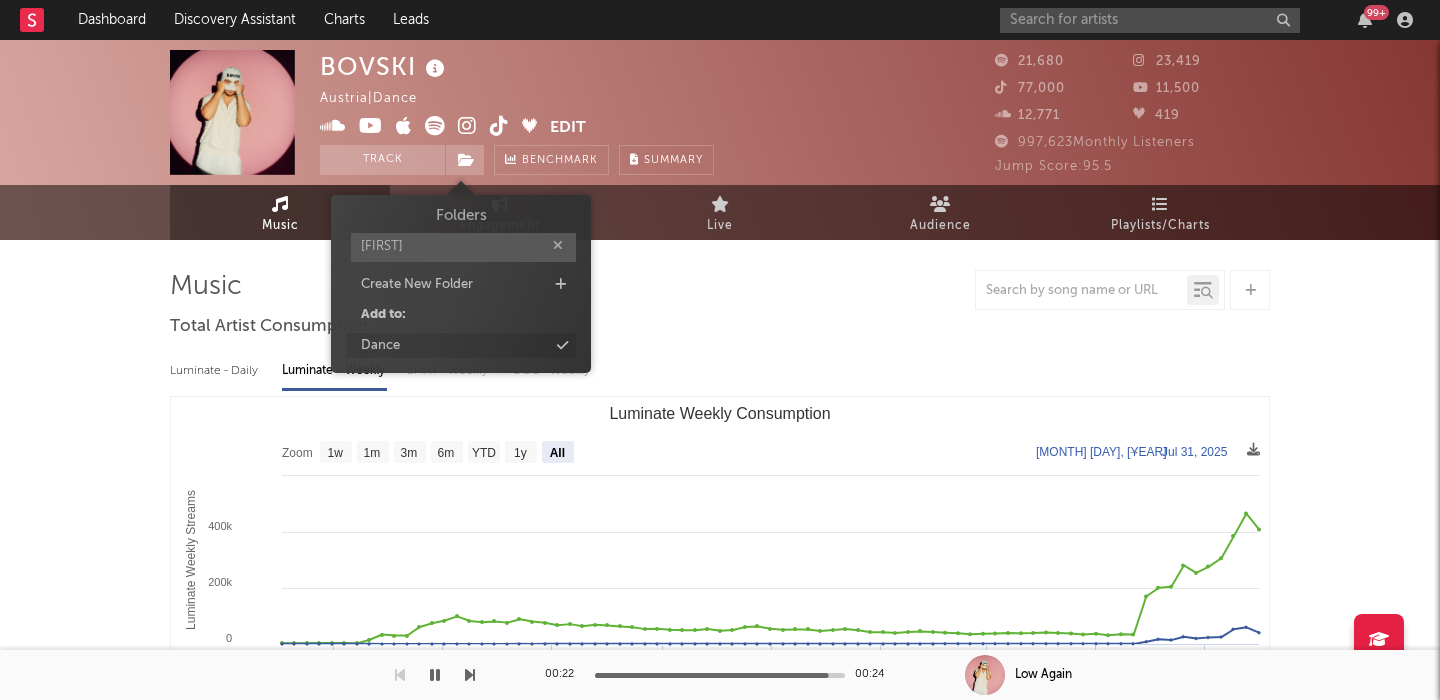 type on "dan" 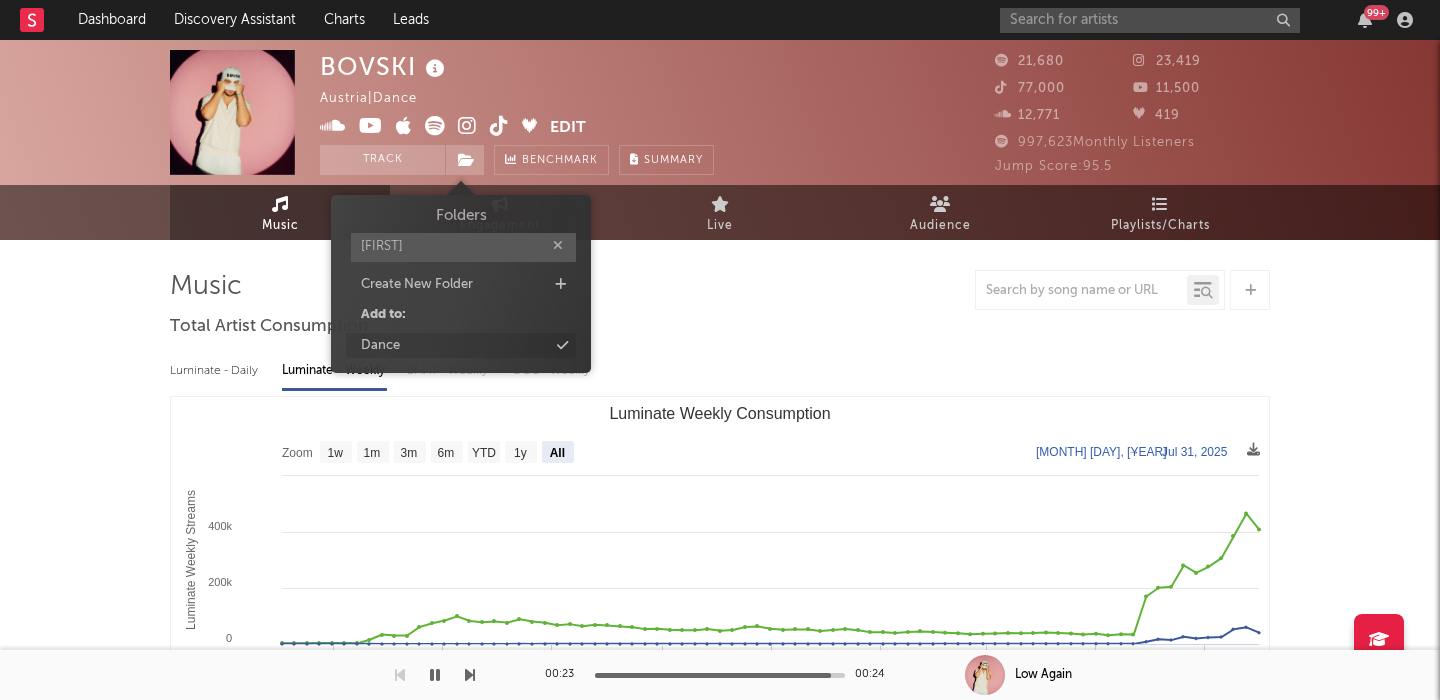 click on "Dance" at bounding box center (461, 346) 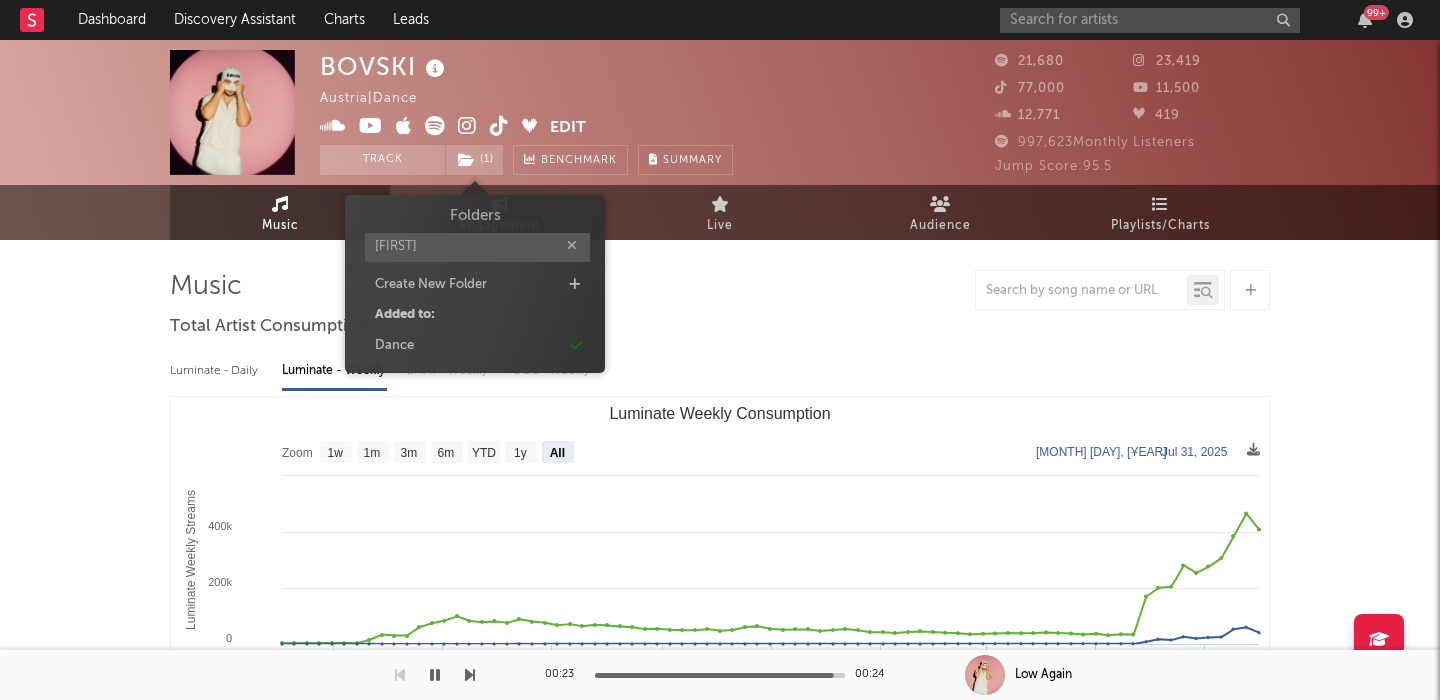 click on "BOVSKI Austria  |  Dance Edit Track ( 1 ) Benchmark Summary 21,680 23,419 77,000 11,500 12,771 419 997,623  Monthly Listeners Jump Score:  95.5 Music Engagement Live Audience Playlists/Charts Music Total Artist Consumption Luminate - Daily Luminate - Weekly BMAT - Weekly OCC - Weekly Zoom 1w 1m 3m 6m YTD 1y All 2024-02-01 2025-07-31 Created with Highcharts 10.3.3 Luminate Weekly Streams Luminate Weekly Consumption Mar '24 May '24 Jul '24 Sep '24 Nov '24 Jan '25 Mar '25 May '25 Jul '25 May '24 Sep '24 Jan '25 May '25 0 200k 400k 600k Zoom 1w 1m 3m 6m YTD 1y All Feb  1, 2024 → Jul 31, 2025 Global Streaming On-Demand Audio US Streaming On-Demand Audio Recent DSP Releases Export CSV  US Rolling 7D Audio Streams Copyright Label Album Names Last Day Spotify Plays Spotify Popularity Released US ATD Audio Streams US Rolling 7D Audio Streams Global Rolling 7D Audio Streams Spotify Popularity Streams / 7d Growth Originals   ( 11 ) Features   ( 9 ) Name Copyright Label Album Names Composer Names 7 Day Spotify Plays" at bounding box center (720, 1826) 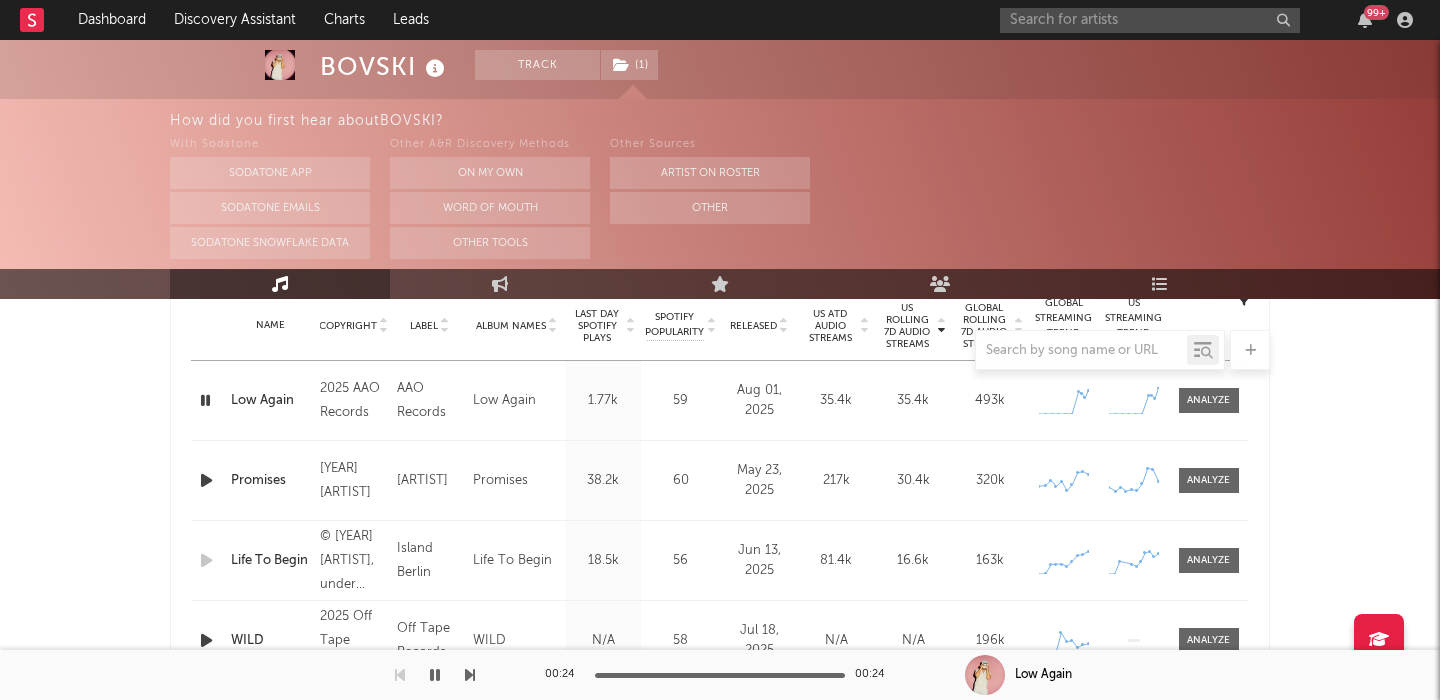 scroll, scrollTop: 777, scrollLeft: 0, axis: vertical 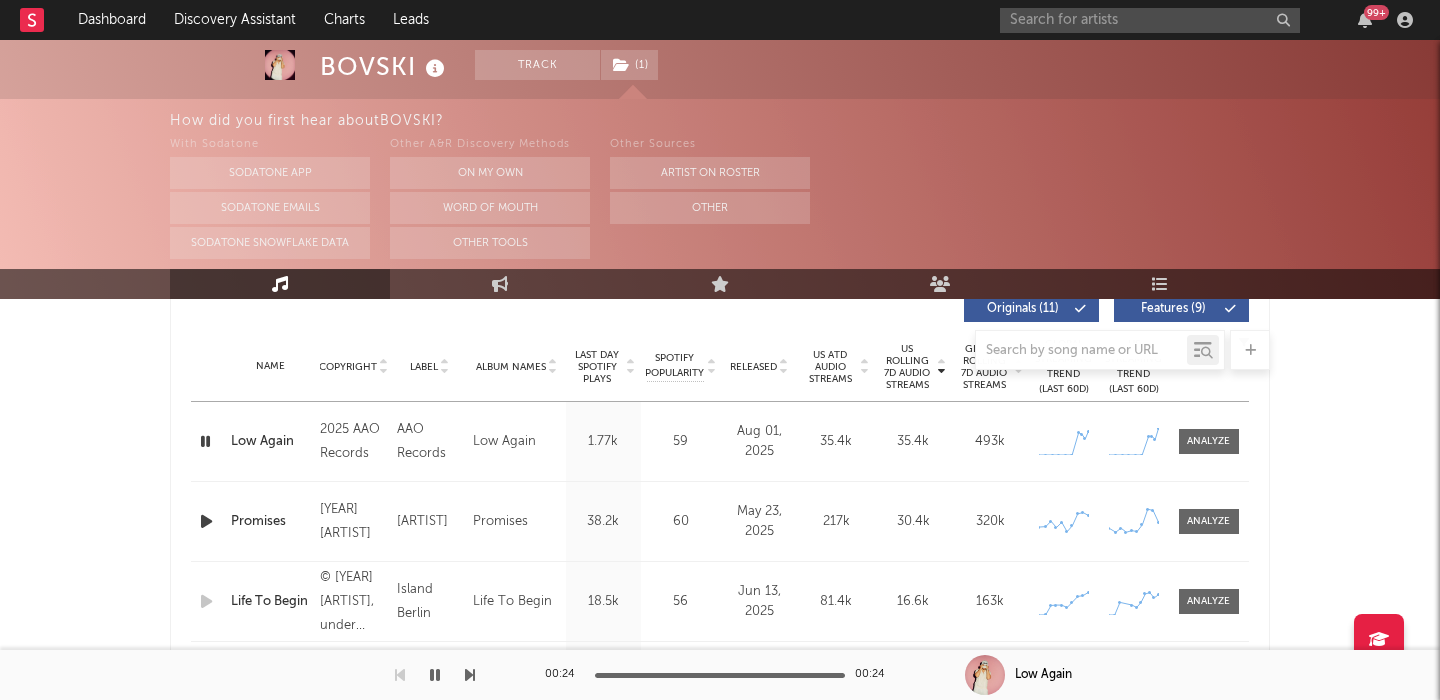click on "Low Again" at bounding box center (270, 442) 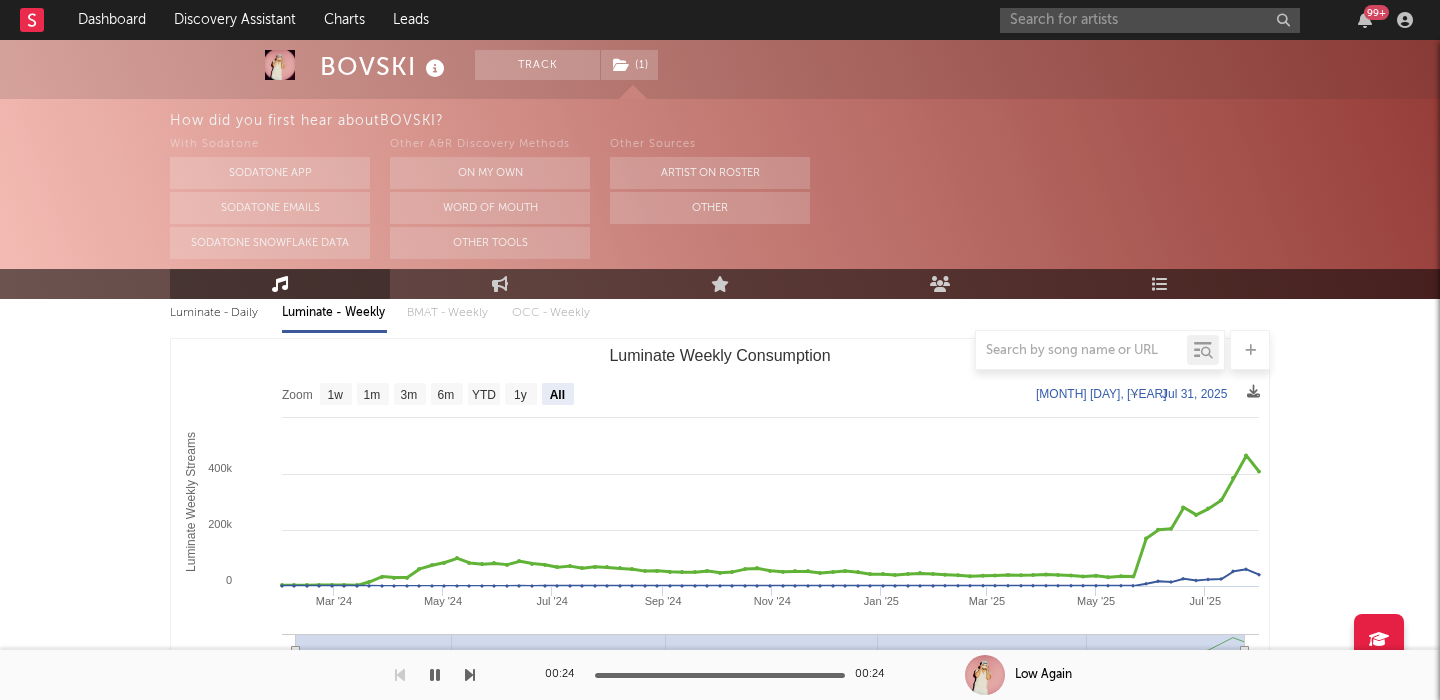 scroll, scrollTop: 220, scrollLeft: 0, axis: vertical 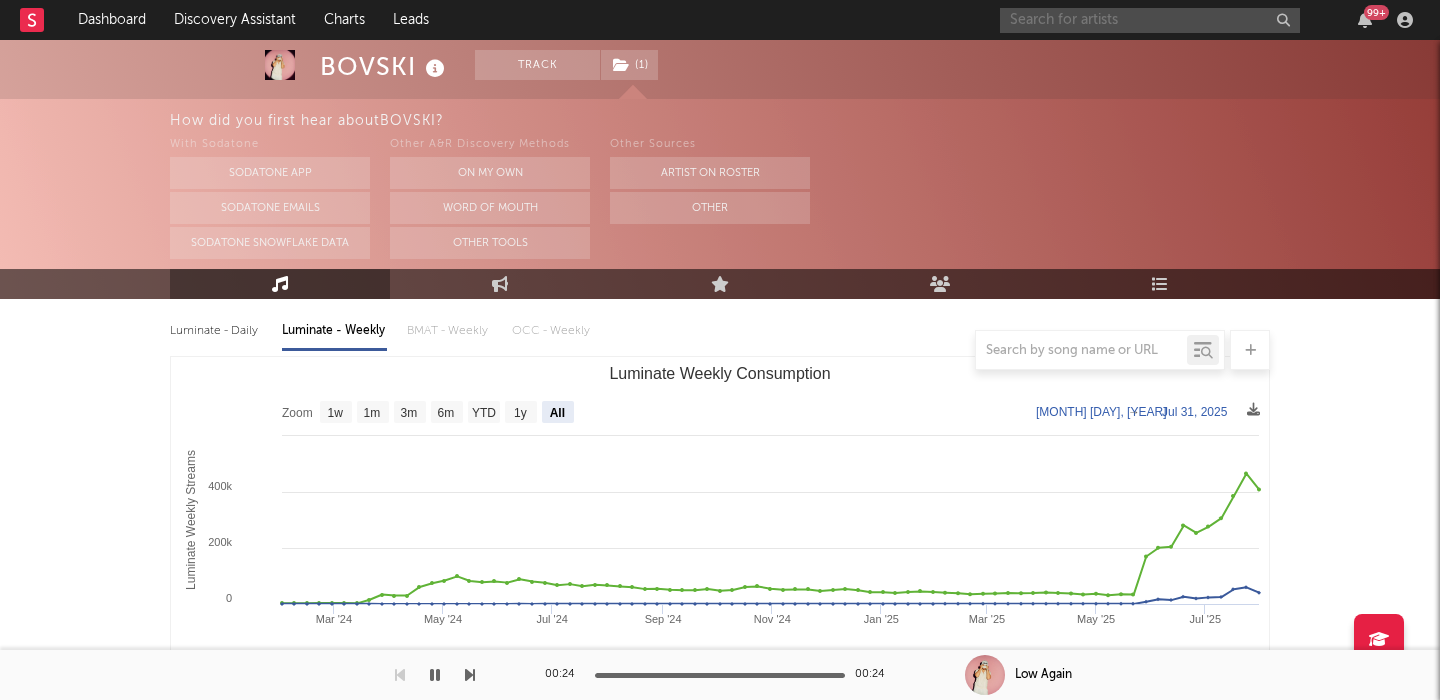 click at bounding box center (1150, 20) 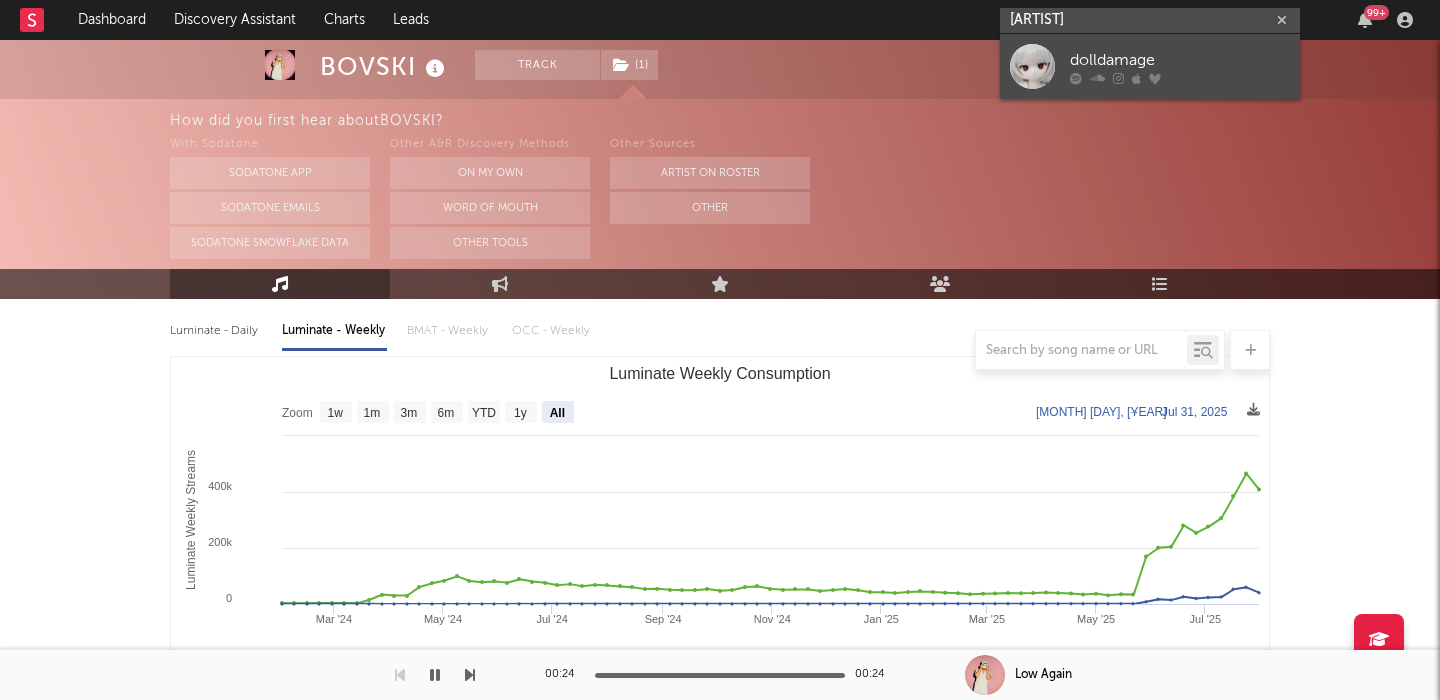 type on "Dolldamage" 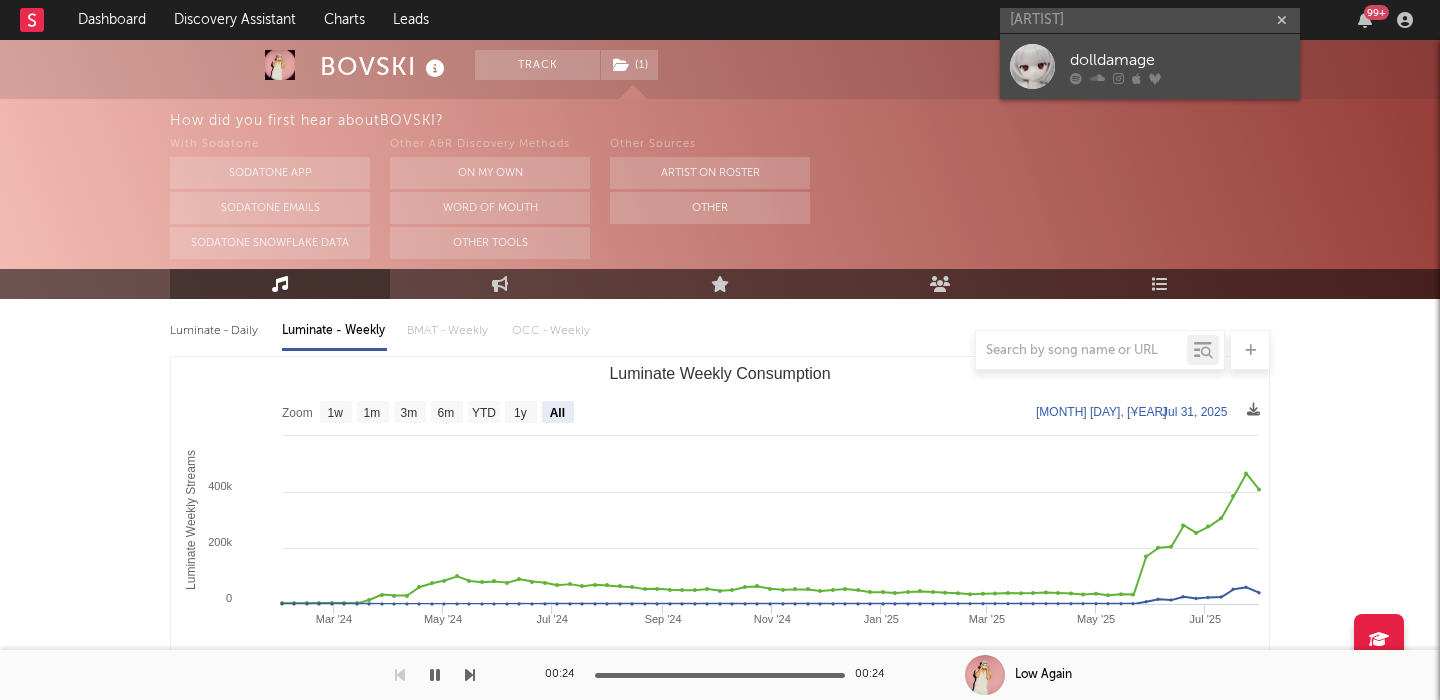 click on "dolldamage" at bounding box center (1180, 60) 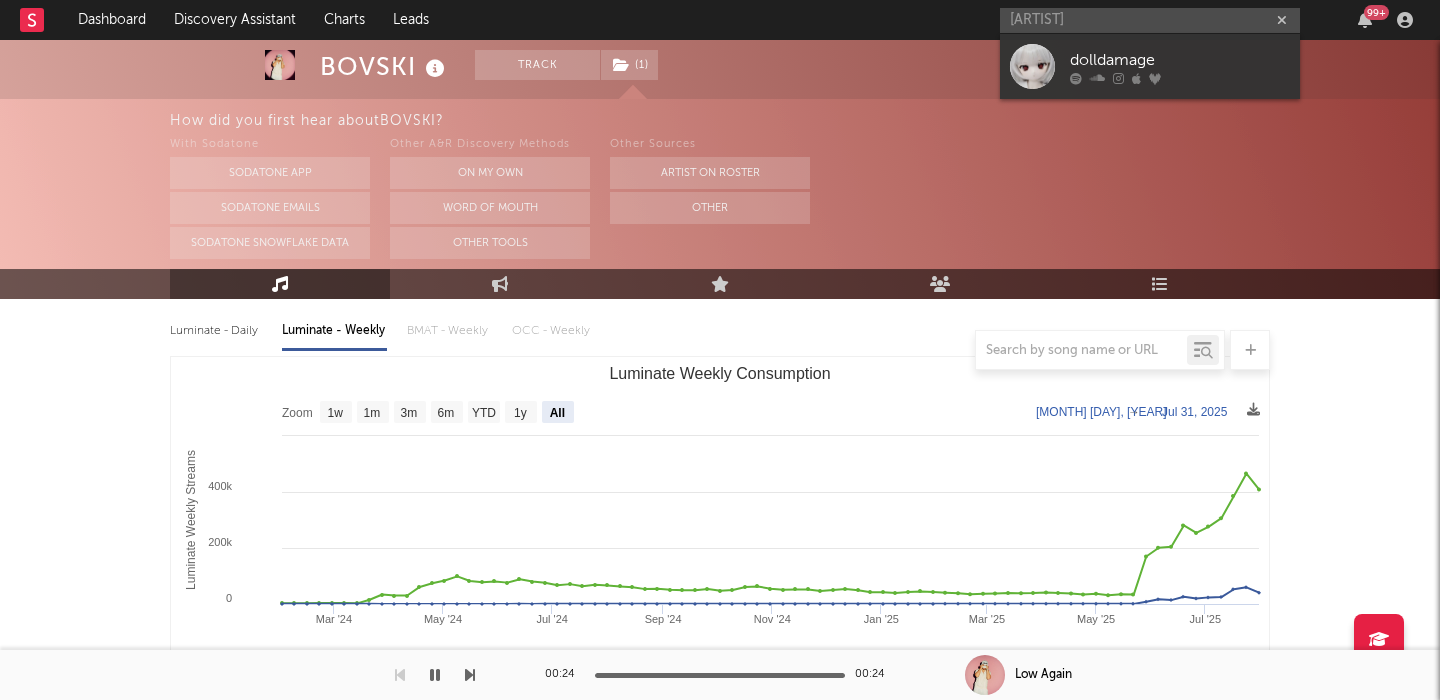 type 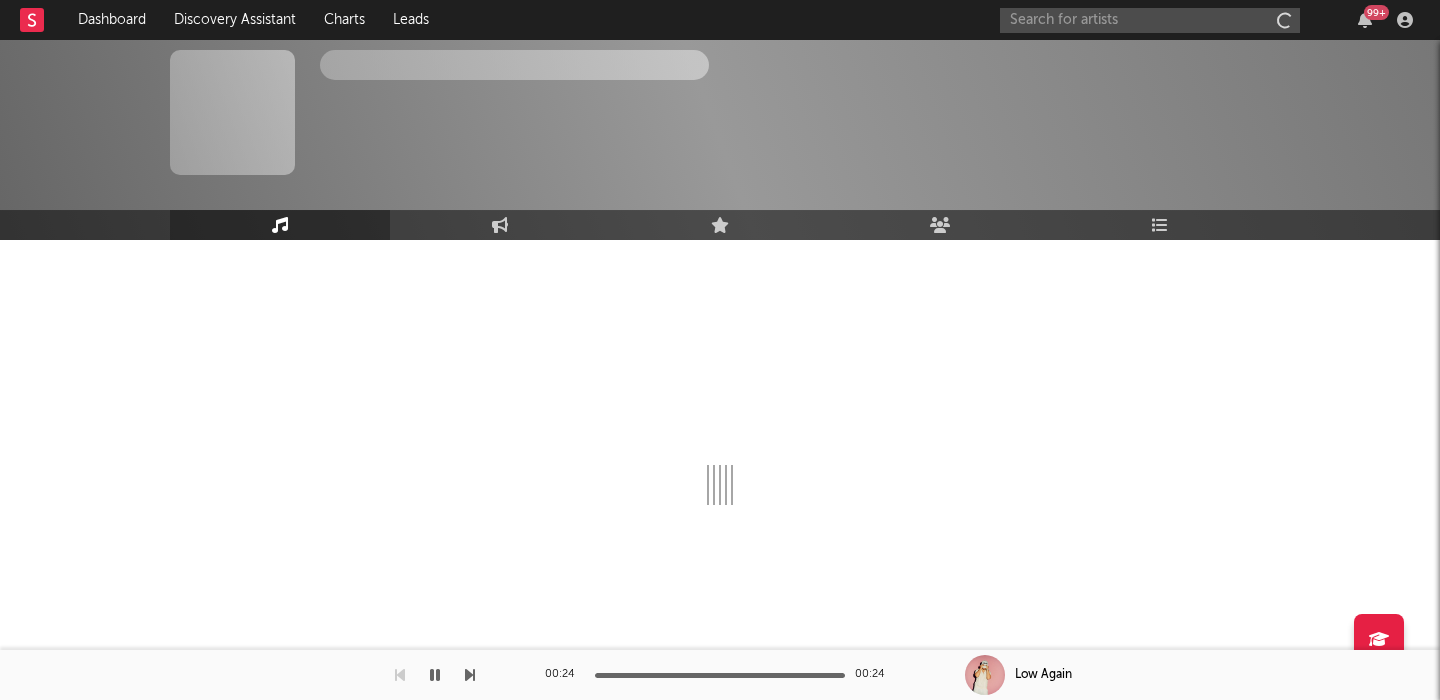 scroll, scrollTop: 0, scrollLeft: 0, axis: both 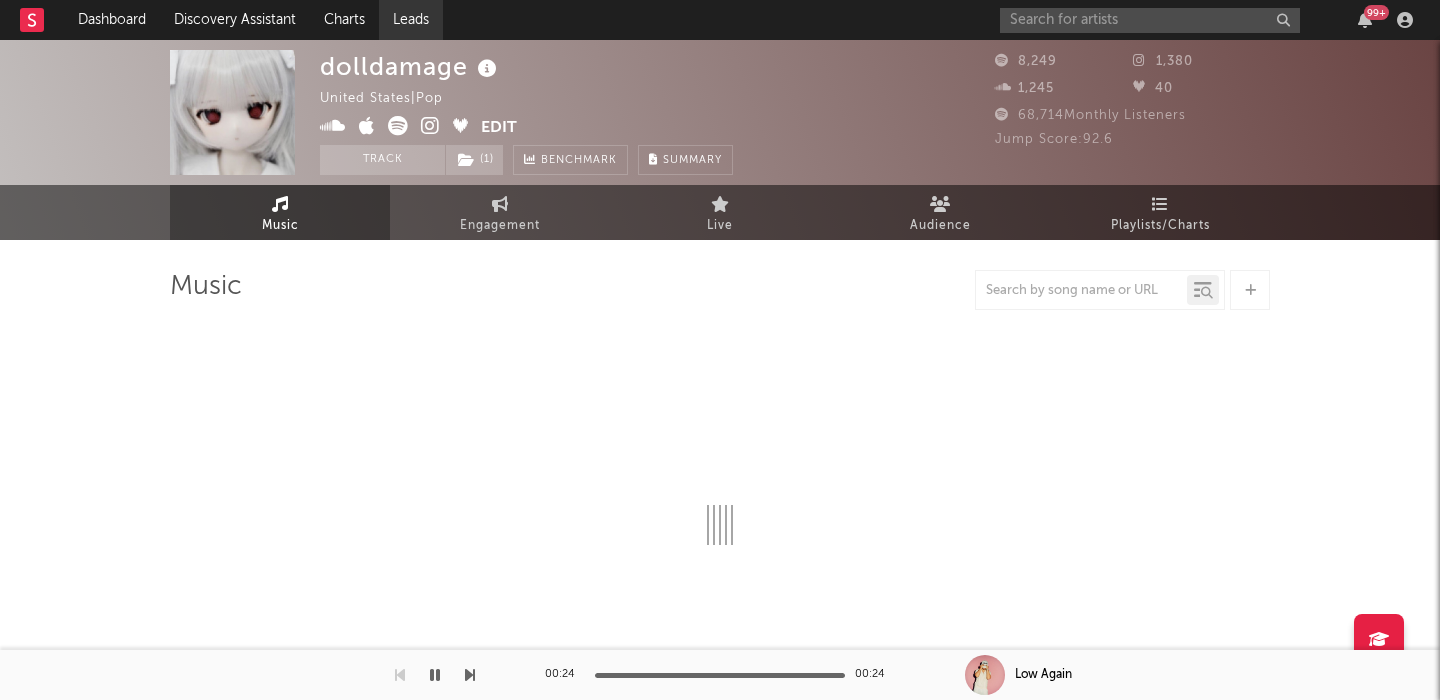 select on "6m" 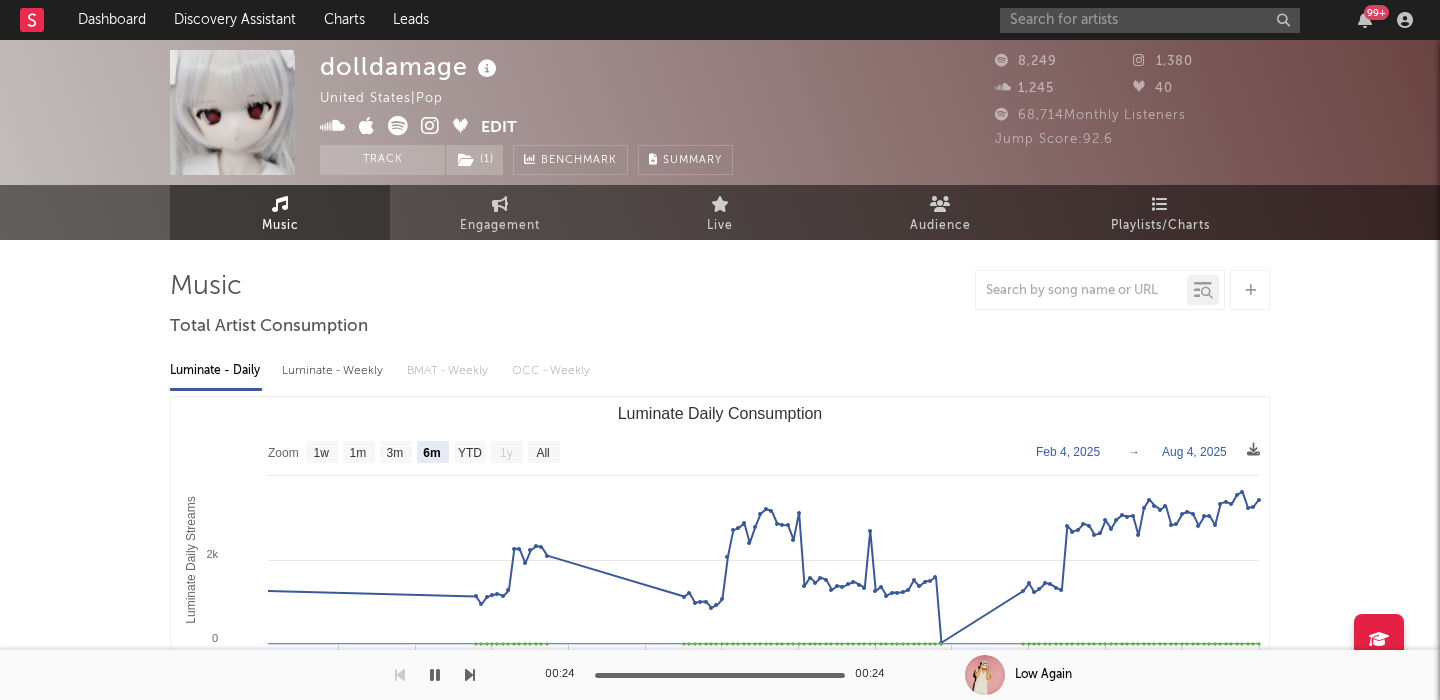 click on "Luminate - Weekly" at bounding box center (334, 371) 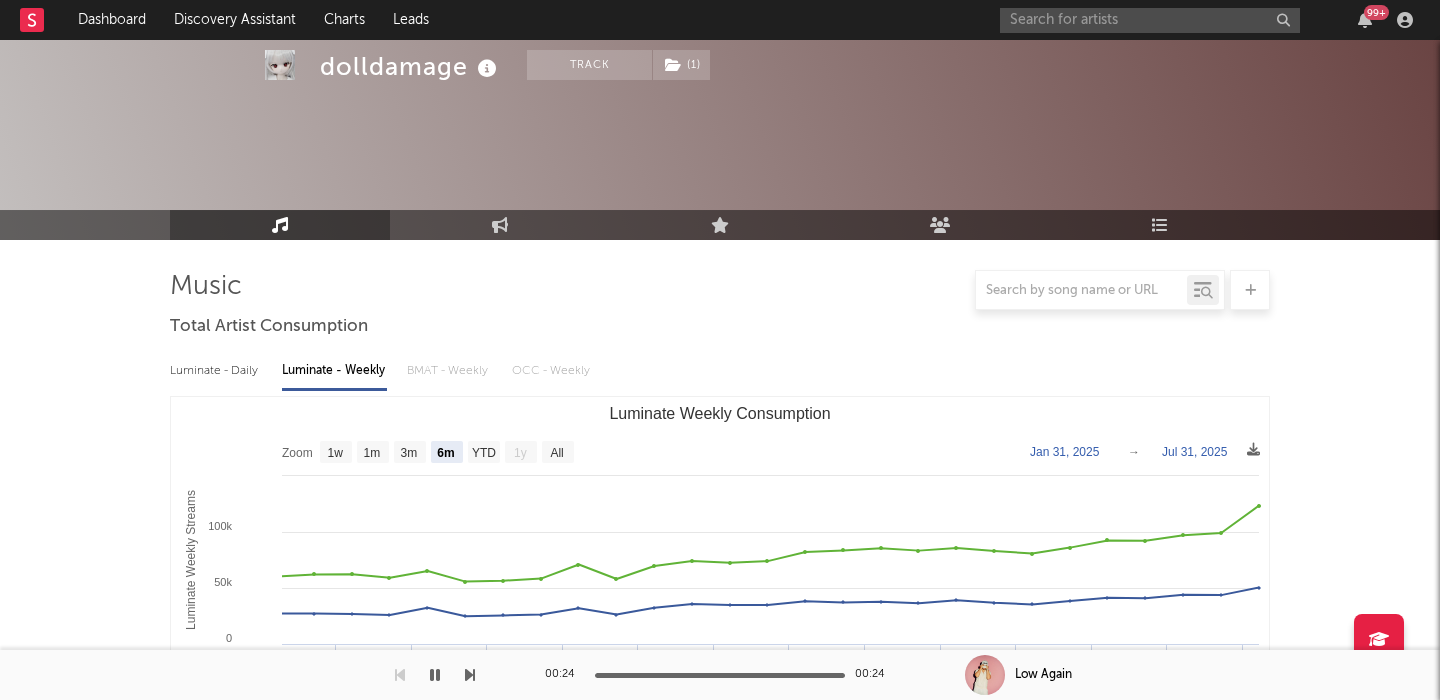 scroll, scrollTop: 288, scrollLeft: 0, axis: vertical 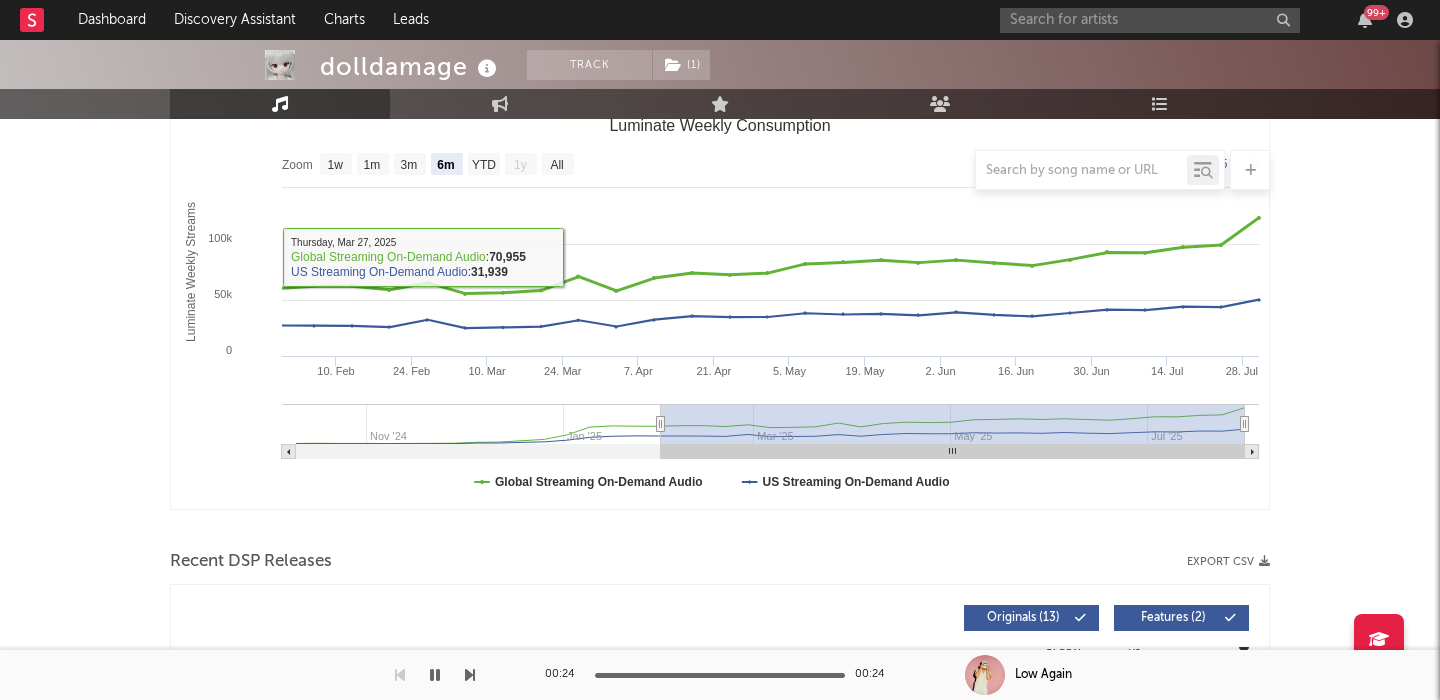 click at bounding box center [720, 170] 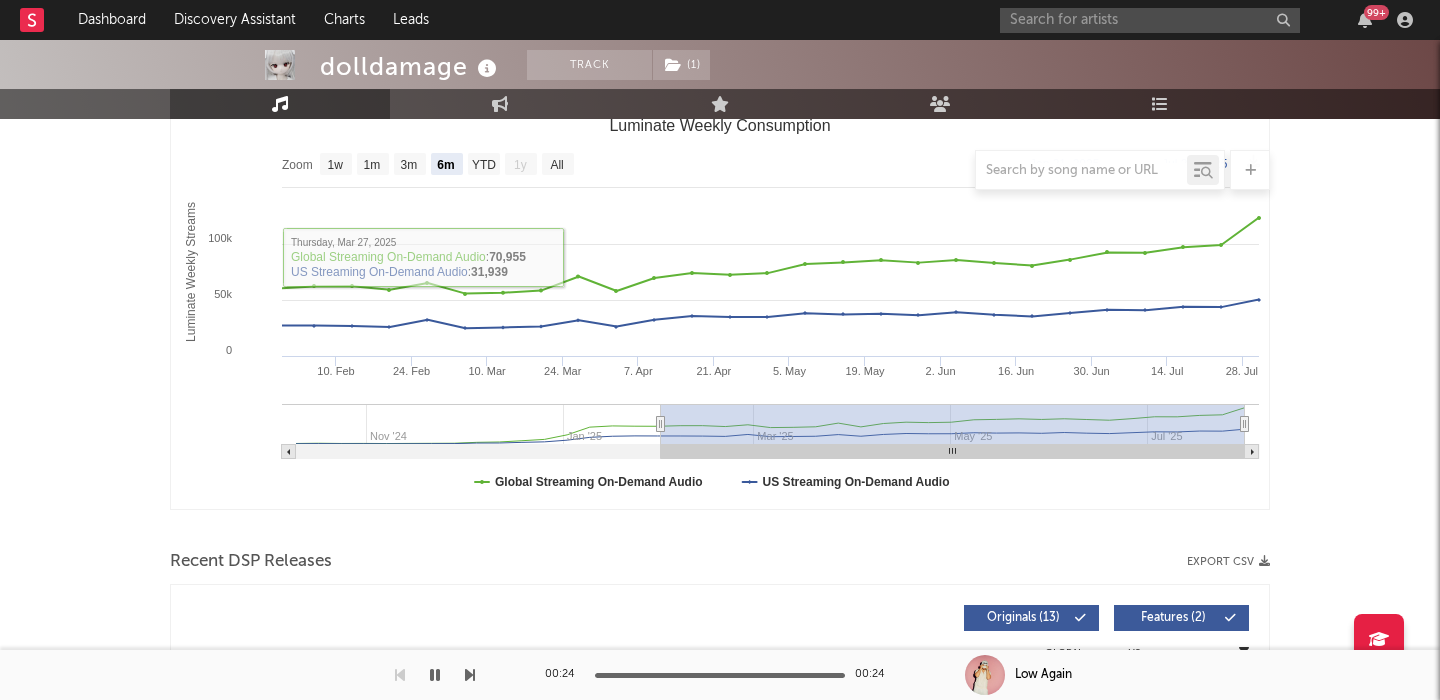 click at bounding box center [720, 170] 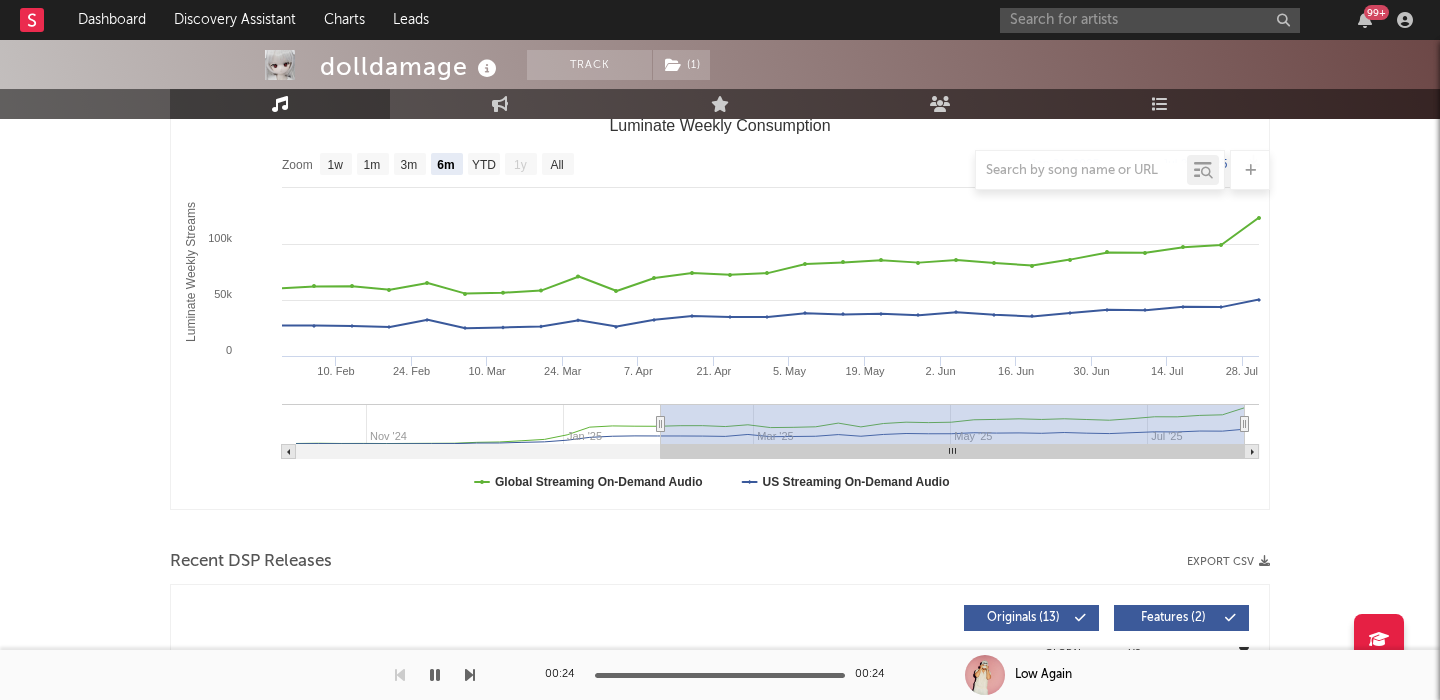 click at bounding box center [720, 170] 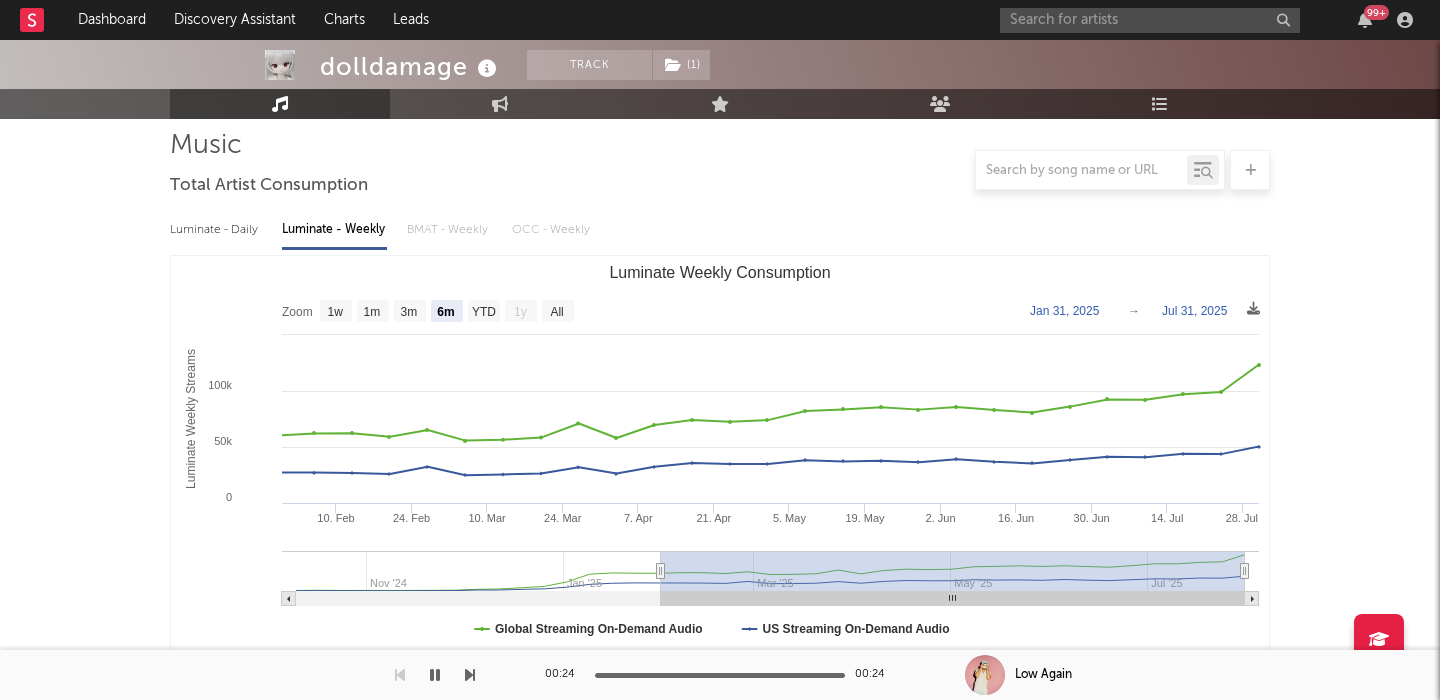 scroll, scrollTop: 122, scrollLeft: 0, axis: vertical 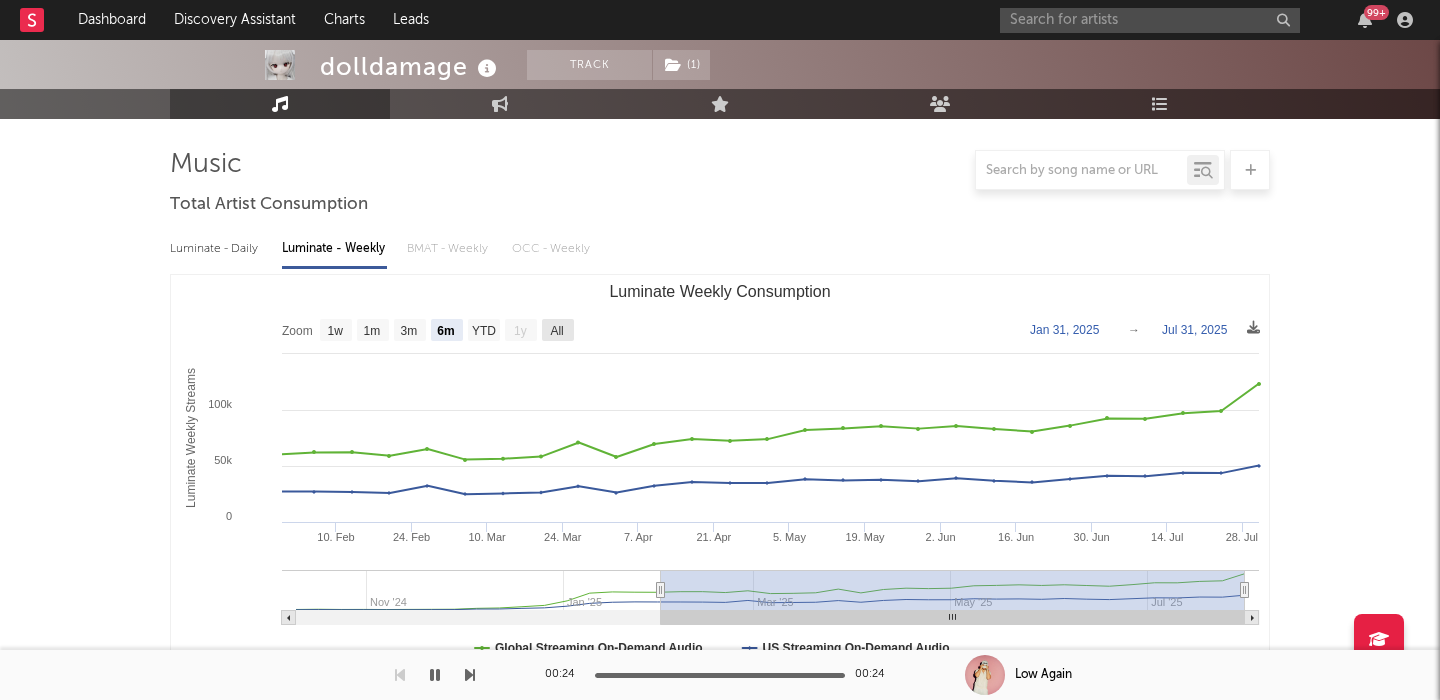 click on "All" 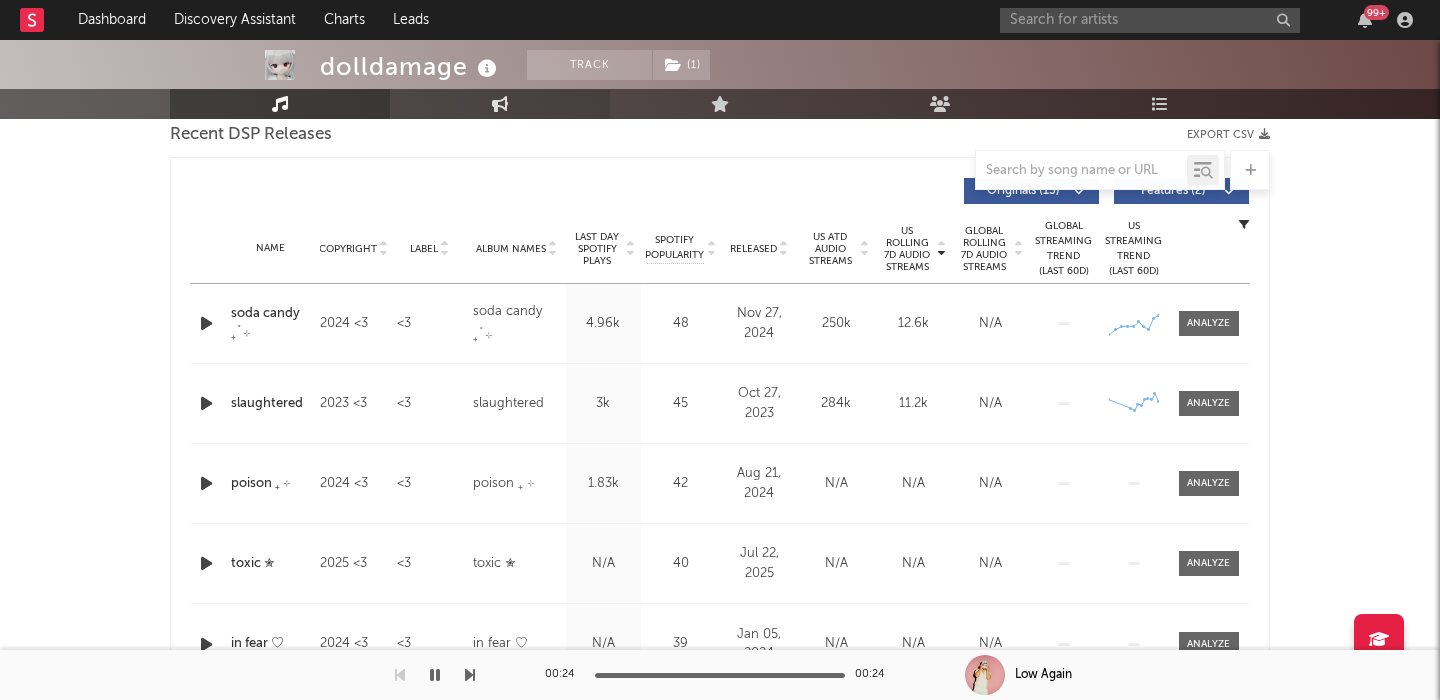 scroll, scrollTop: 699, scrollLeft: 0, axis: vertical 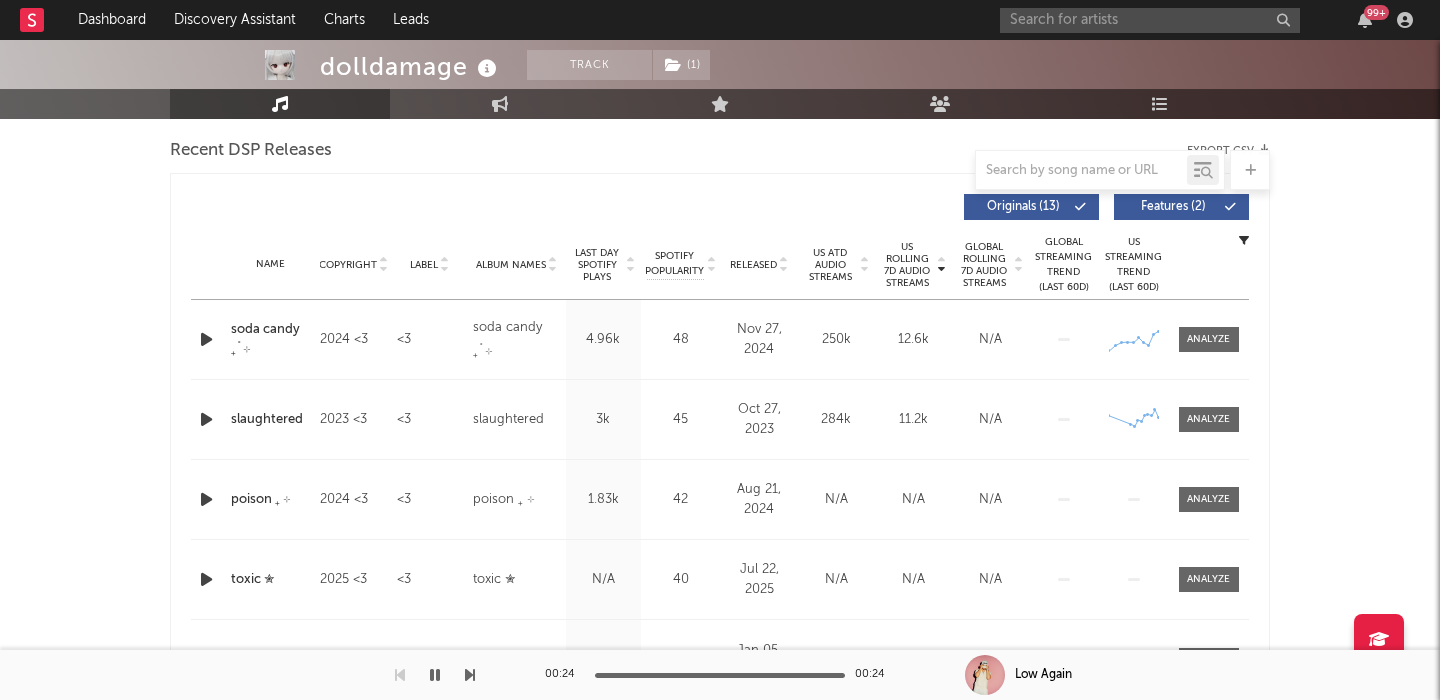 click on "soda candy ₊˚⊹" at bounding box center (270, 339) 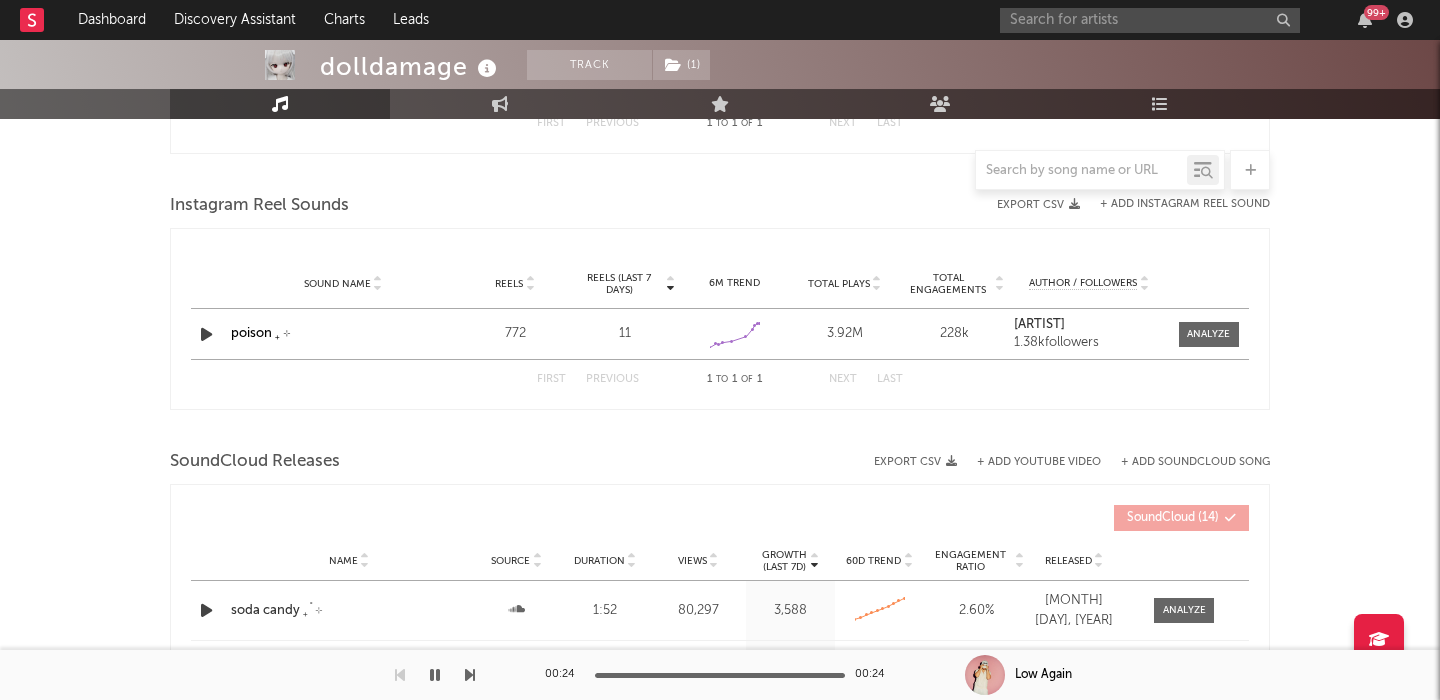 scroll, scrollTop: 1594, scrollLeft: 0, axis: vertical 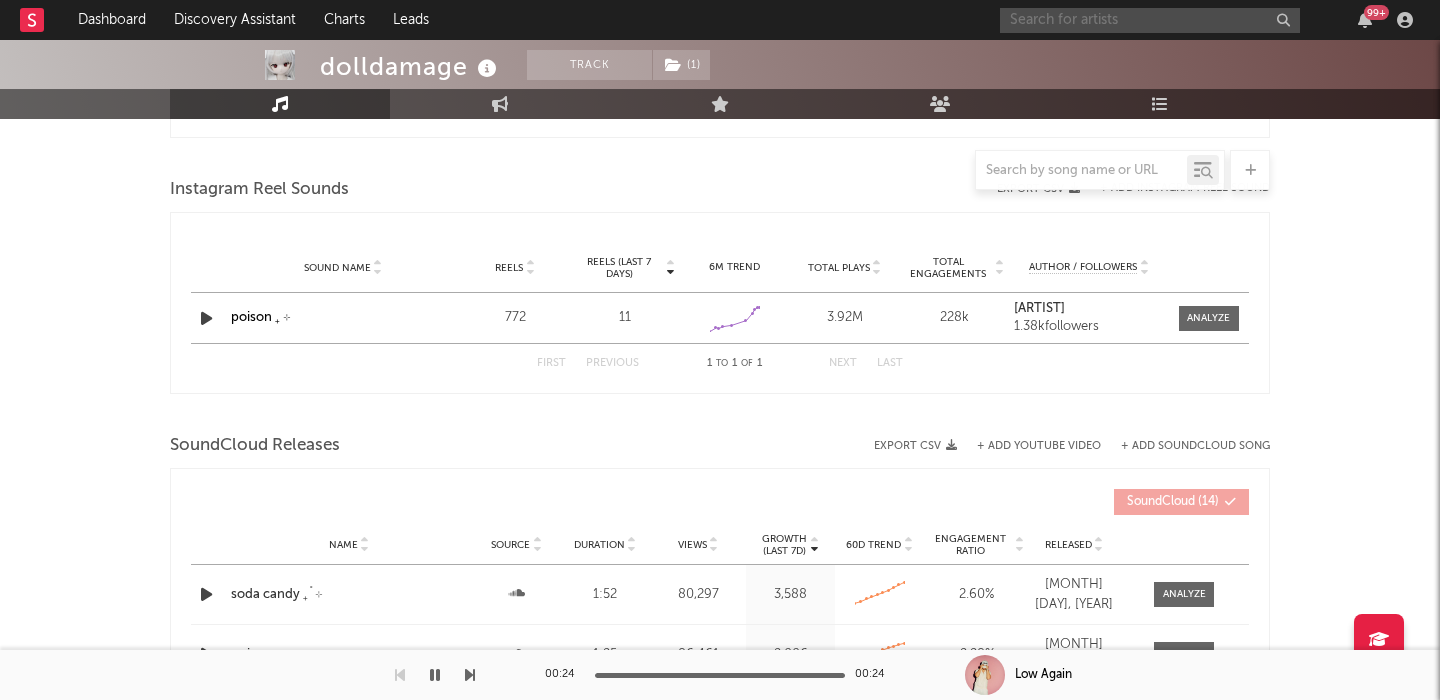 click at bounding box center [1150, 20] 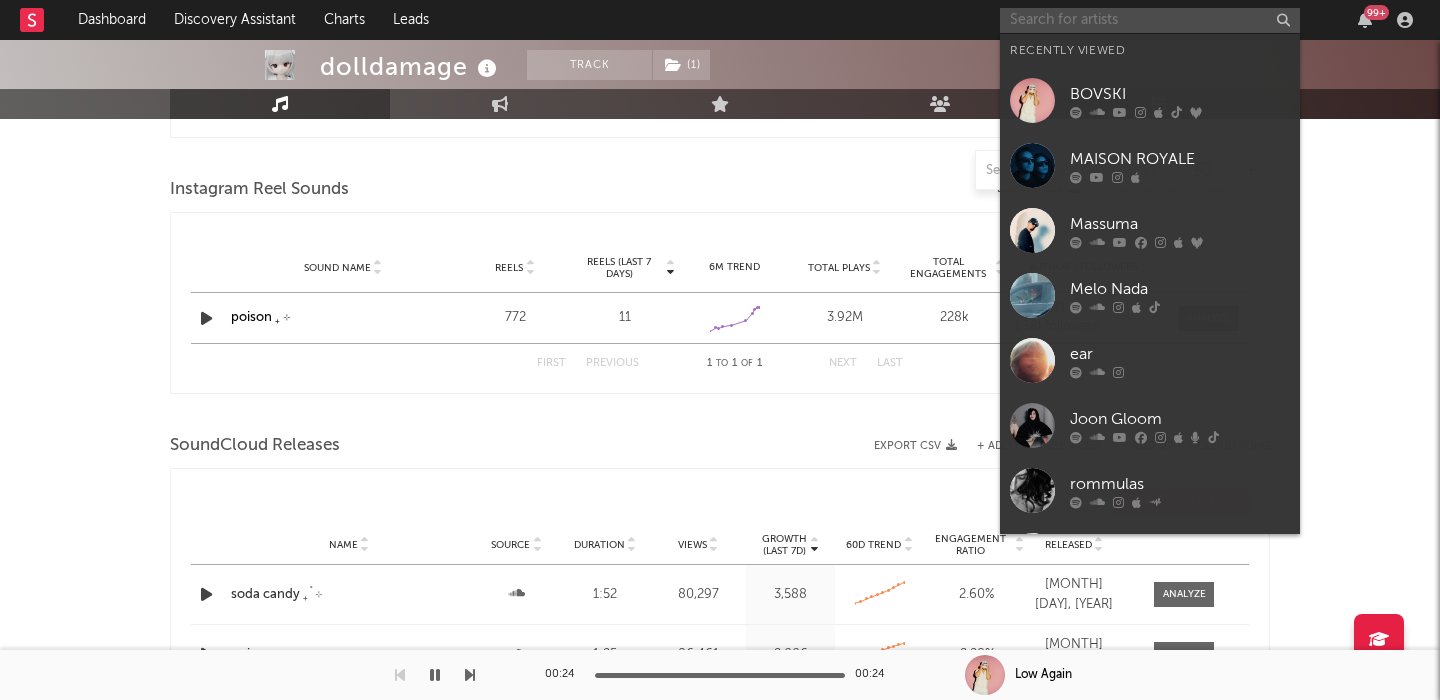 paste on "Nateband" 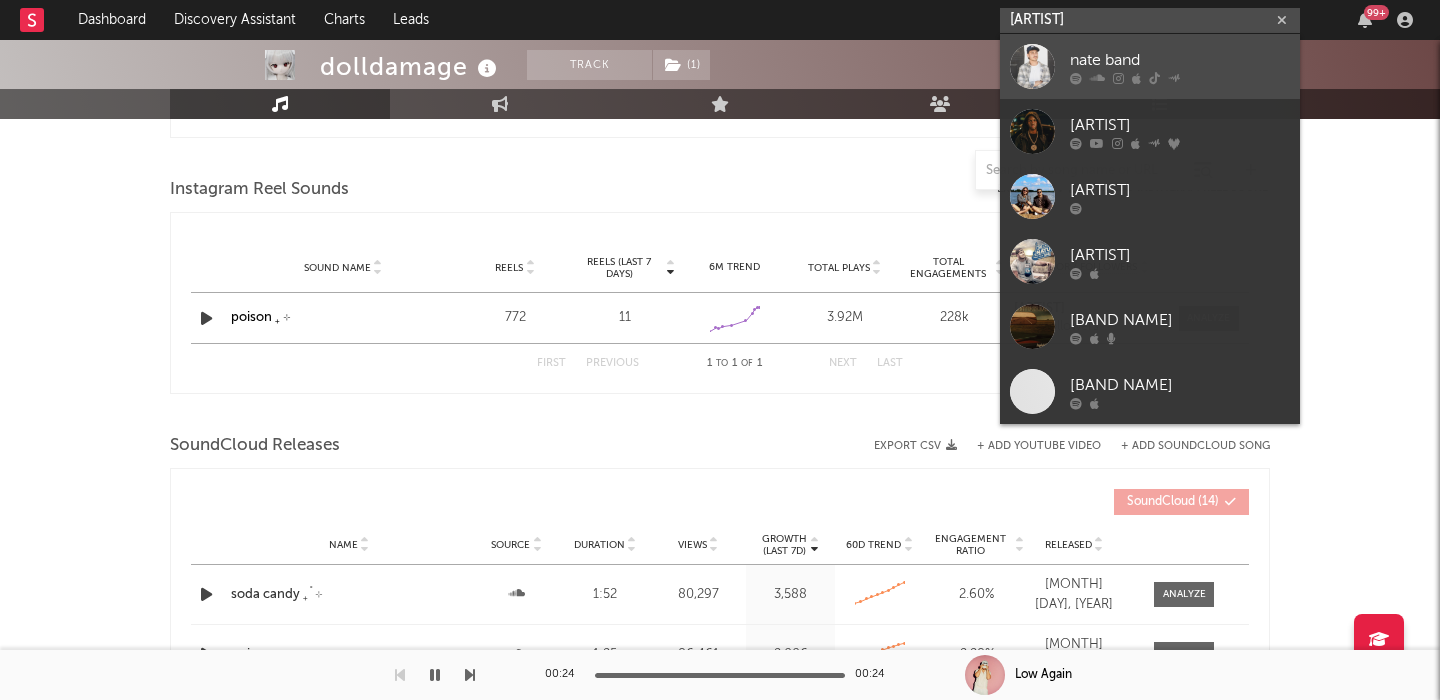 type on "Nateband" 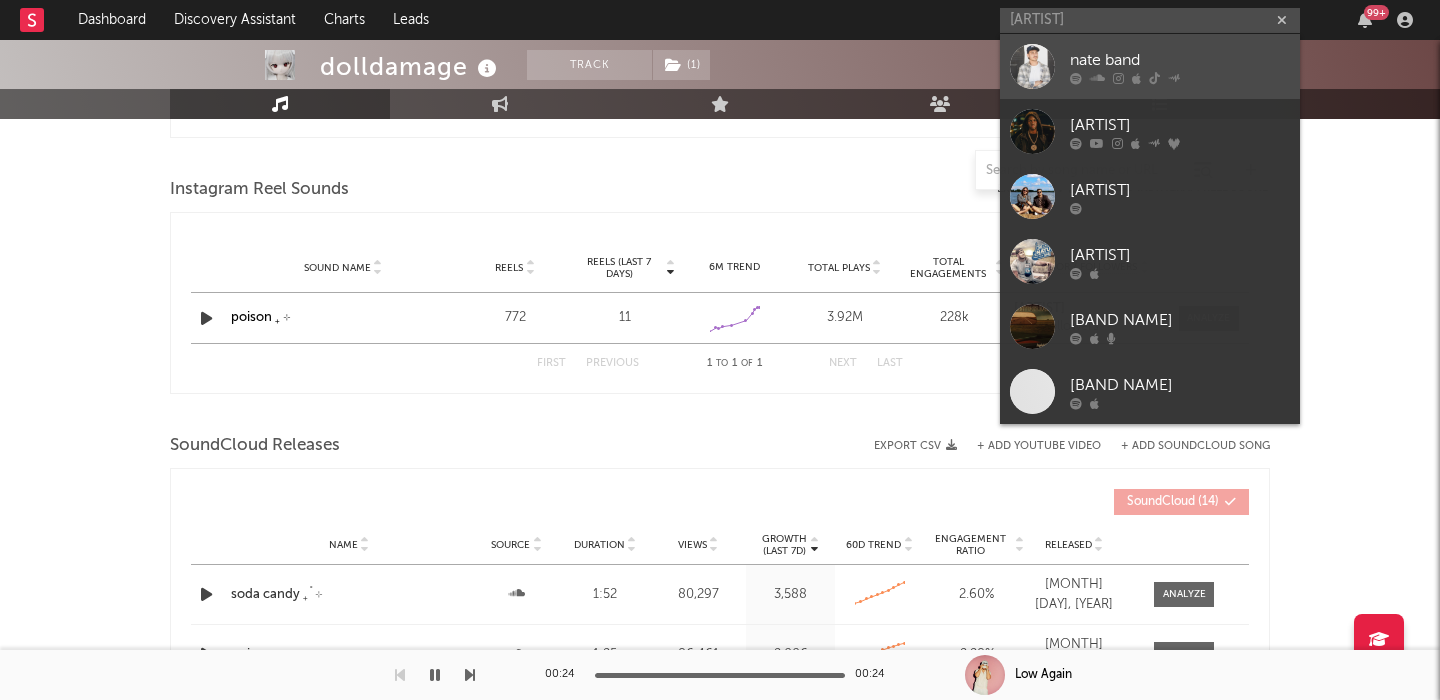 click on "nate band" at bounding box center [1180, 60] 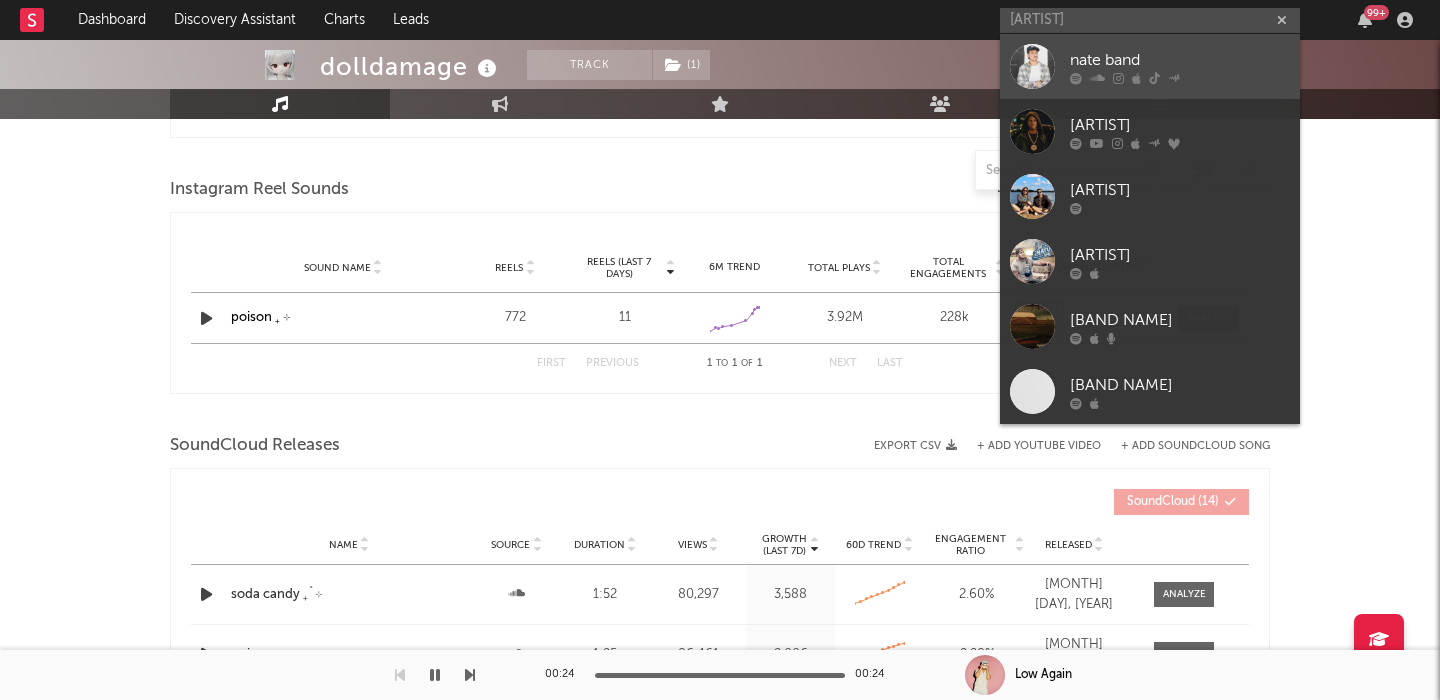 type 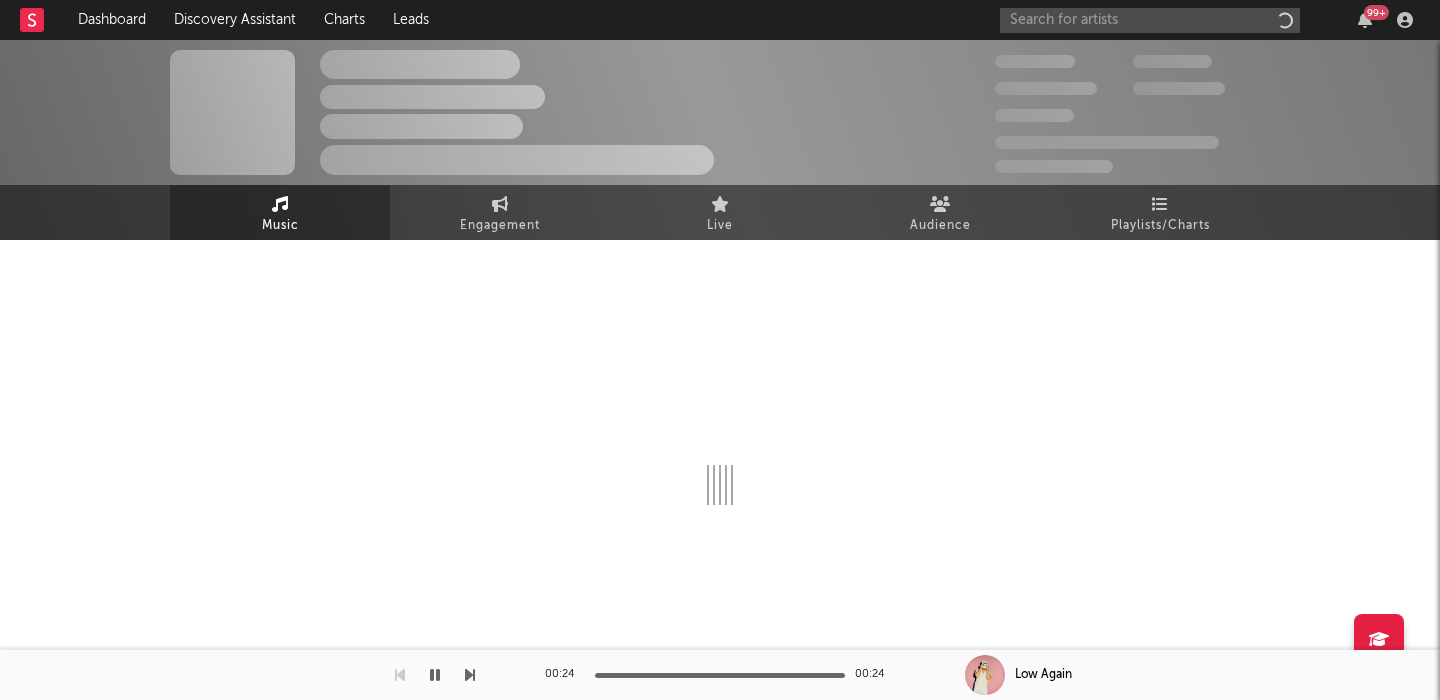 scroll, scrollTop: 0, scrollLeft: 0, axis: both 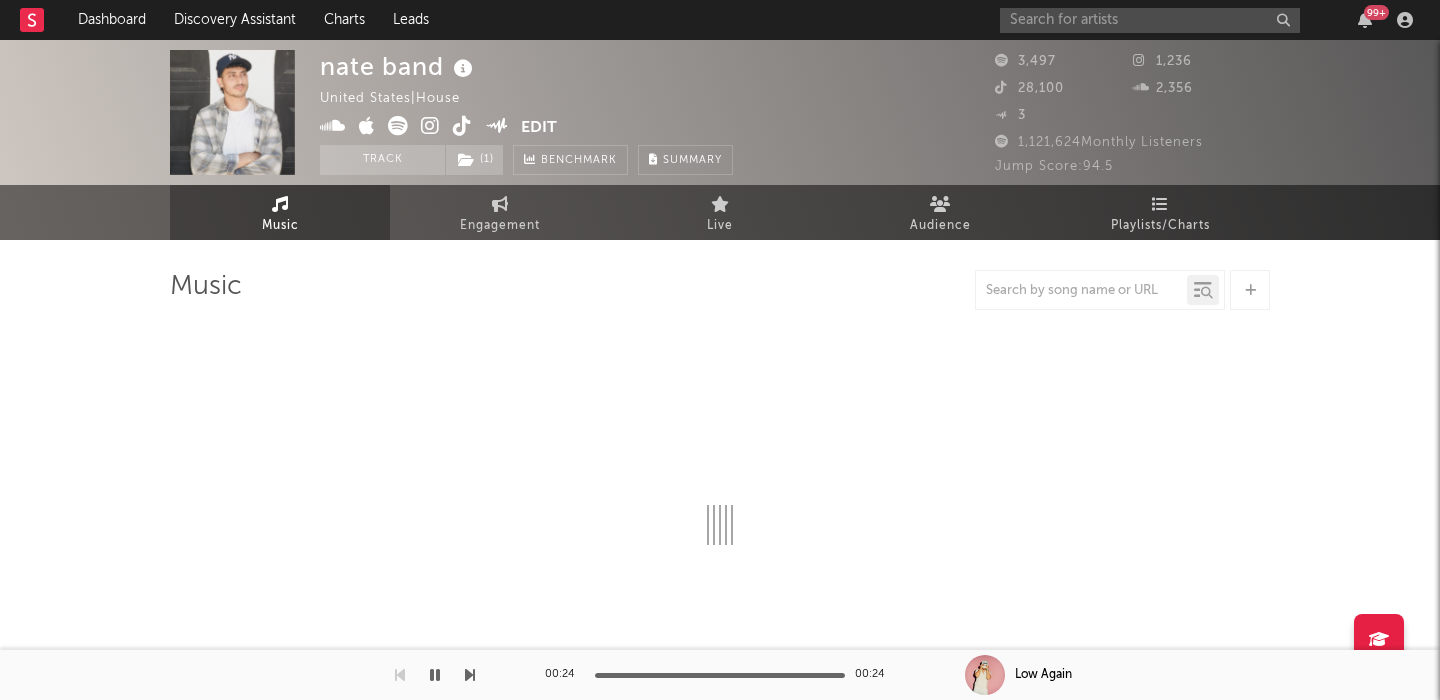 select on "1w" 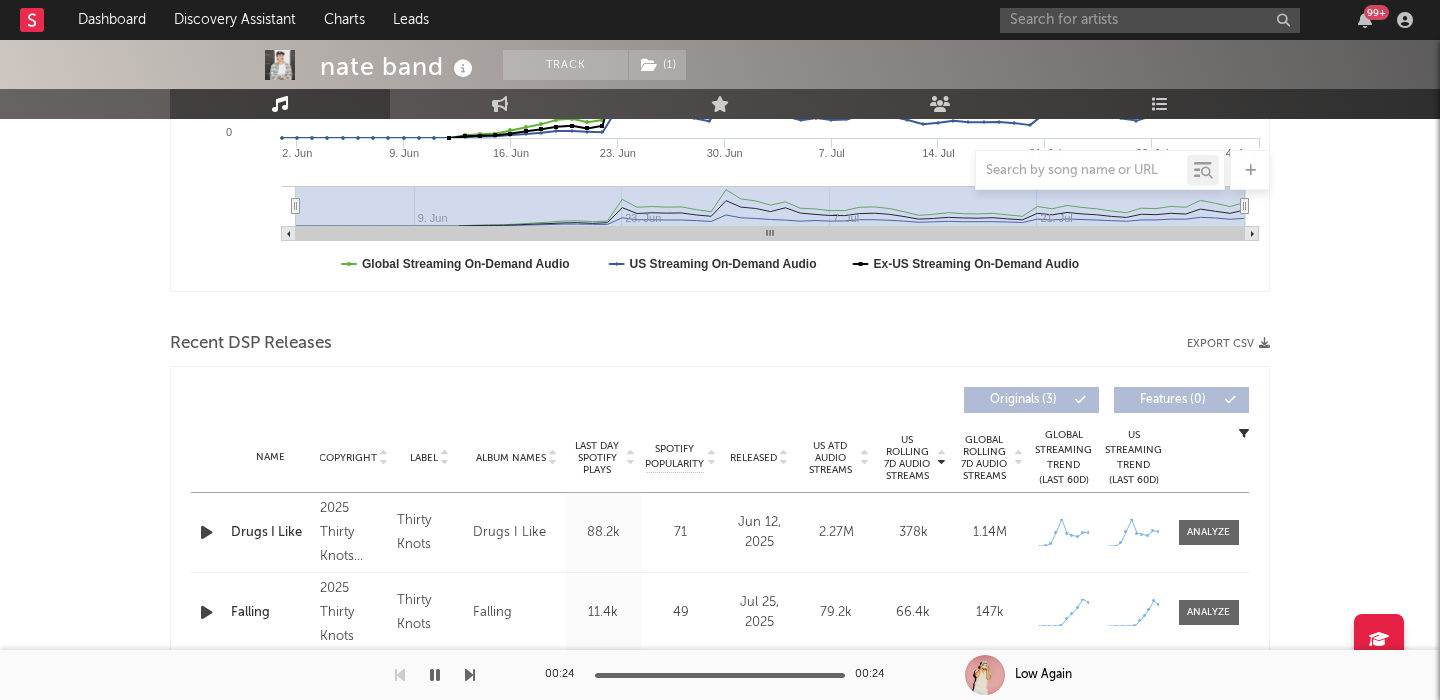 scroll, scrollTop: 534, scrollLeft: 0, axis: vertical 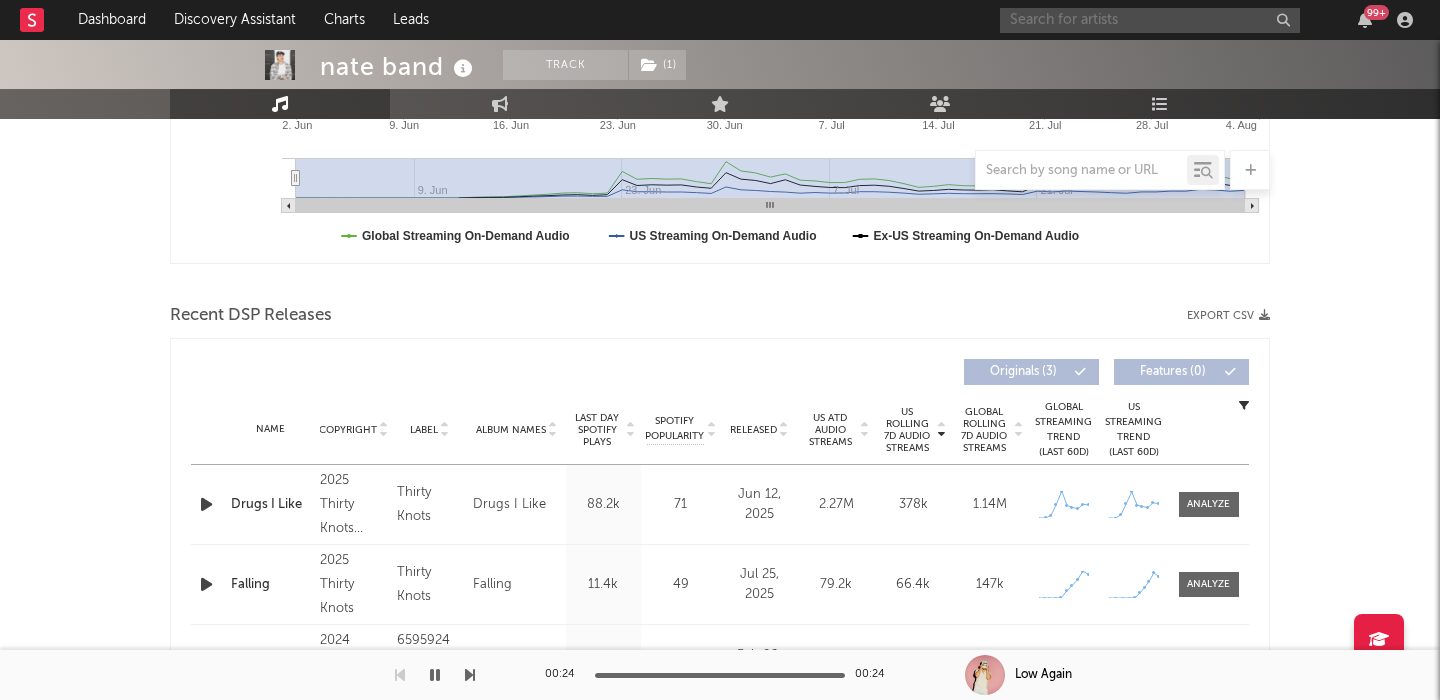 click at bounding box center (1150, 20) 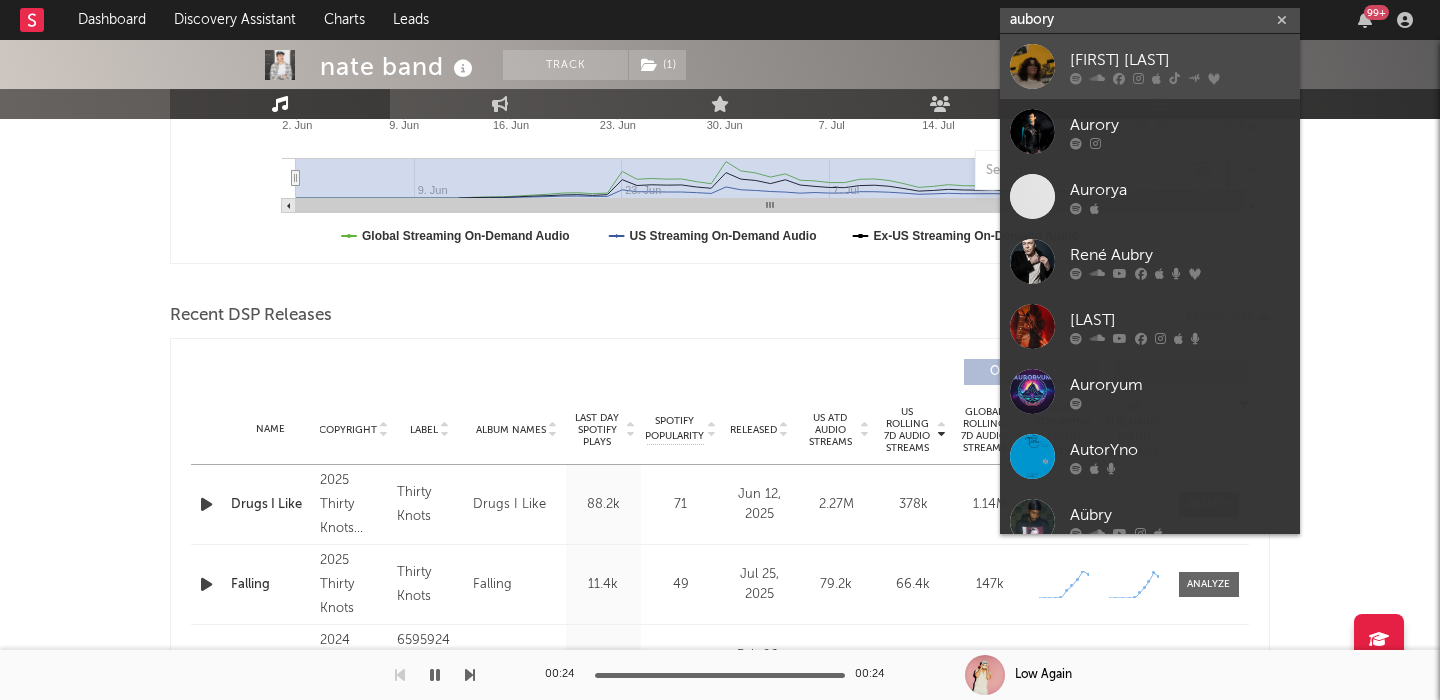 type on "aubory" 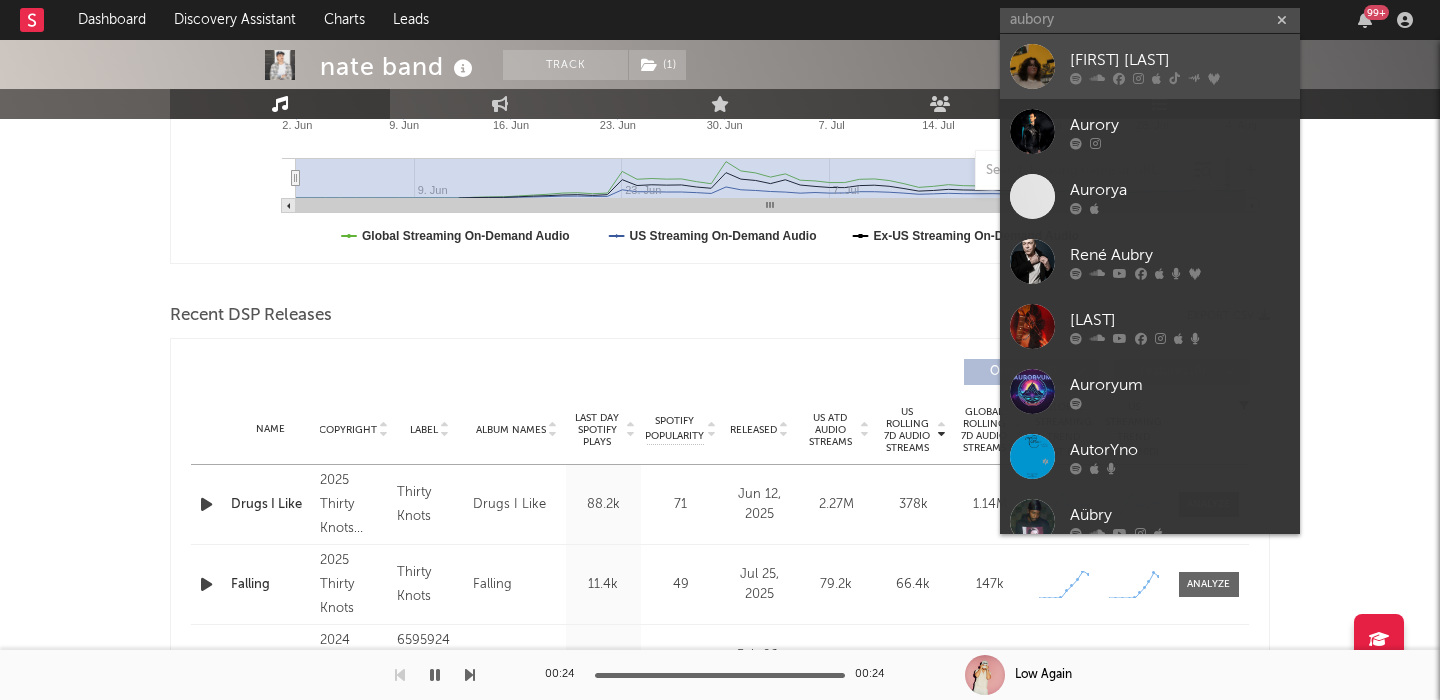 click on "[FIRST] [LAST]" at bounding box center (1180, 60) 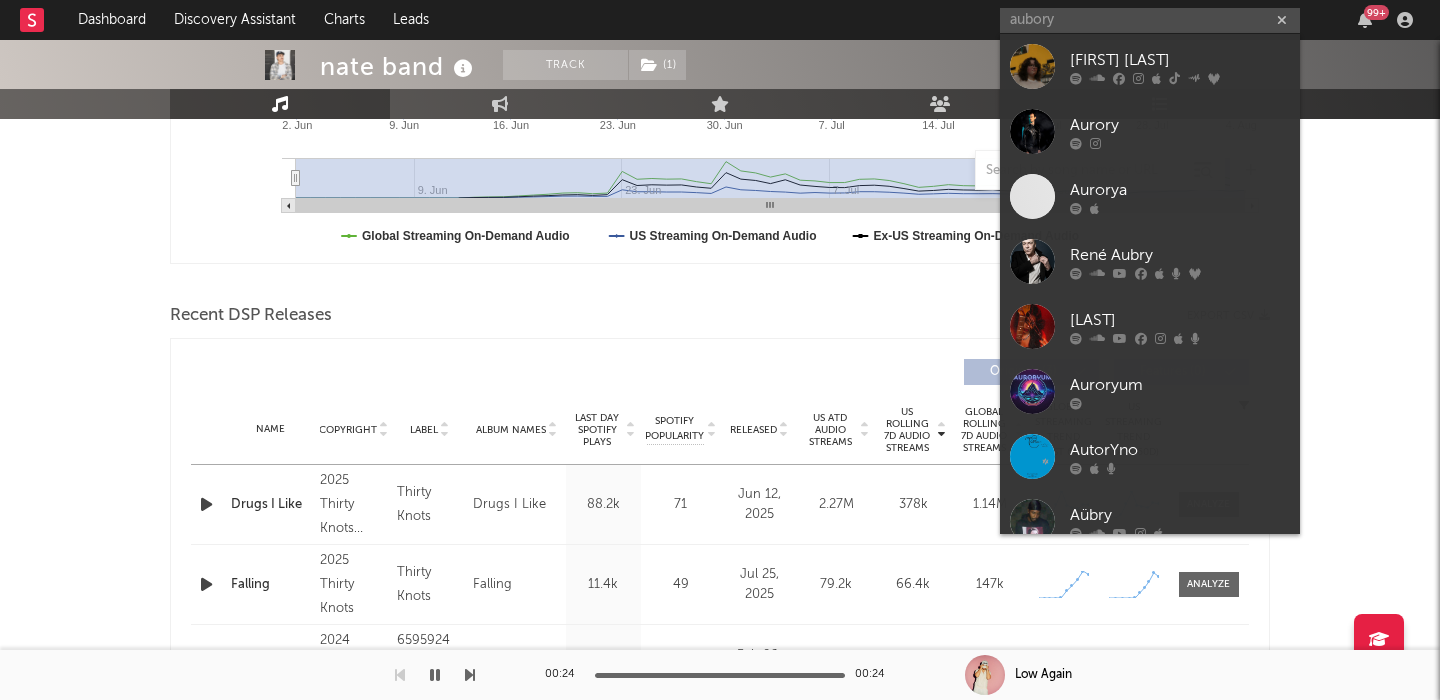 type 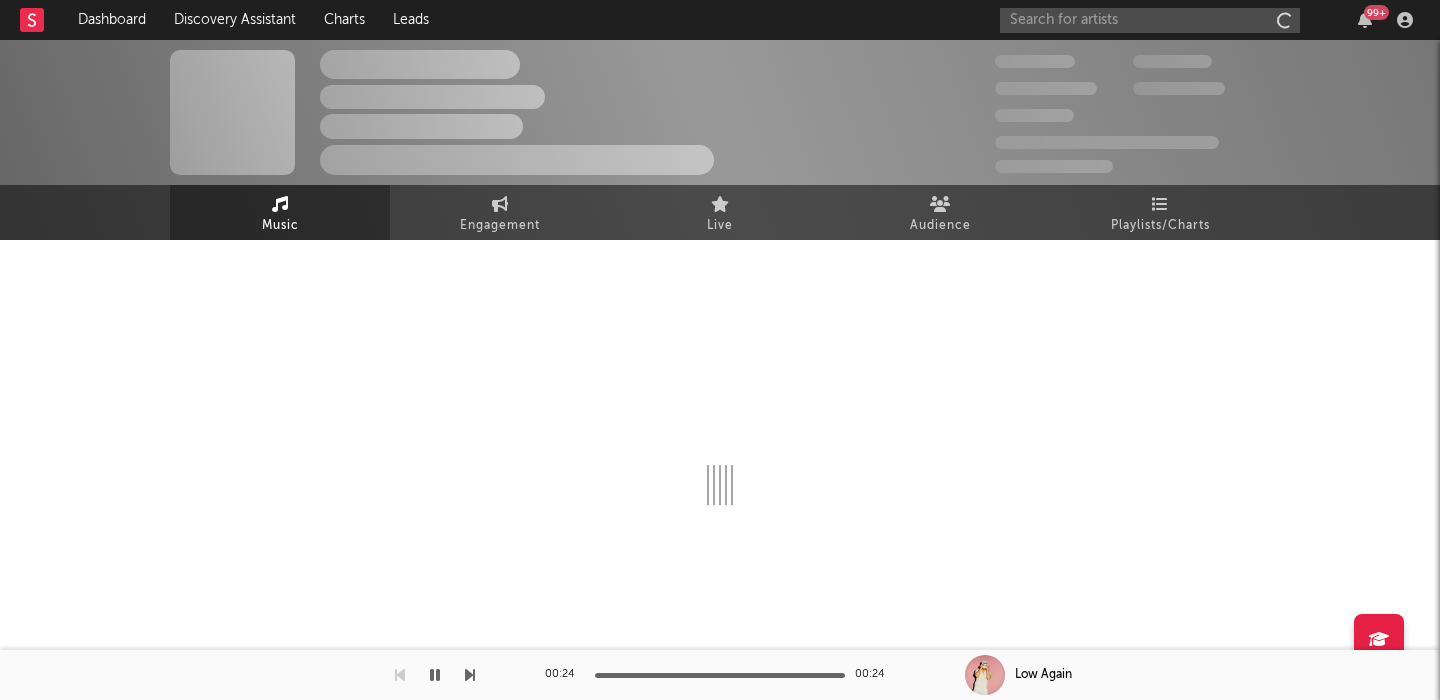 scroll, scrollTop: 0, scrollLeft: 0, axis: both 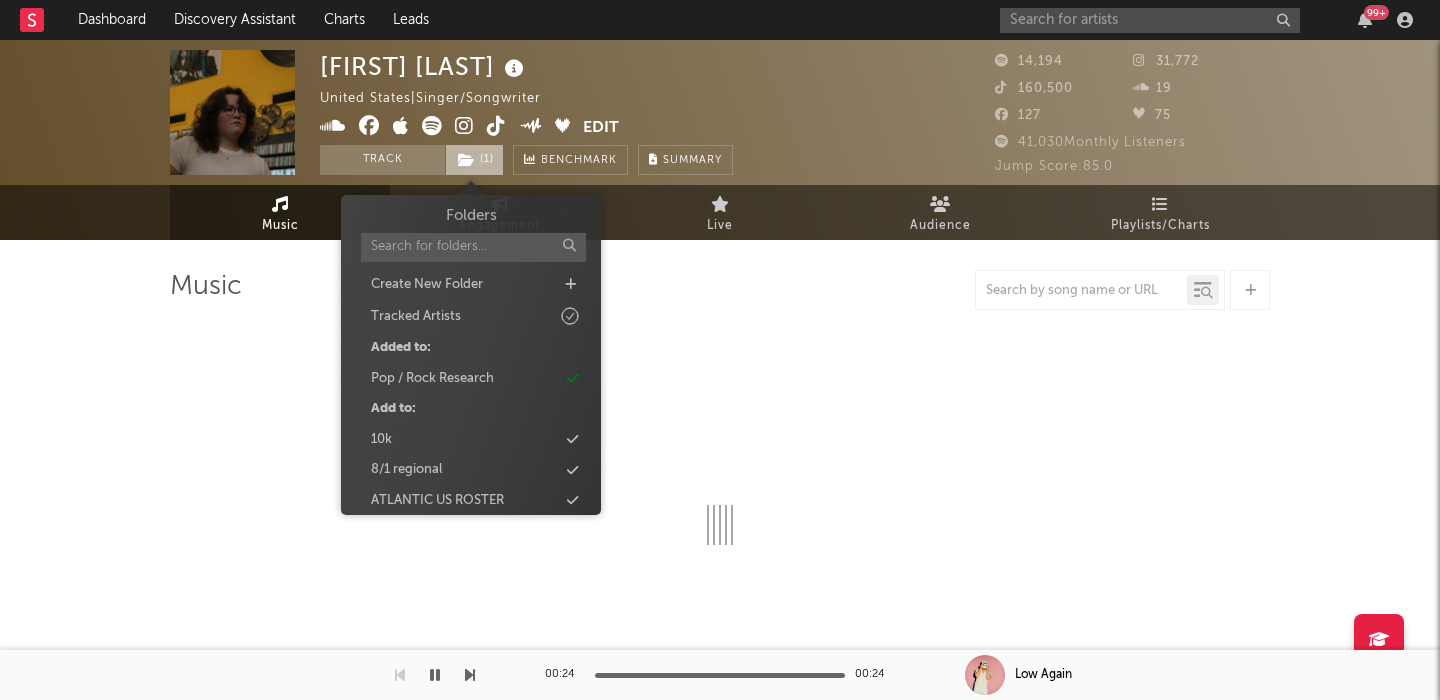 click on "( 1 )" at bounding box center (474, 160) 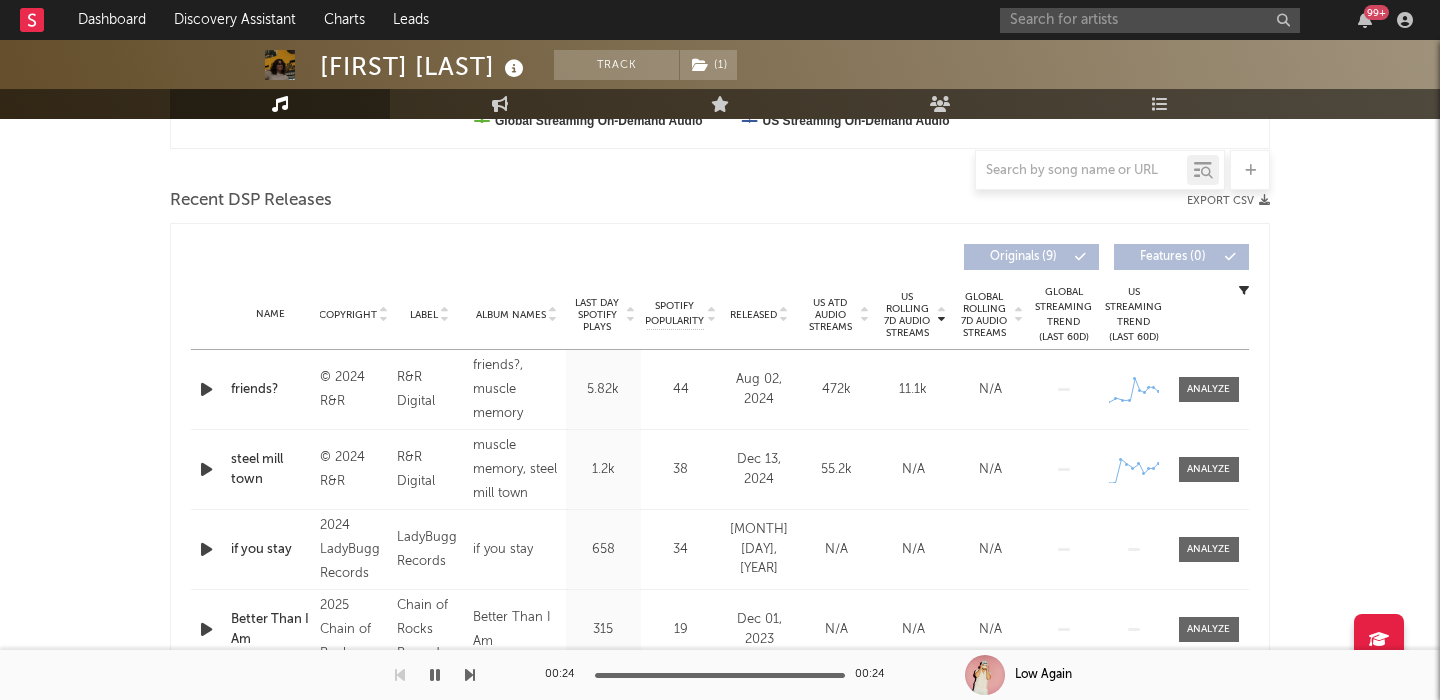 scroll, scrollTop: 716, scrollLeft: 0, axis: vertical 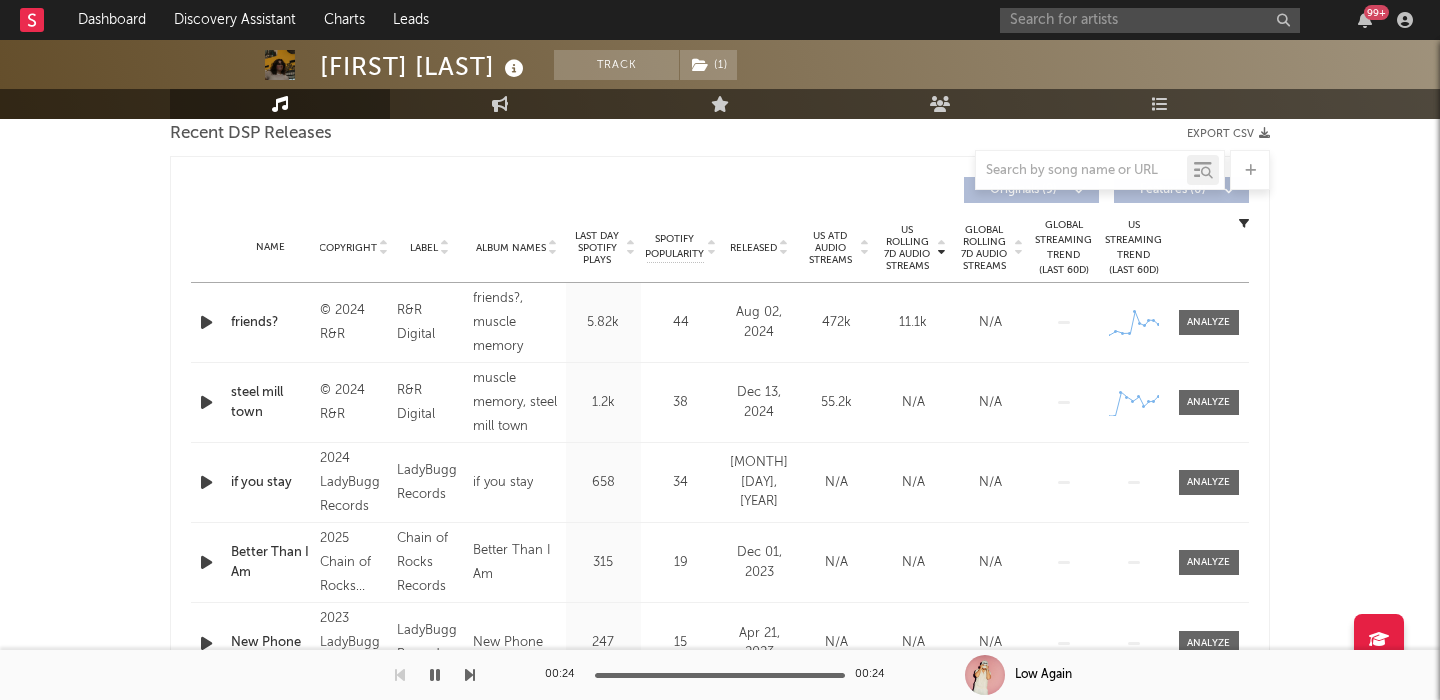 click on "Name Copyright Label Album Names Composer Names 7 Day Spotify Plays Last Day Spotify Plays ATD Spotify Plays Spotify Popularity Total US Streams Total US SES Total UK Streams Total UK Audio Streams UK Weekly Streams UK Weekly Audio Streams Released US ATD Audio Streams US Rolling 7D Audio Streams US Rolling WoW % Chg Global ATD Audio Streams Global Rolling 7D Audio Streams Global Rolling WoW % Chg Estimated % Playlist Streams Last Day Global Streaming Trend (Last 60D) Ex-US Streaming Trend (Last 60D) US Streaming Trend (Last 60D) Global Latest Day Audio Streams US Latest Day Audio Streams" at bounding box center (720, 248) 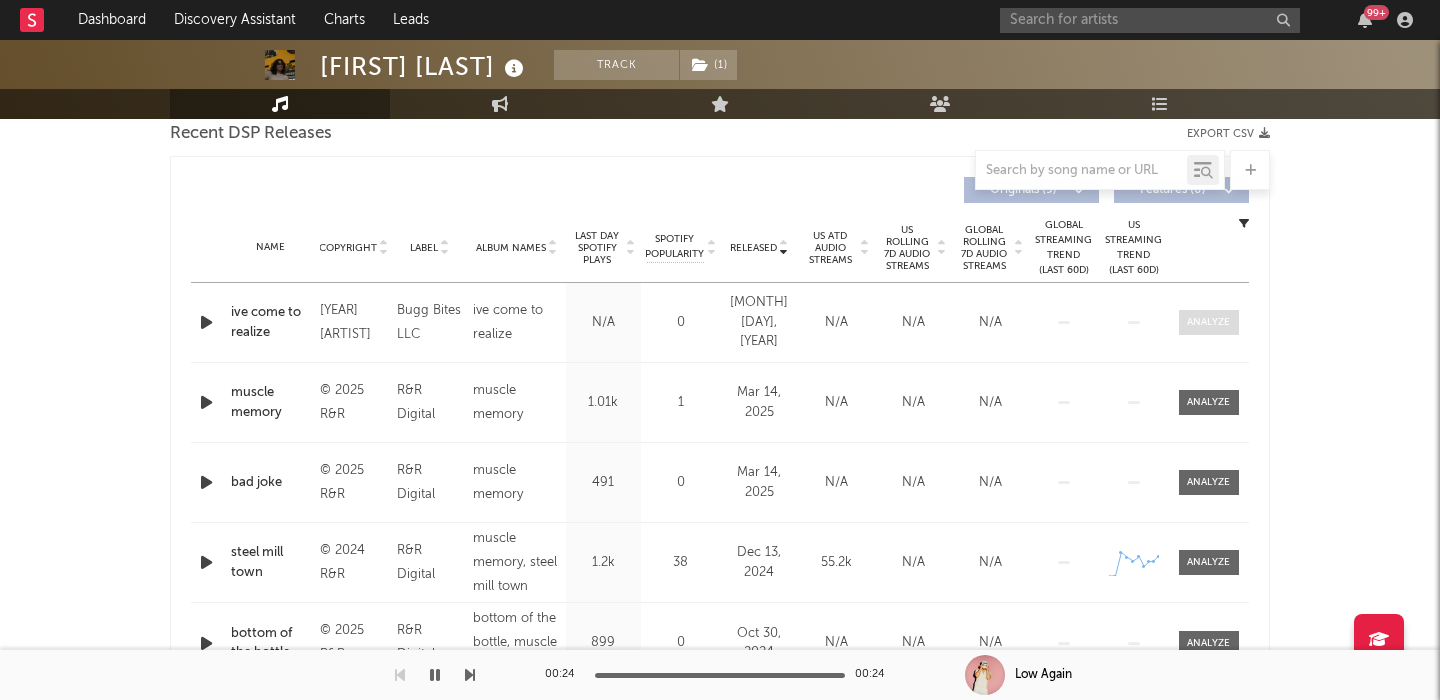 click at bounding box center (1209, 322) 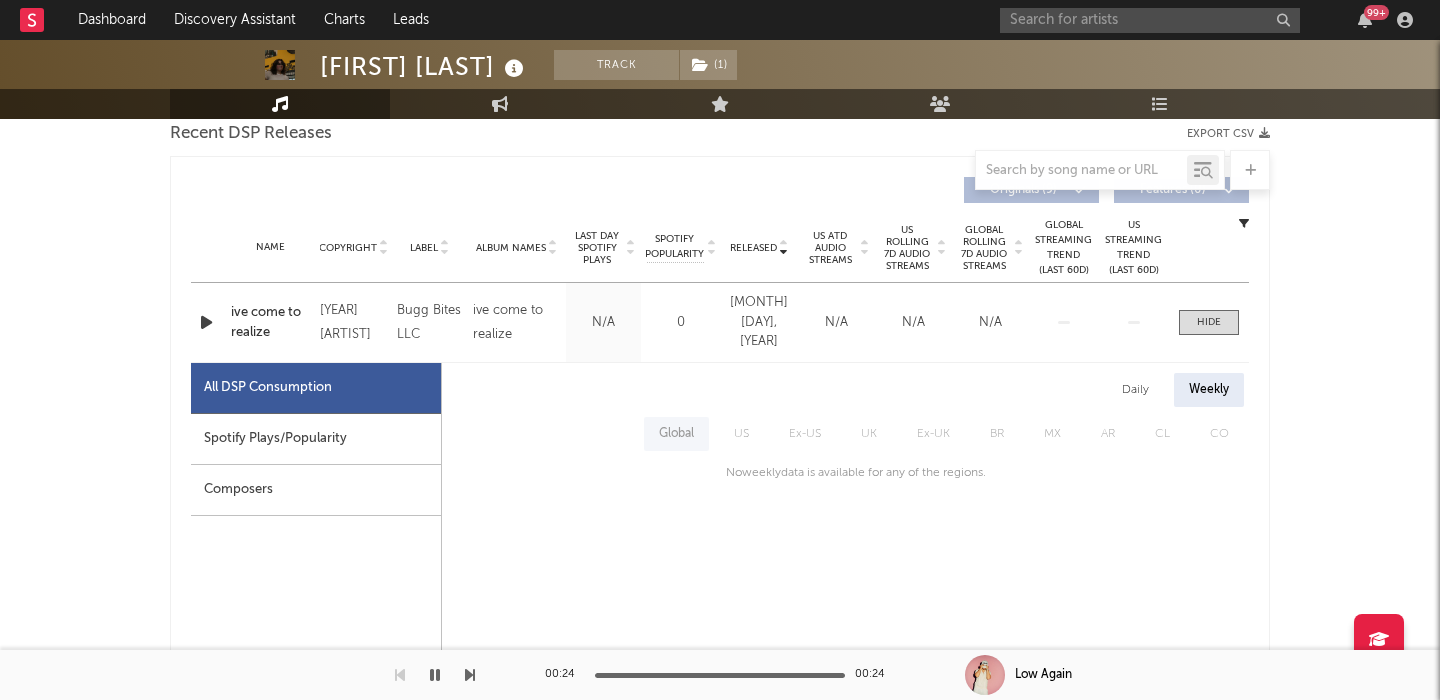 click on "Spotify Plays/Popularity" at bounding box center (316, 439) 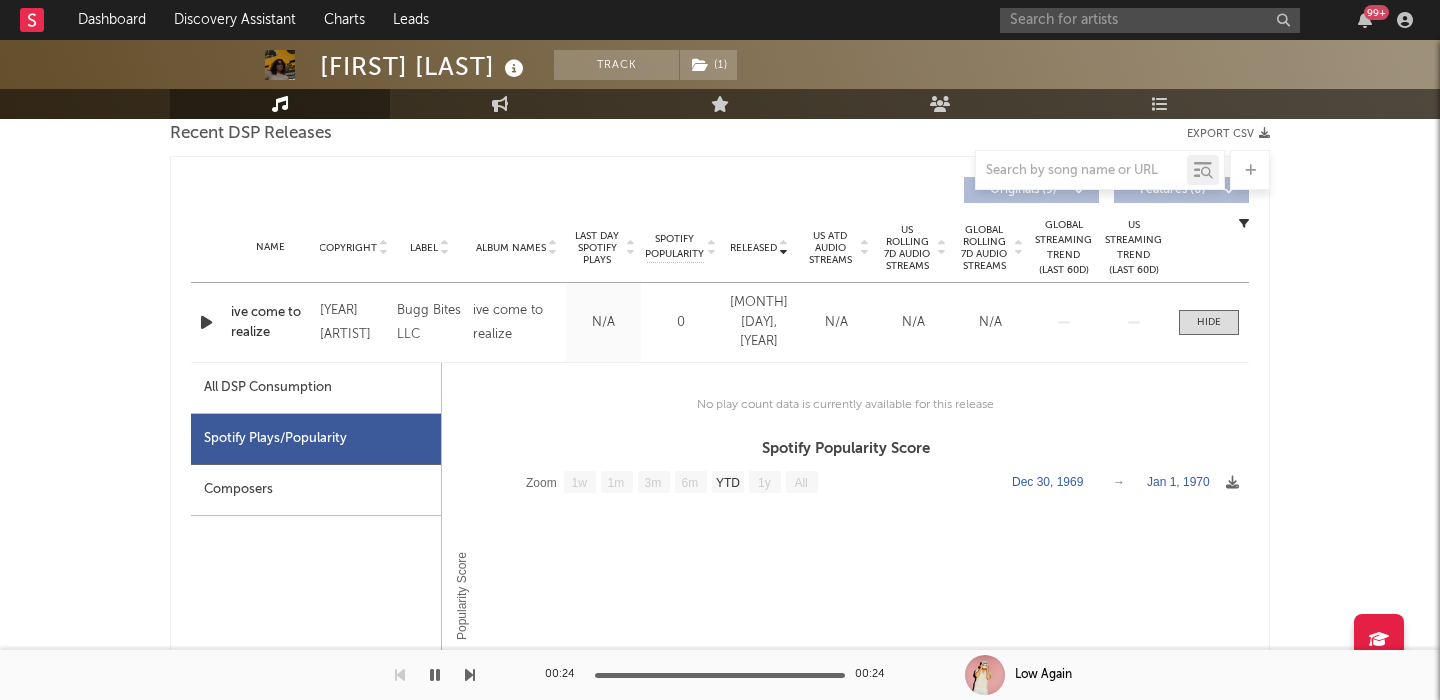 scroll, scrollTop: 734, scrollLeft: 0, axis: vertical 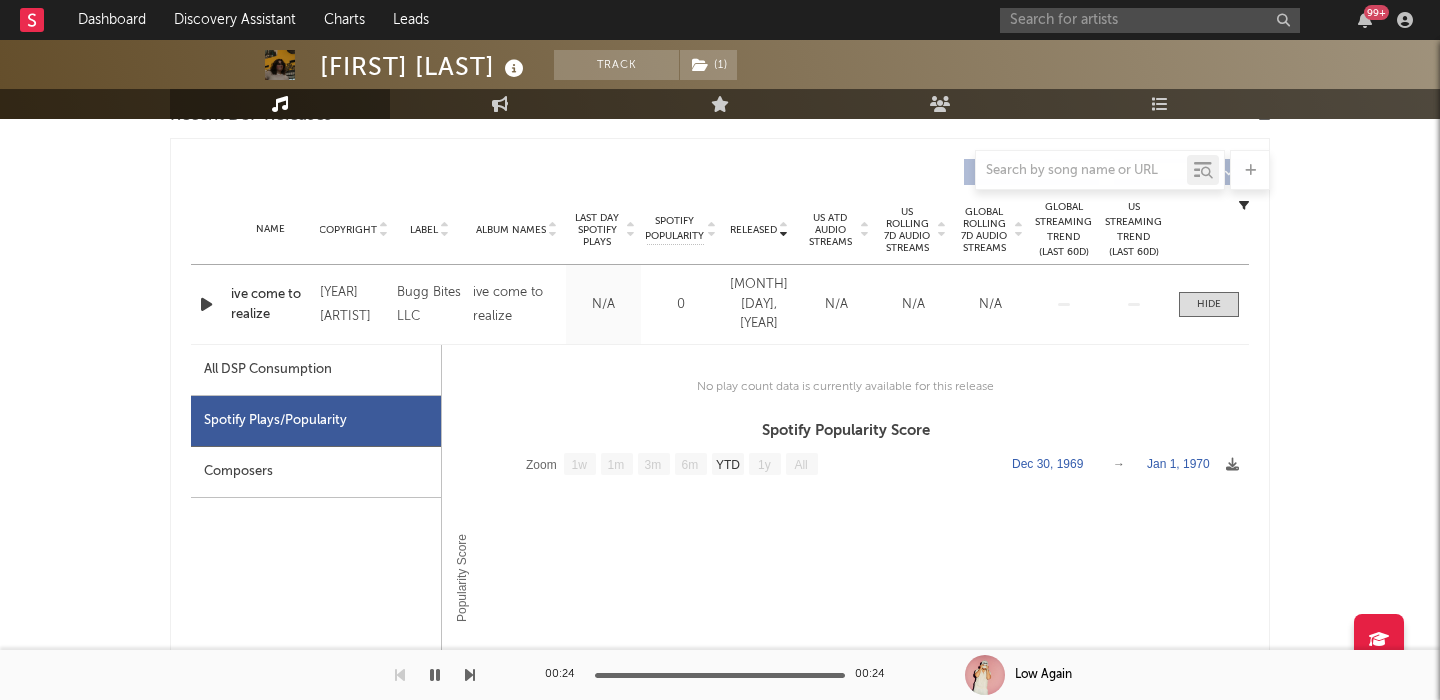 click on "All DSP Consumption" at bounding box center [316, 370] 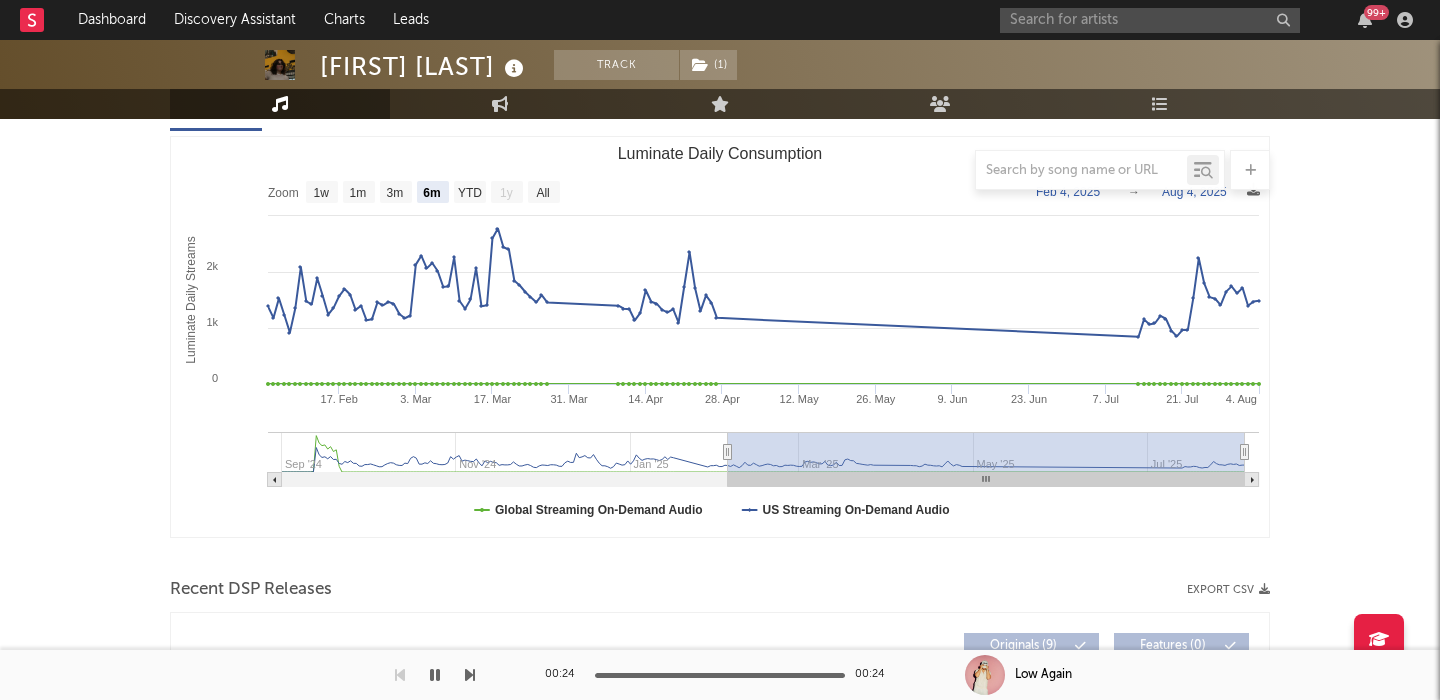 scroll, scrollTop: 0, scrollLeft: 0, axis: both 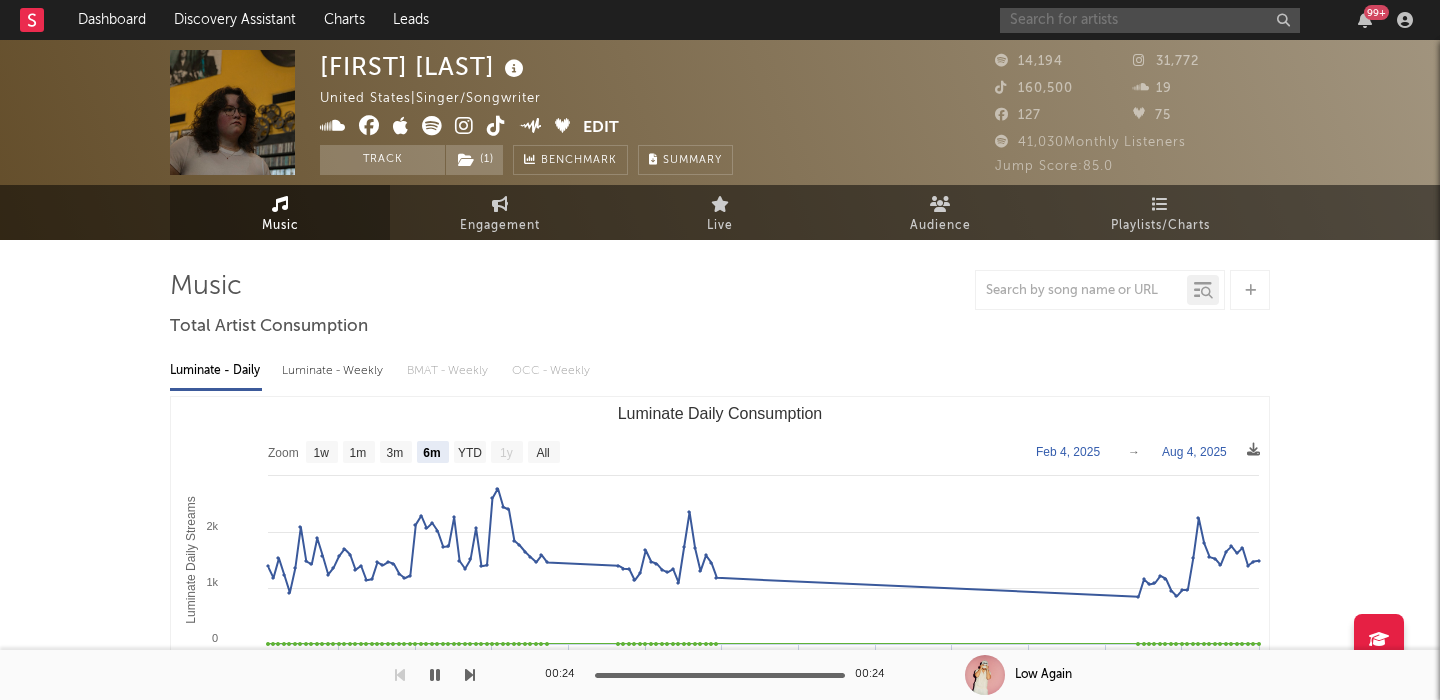 click at bounding box center [1150, 20] 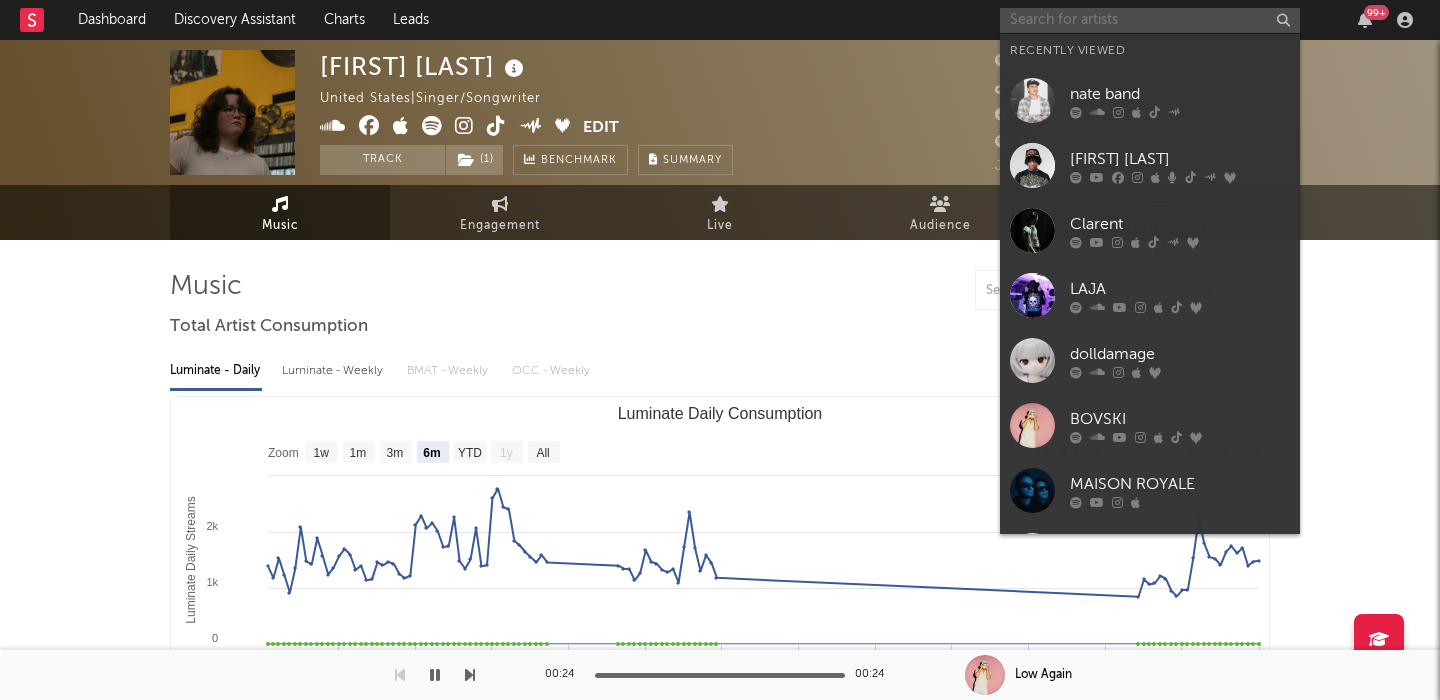 paste on "genevieve hannelius" 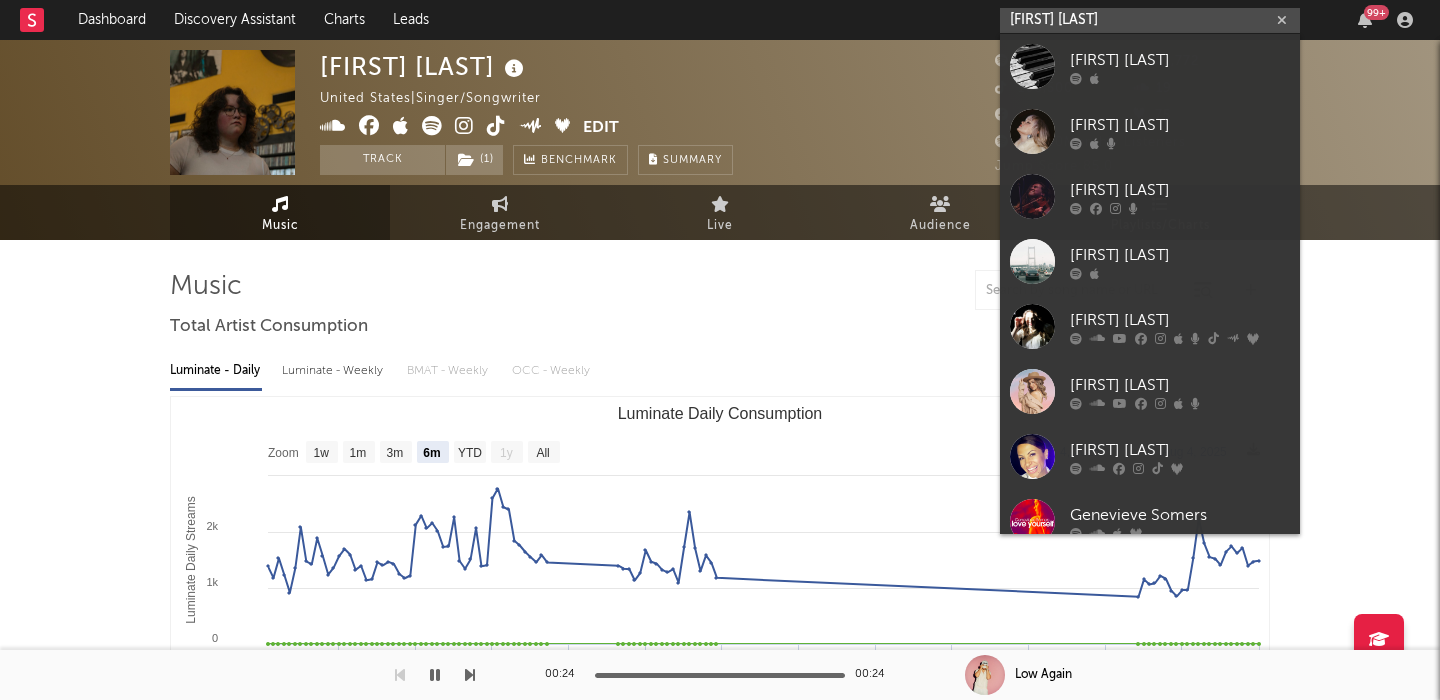 click on "genevieve h" at bounding box center [1150, 20] 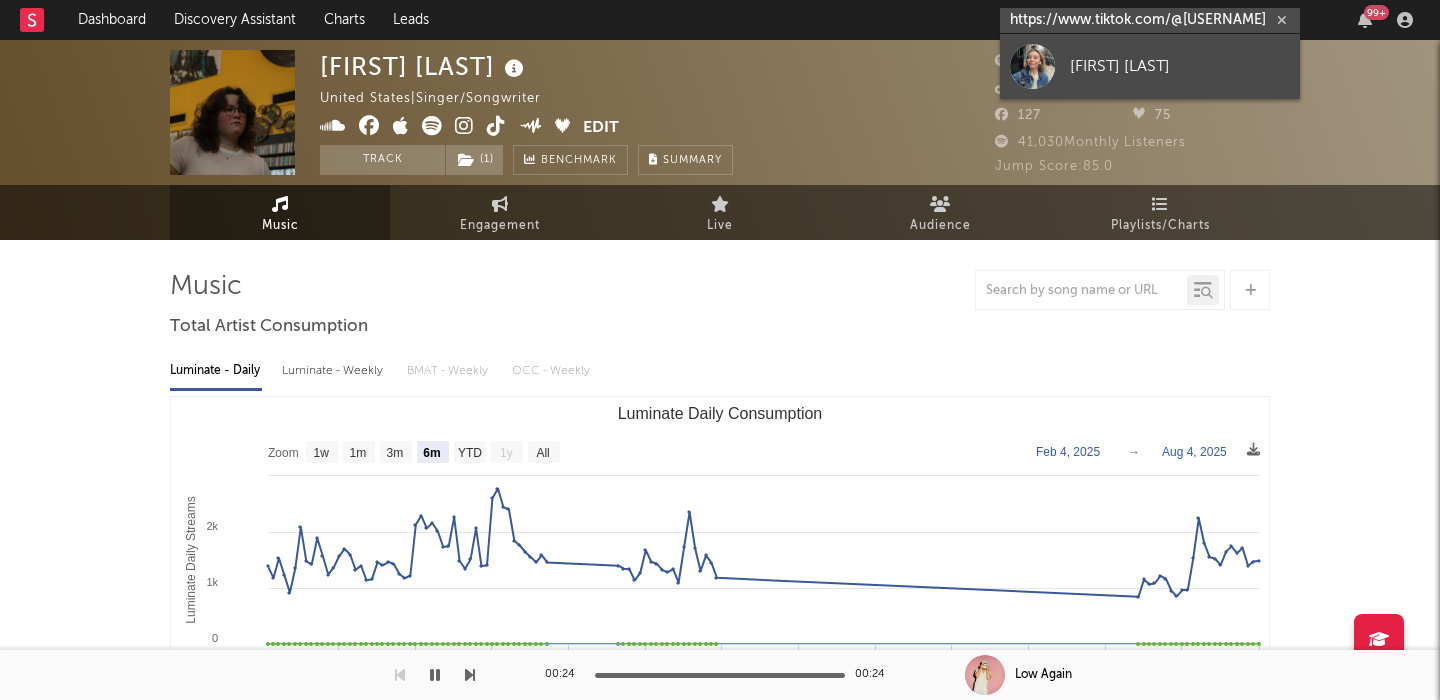 type on "https://www.tiktok.com/@ghannelius" 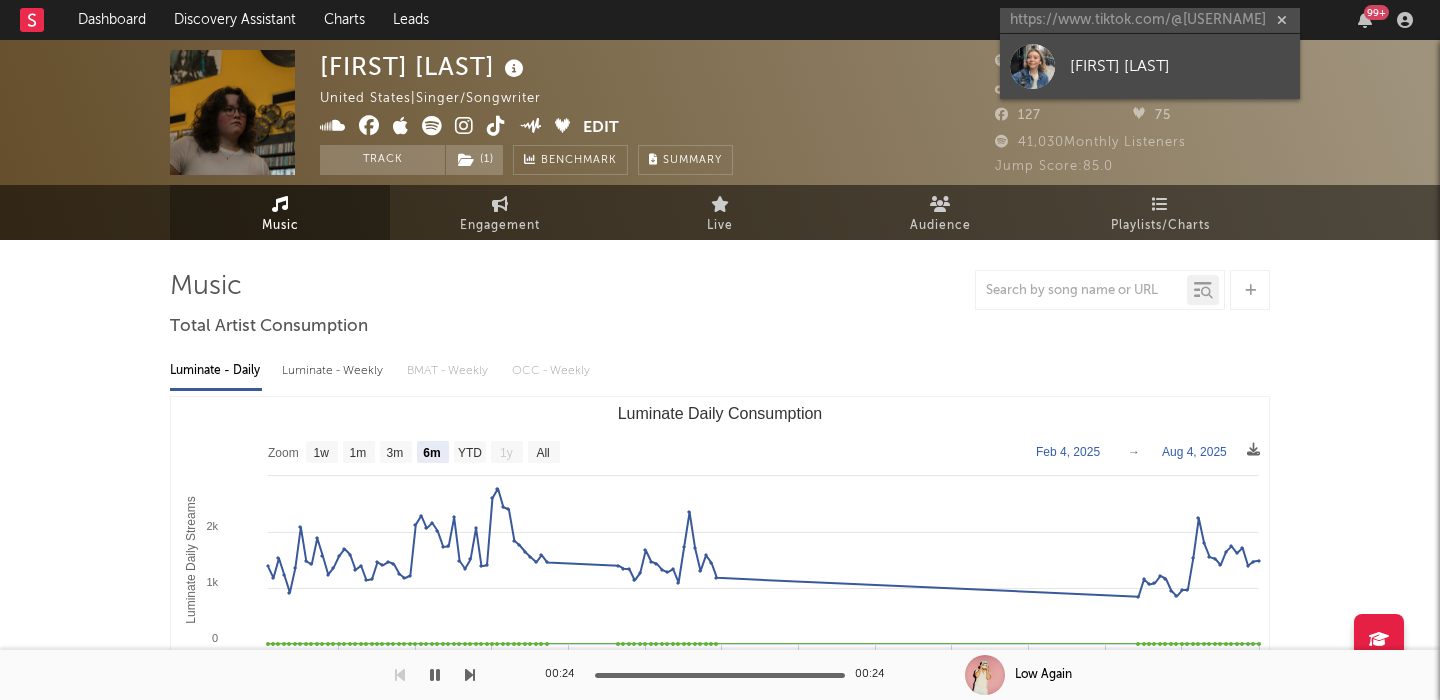 click on "[NAME]" at bounding box center (1180, 66) 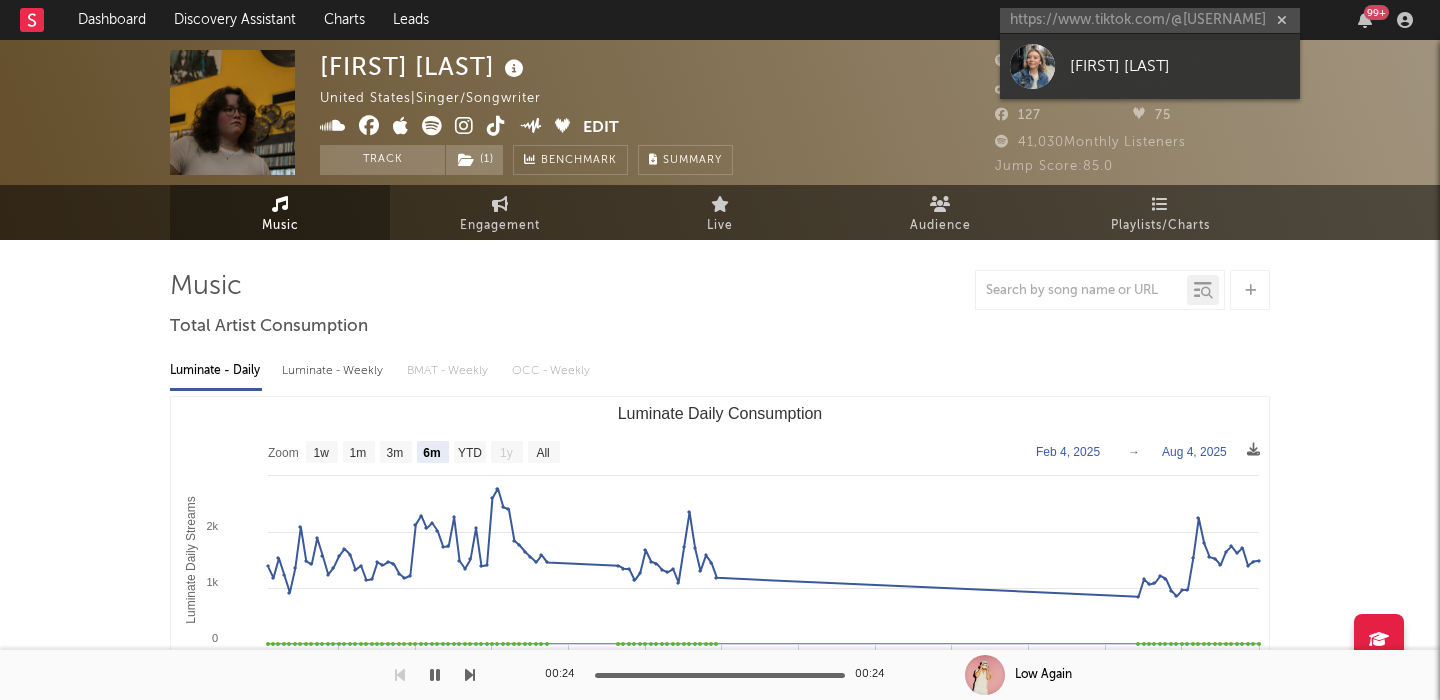 type 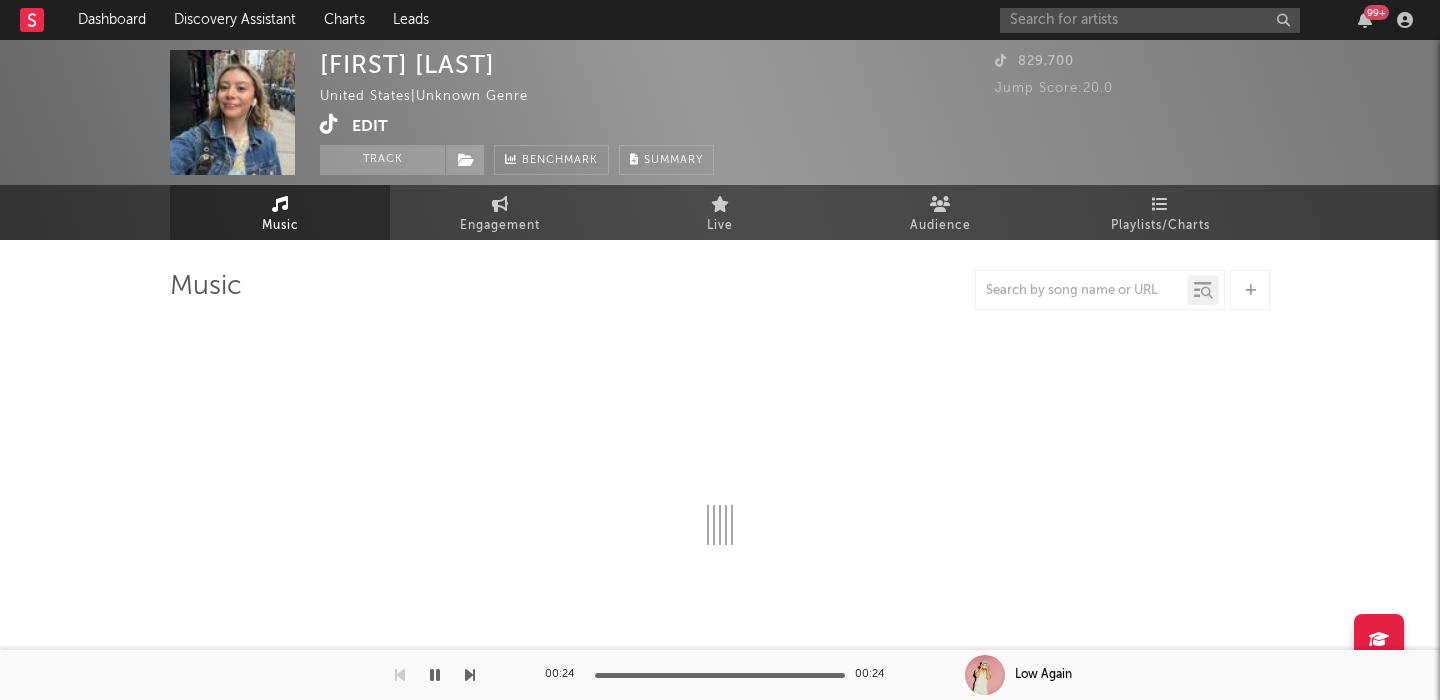 select on "1w" 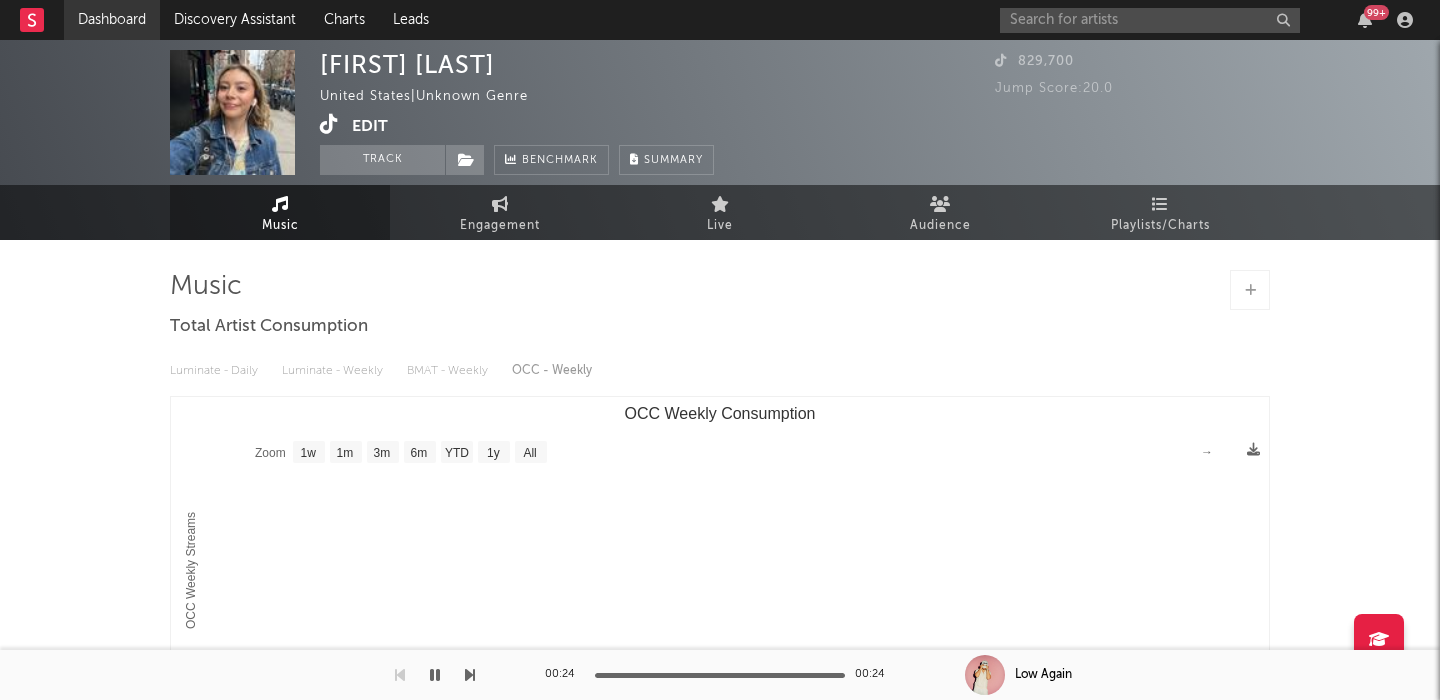 click on "Dashboard" at bounding box center [112, 20] 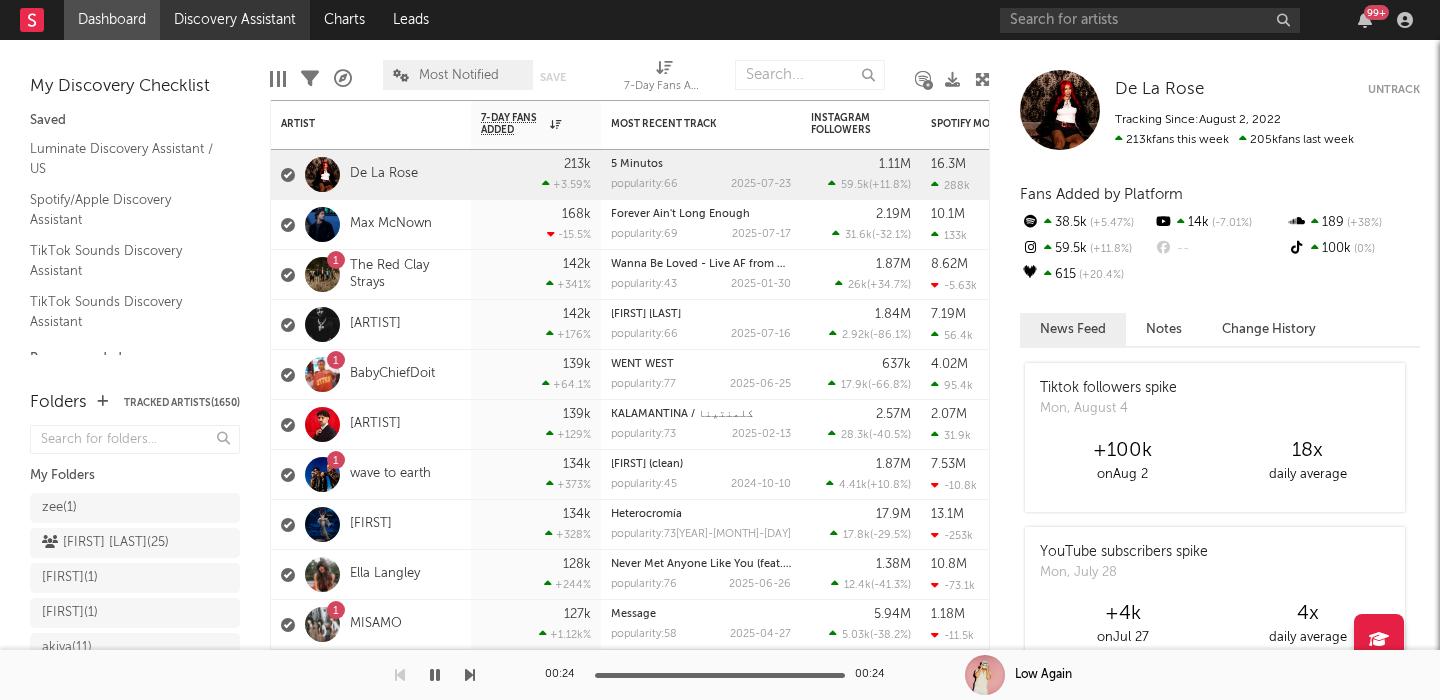 click on "Discovery Assistant" at bounding box center (235, 20) 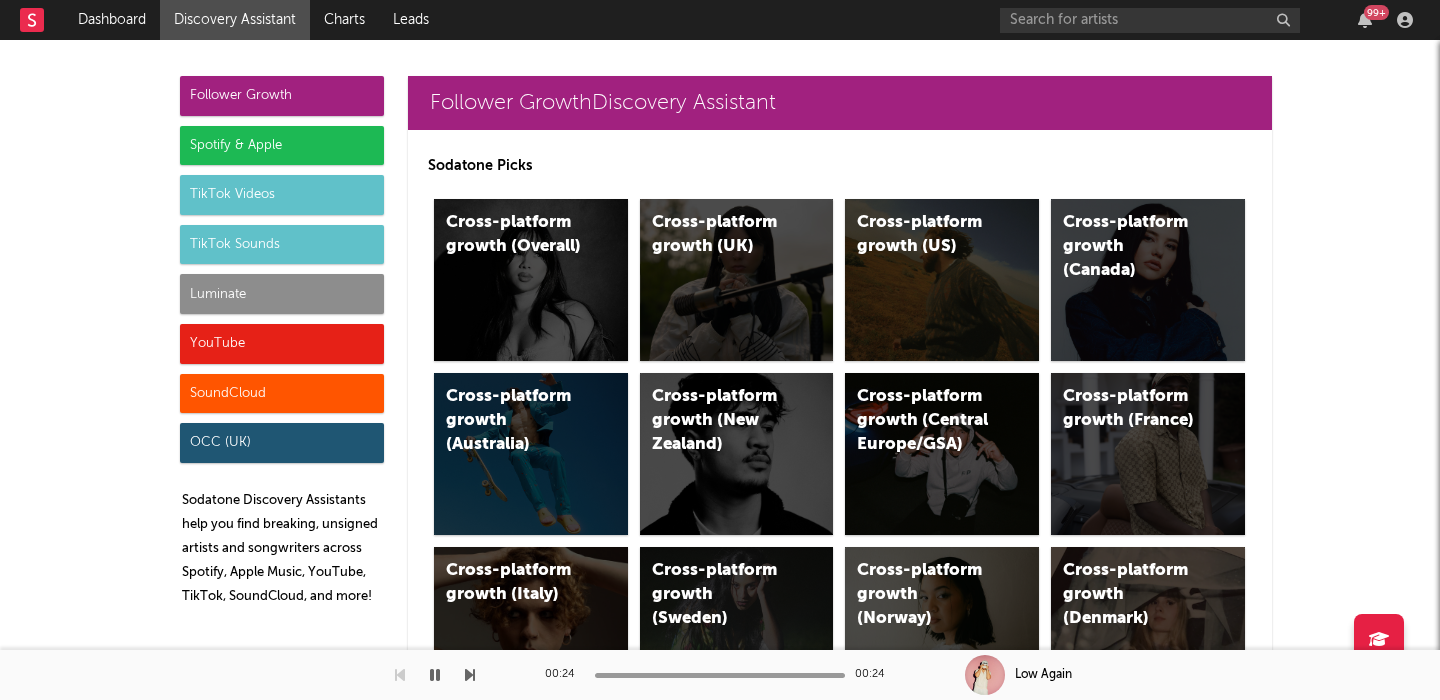 click on "TikTok Sounds" at bounding box center (282, 245) 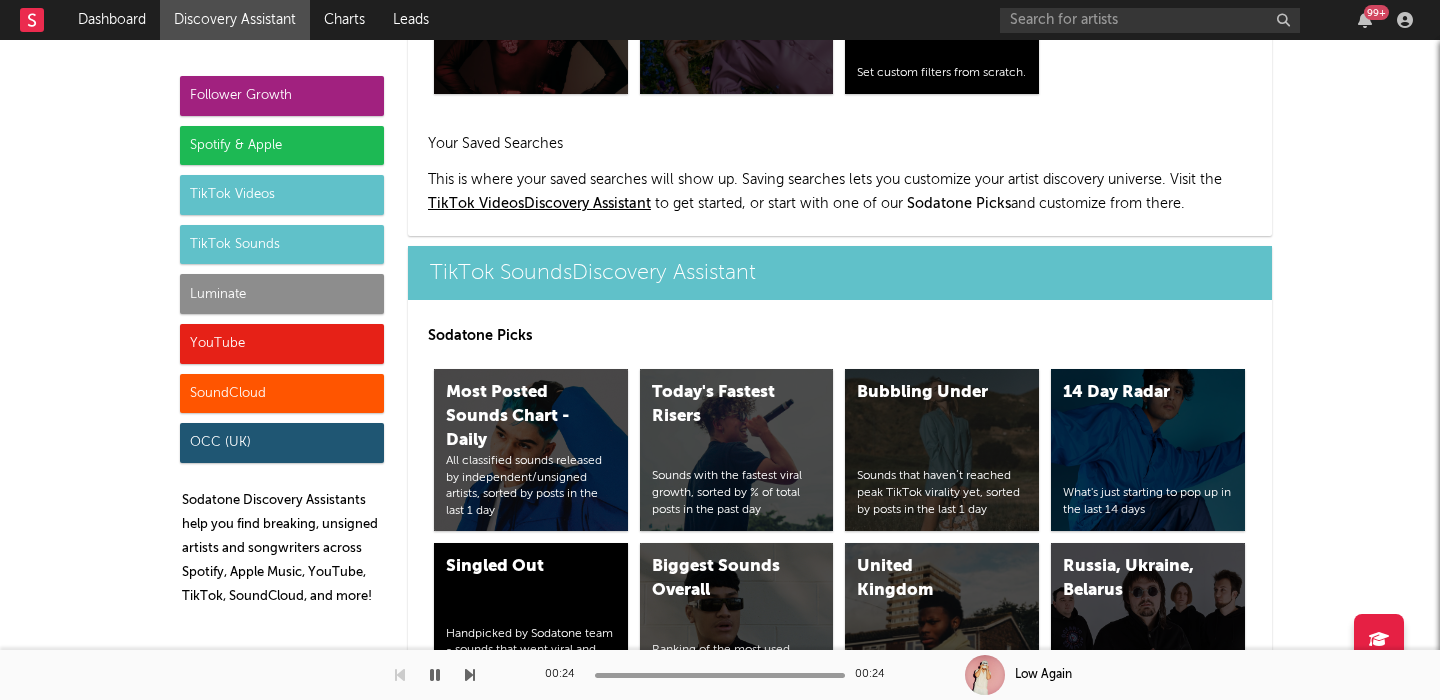 scroll, scrollTop: 7462, scrollLeft: 0, axis: vertical 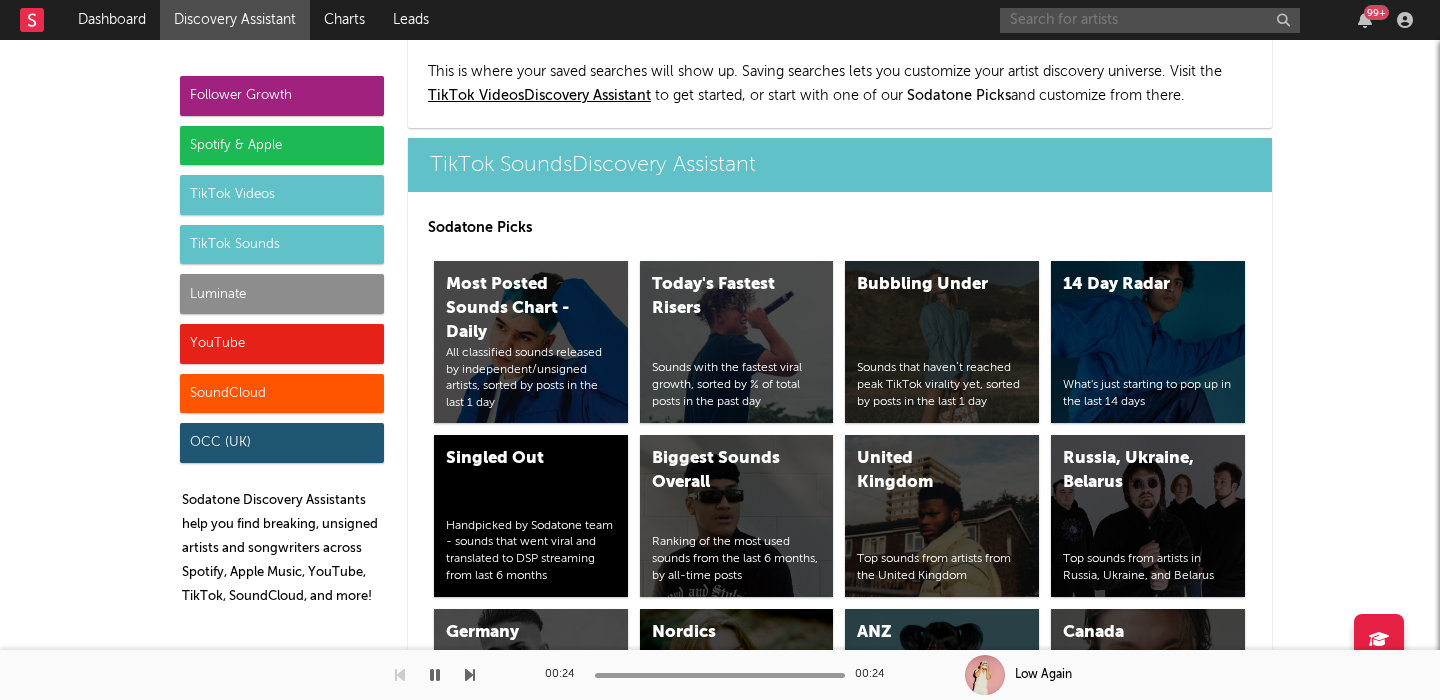 click at bounding box center (1150, 20) 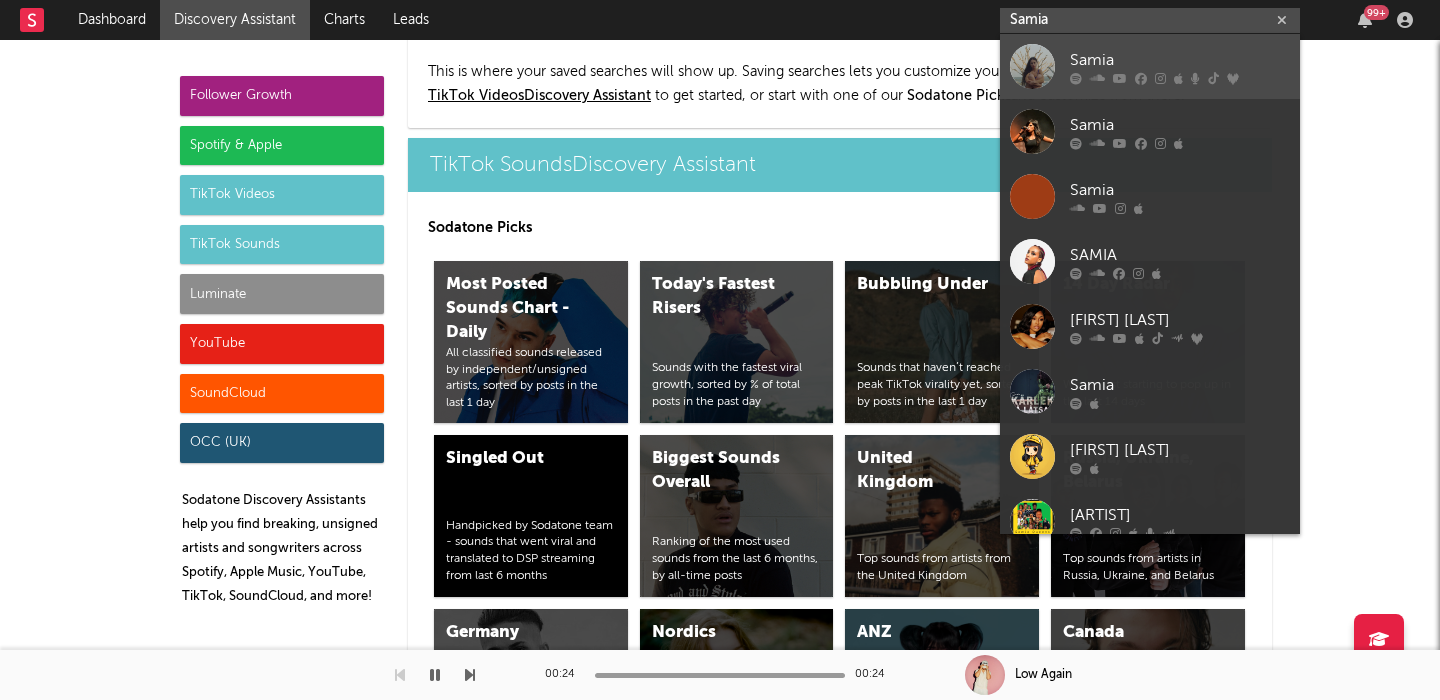 type on "Samia" 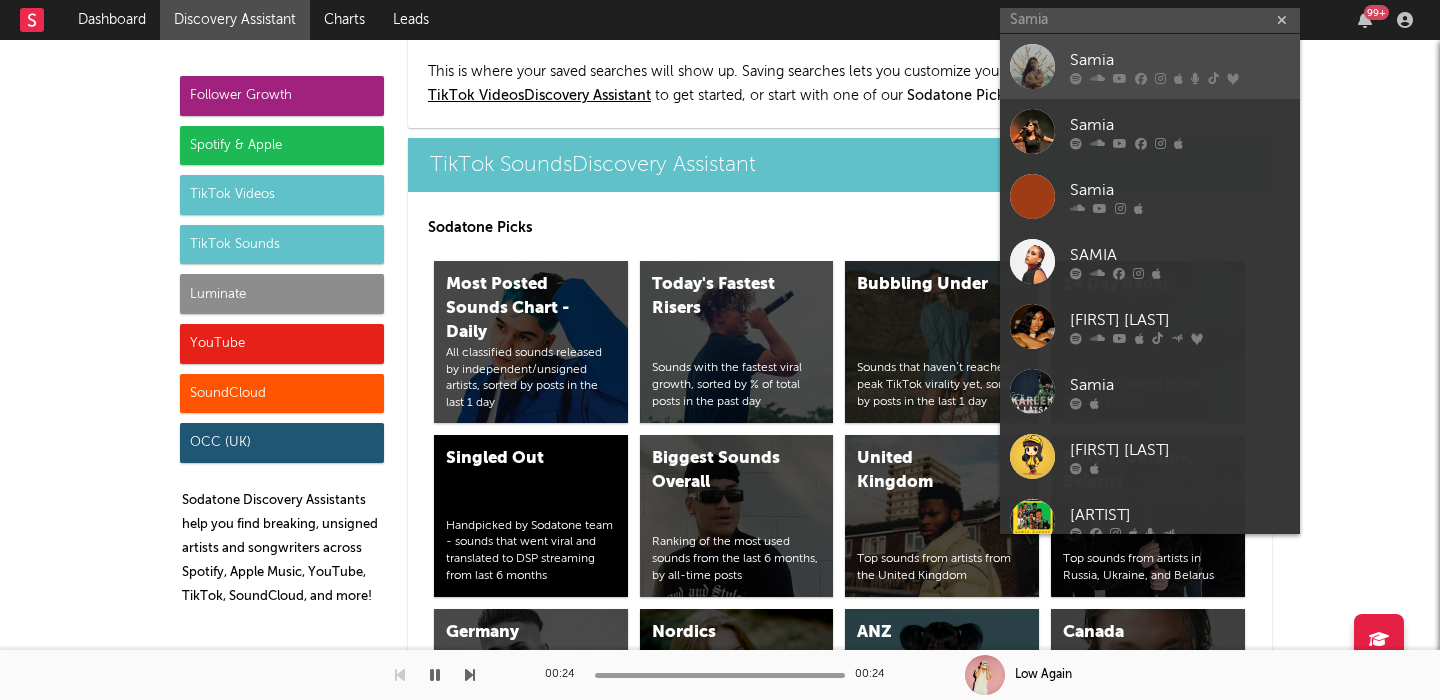 click on "Samia" at bounding box center (1150, 66) 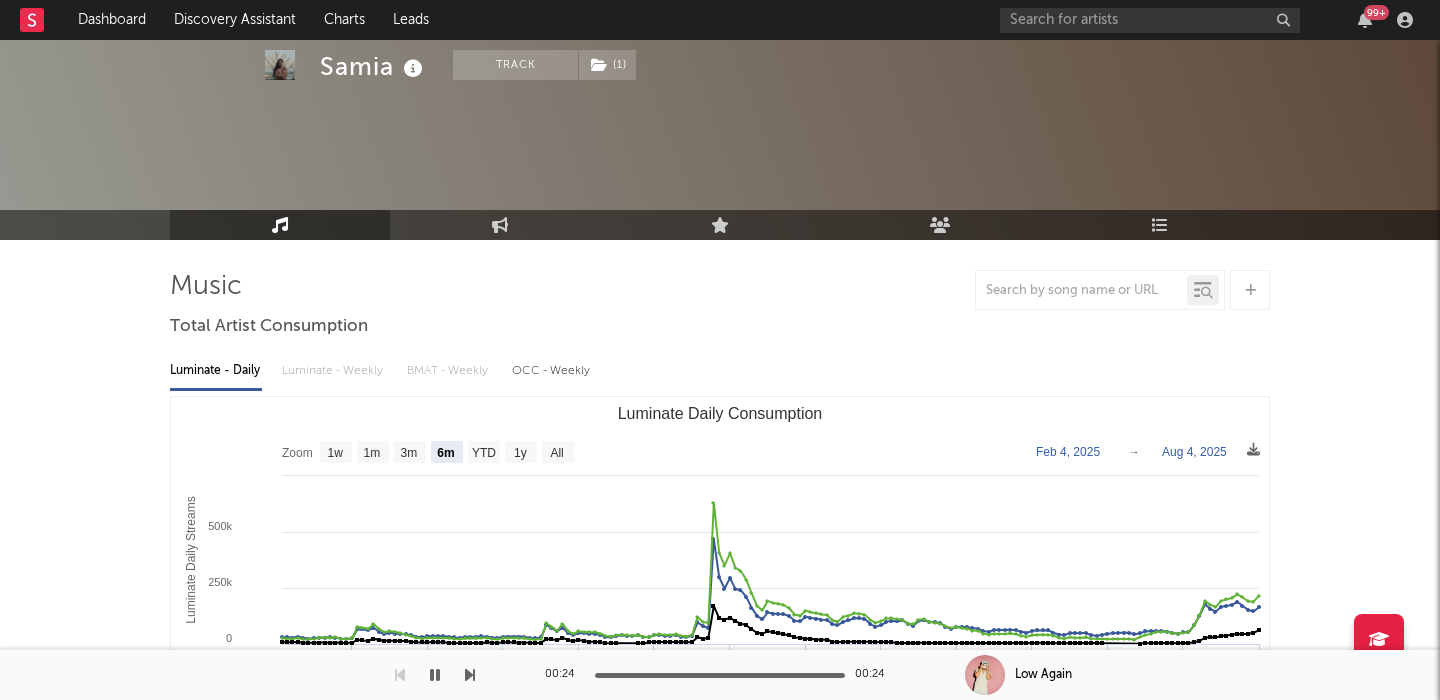 scroll, scrollTop: 116, scrollLeft: 0, axis: vertical 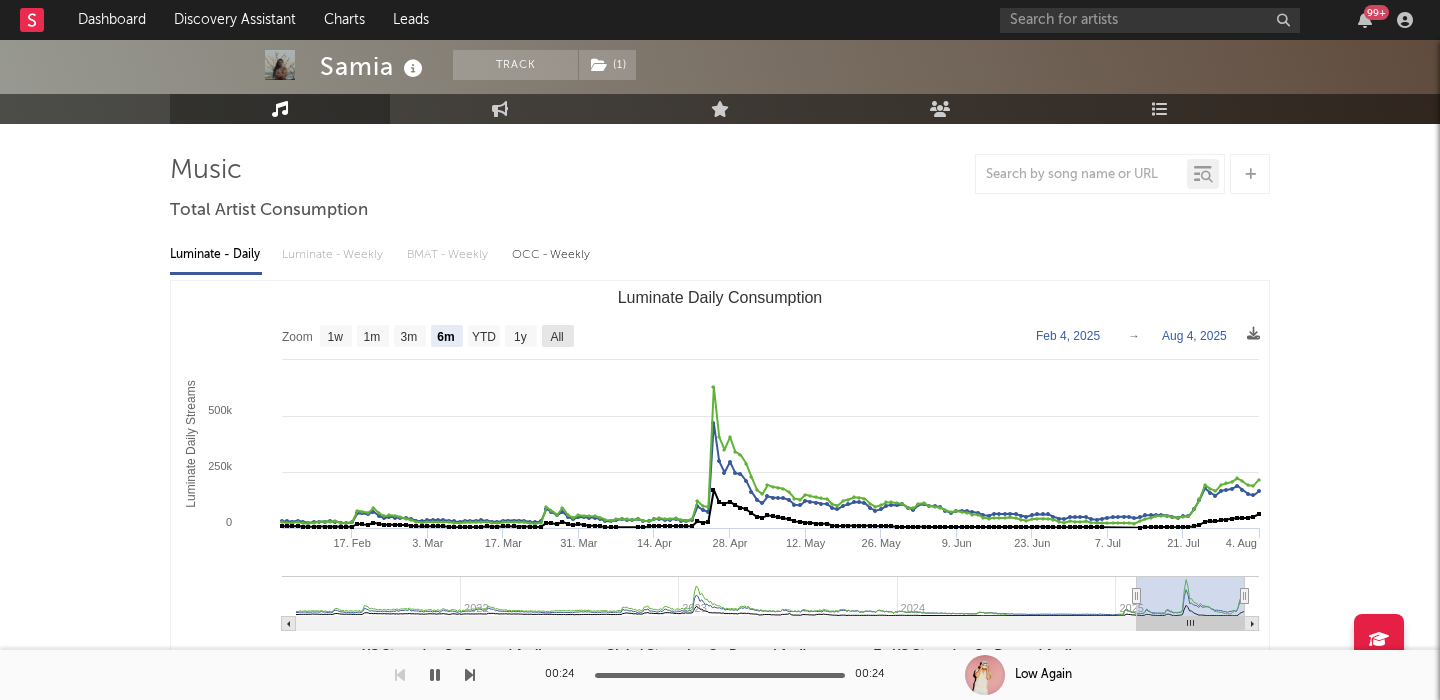 click 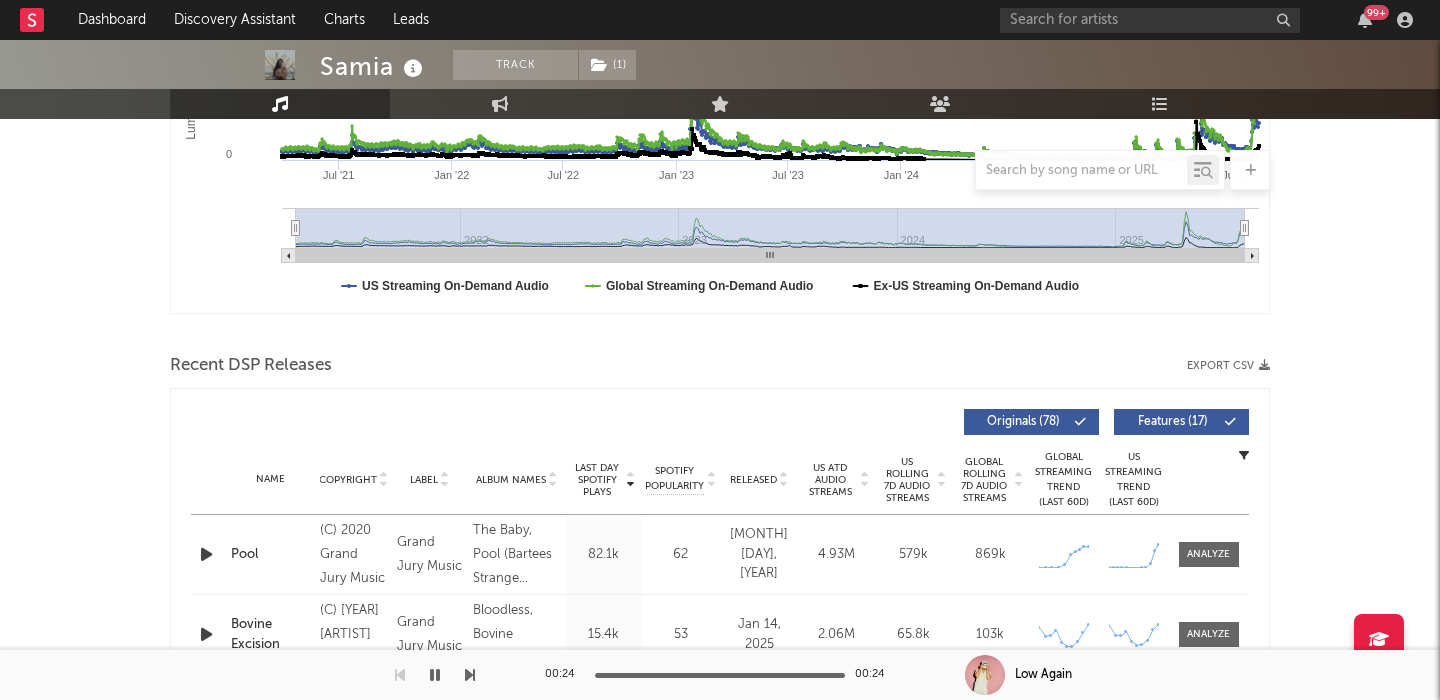scroll, scrollTop: 603, scrollLeft: 0, axis: vertical 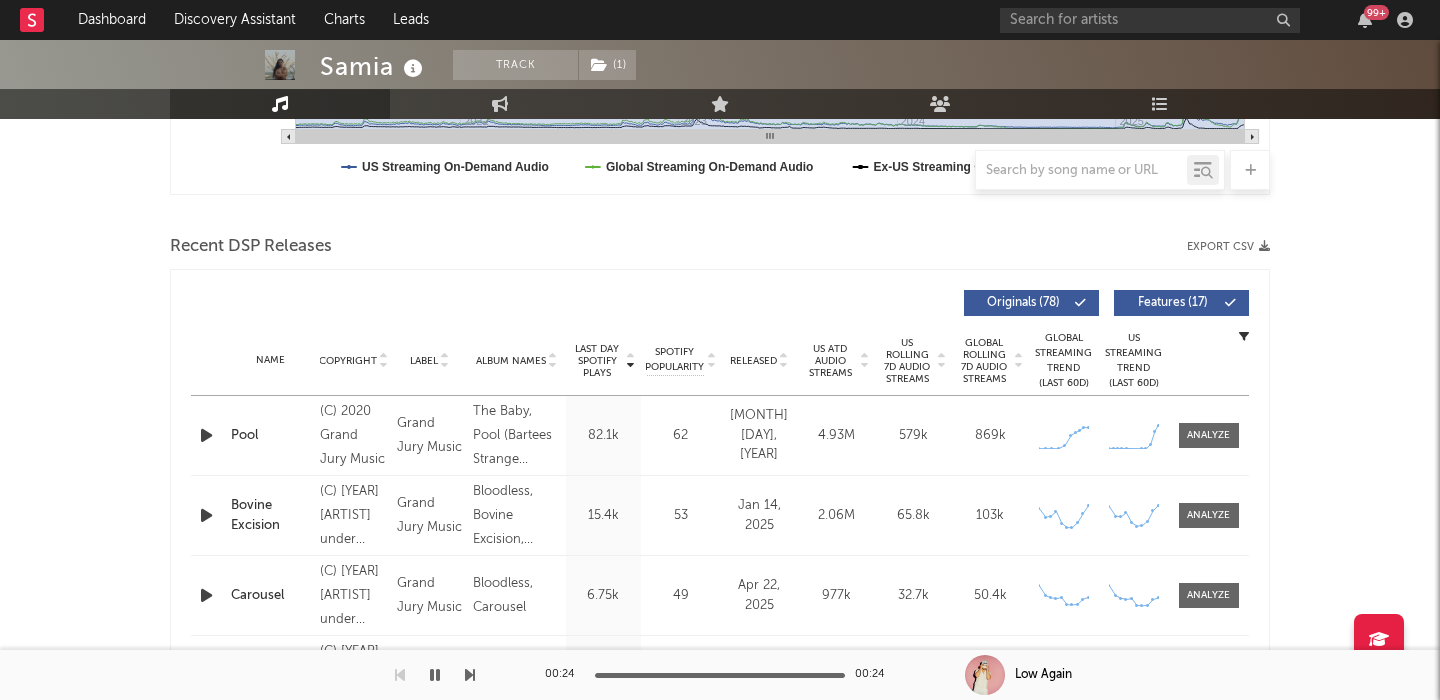 click at bounding box center [206, 435] 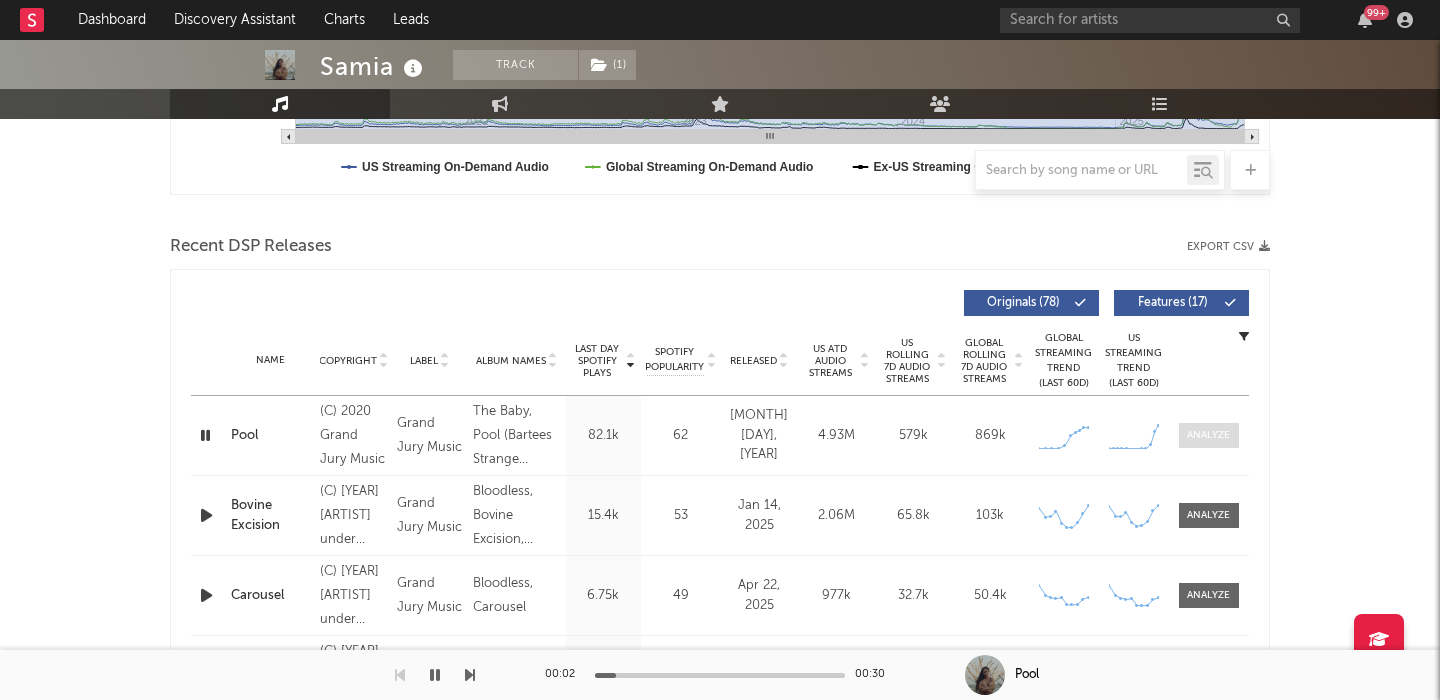 click at bounding box center [1209, 435] 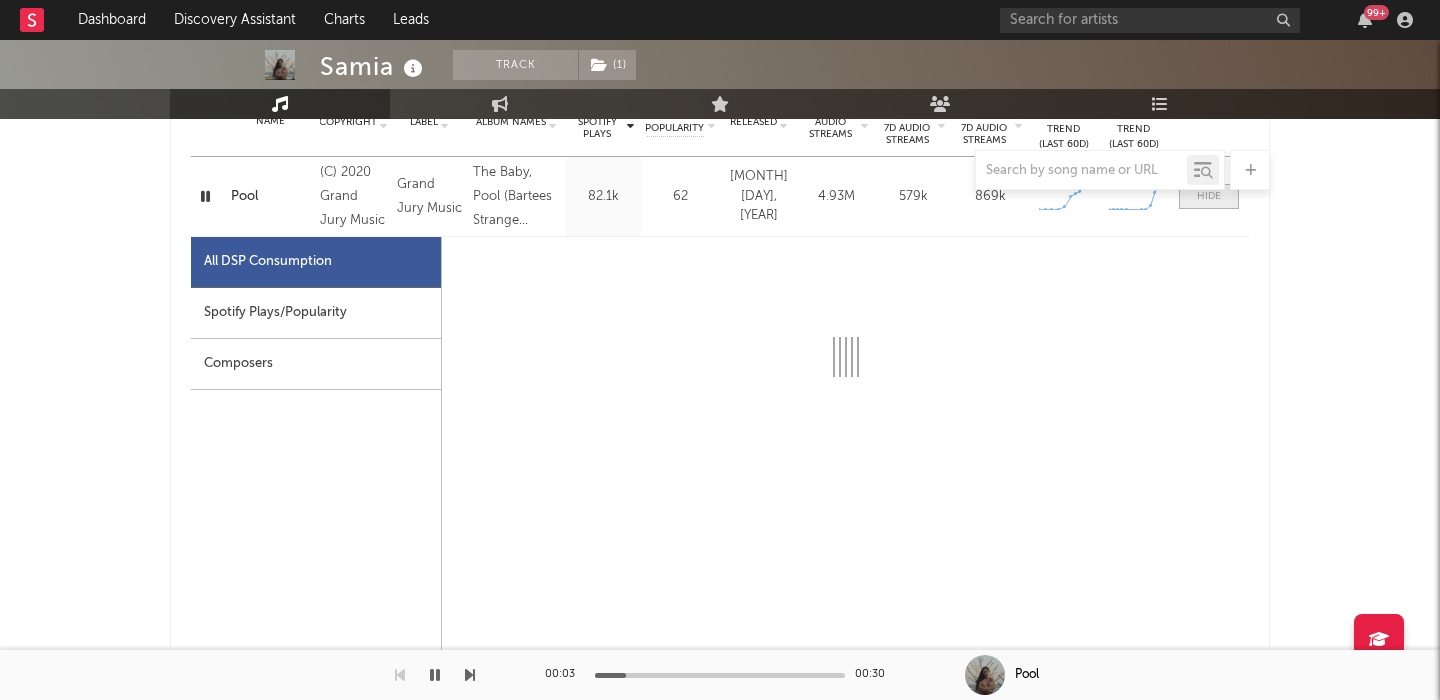 scroll, scrollTop: 886, scrollLeft: 0, axis: vertical 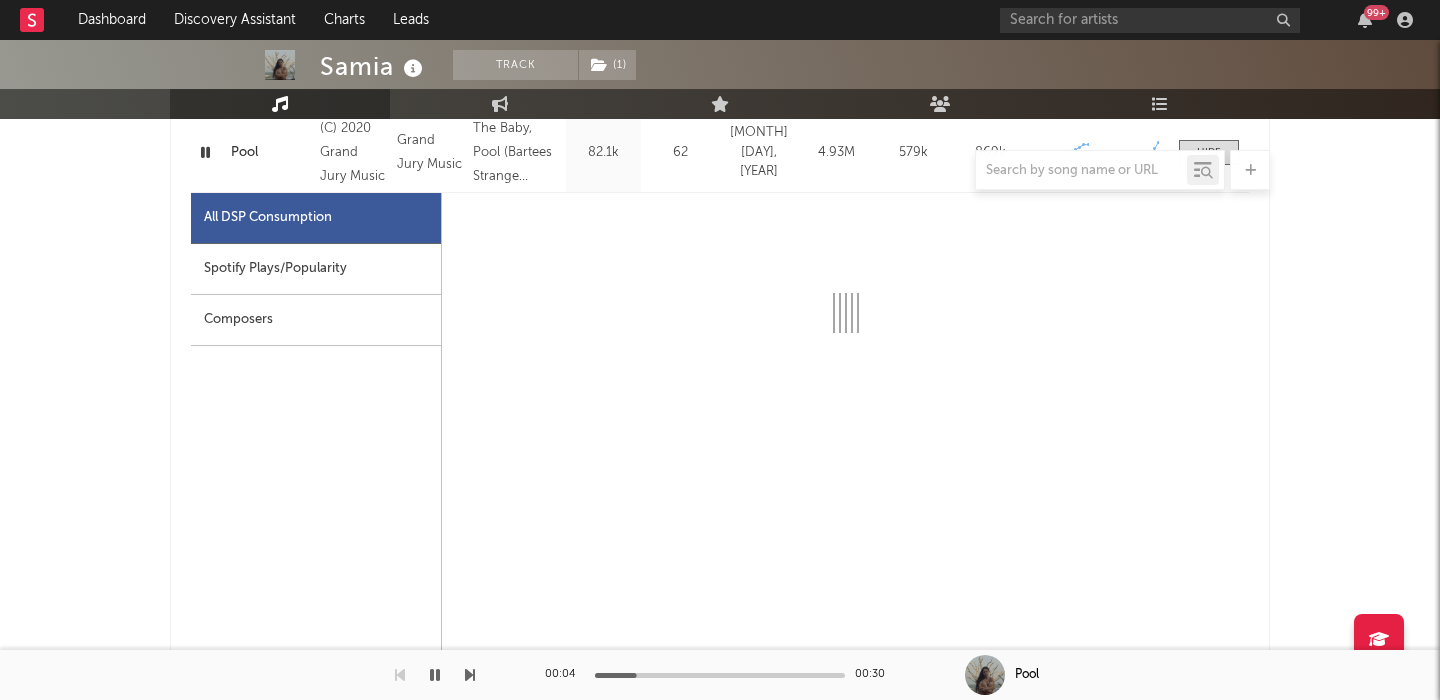 select on "6m" 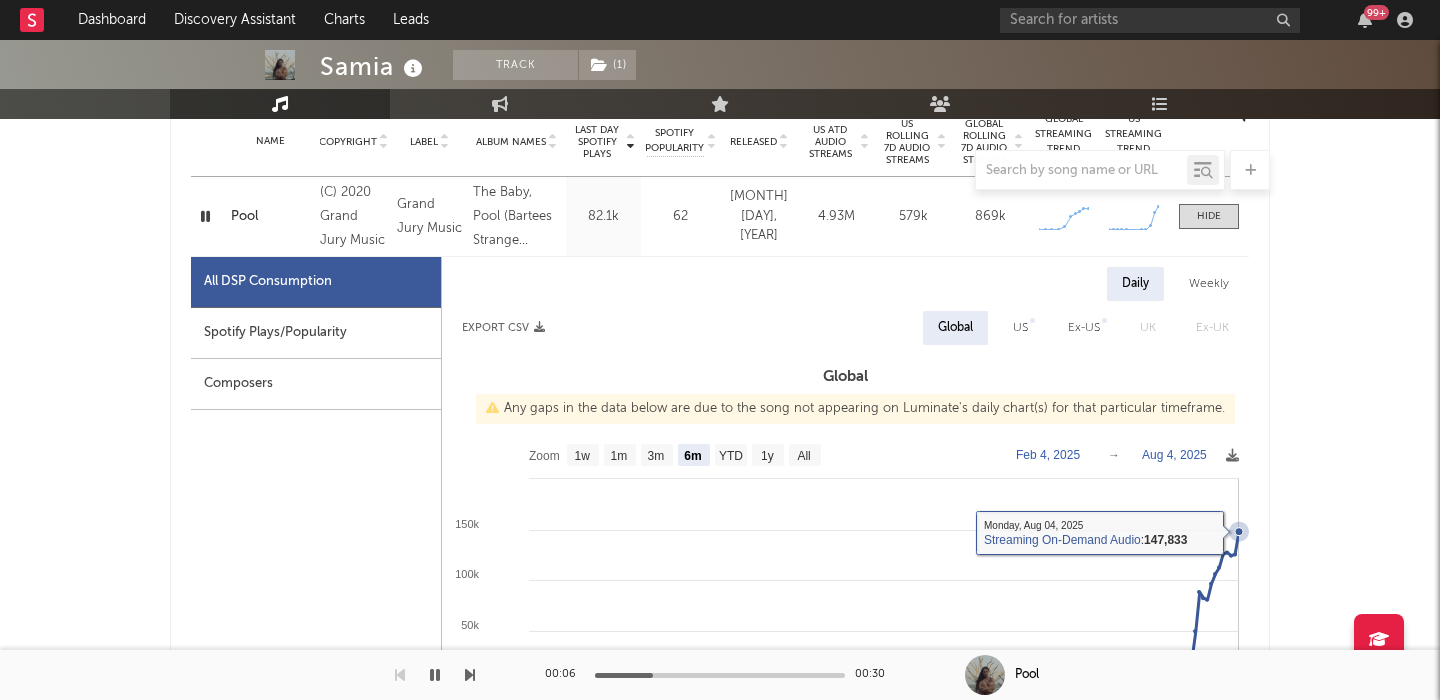 scroll, scrollTop: 805, scrollLeft: 0, axis: vertical 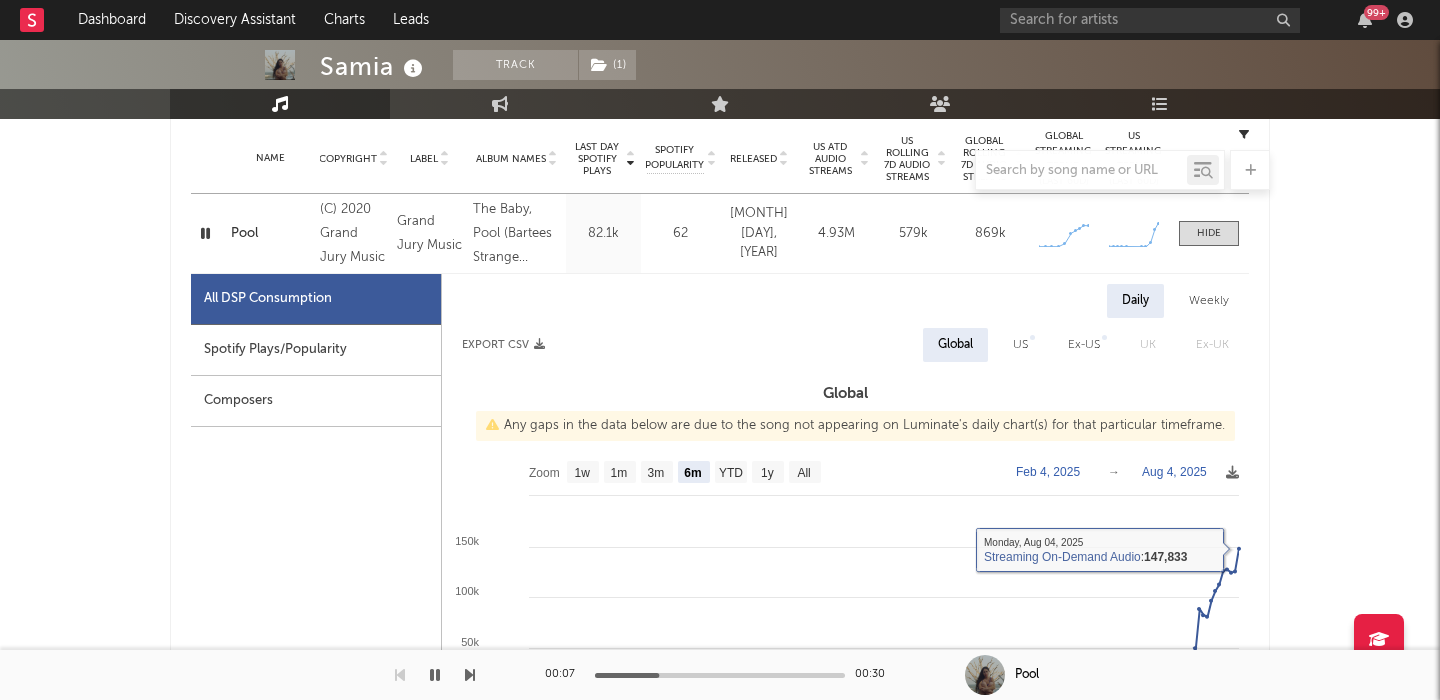 click at bounding box center (720, 170) 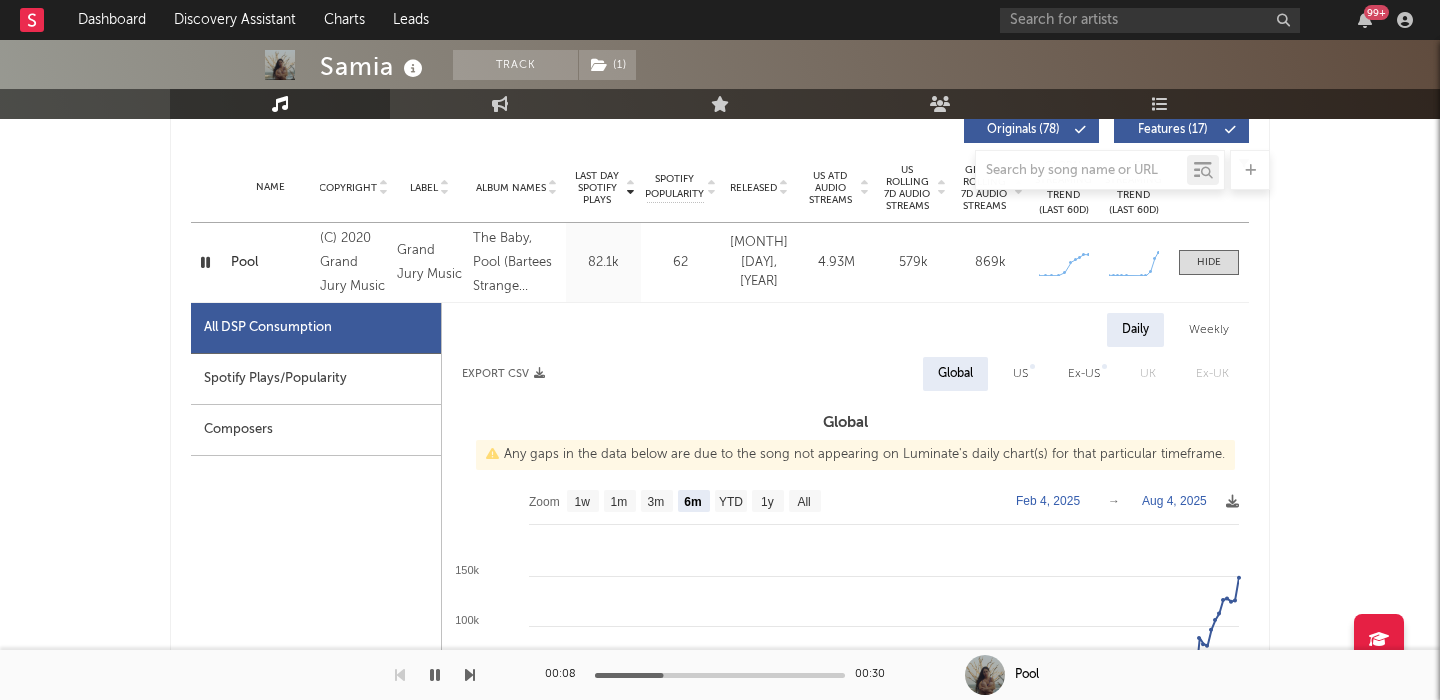 scroll, scrollTop: 769, scrollLeft: 0, axis: vertical 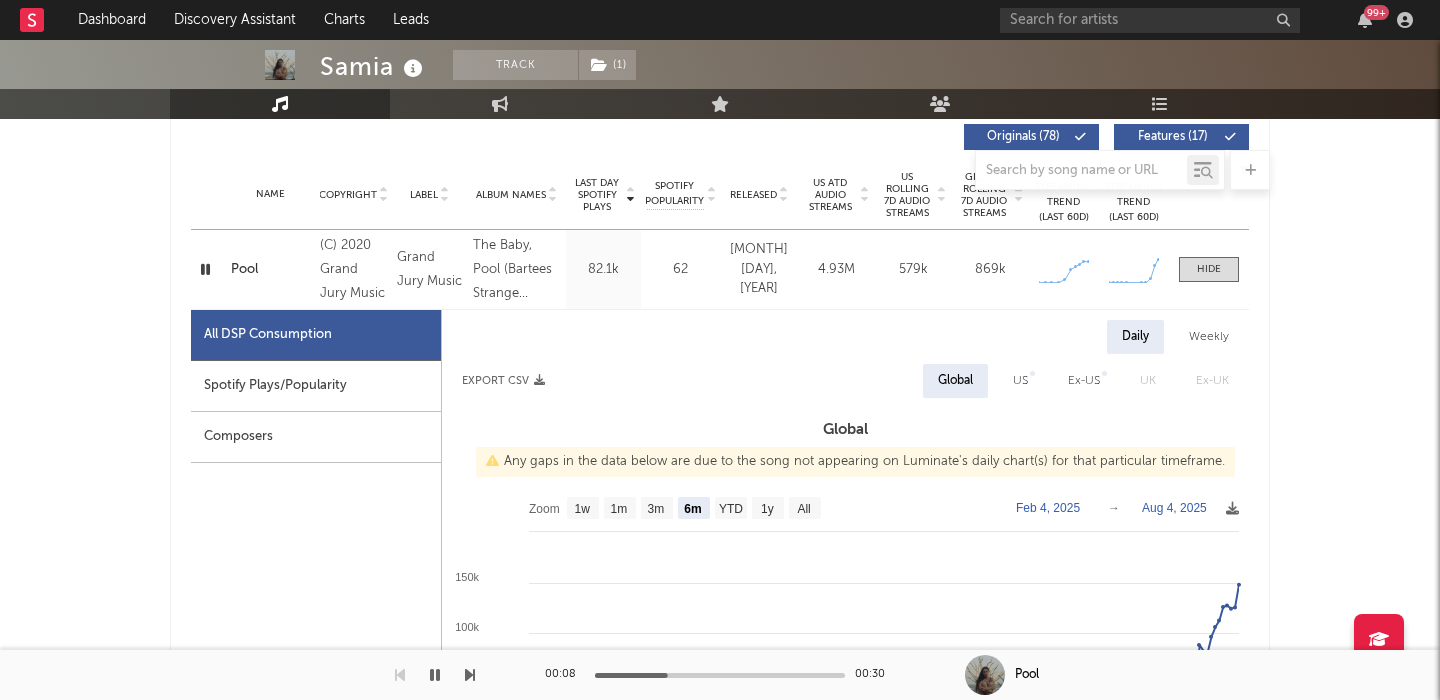 click on "Released" at bounding box center [753, 195] 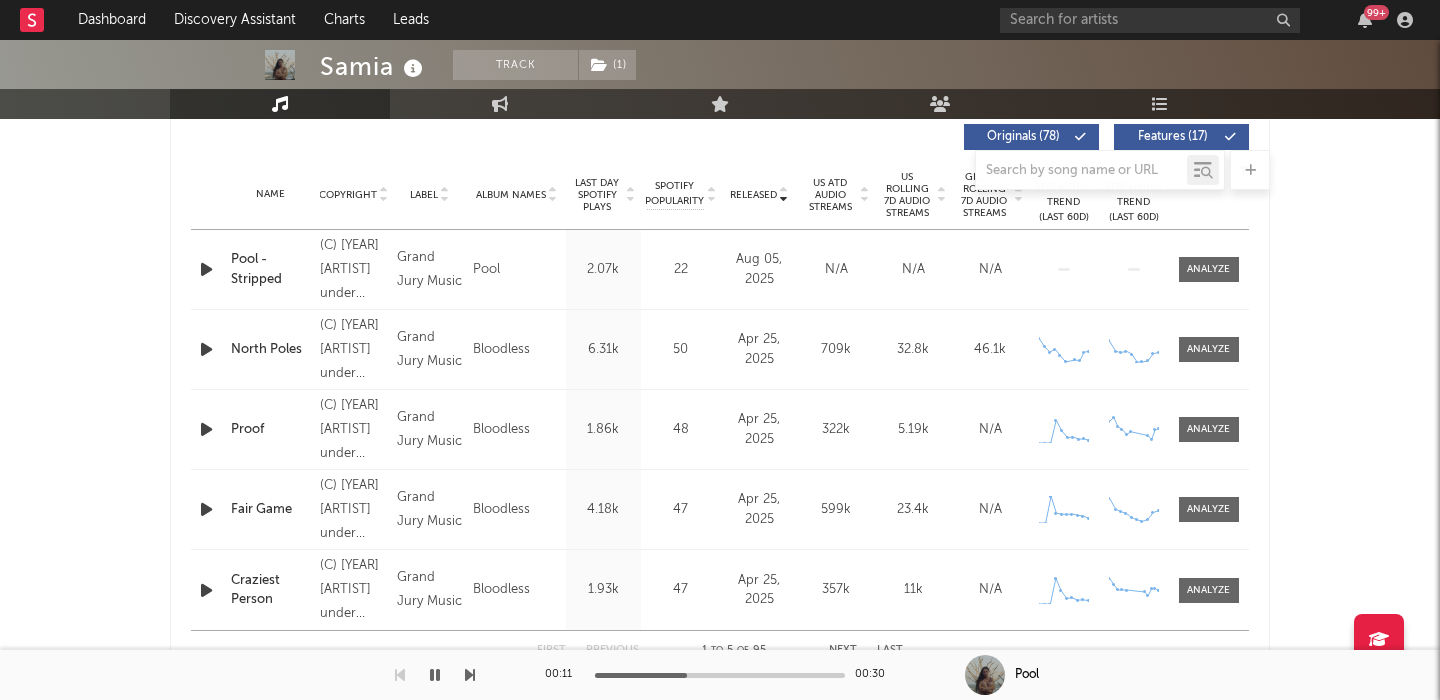 drag, startPoint x: 1207, startPoint y: 353, endPoint x: 1346, endPoint y: 362, distance: 139.29106 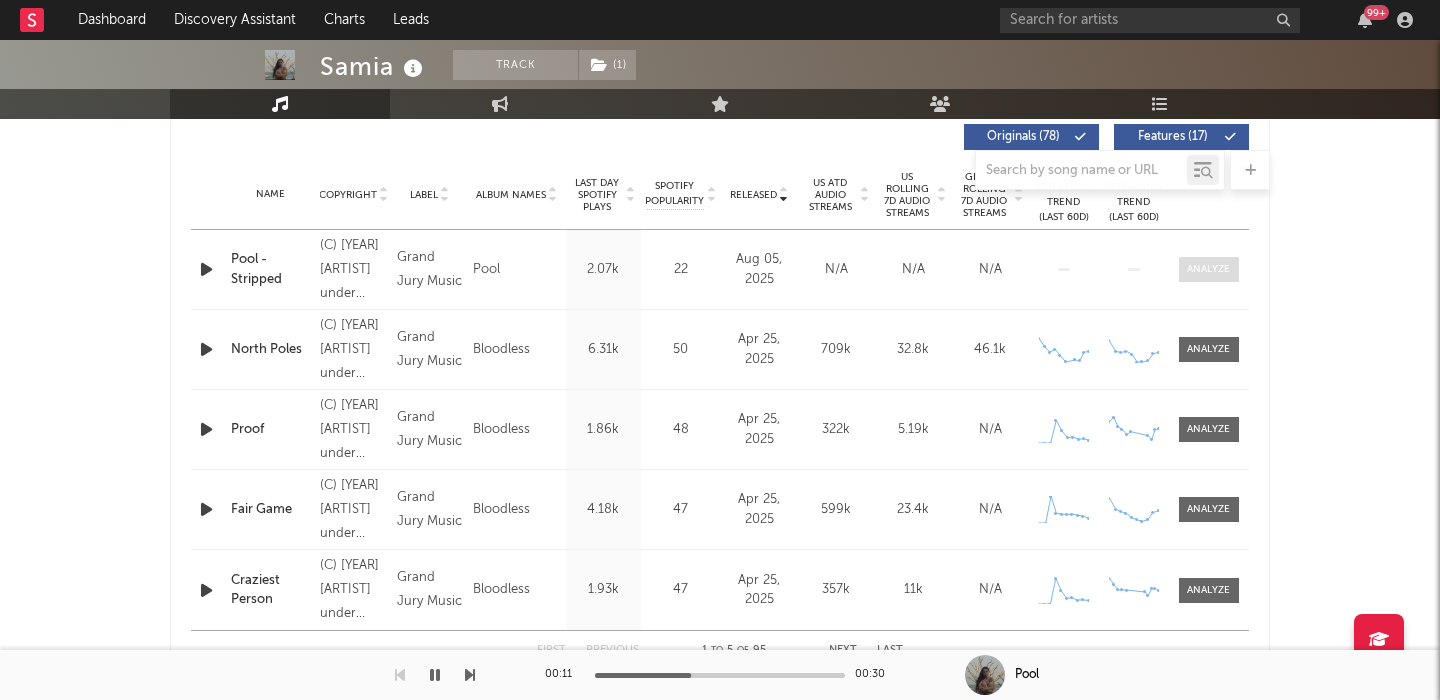 click at bounding box center [1208, 269] 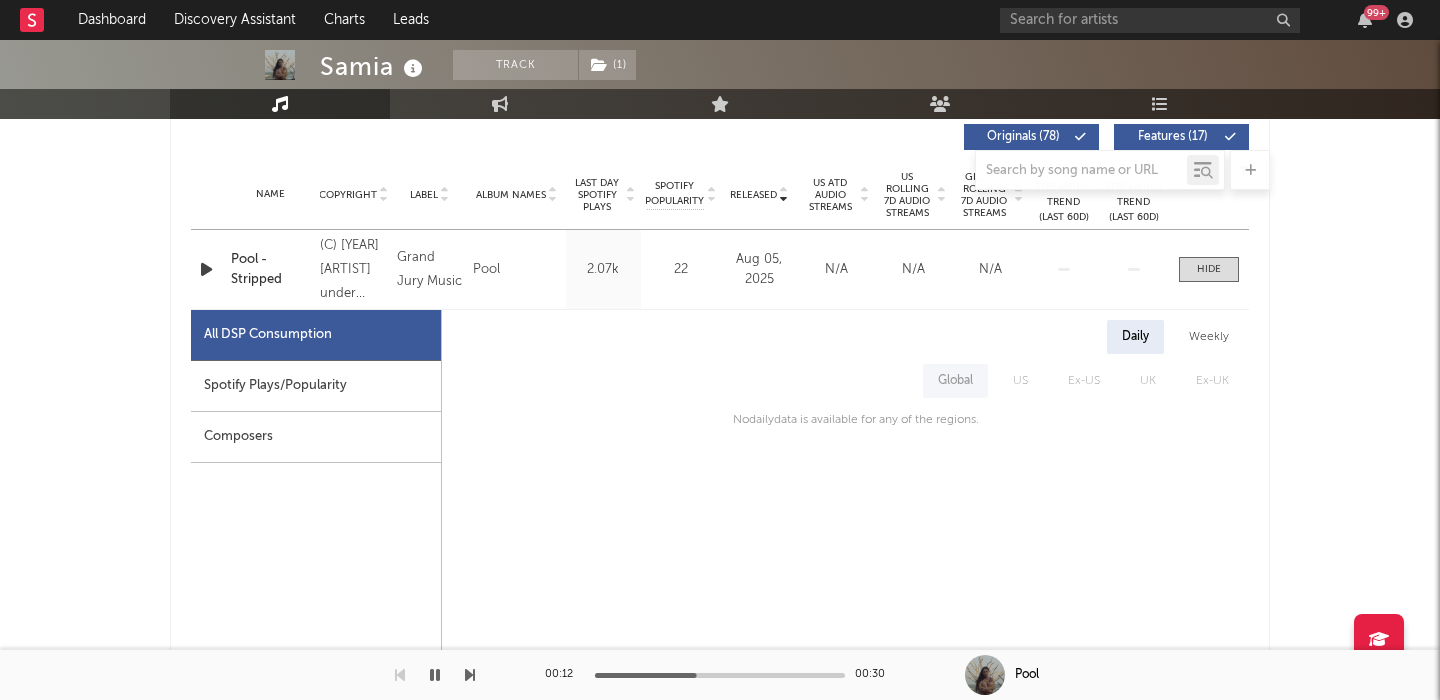 click on "Spotify Plays/Popularity" at bounding box center [316, 386] 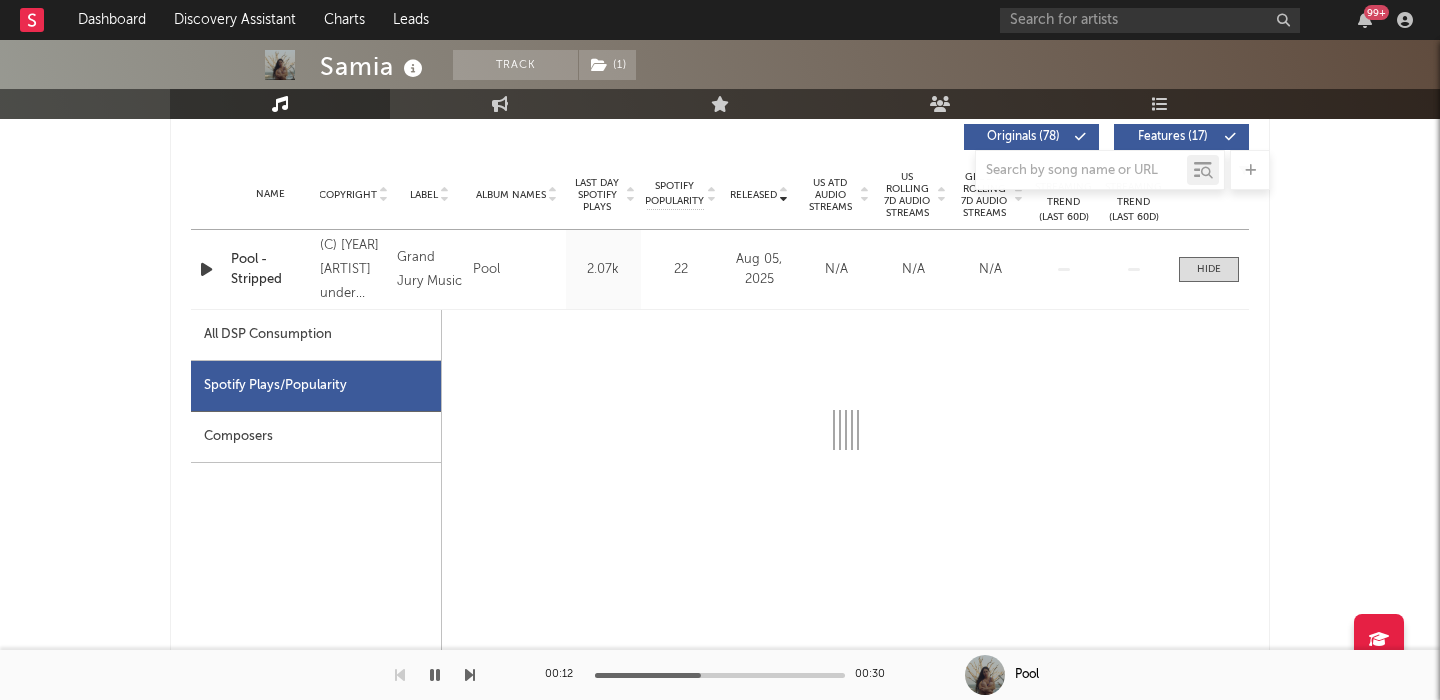 select on "1w" 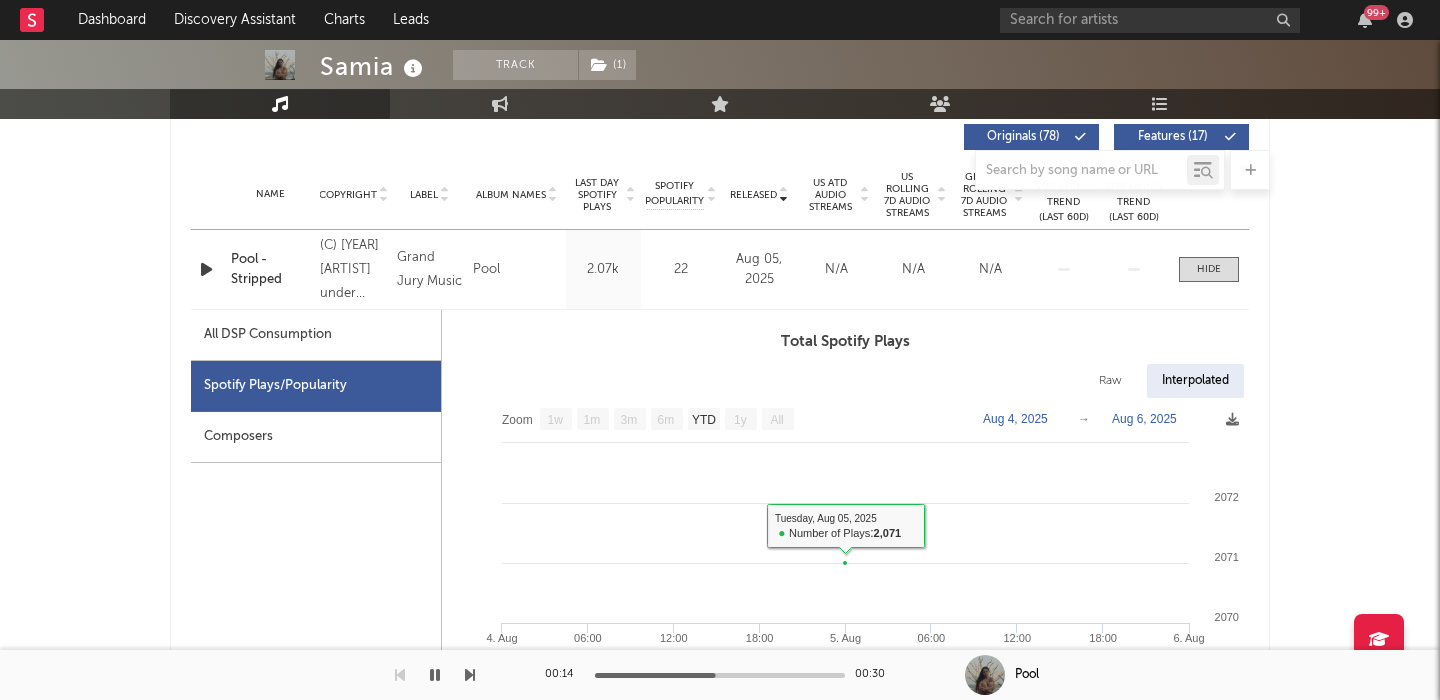 click on "Raw" at bounding box center (1110, 381) 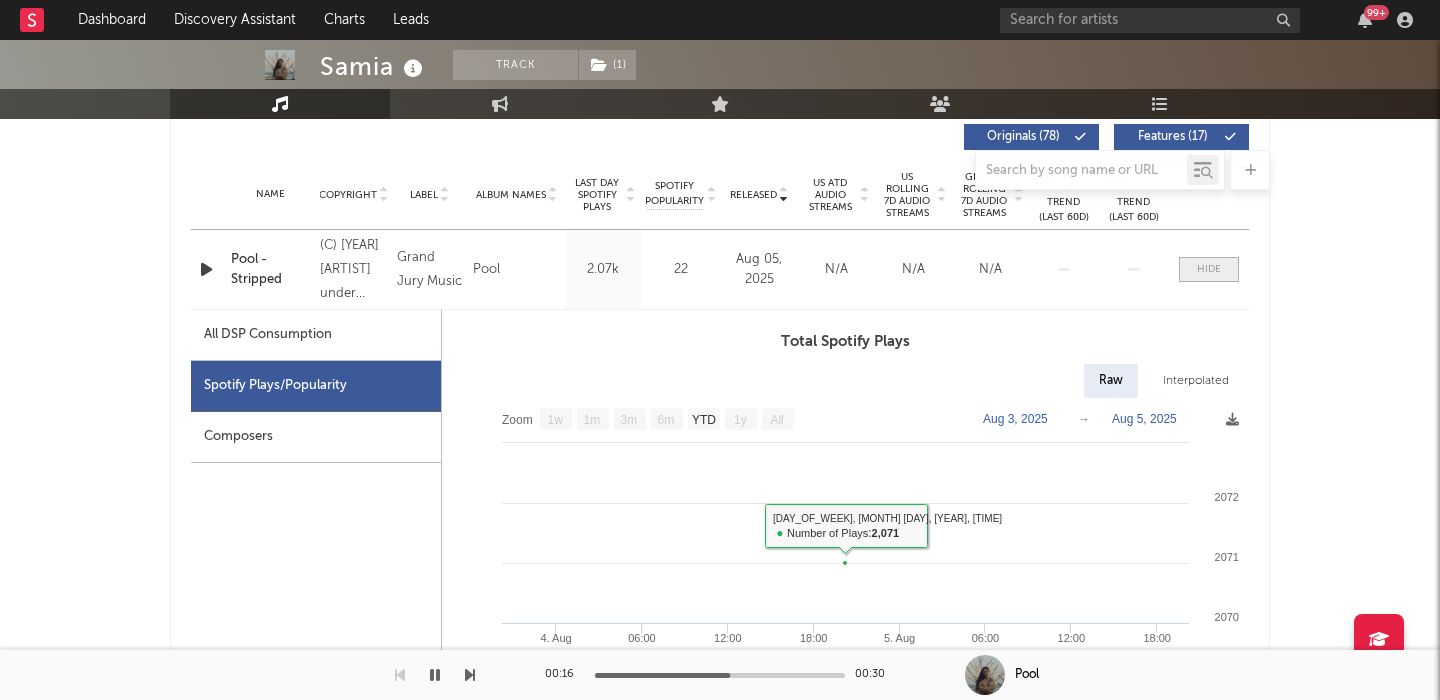 click at bounding box center [1209, 269] 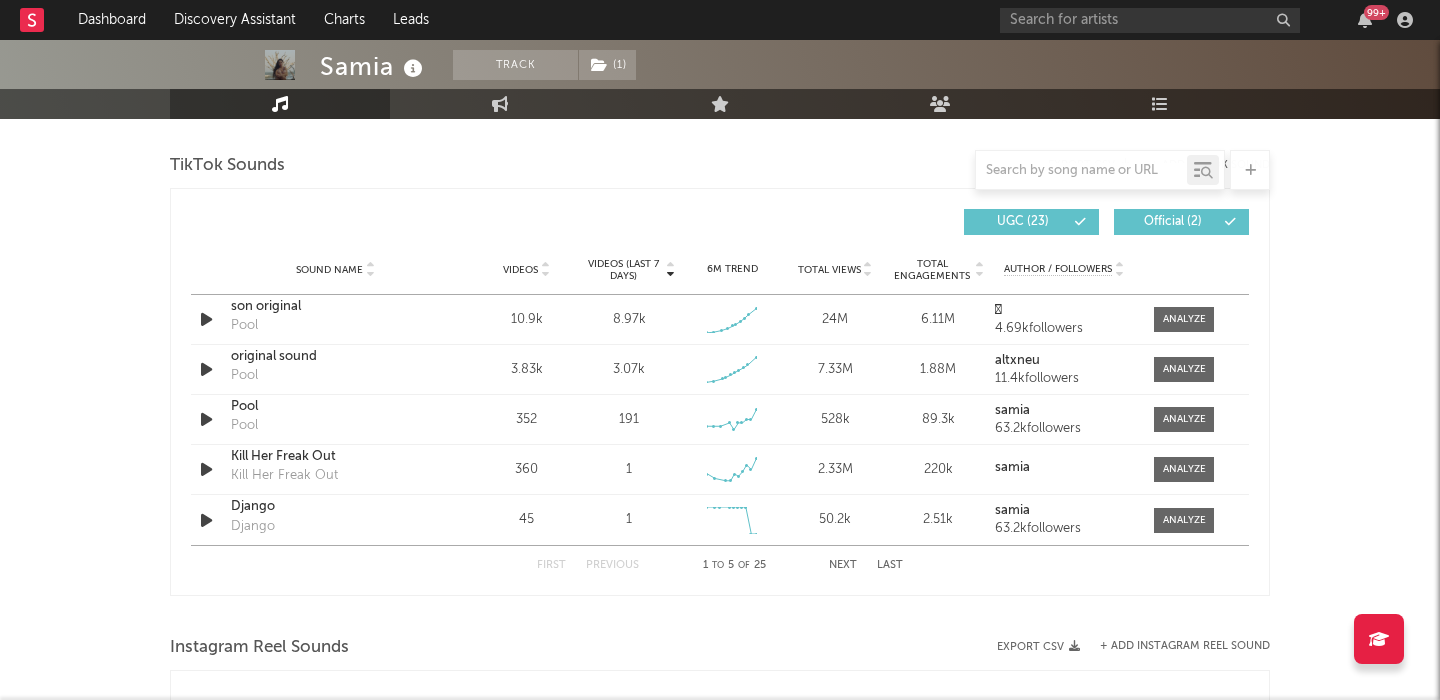 scroll, scrollTop: 1431, scrollLeft: 0, axis: vertical 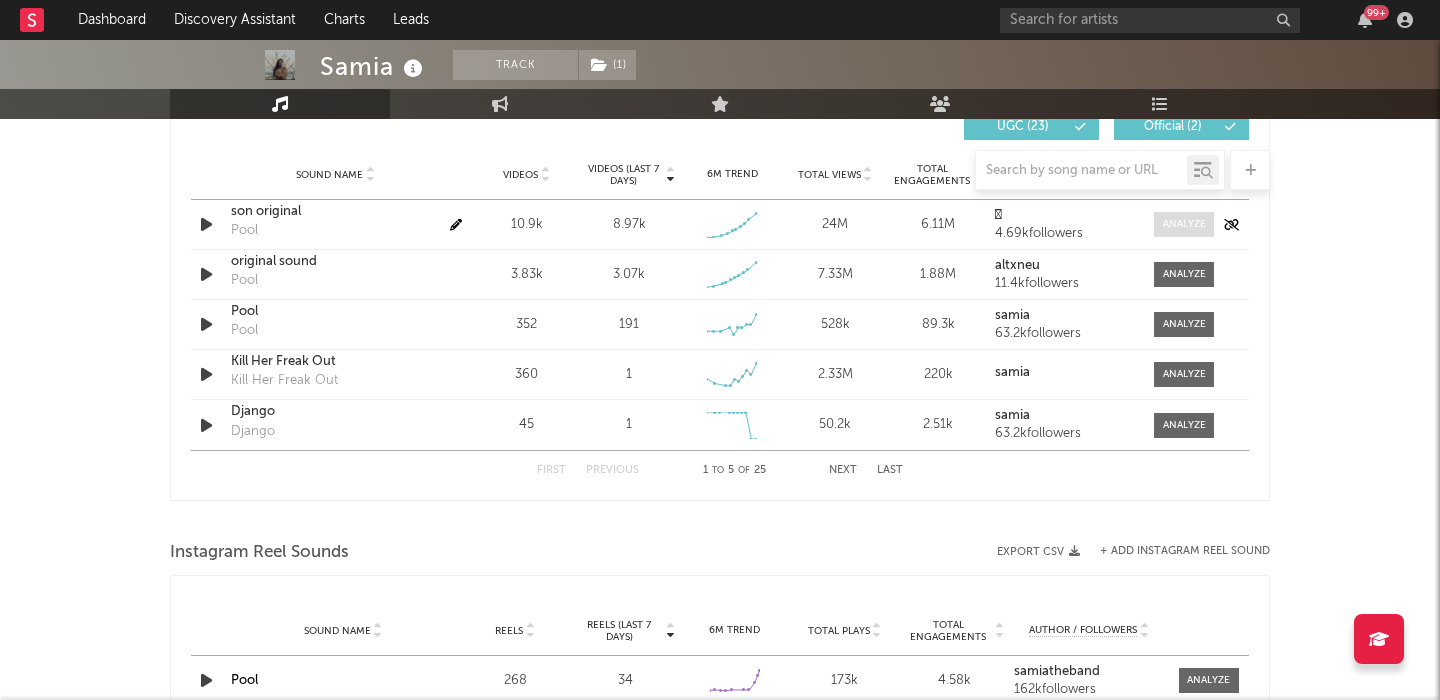 click at bounding box center (1184, 224) 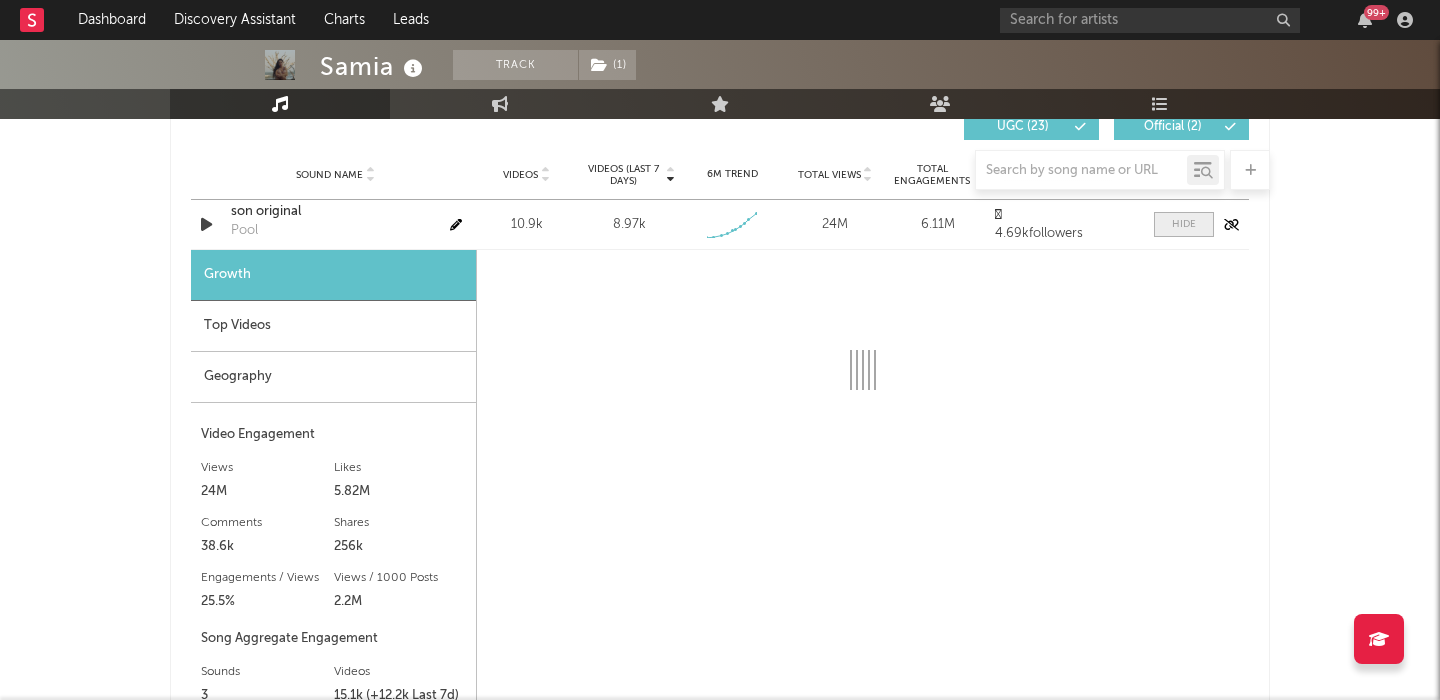 select on "1w" 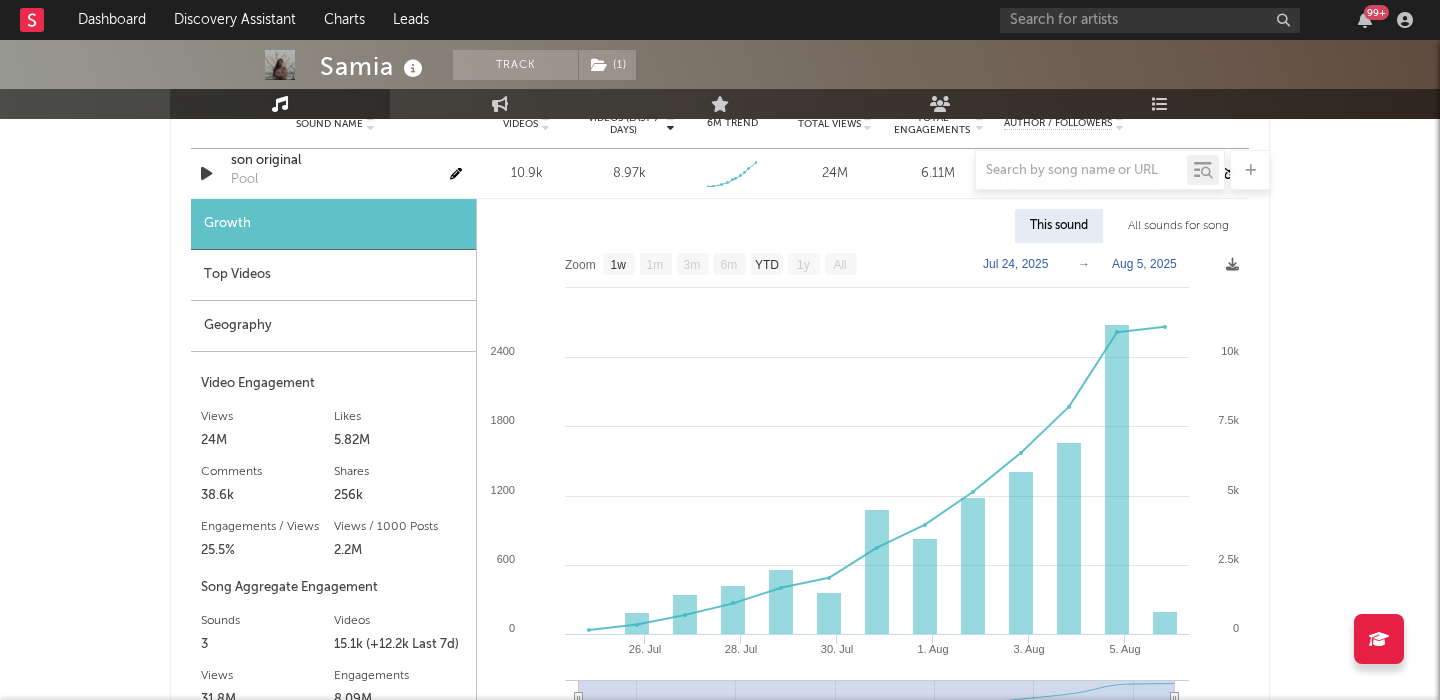 scroll, scrollTop: 1483, scrollLeft: 0, axis: vertical 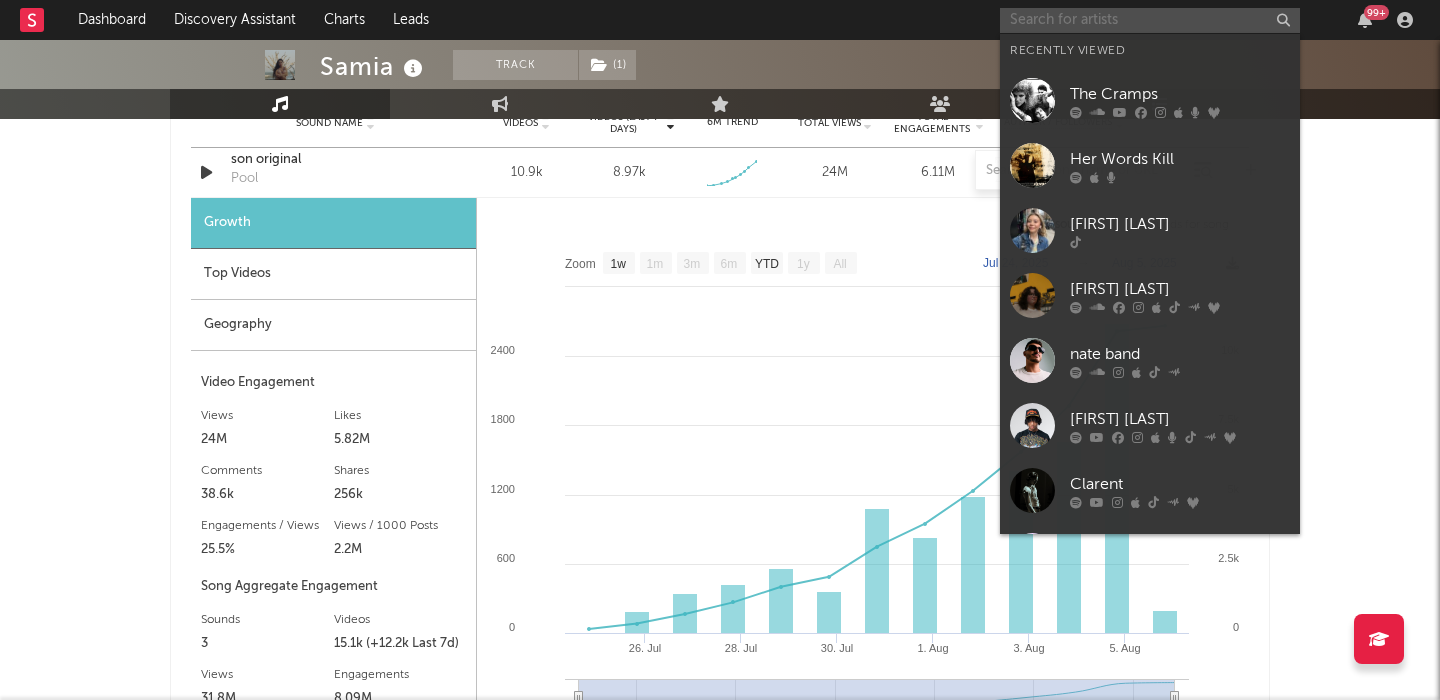 click at bounding box center (1150, 20) 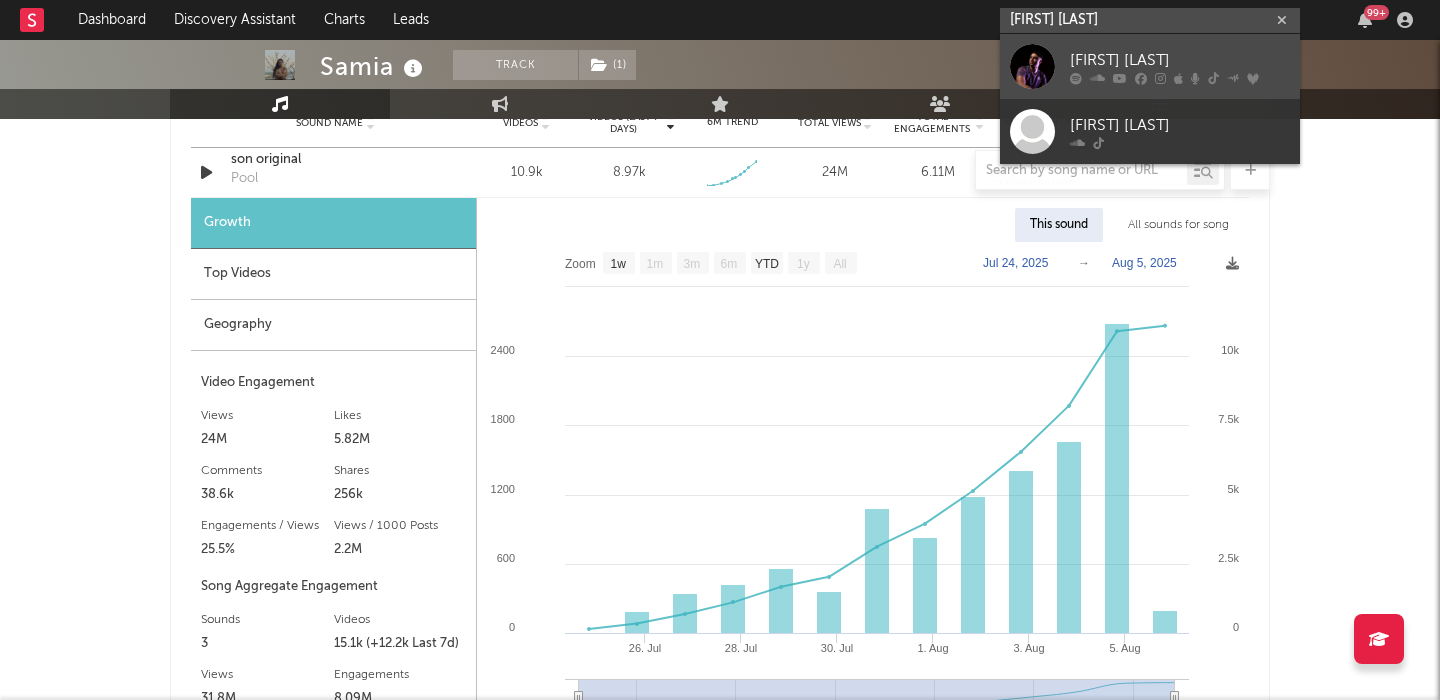 type on "Denon Reed" 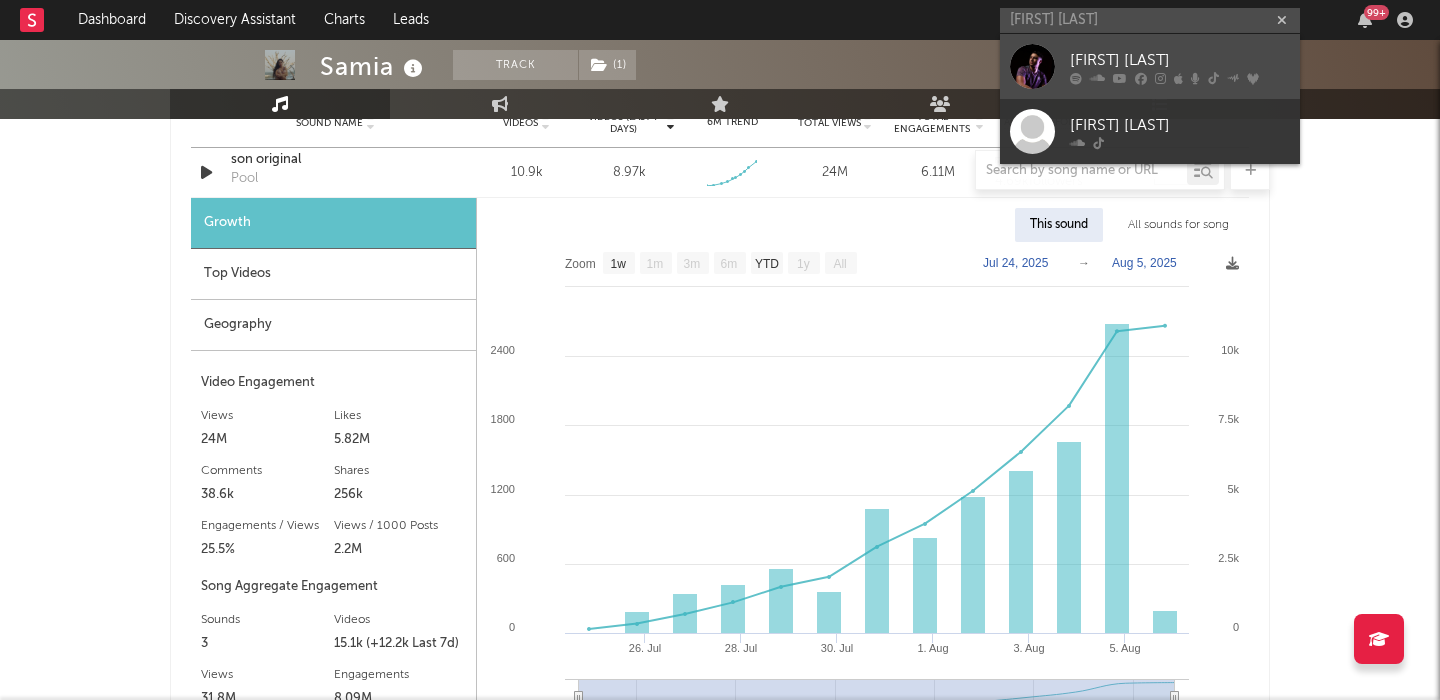 click at bounding box center [1160, 78] 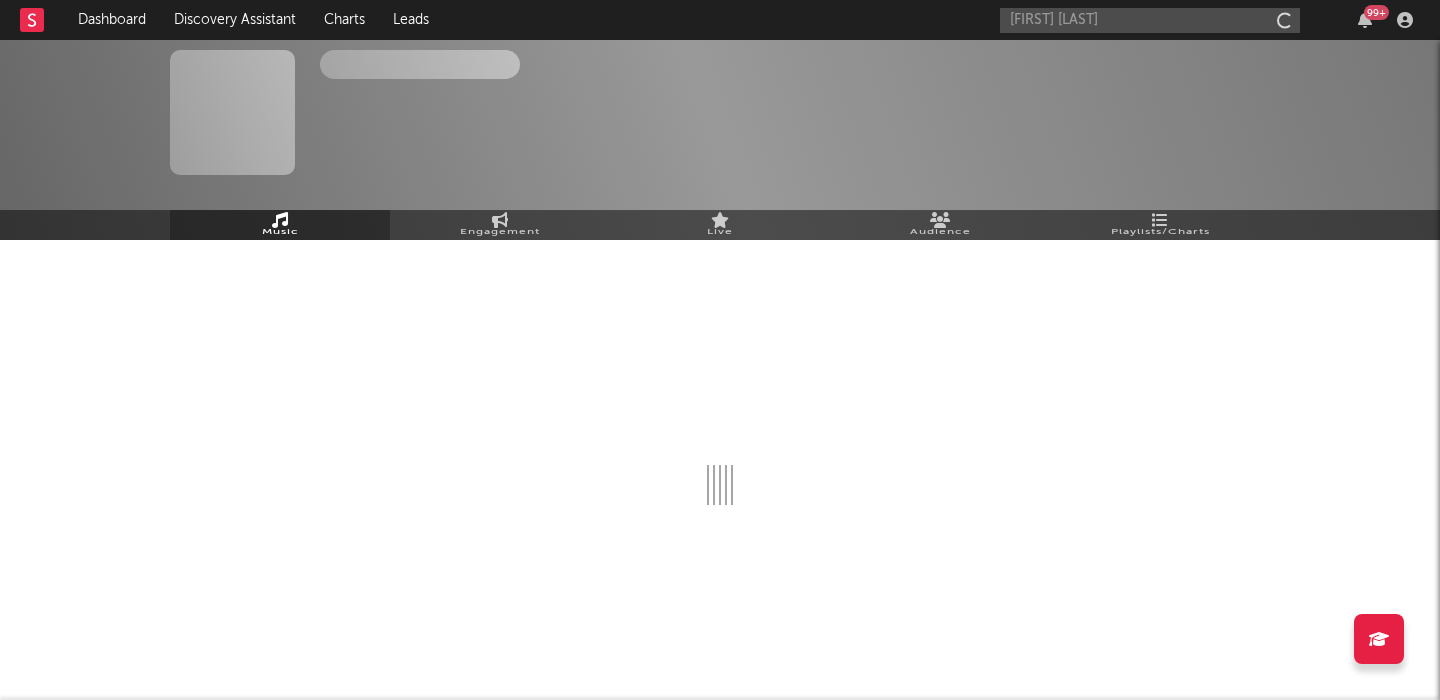 type 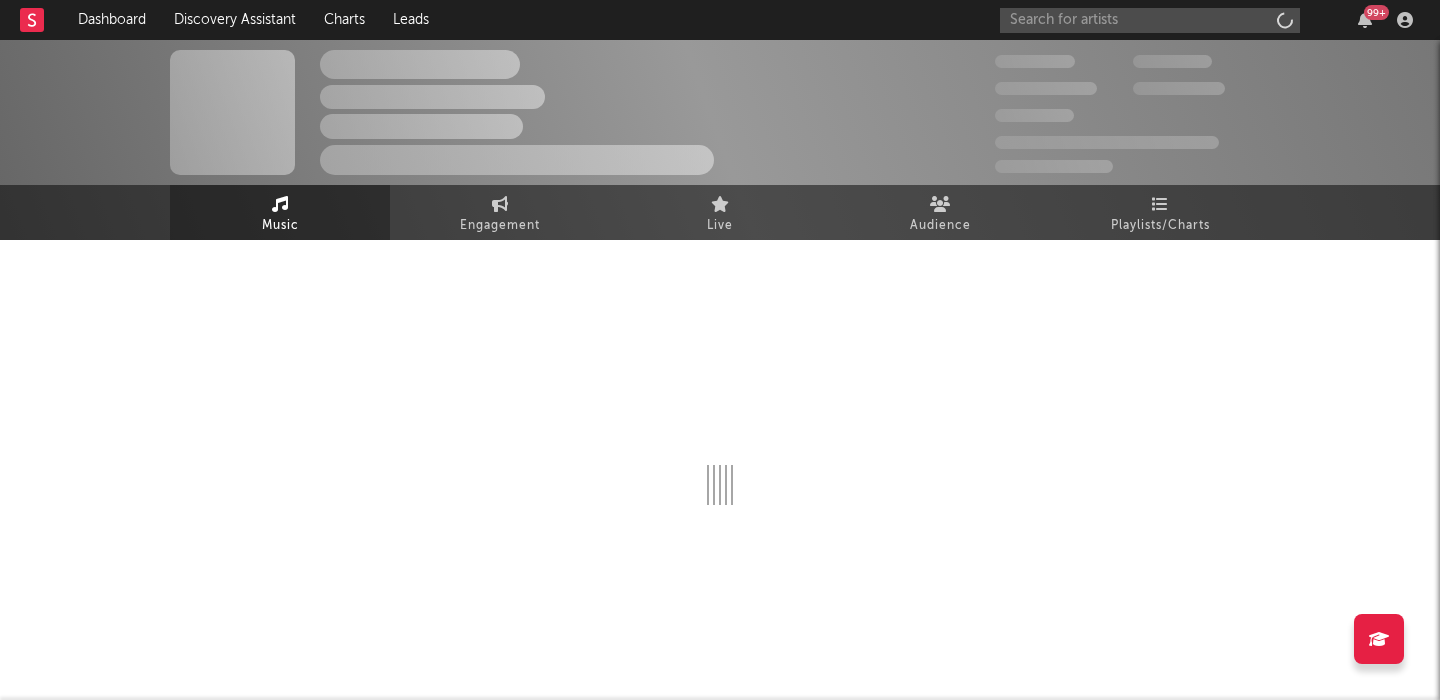 scroll, scrollTop: 0, scrollLeft: 0, axis: both 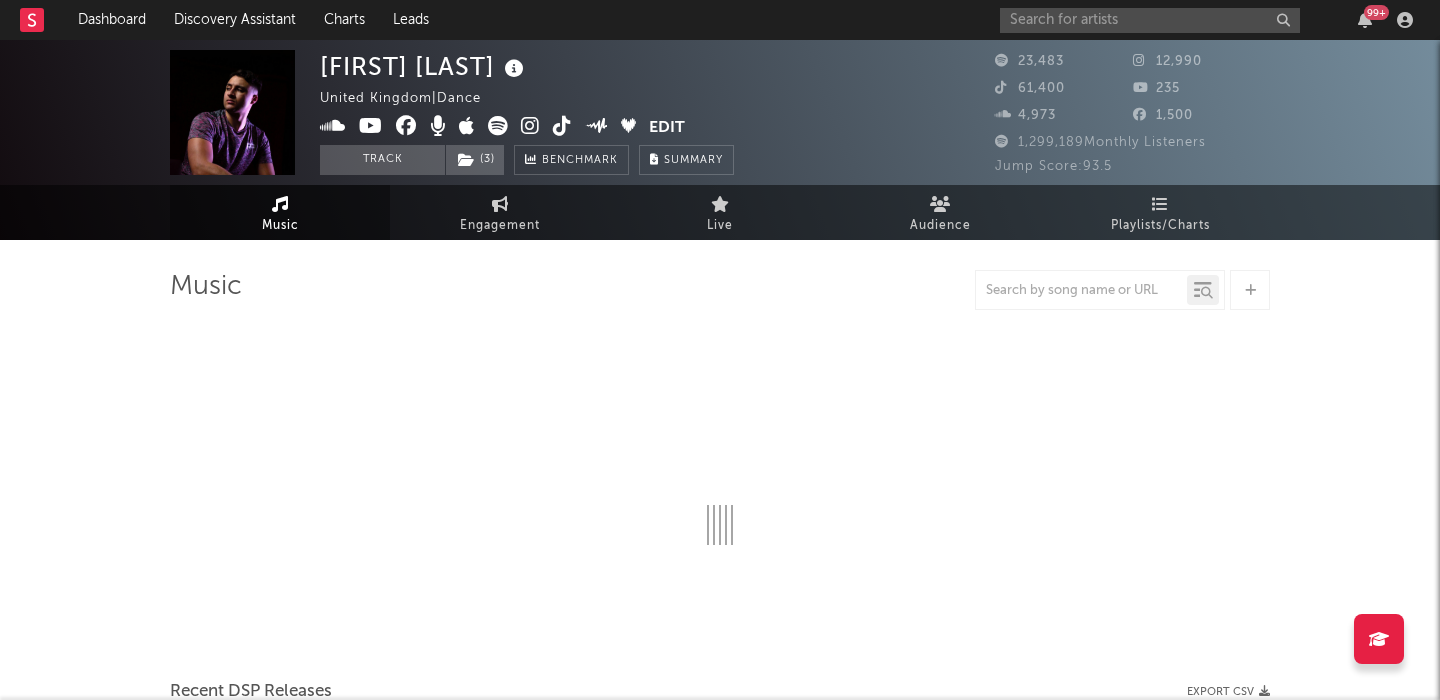 select on "6m" 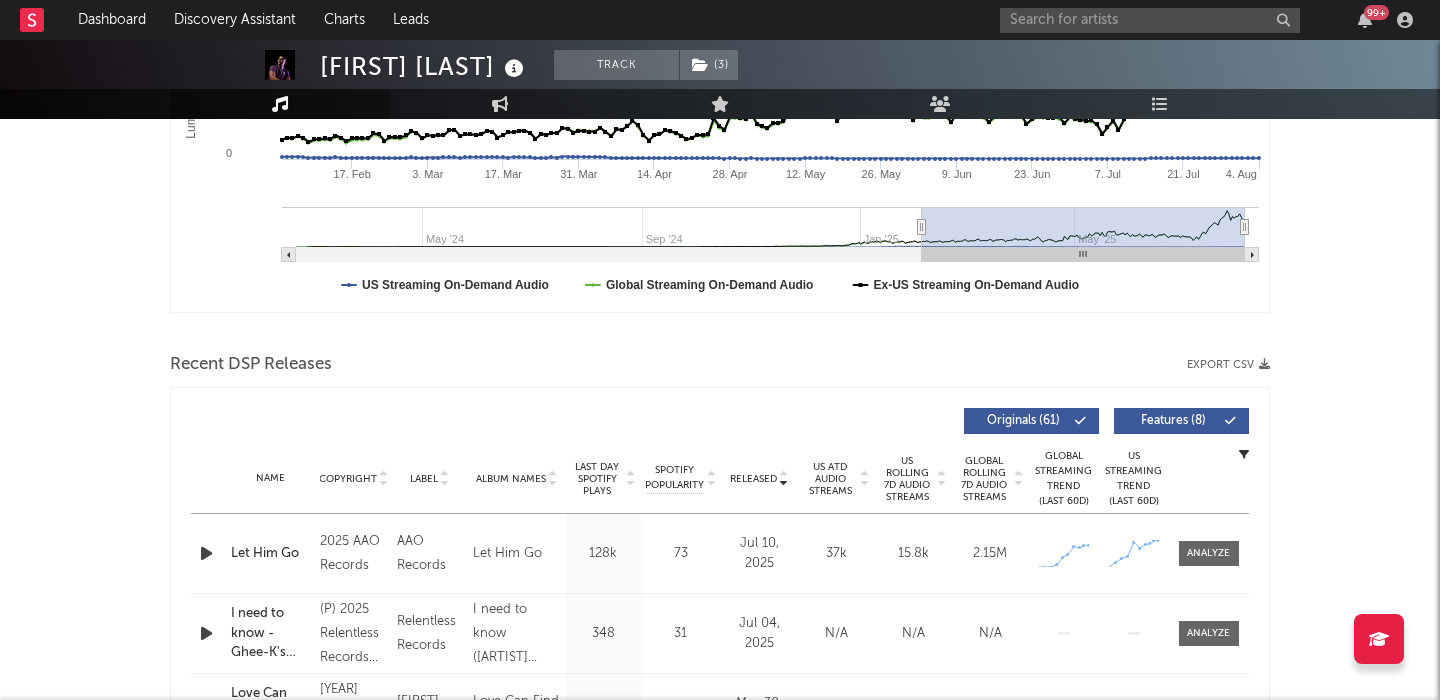 scroll, scrollTop: 526, scrollLeft: 0, axis: vertical 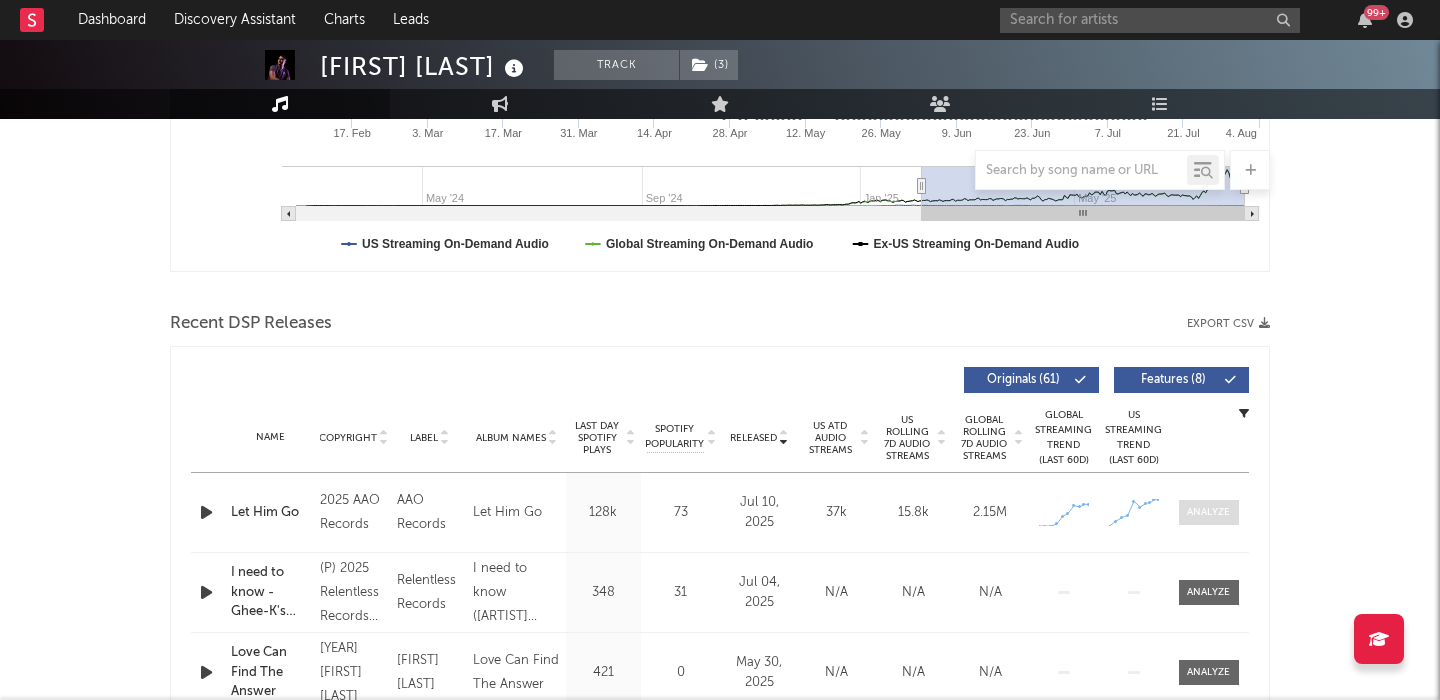 click at bounding box center [1208, 512] 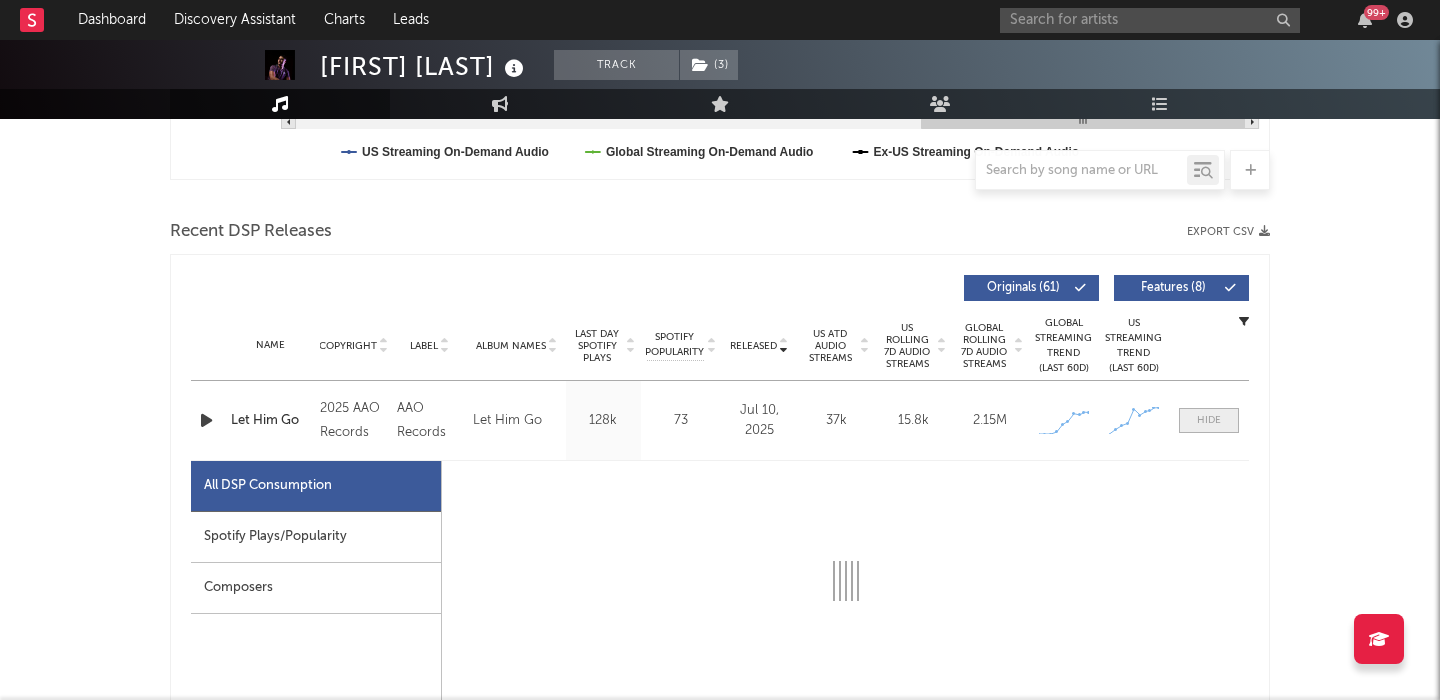 scroll, scrollTop: 812, scrollLeft: 0, axis: vertical 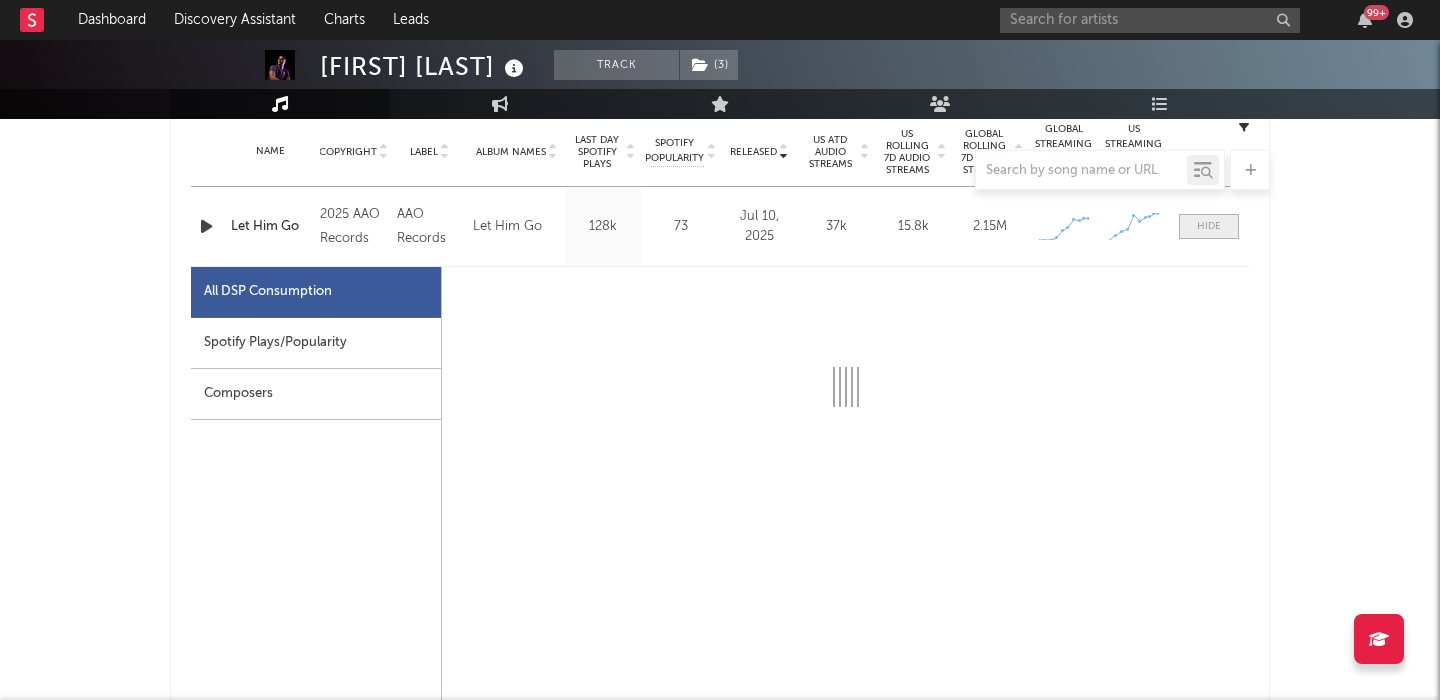 select on "1w" 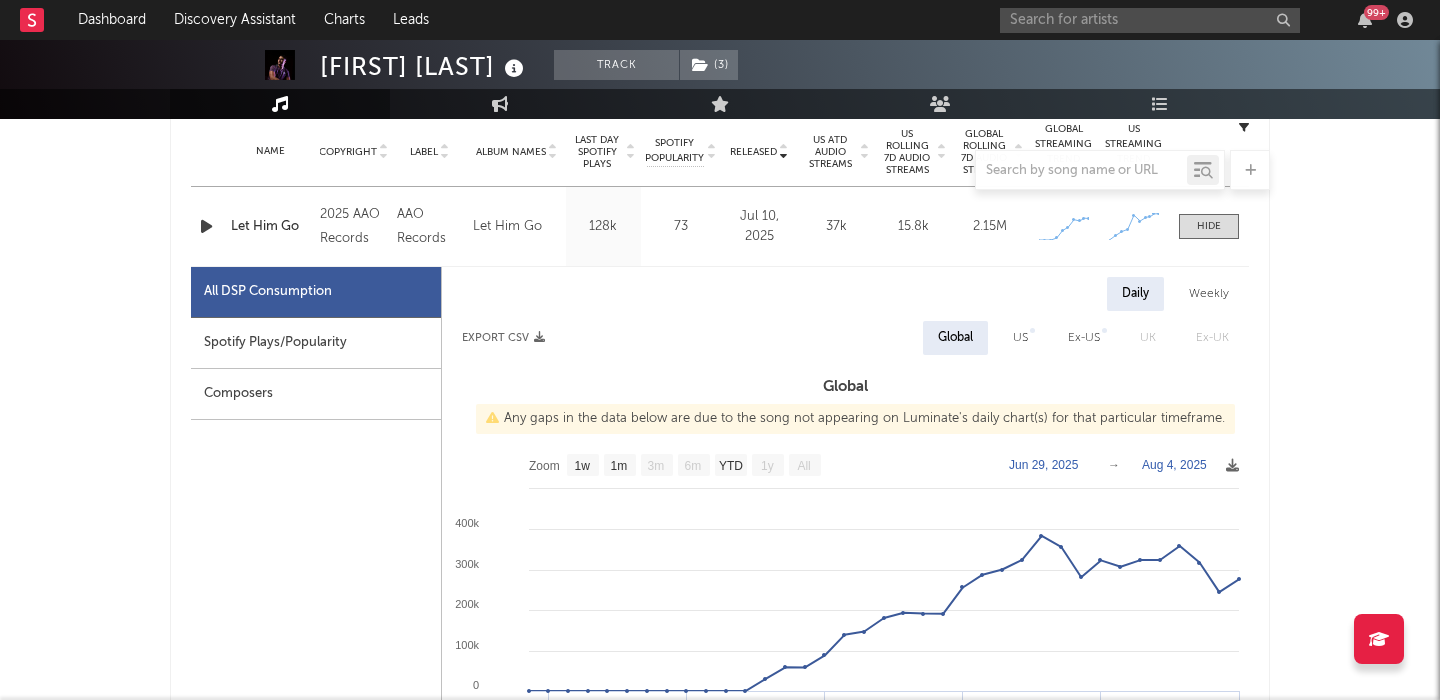 click on "US" at bounding box center (1020, 338) 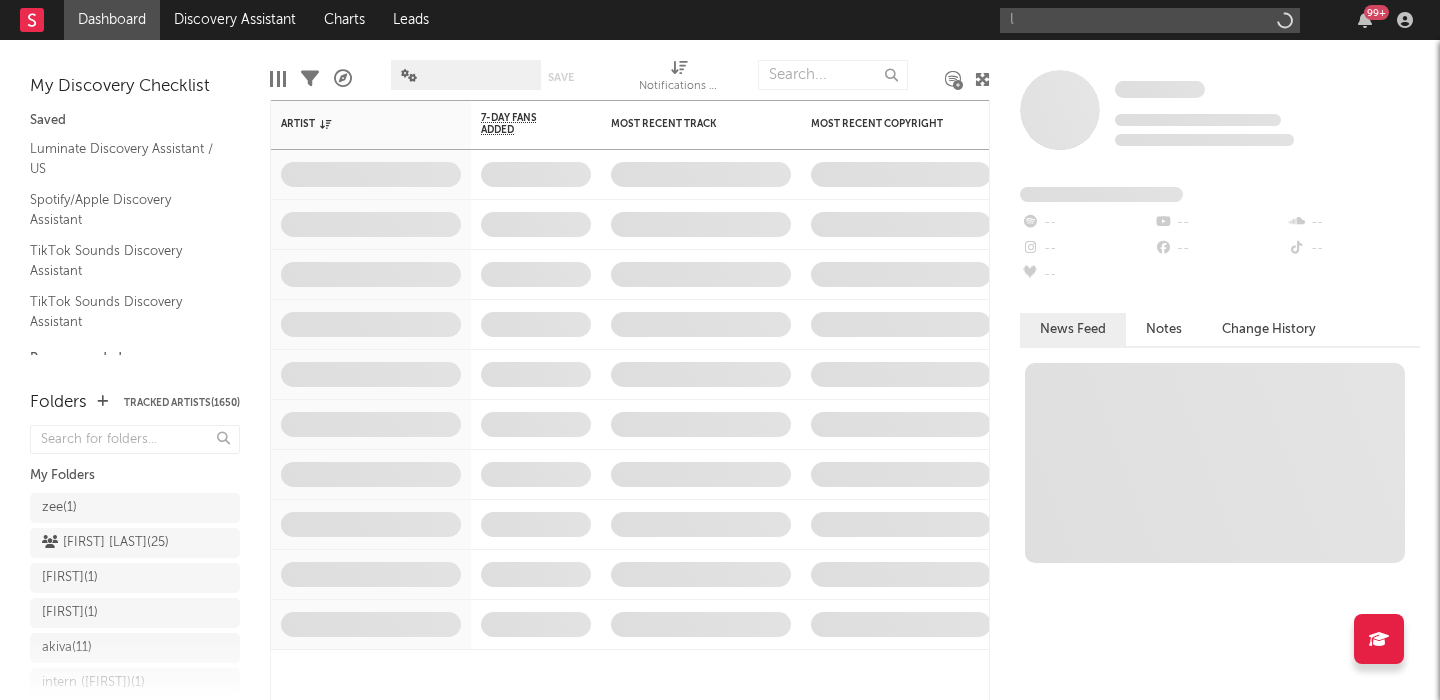 scroll, scrollTop: 0, scrollLeft: 0, axis: both 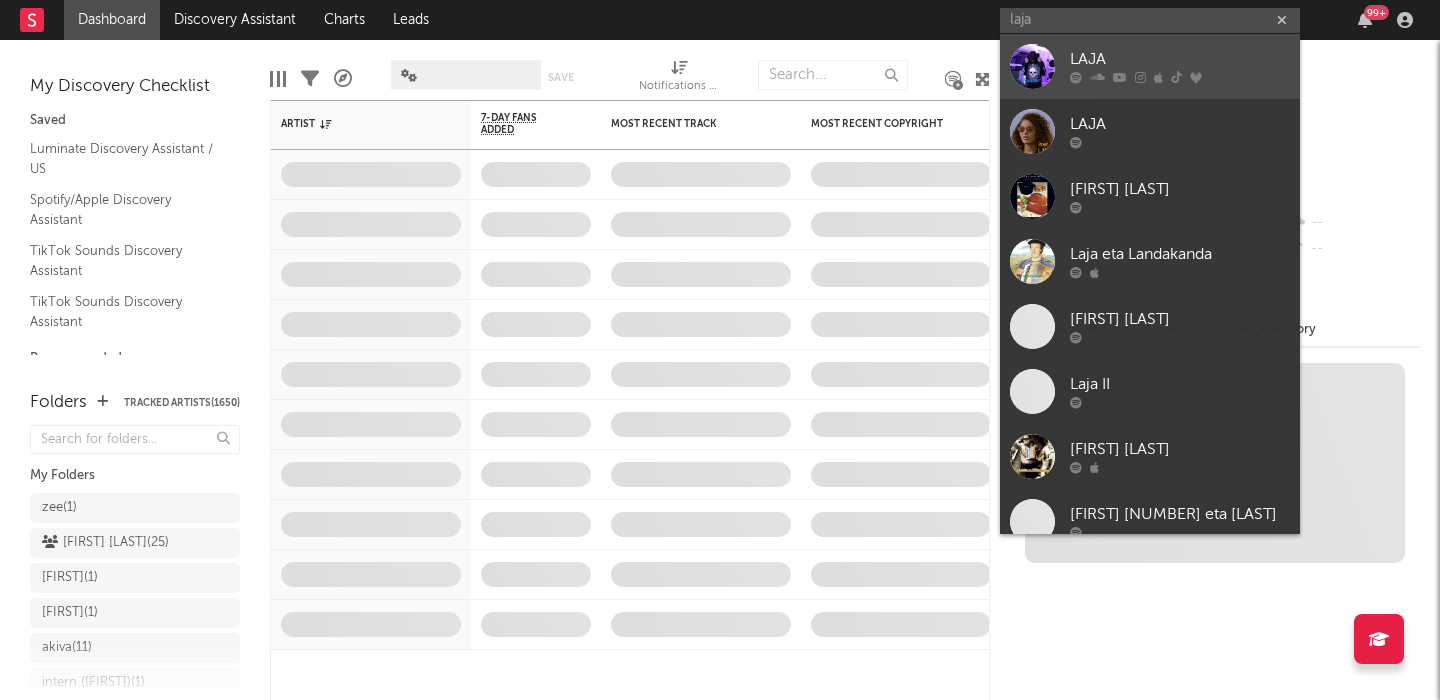 type on "laja" 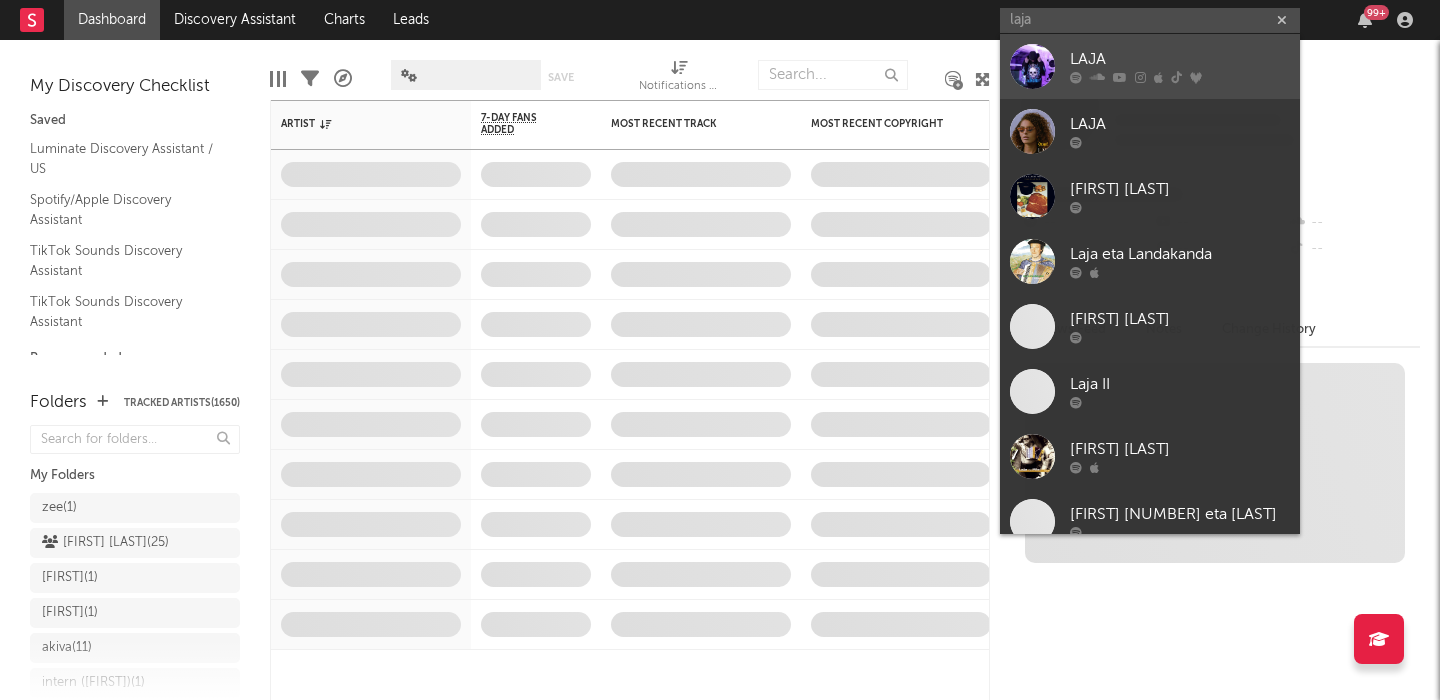 click on "LAJA" at bounding box center [1150, 66] 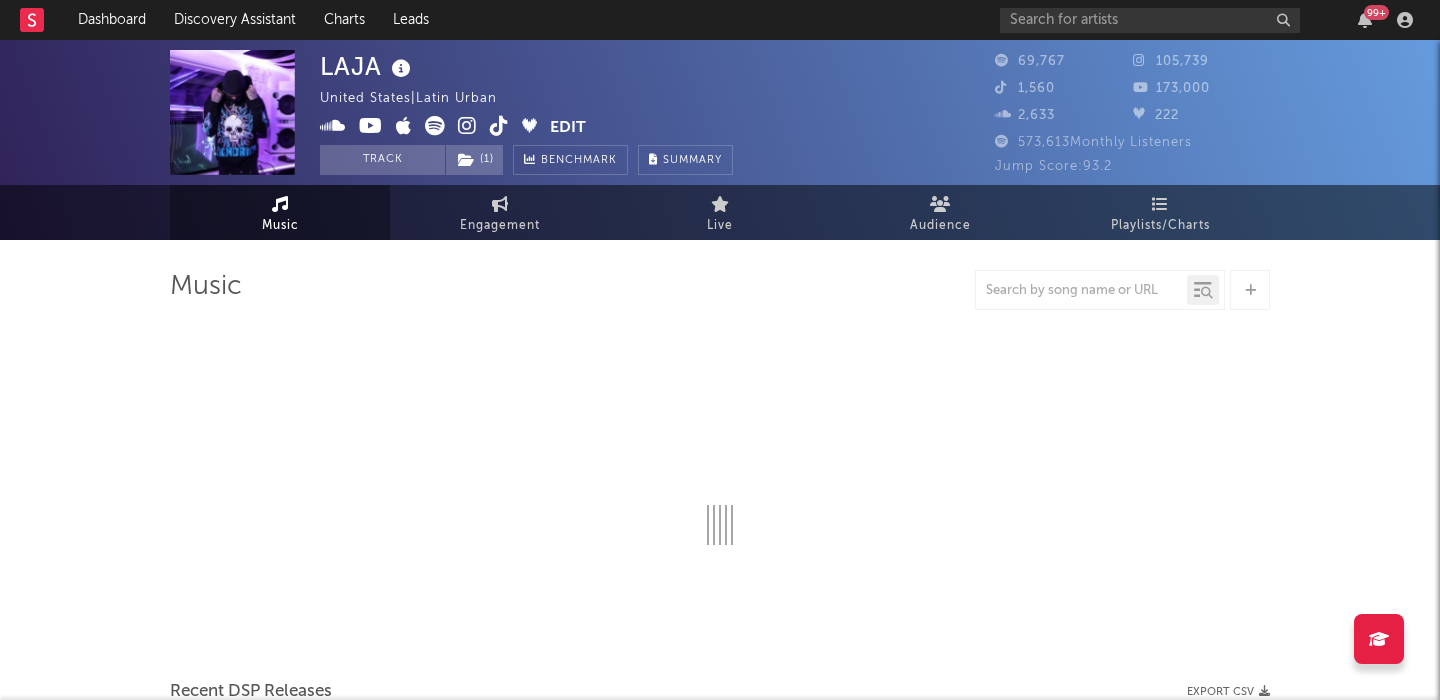 select on "6m" 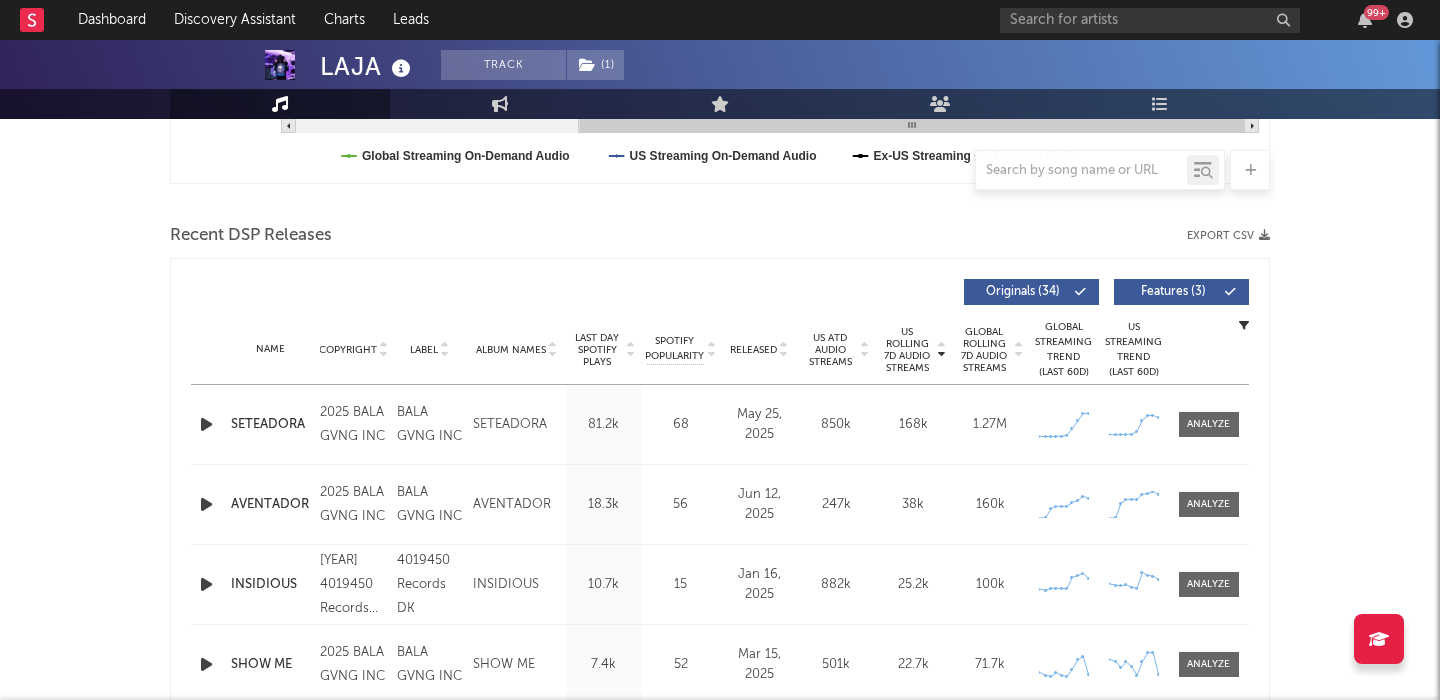 scroll, scrollTop: 627, scrollLeft: 0, axis: vertical 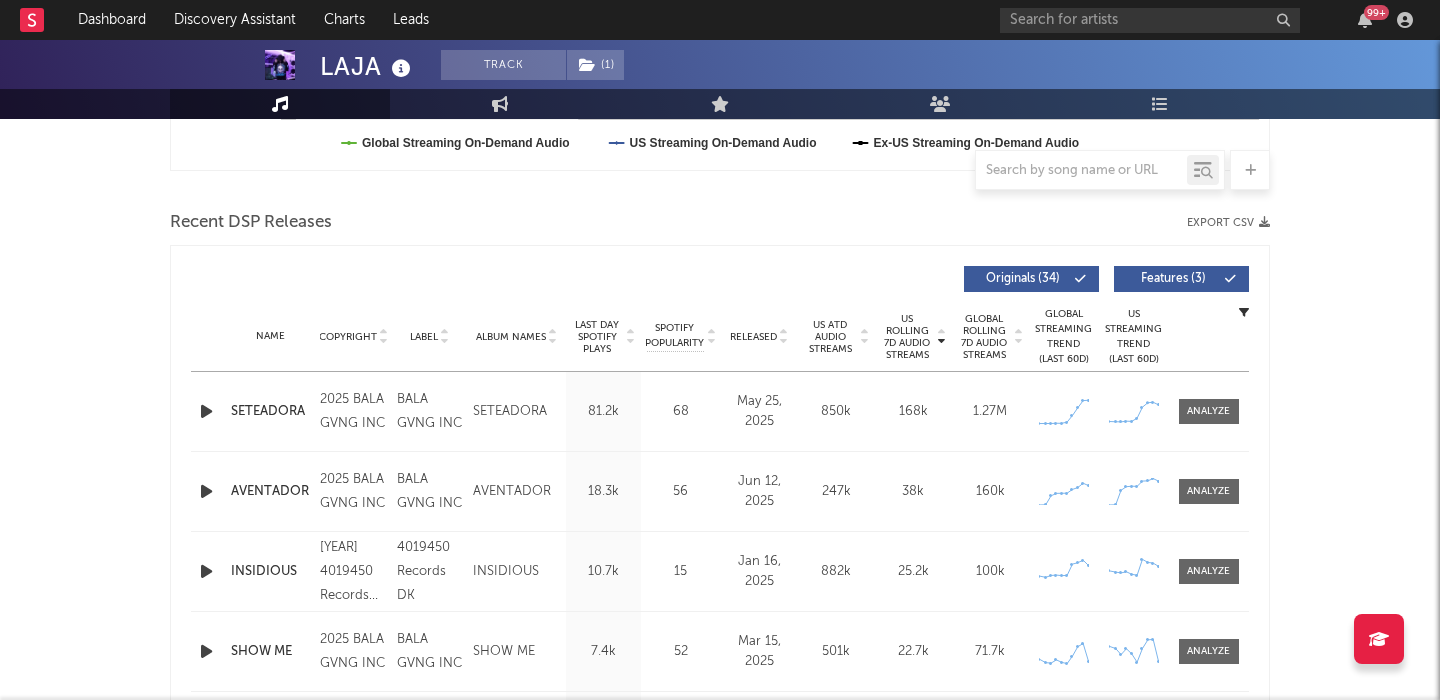 click on "Features   ( 3 )" at bounding box center [1173, 279] 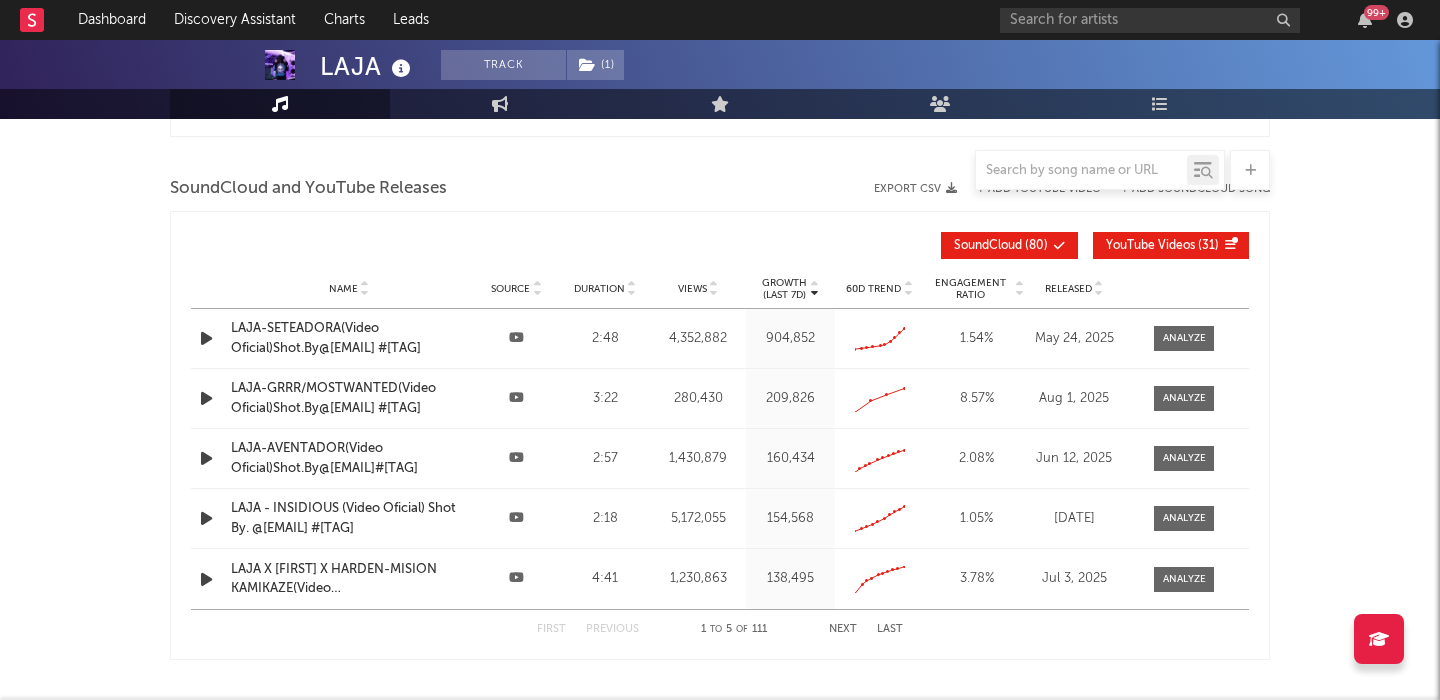scroll, scrollTop: 2253, scrollLeft: 0, axis: vertical 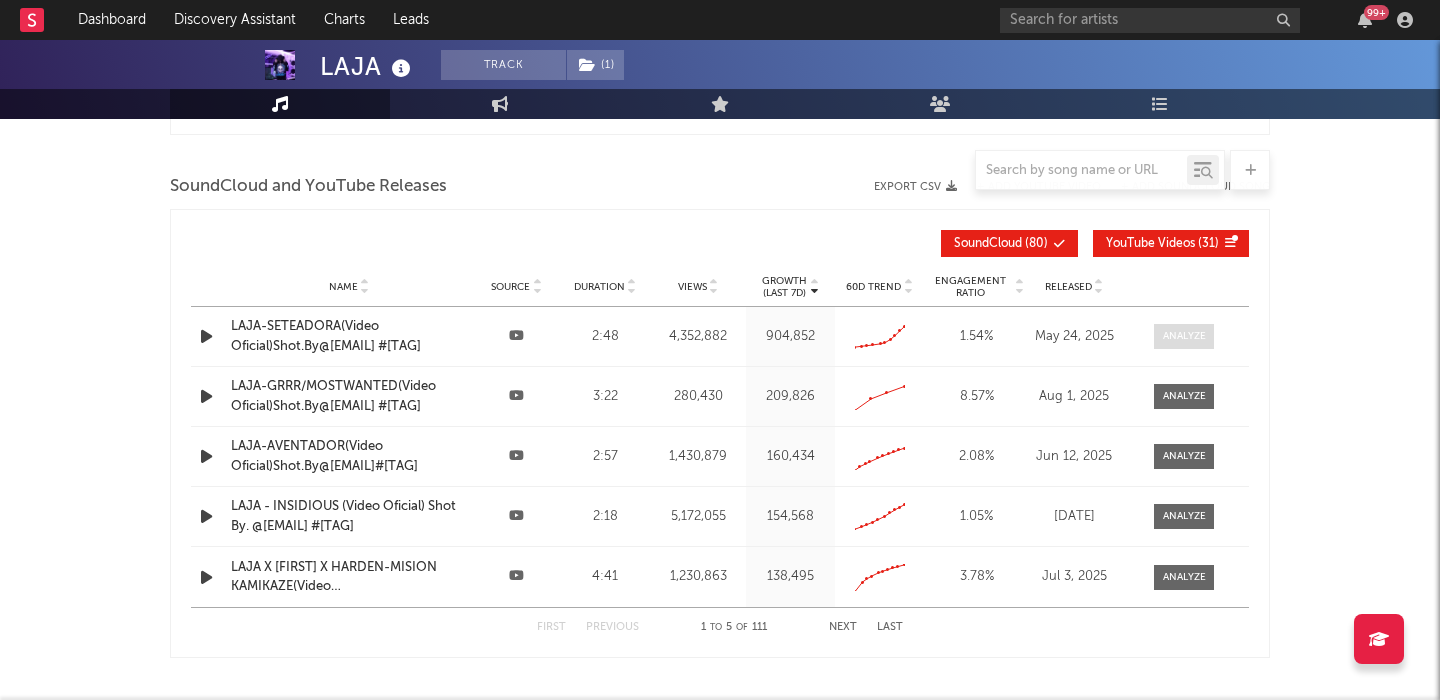 click at bounding box center [1184, 336] 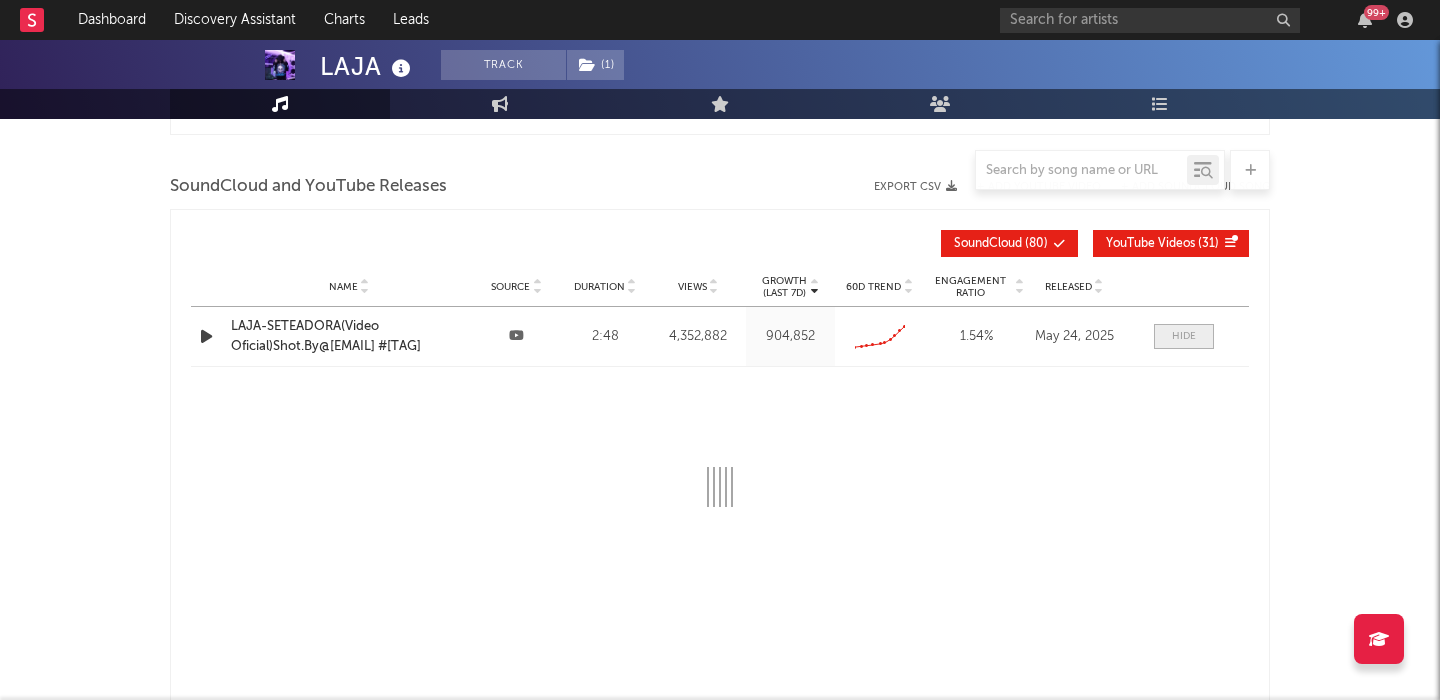 select on "All" 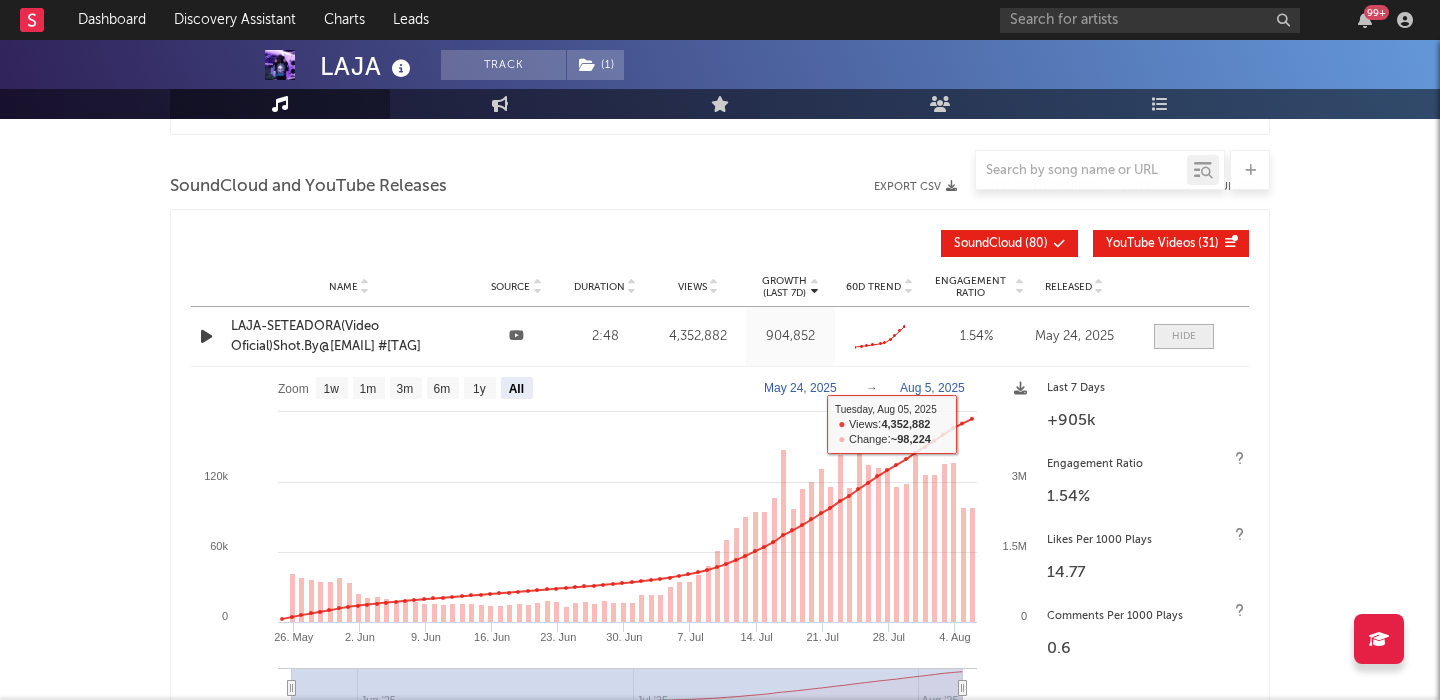 click at bounding box center [1184, 336] 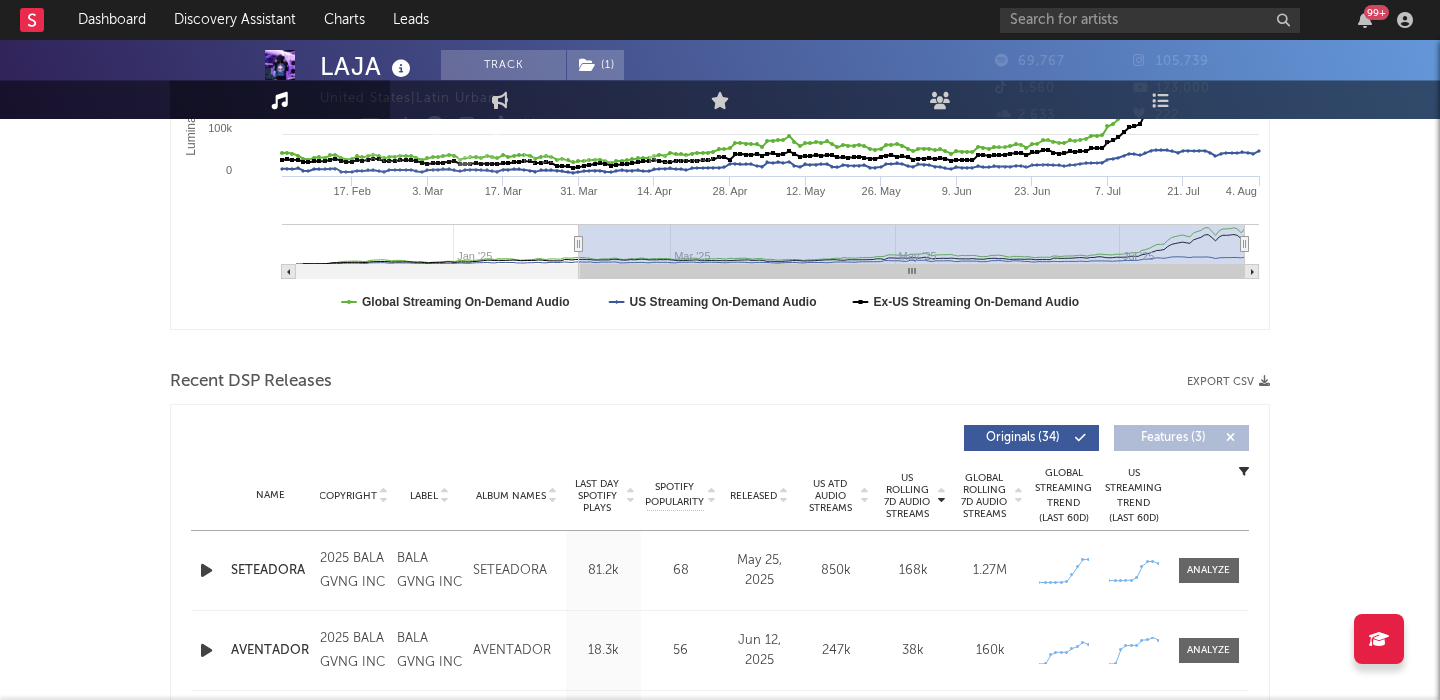 scroll, scrollTop: 529, scrollLeft: 0, axis: vertical 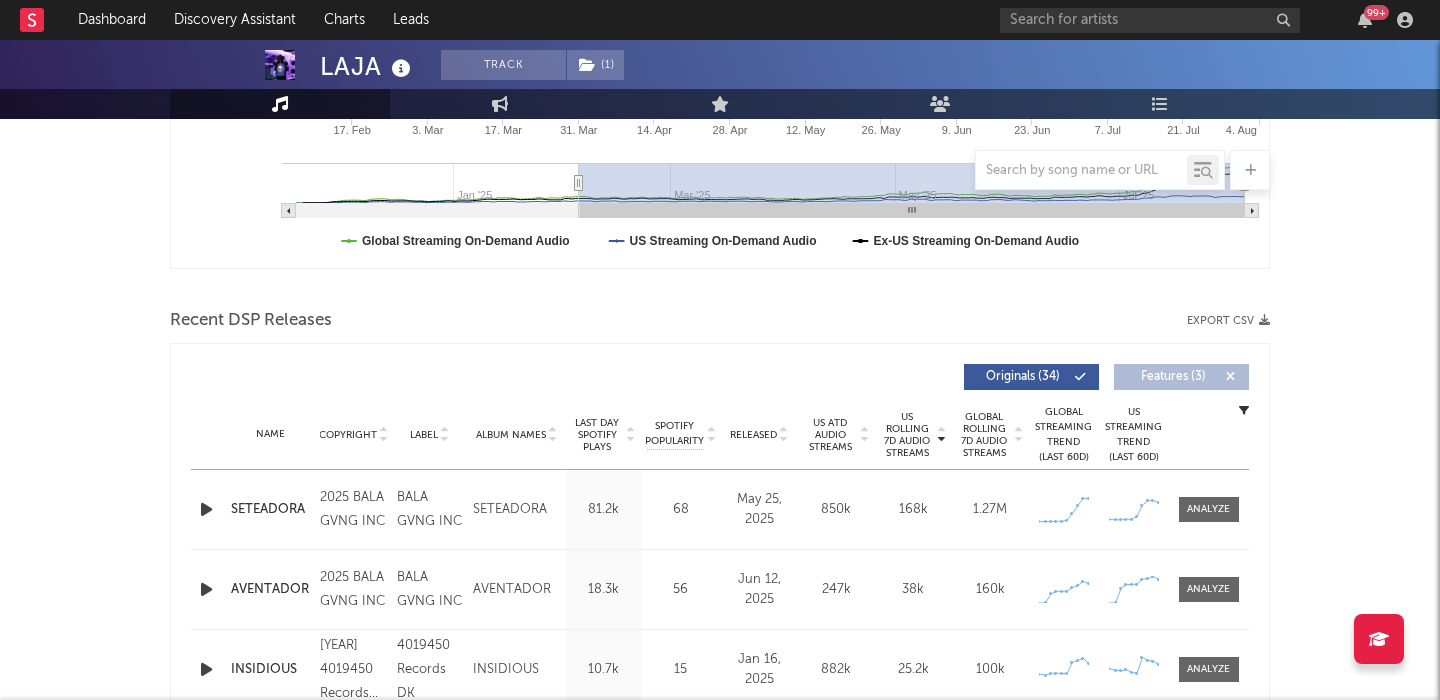 click at bounding box center (784, 439) 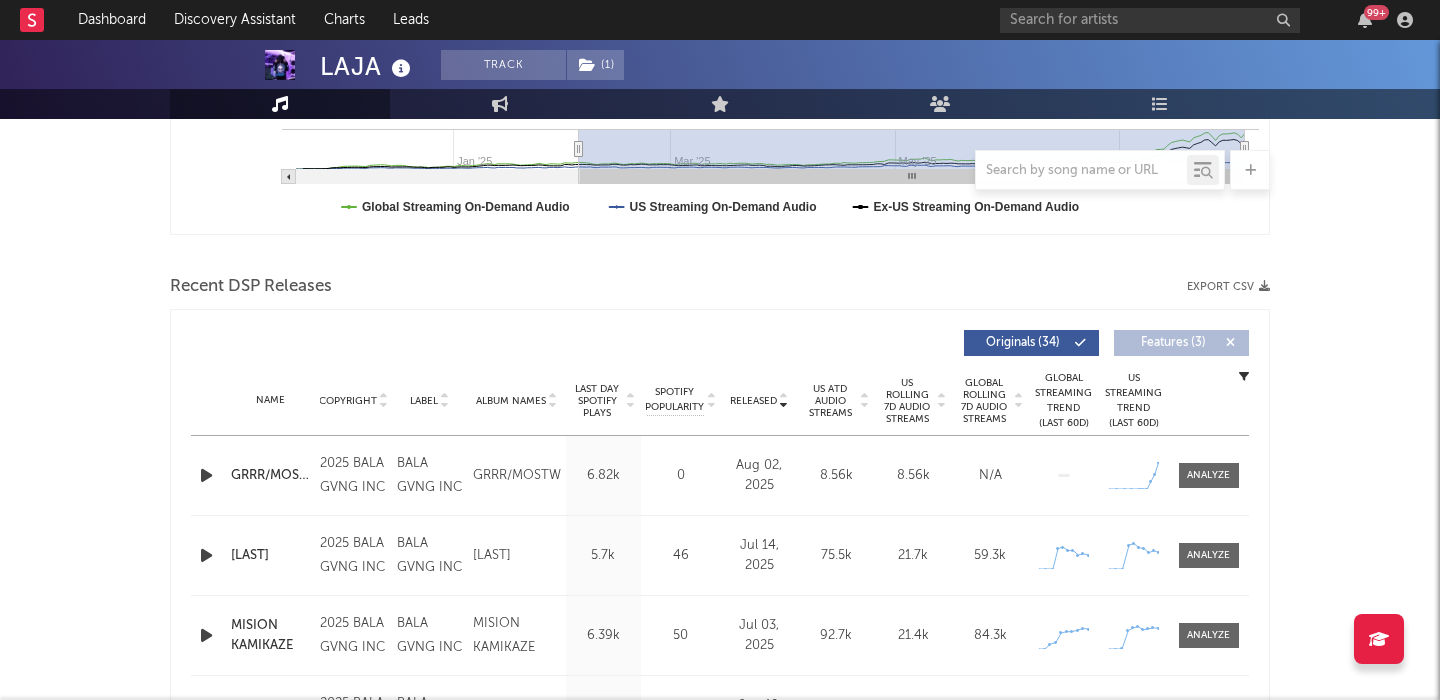 scroll, scrollTop: 573, scrollLeft: 0, axis: vertical 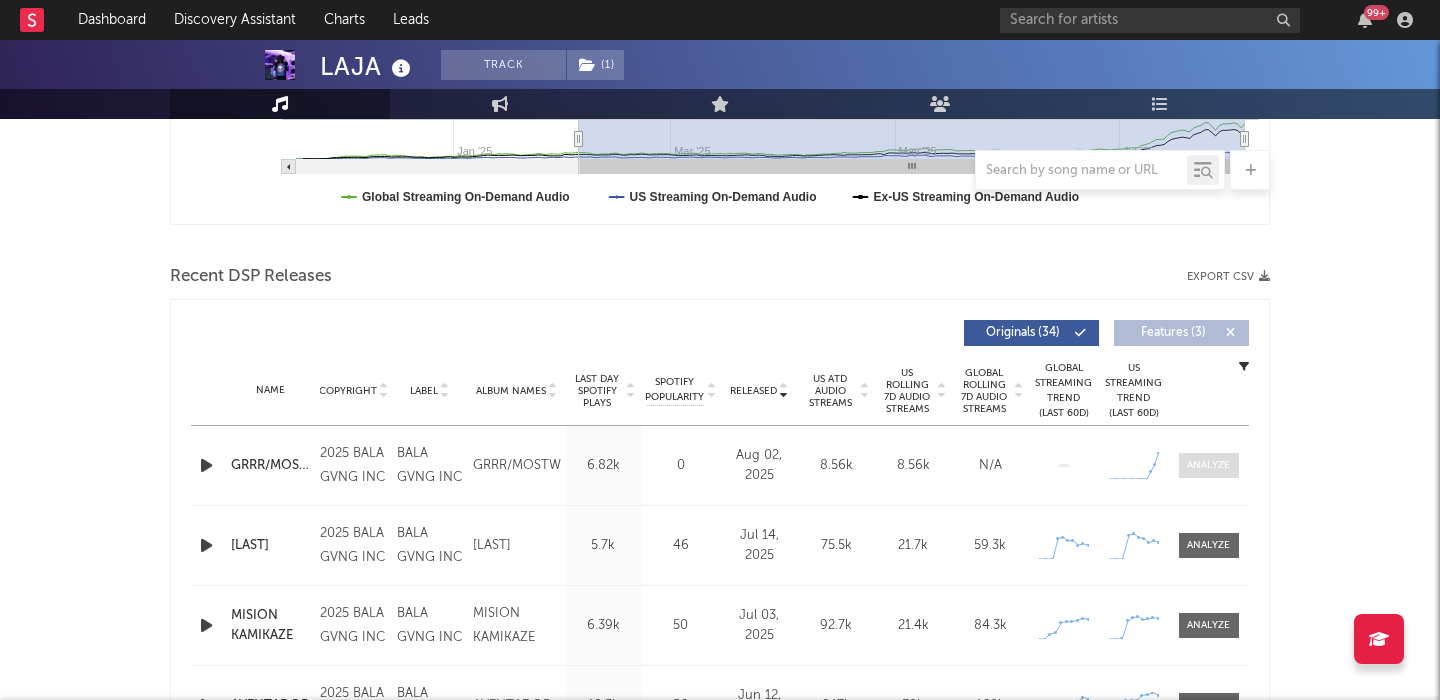 click at bounding box center [1209, 465] 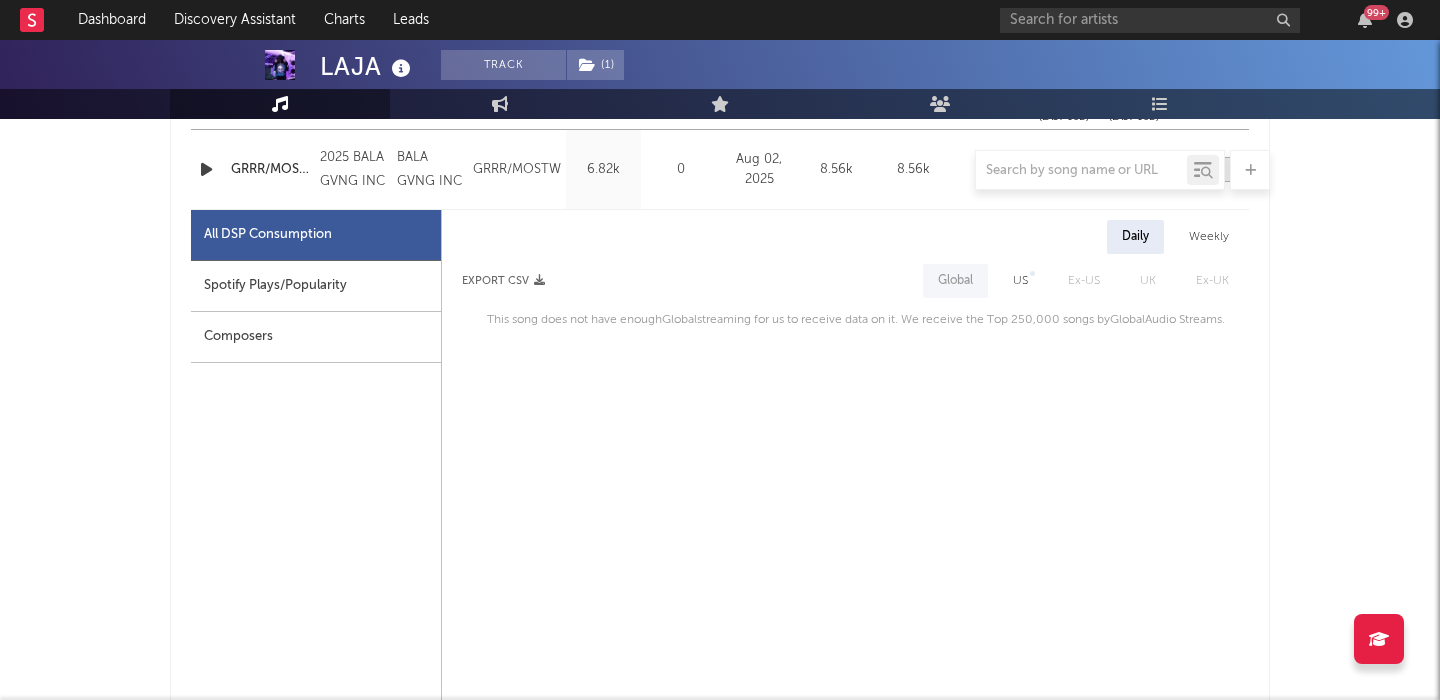 scroll, scrollTop: 876, scrollLeft: 0, axis: vertical 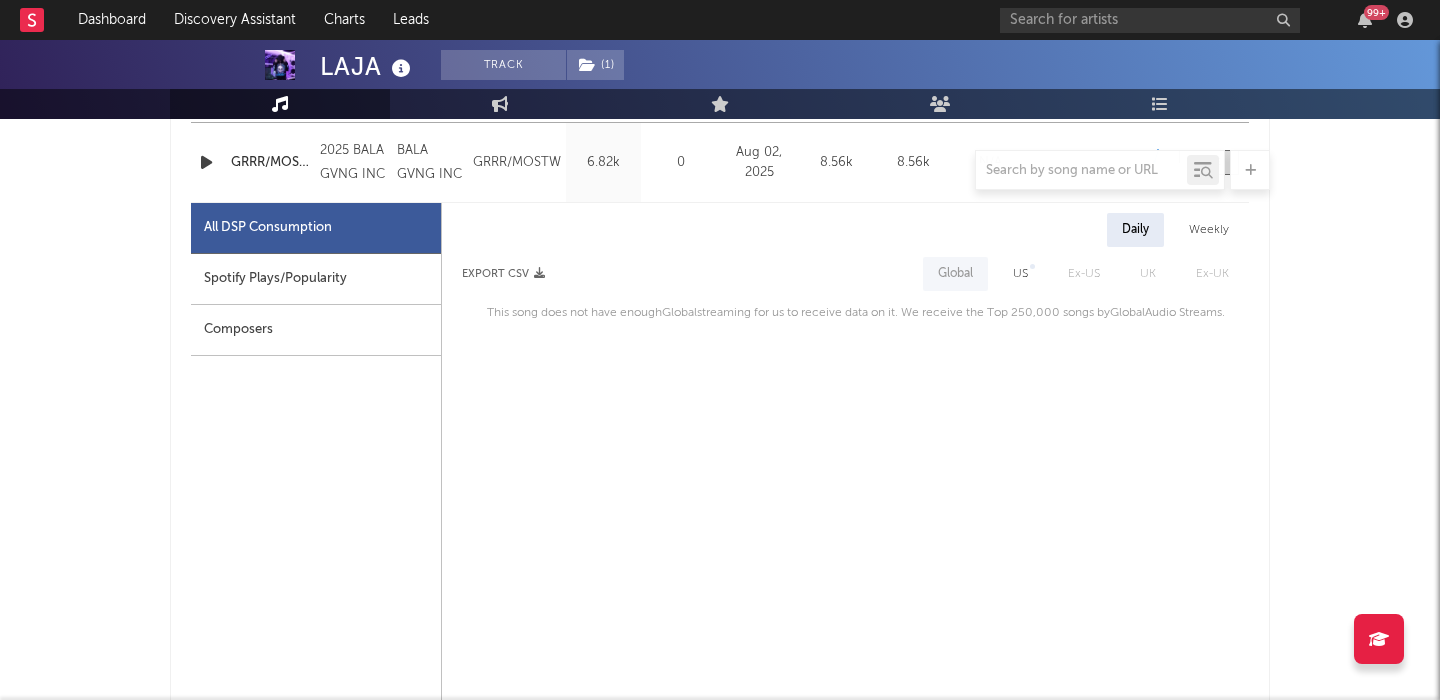 click on "US" at bounding box center (1020, 274) 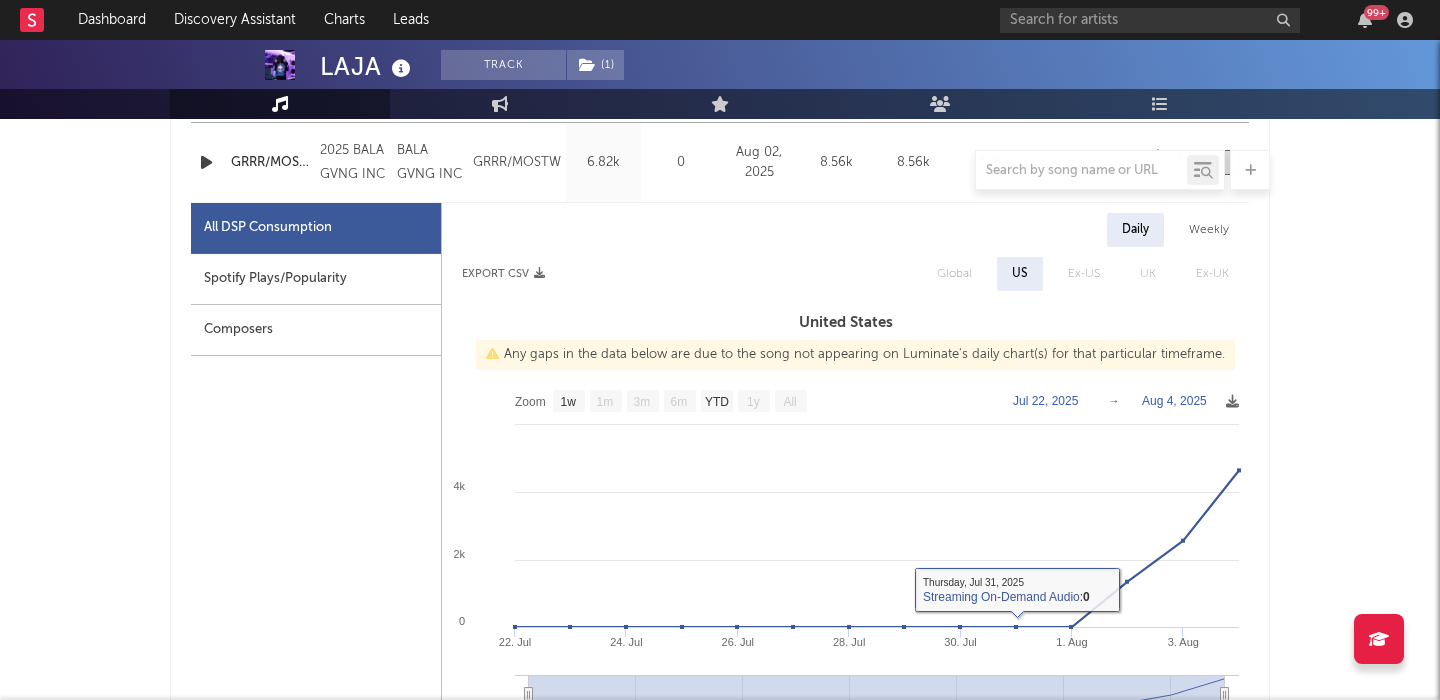 click on "Spotify Plays/Popularity" at bounding box center (316, 279) 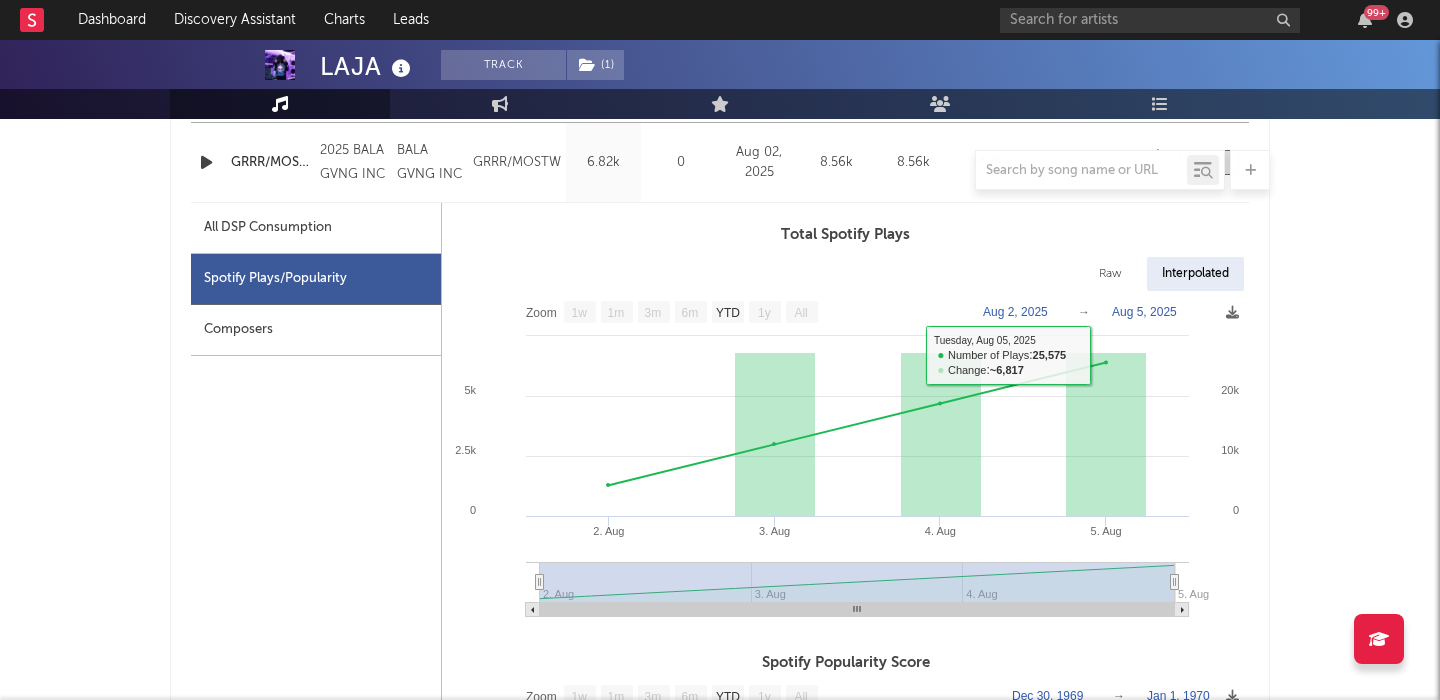 click on "Raw" at bounding box center [1110, 274] 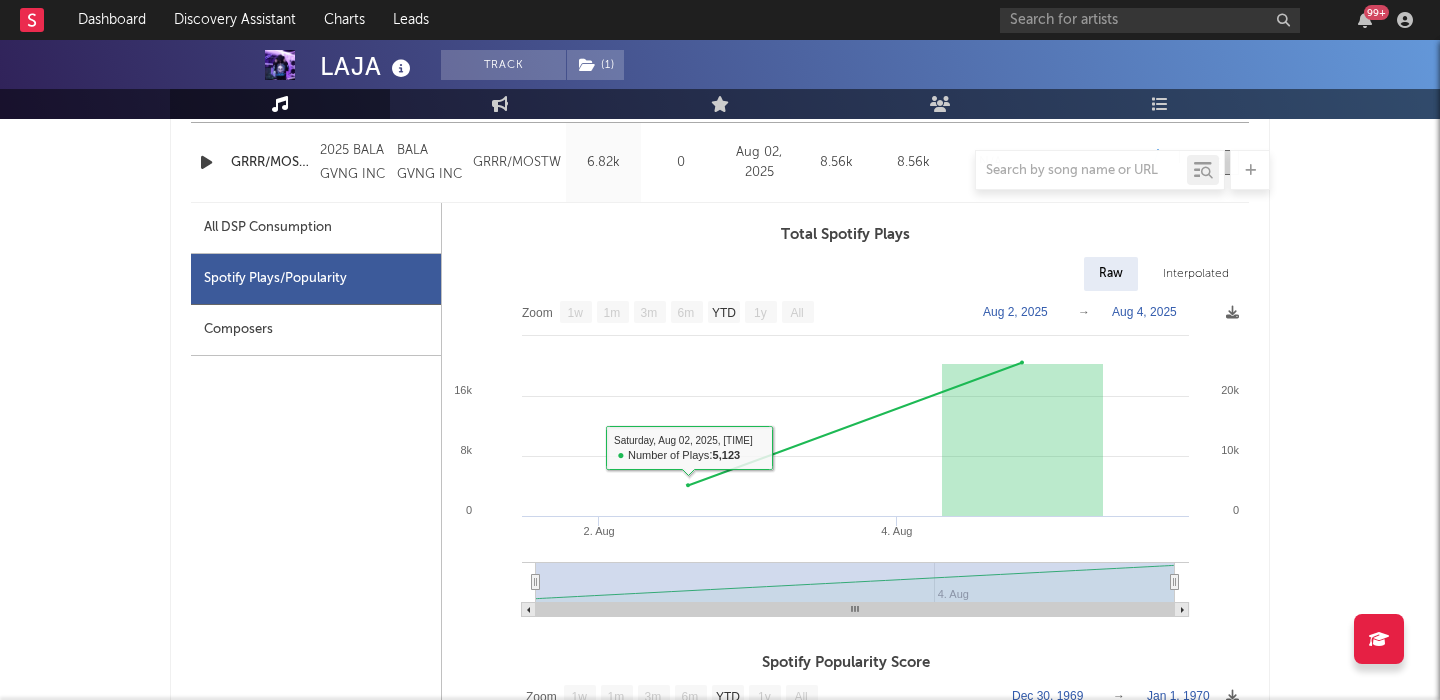 click on "All DSP Consumption" at bounding box center (268, 228) 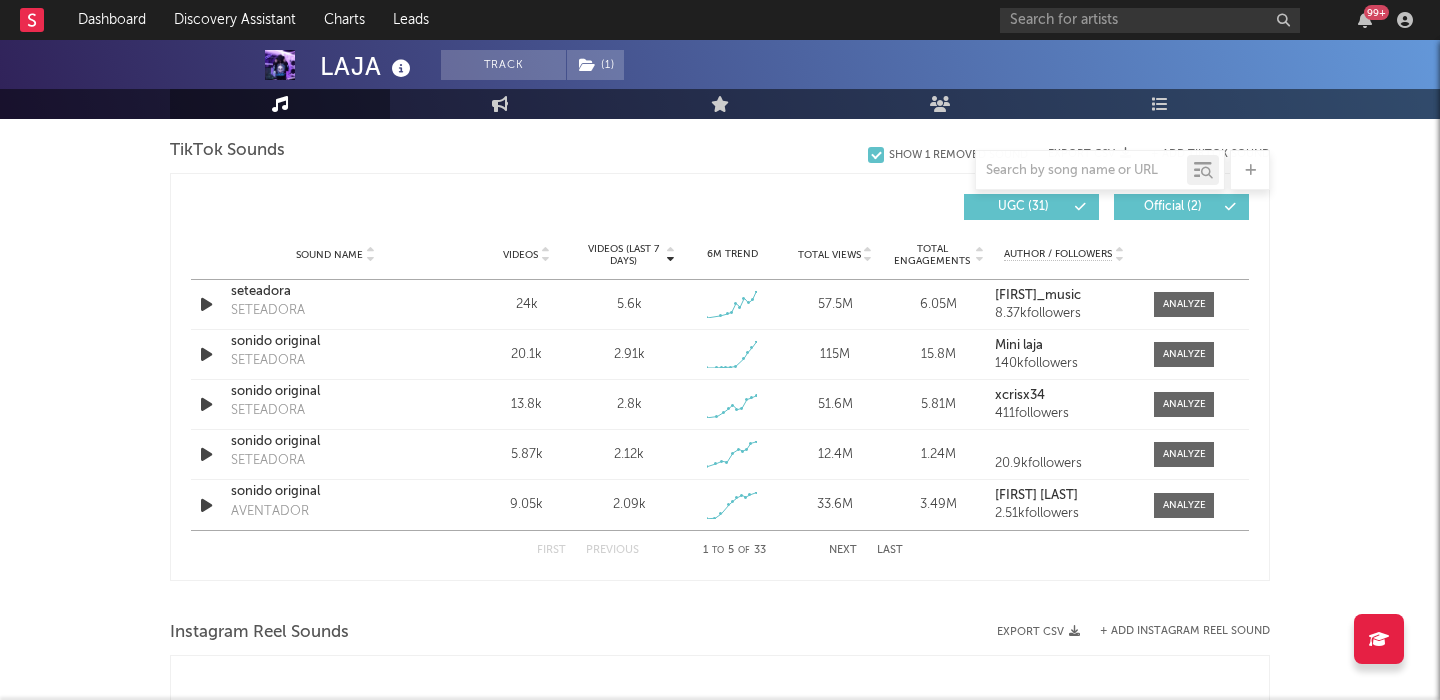 scroll, scrollTop: 2356, scrollLeft: 0, axis: vertical 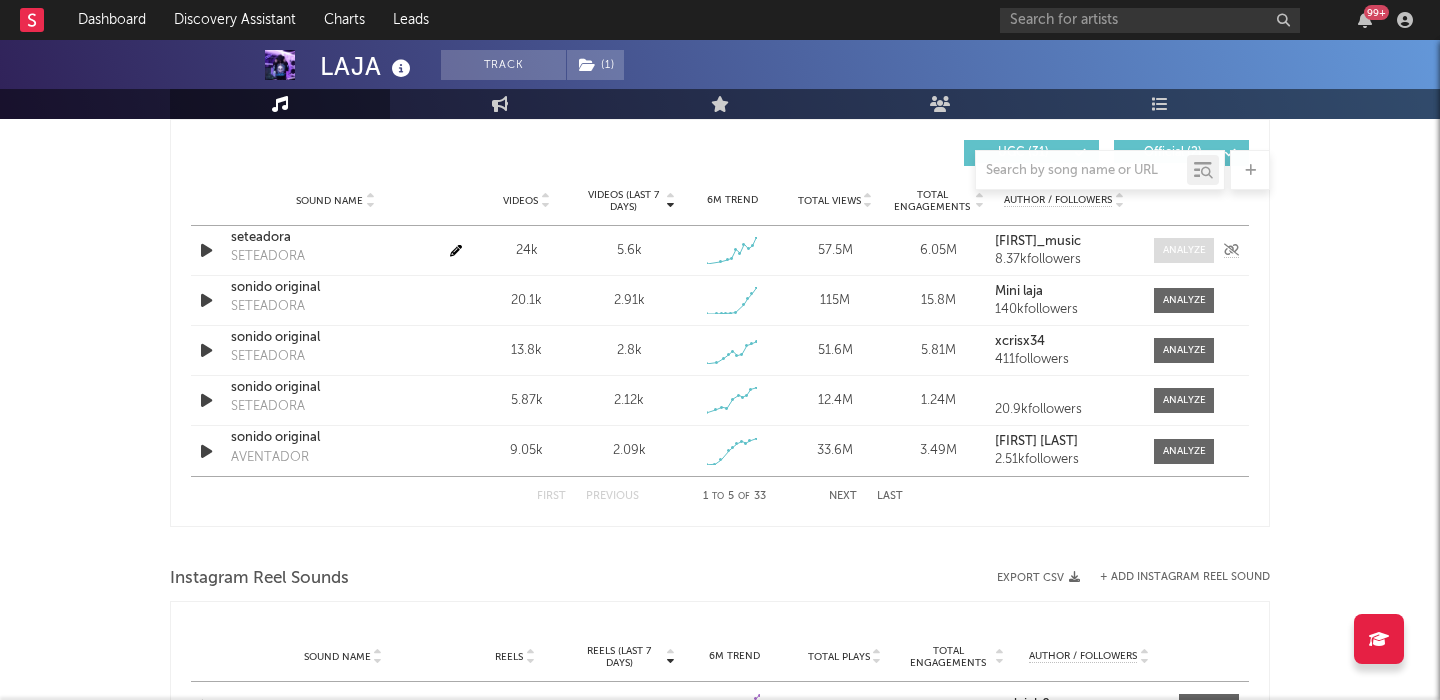 click at bounding box center (1184, 250) 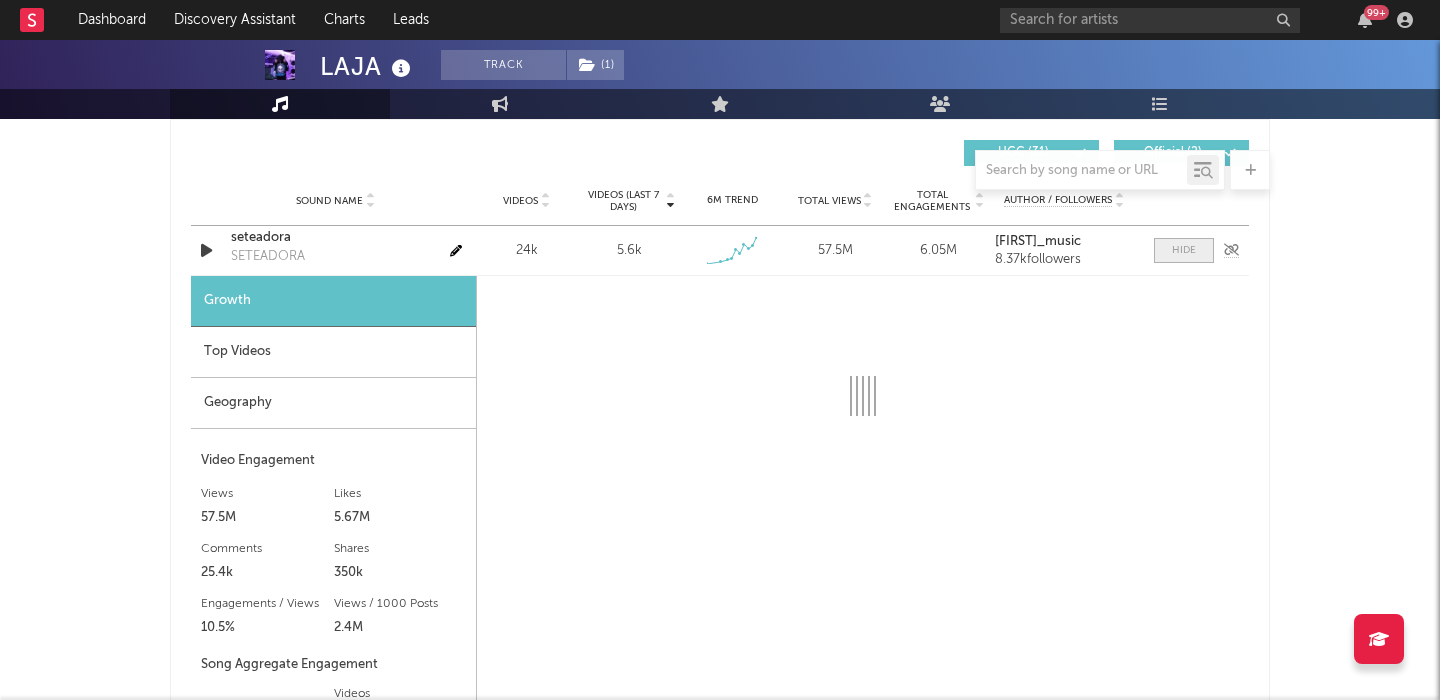 select on "1w" 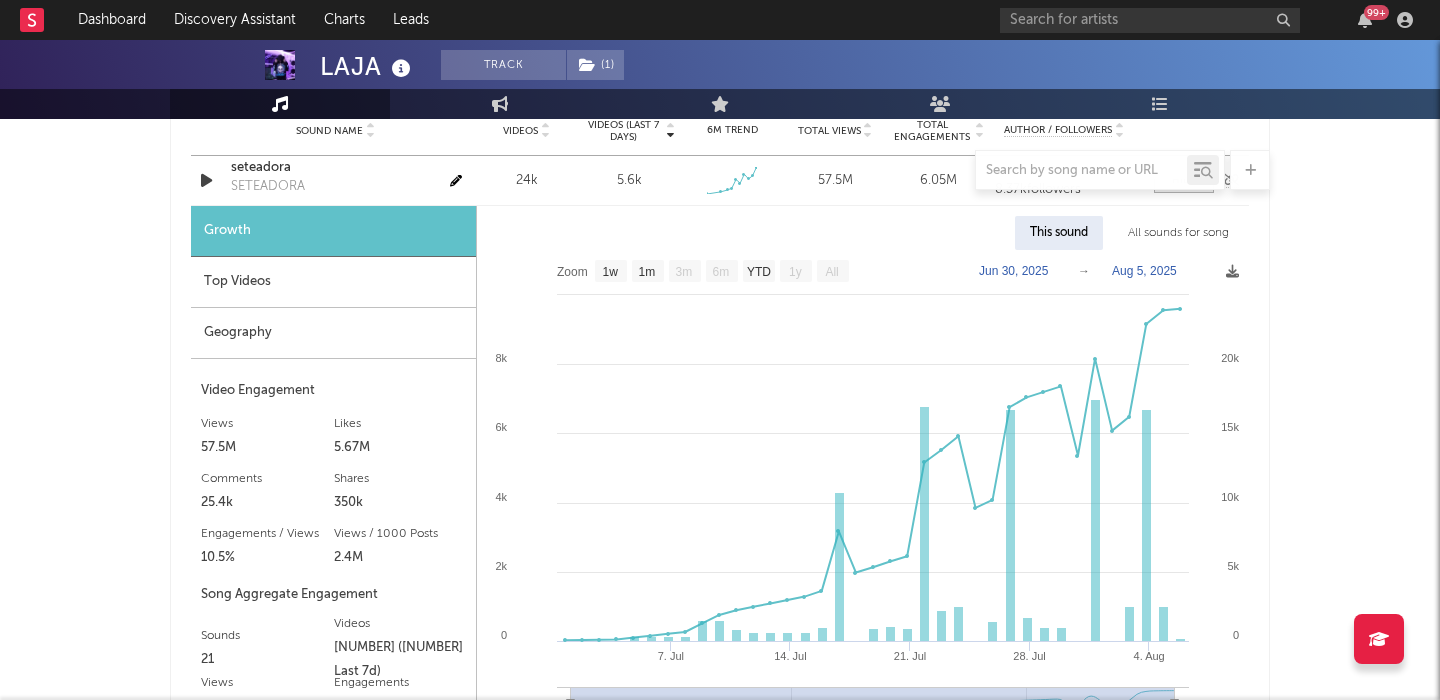 scroll, scrollTop: 2429, scrollLeft: 0, axis: vertical 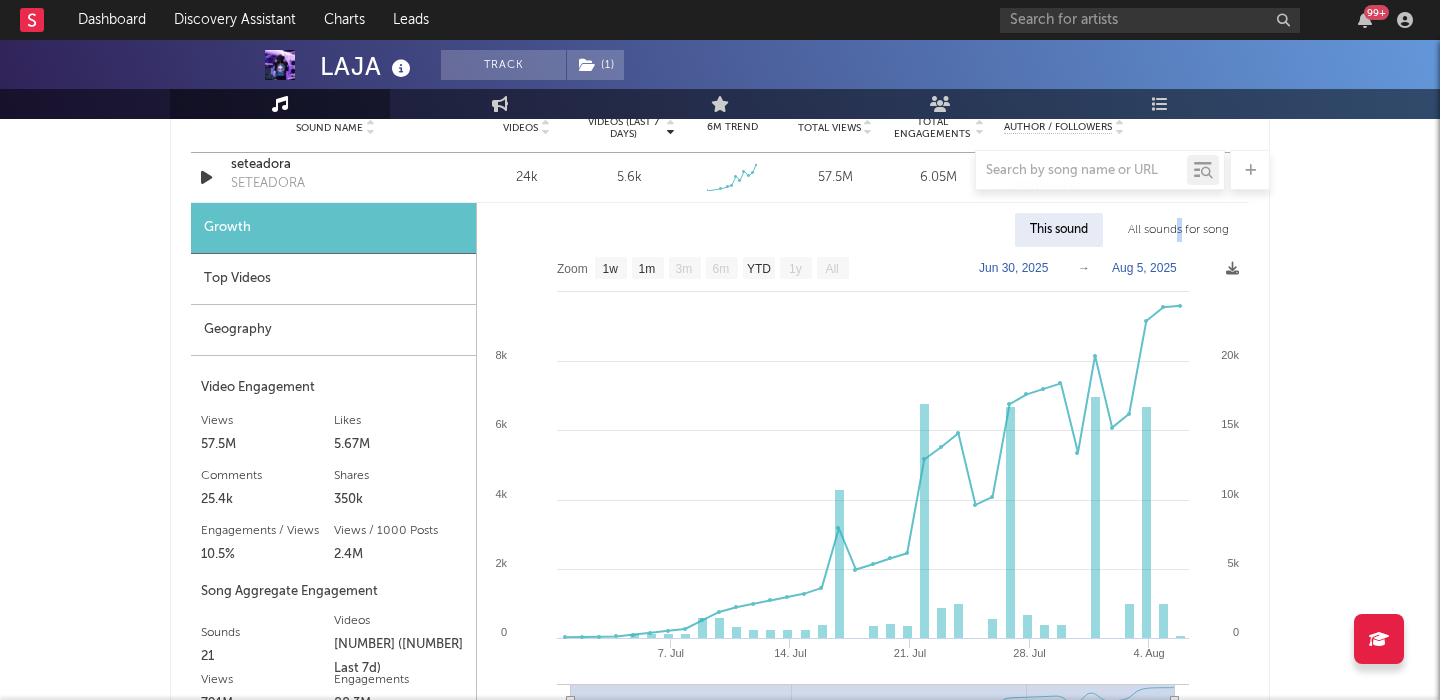 click on "All sounds for song" at bounding box center (1178, 230) 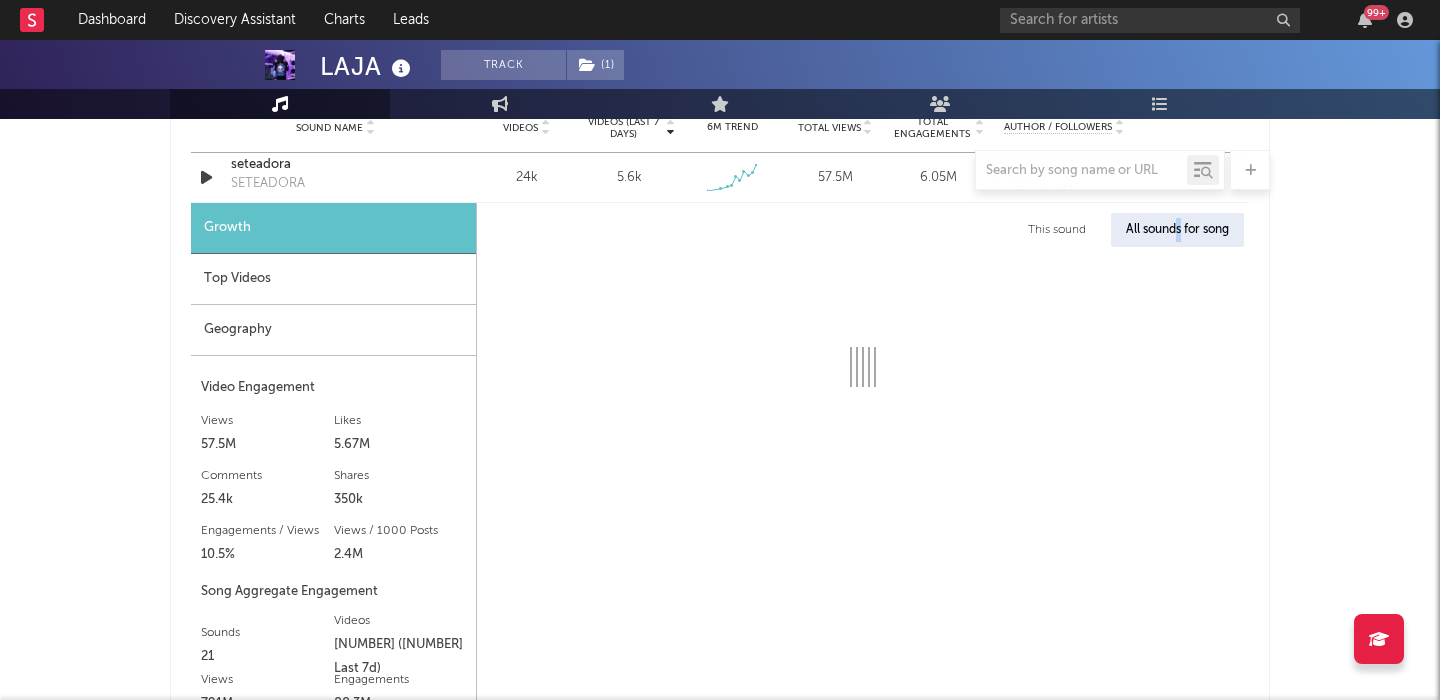 select on "1w" 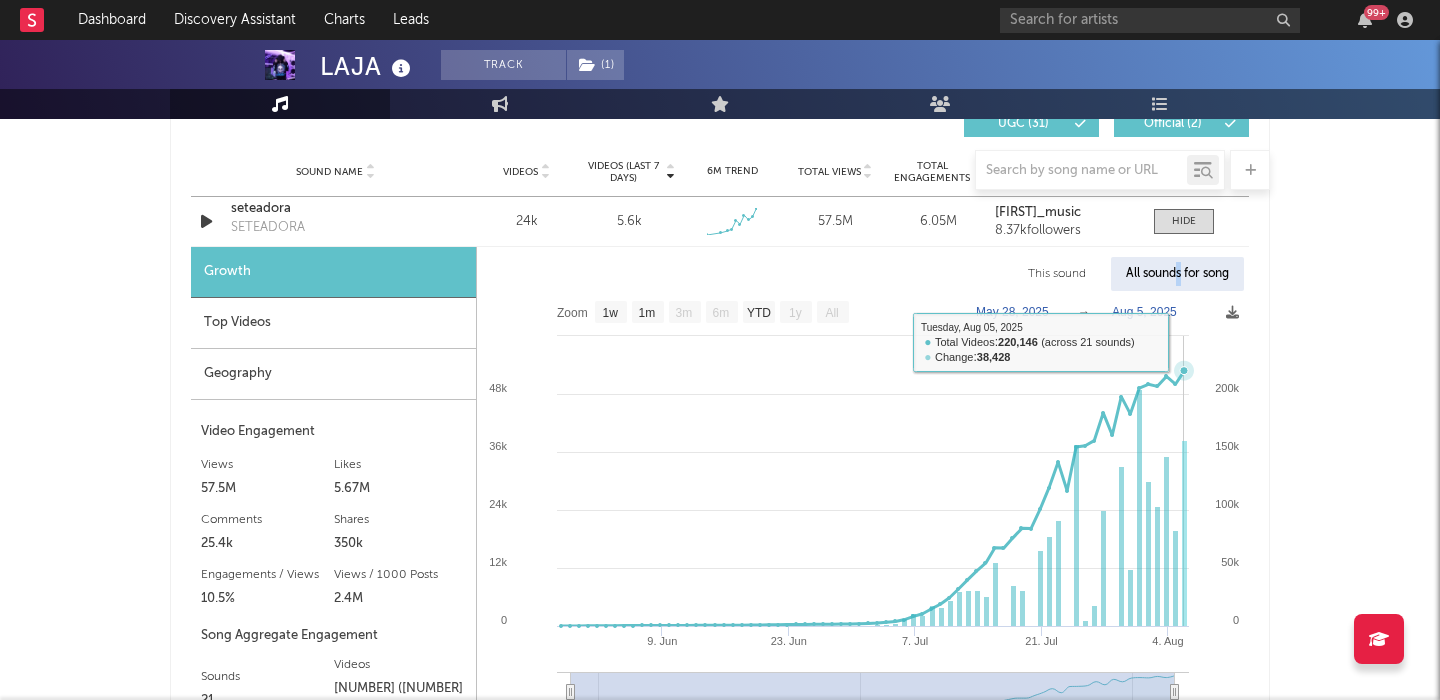 scroll, scrollTop: 2370, scrollLeft: 0, axis: vertical 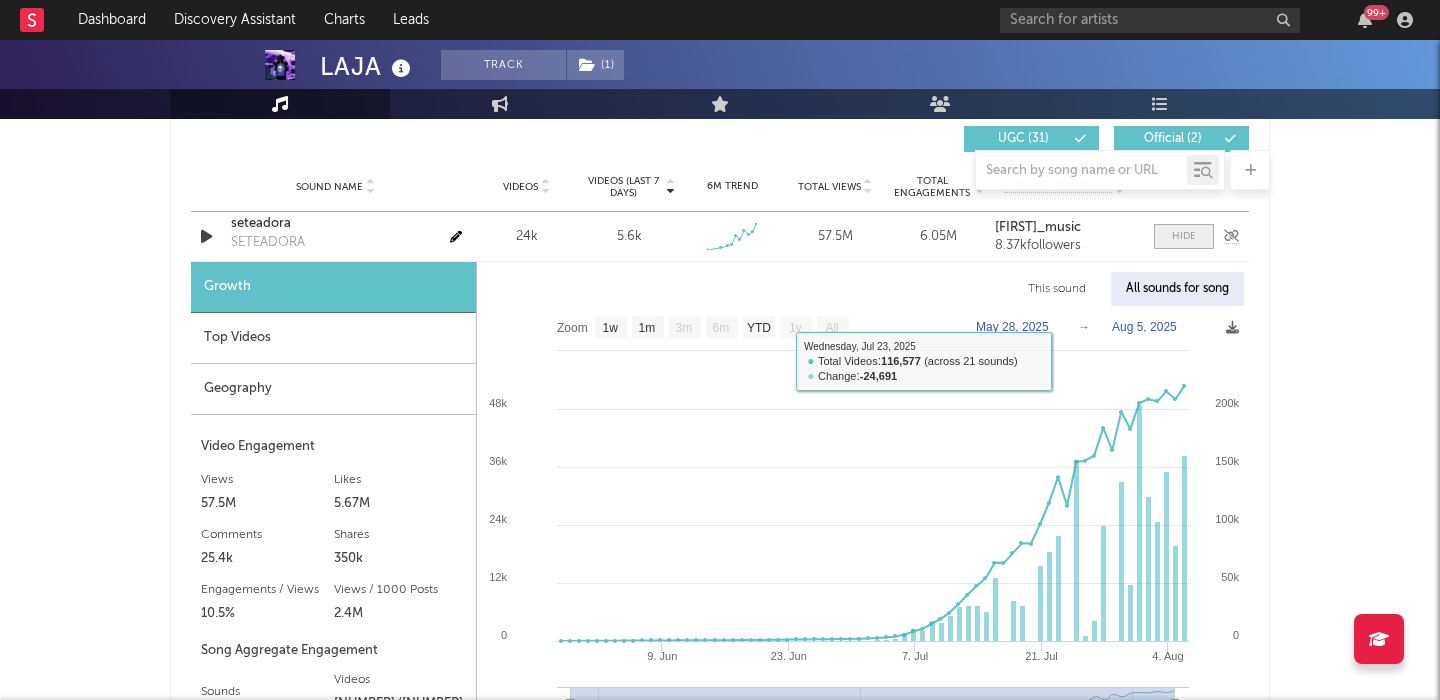 click at bounding box center [1184, 236] 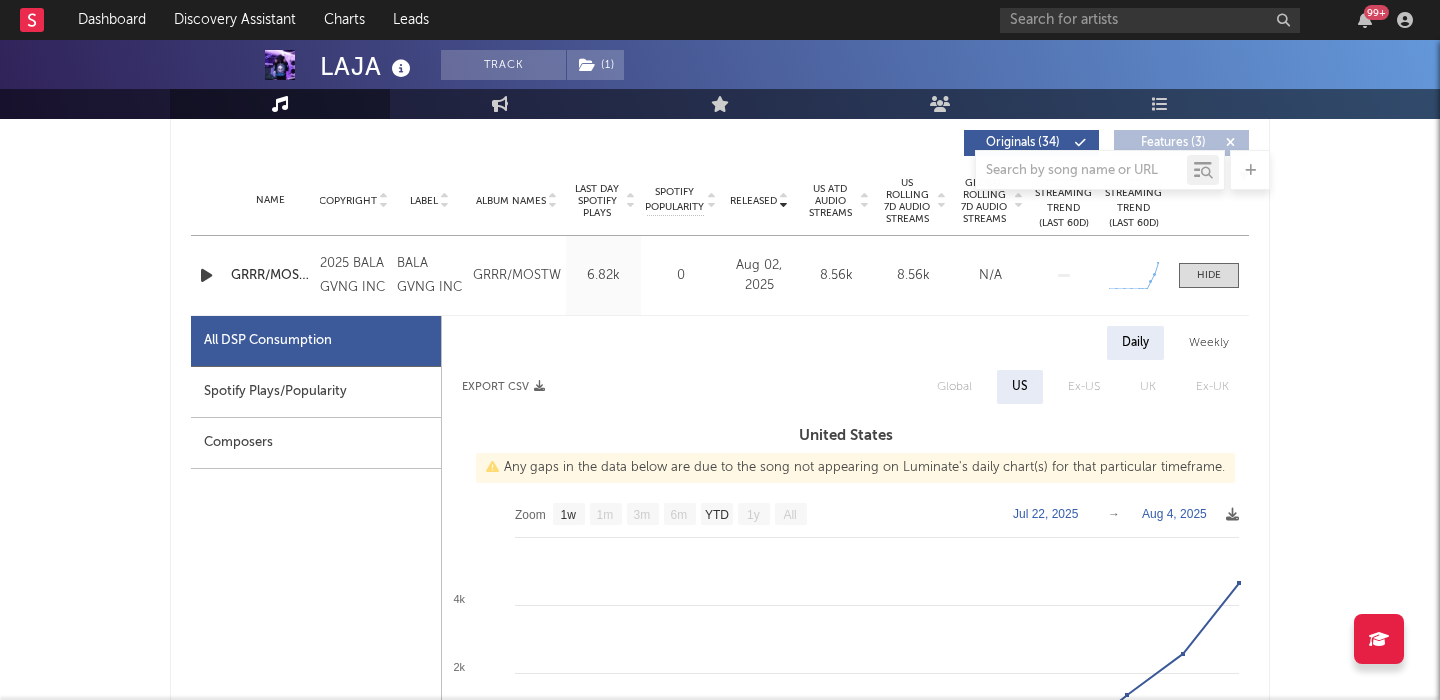 scroll, scrollTop: 758, scrollLeft: 0, axis: vertical 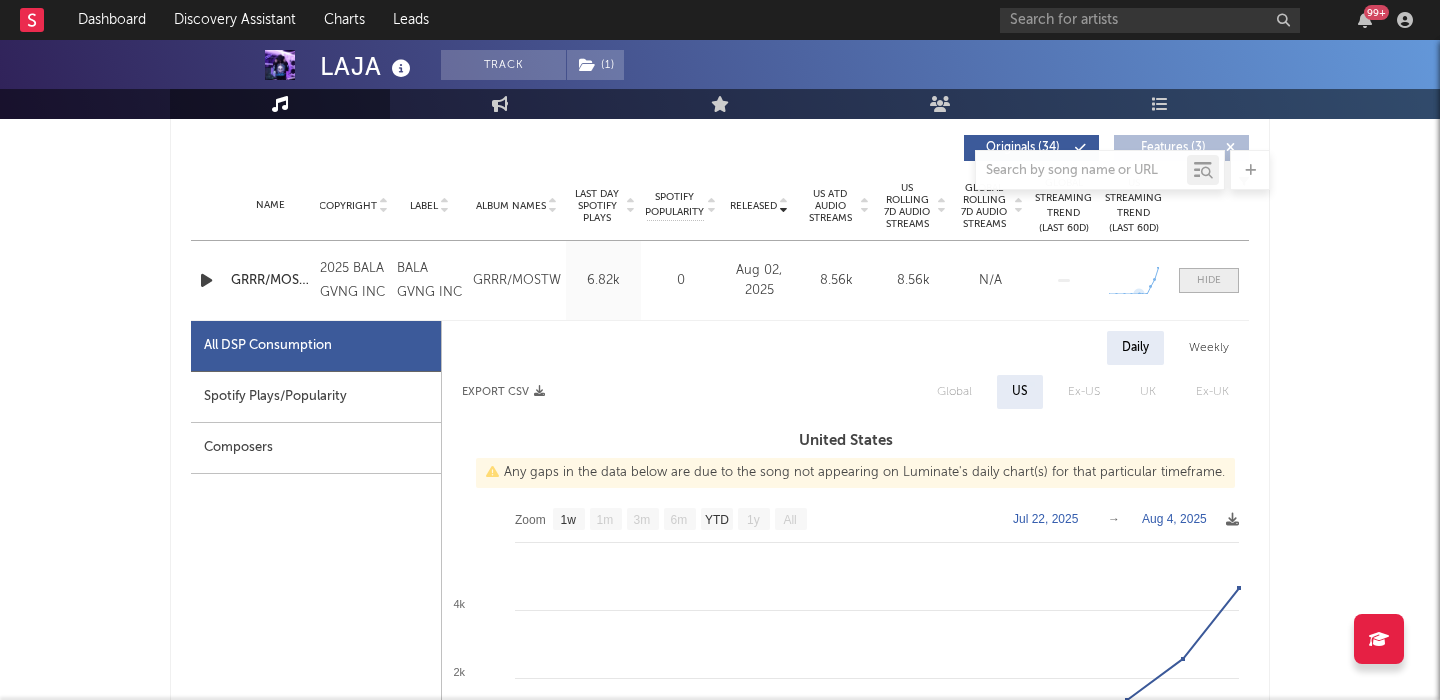 click at bounding box center [1209, 280] 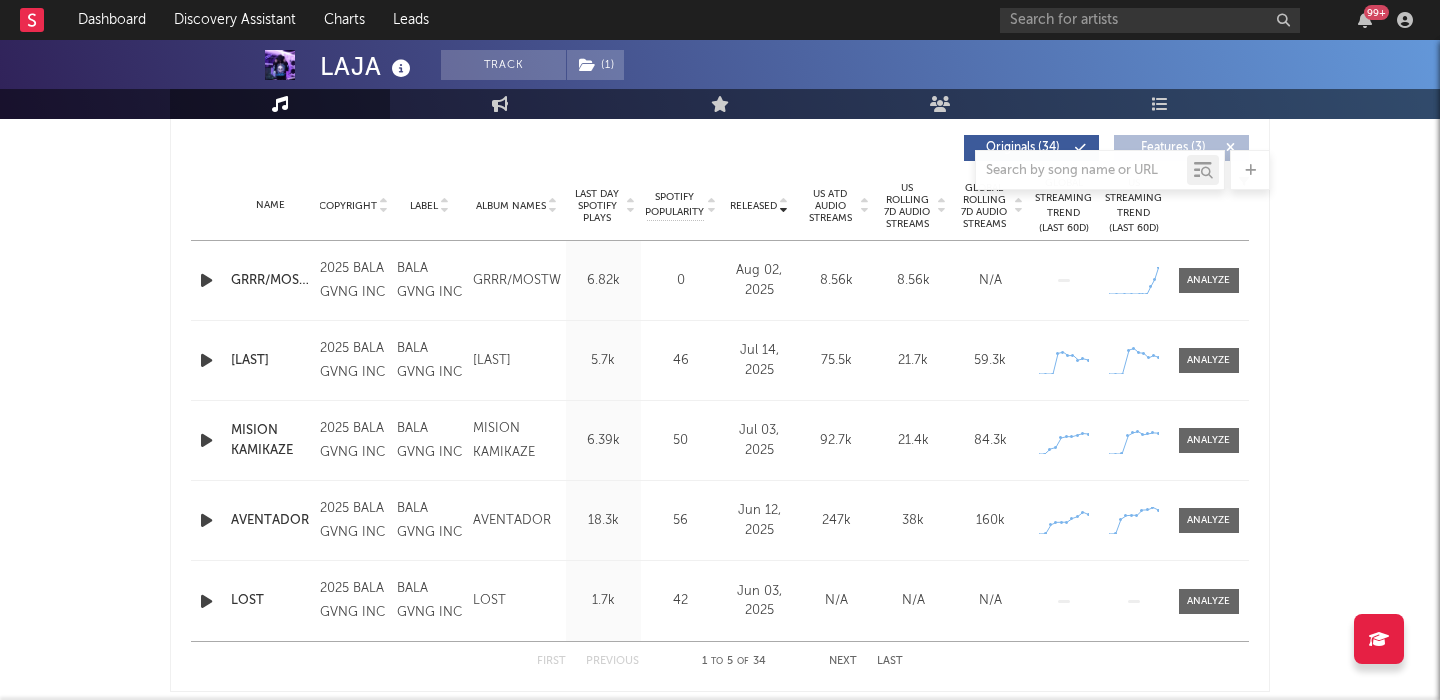 click on "US ATD Audio Streams" at bounding box center (836, 206) 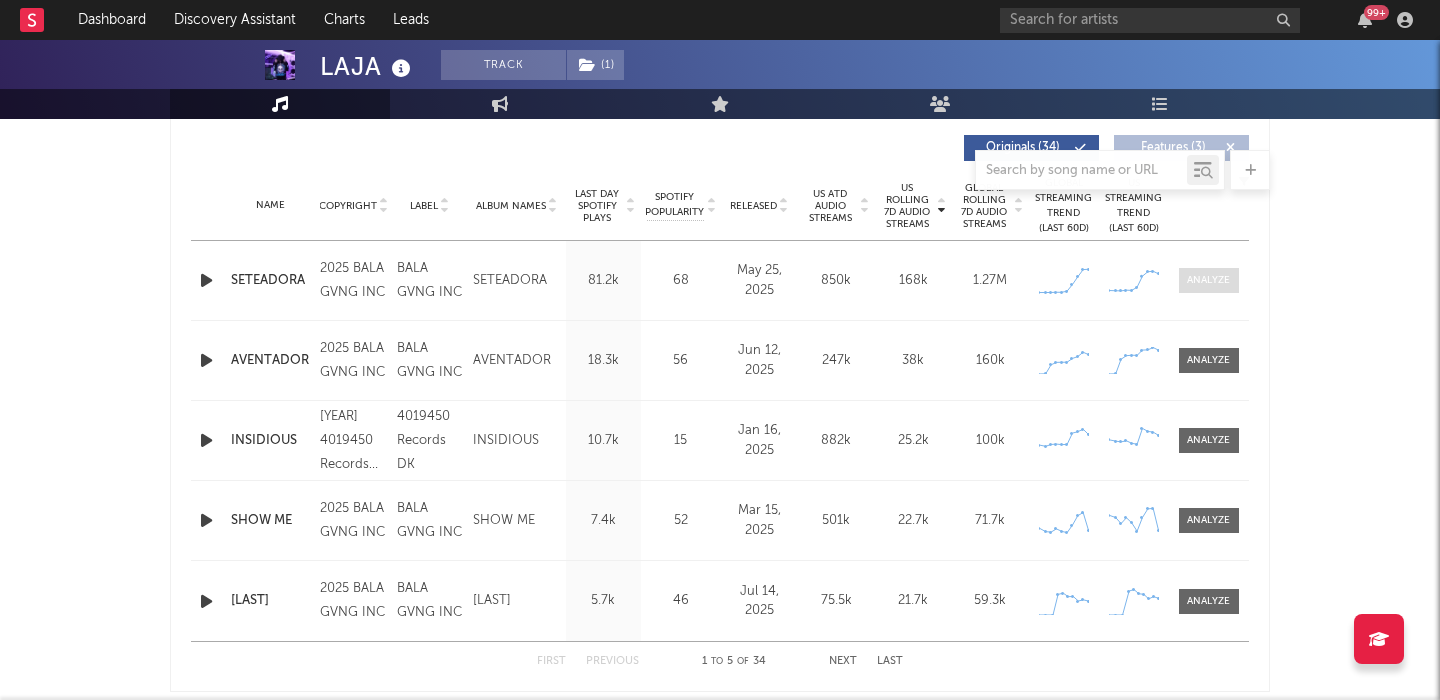 click at bounding box center (1208, 280) 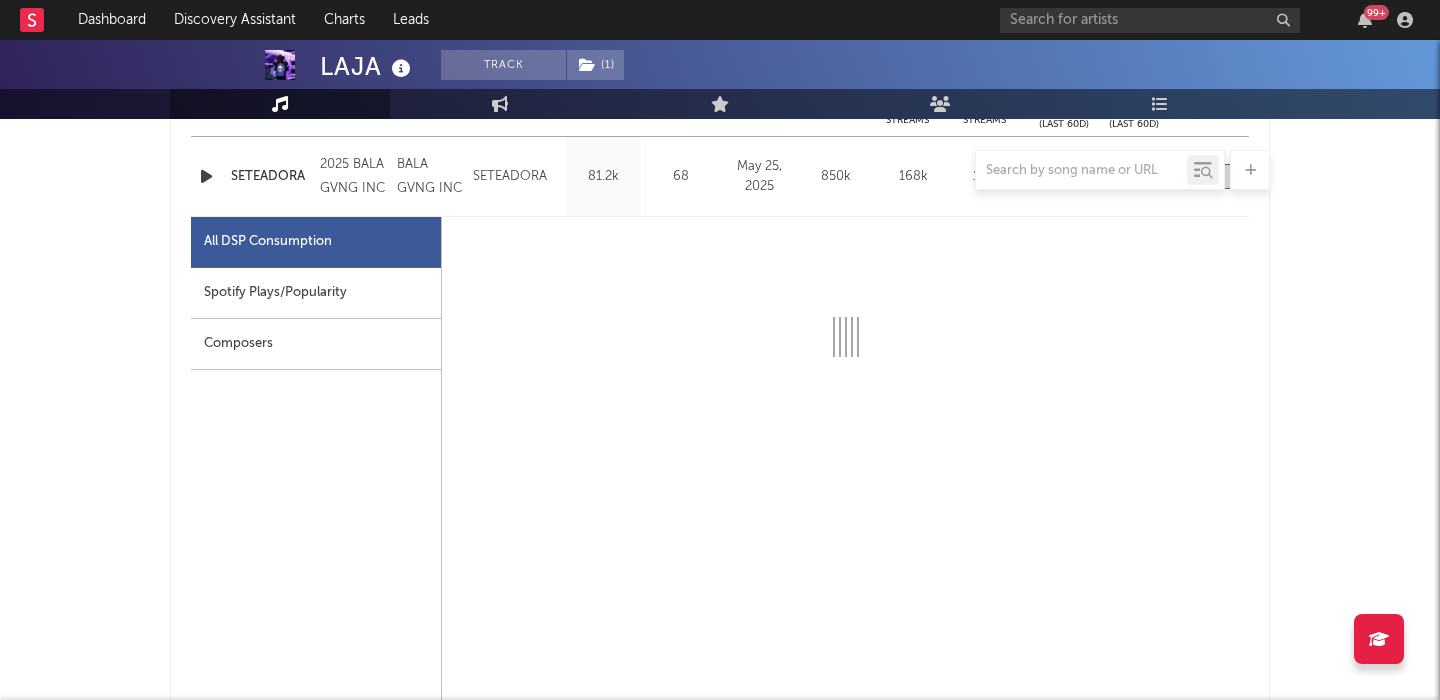 scroll, scrollTop: 890, scrollLeft: 0, axis: vertical 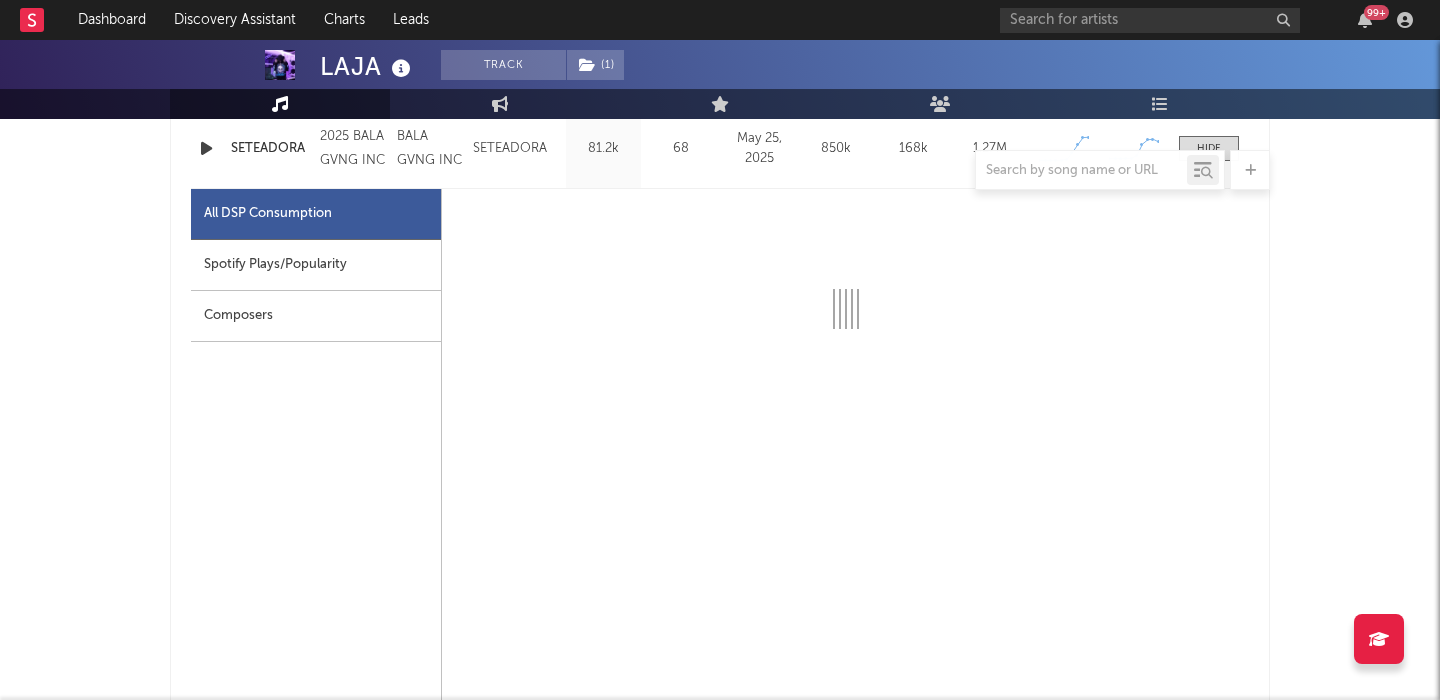 select on "1w" 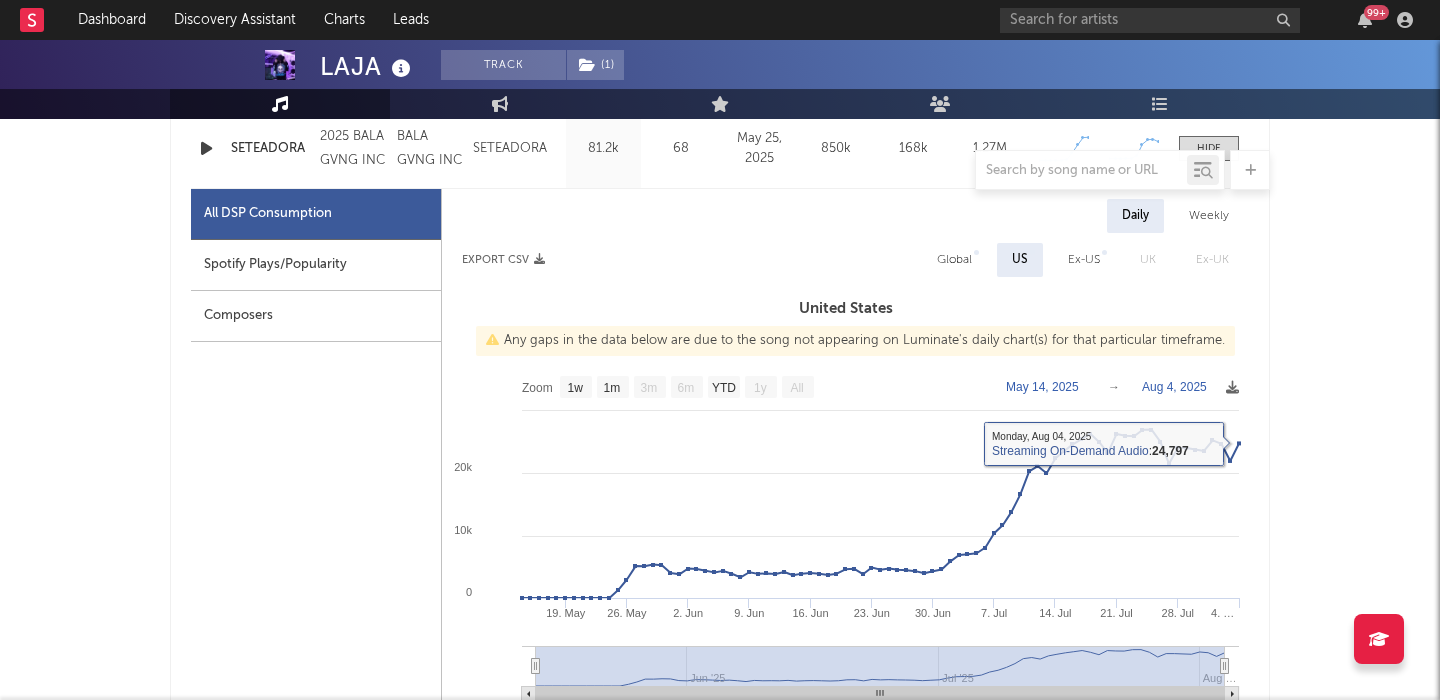 click on "Daily Weekly Export CSV  Global US Ex-US UK Ex-UK United States Any gaps in the data below are due to the song not appearing on Luminate's daily chart(s) for that particular timeframe. Zoom 1w 1m 3m 6m YTD 1y All 2025-05-14 2025-08-04 Created with Highcharts 10.3.3 19. May 26. May 2. Jun 9. Jun 16. Jun 23. Jun 30. Jun 7. Jul 14. Jul 21. Jul 28. Jul  4. Aug 4. … Jun '25 Jul '25 Aug '25 Aug … 0 10k 20k 30k Zoom 1w 1m 3m 6m YTD 1y All May 14, 2025 → Aug  4, 2025 Streaming On-Demand Total ISRC w/SES On-Demand Audio Streaming On-Demand Audio Digital Tracks Streaming On-Demand Video Monday, Aug 04, 2025 ​ Streaming On-Demand Audio :  24,797 ​ Jul 30 Jul 31 Aug 01 Aug 02 Aug 03 Aug 04 DoD % Chg. Rolling WoW % Chg. Est. Building WoW % Chg. Streaming On-Demand Total Jul 30 24k Jul 31 23.8k Aug 01 25.6k Aug 02 25.2k Aug 03 22.4k Aug 04 25.3k DoD % Chg. 12.9 % Rolling WoW % Chg. -4.3 % Est. Building WoW % Chg. 2.1 % ISRC w/SES On-Demand Audio Jul 30 152 Jul 31 152 Aug 01 164 Aug 02 159 Aug 03 141 Aug 04 159 %" at bounding box center [845, 658] 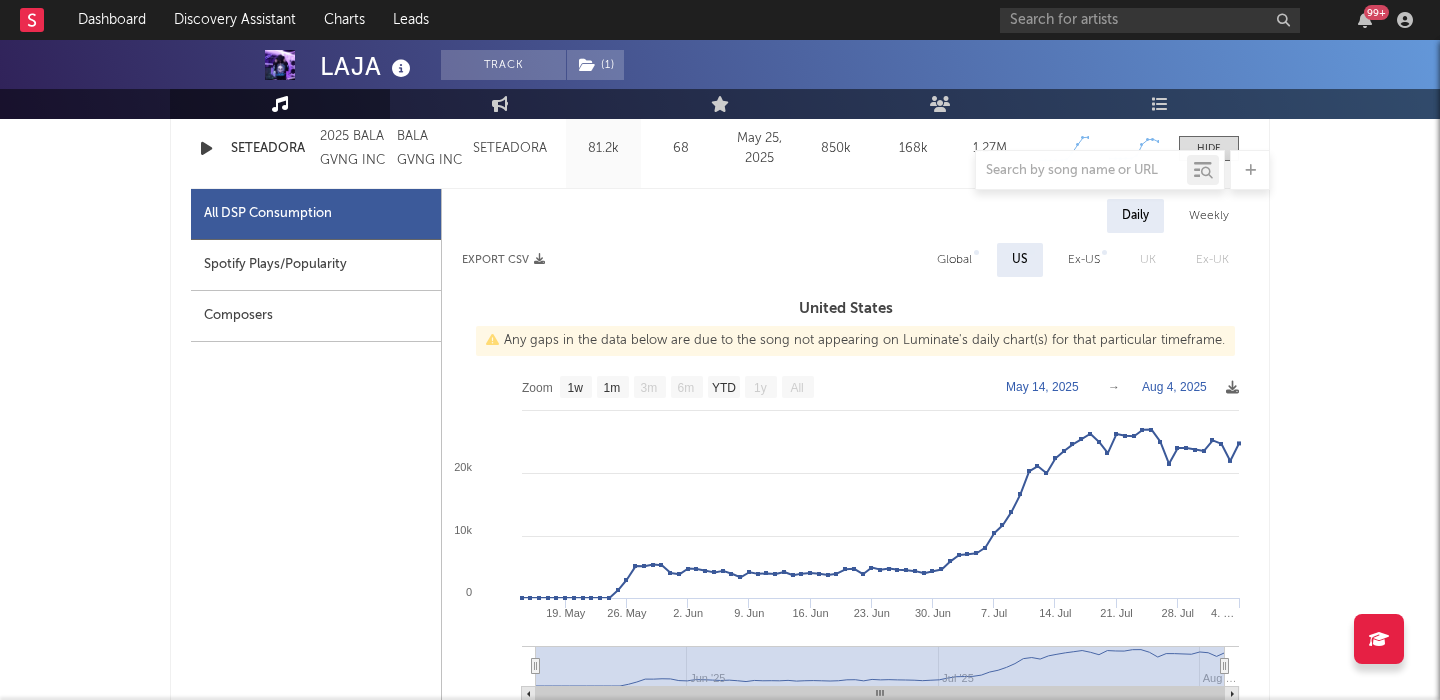 click on "Global" at bounding box center [954, 260] 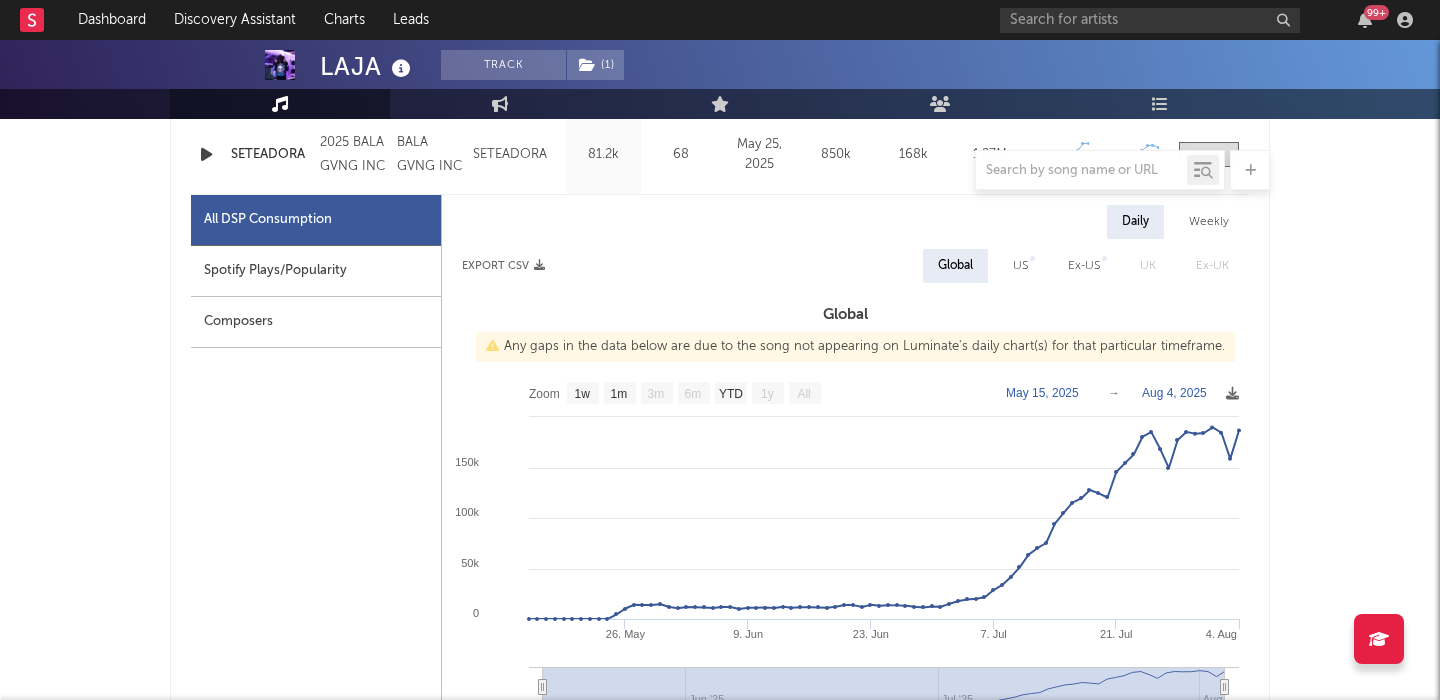 scroll, scrollTop: 874, scrollLeft: 0, axis: vertical 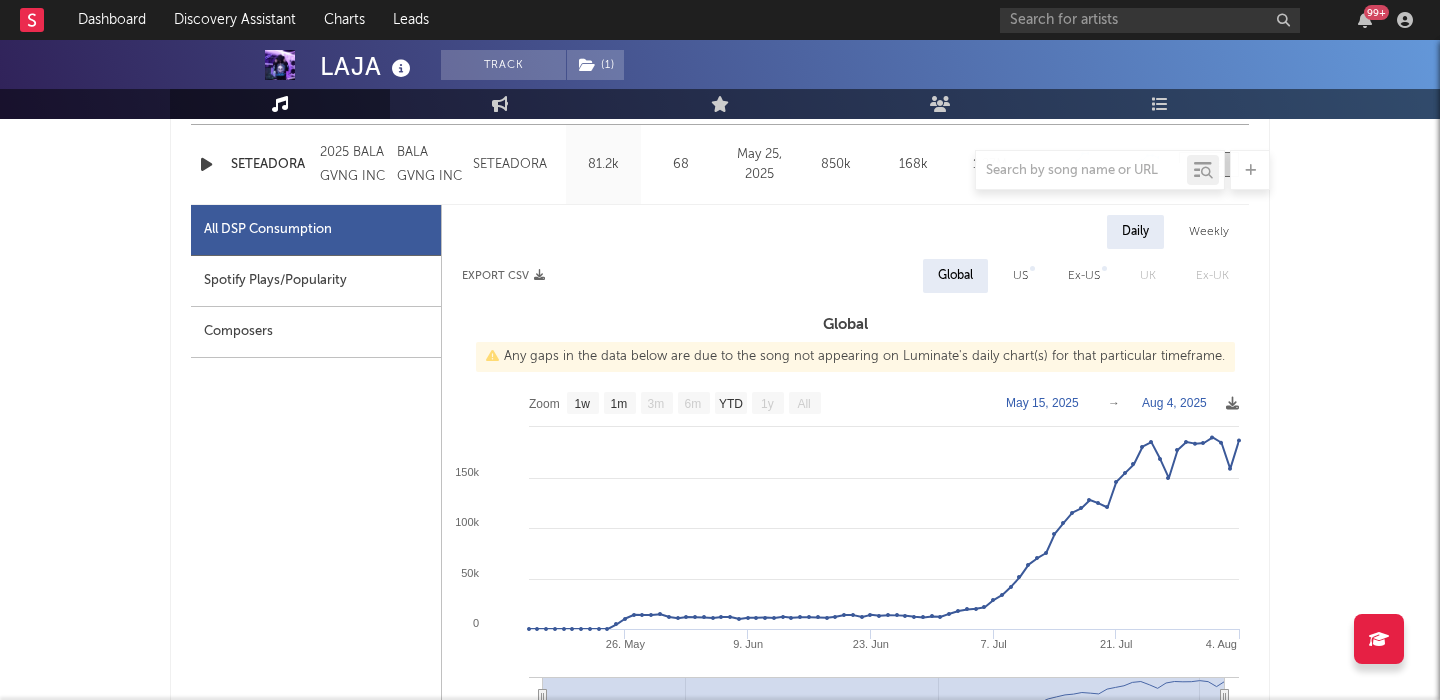 click on "Weekly" at bounding box center [1209, 232] 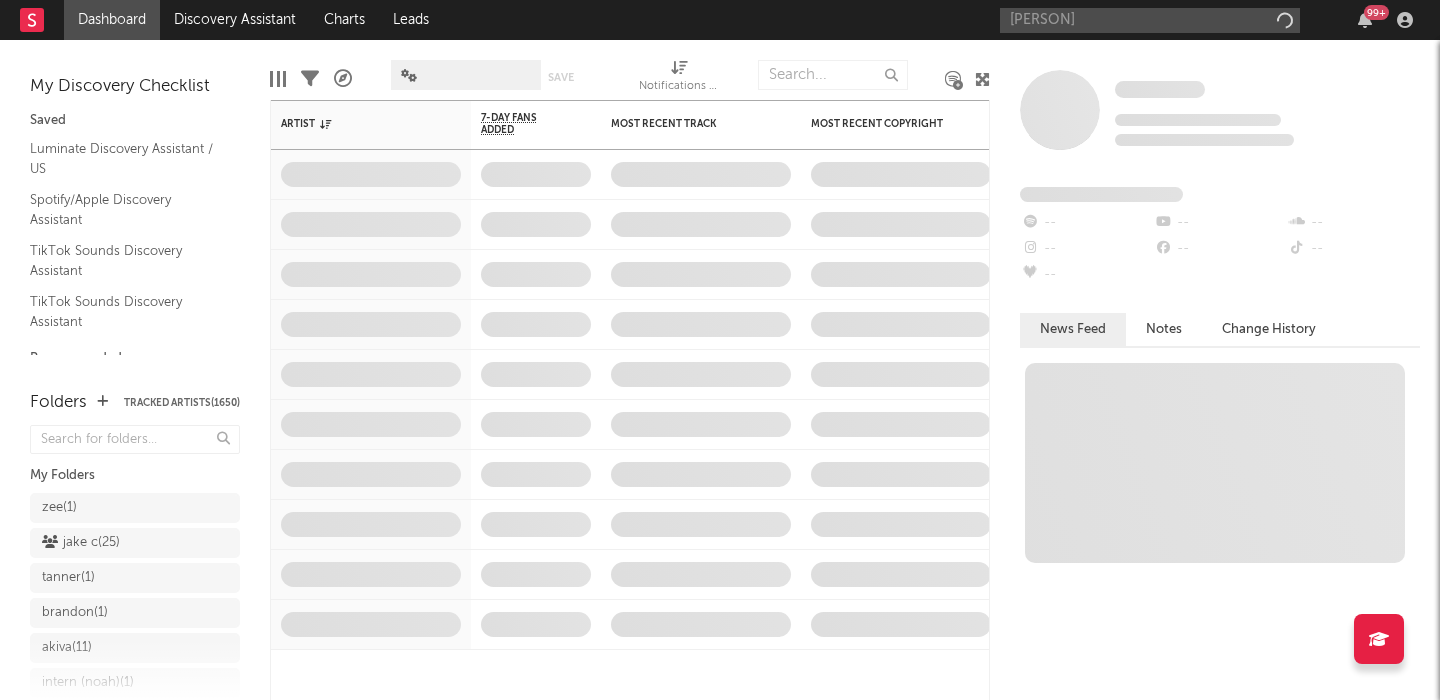 scroll, scrollTop: 0, scrollLeft: 0, axis: both 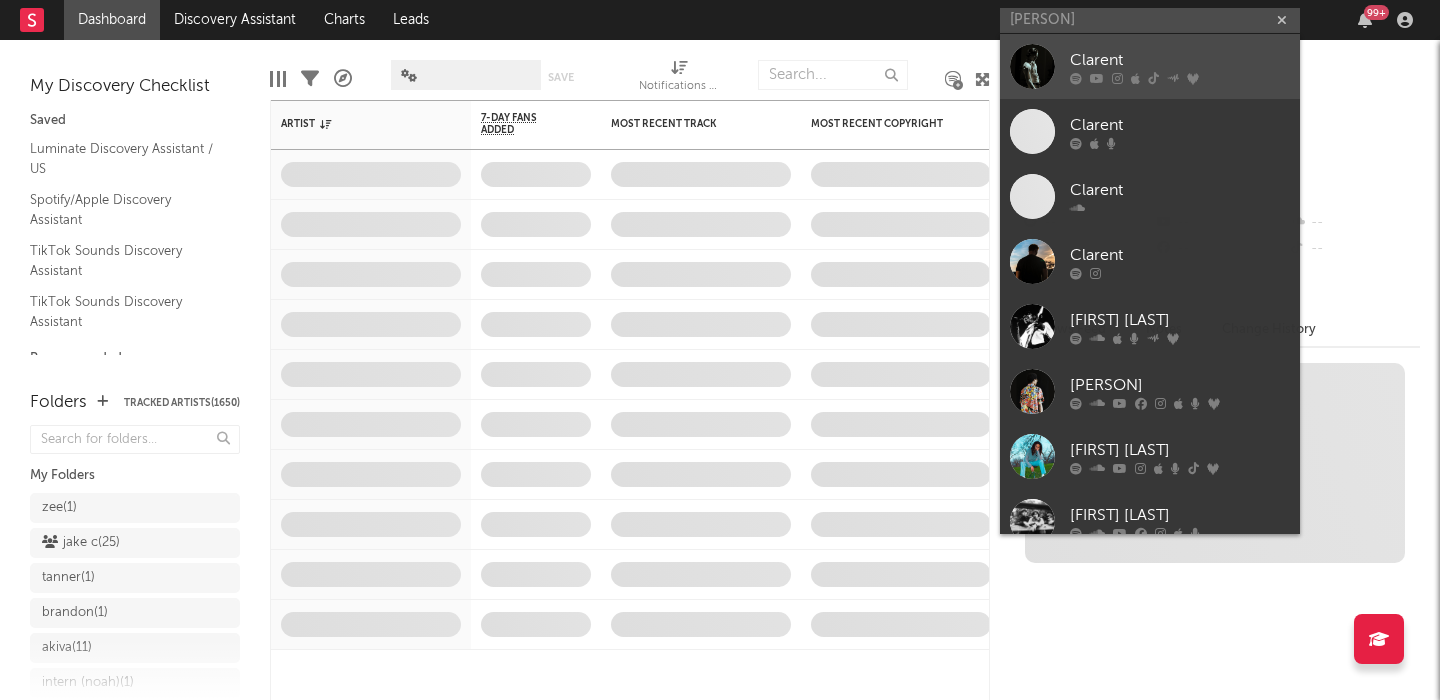 type on "[PERSON]" 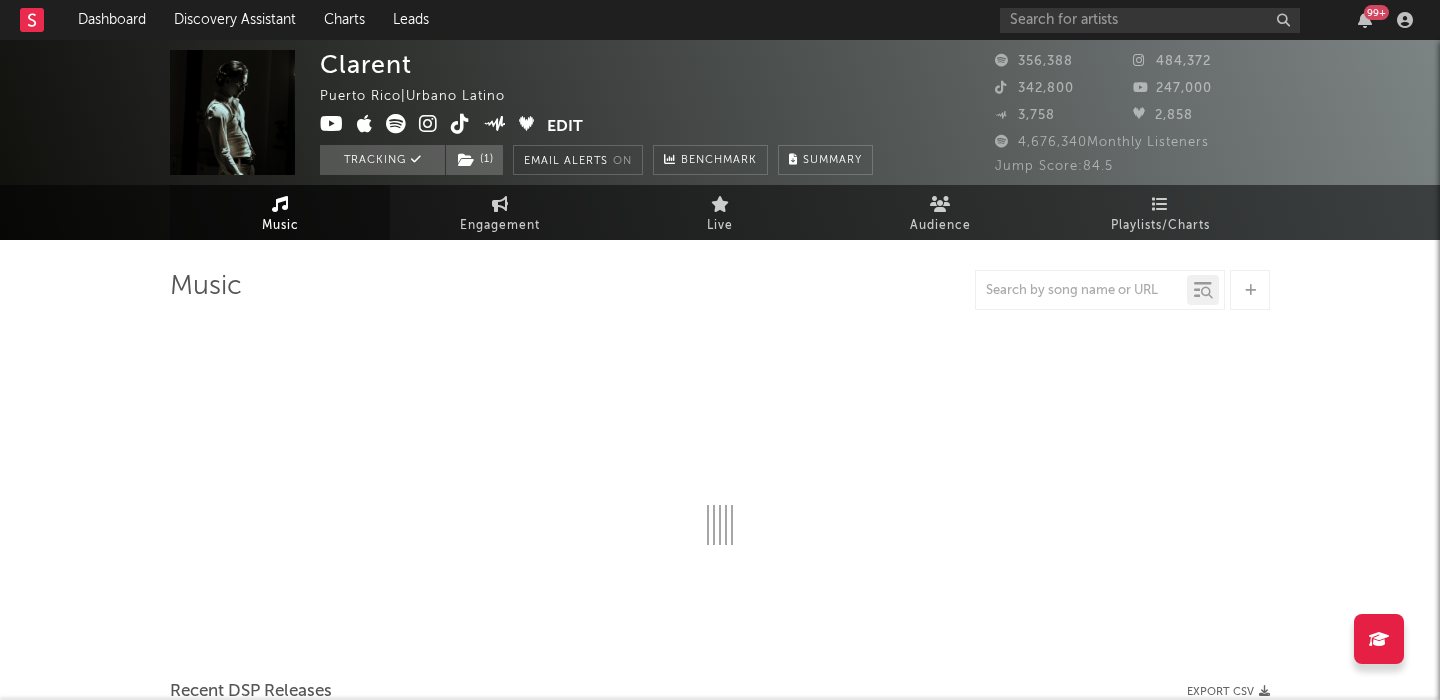 select on "6m" 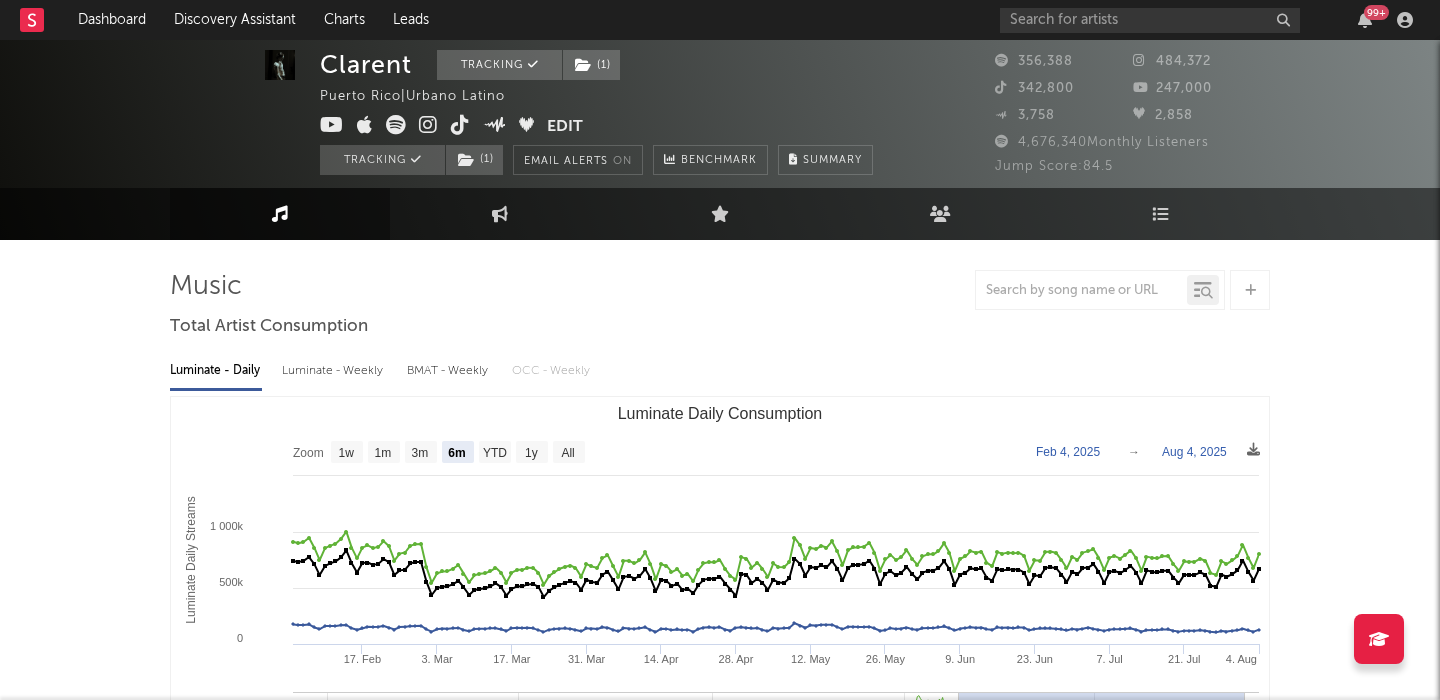 scroll, scrollTop: 6, scrollLeft: 0, axis: vertical 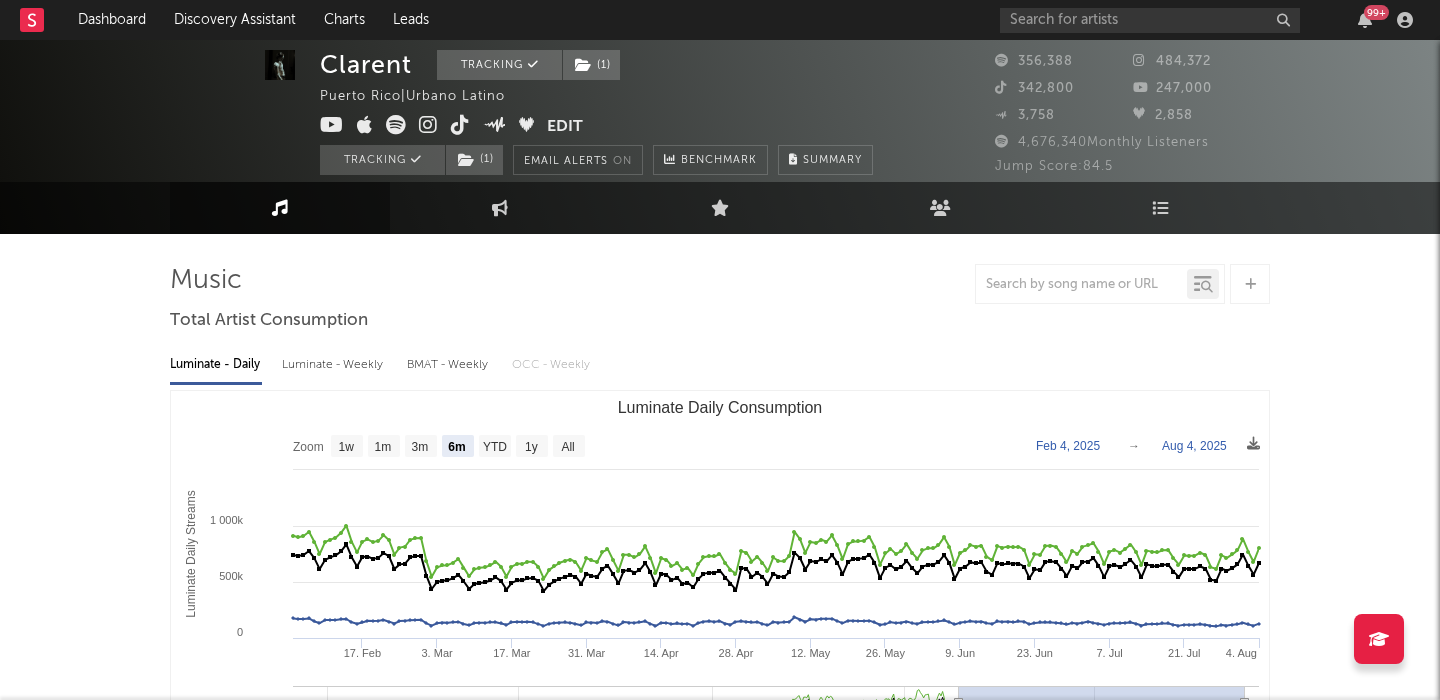 click on "Luminate - Weekly" at bounding box center (334, 365) 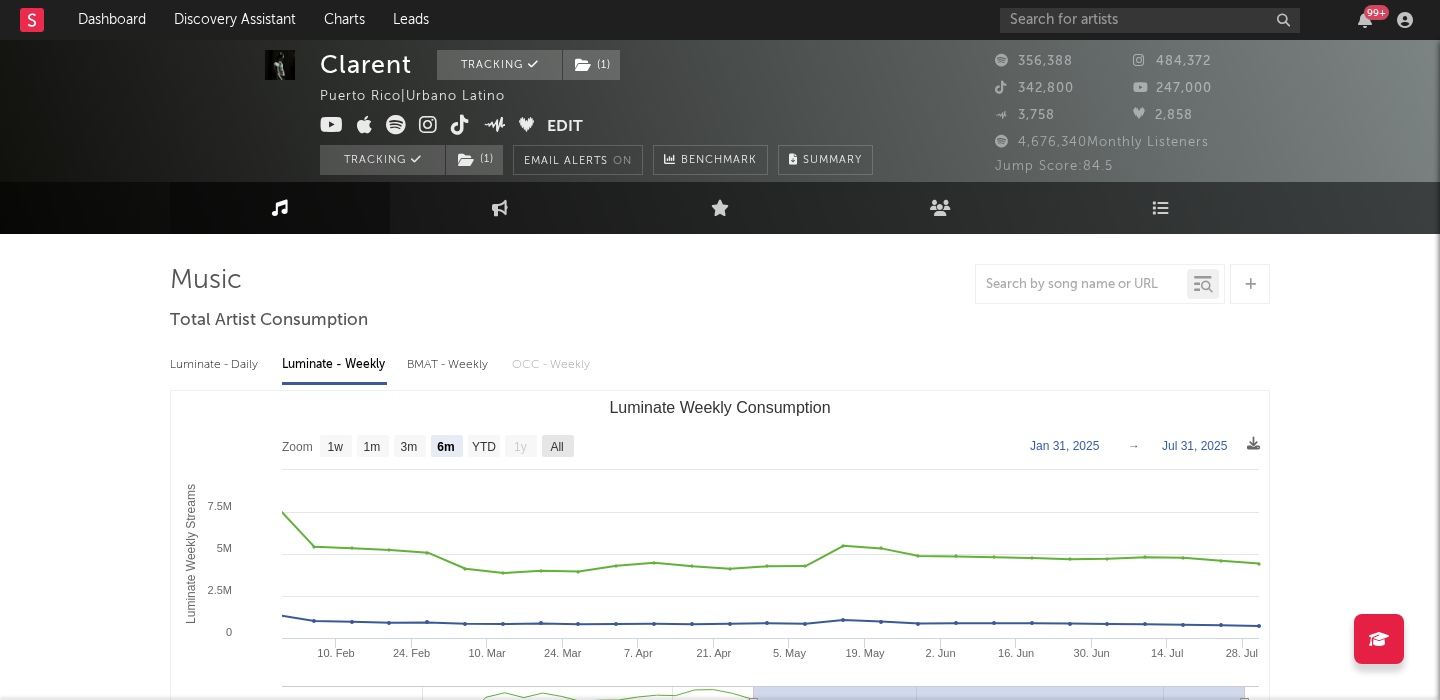 click on "All" 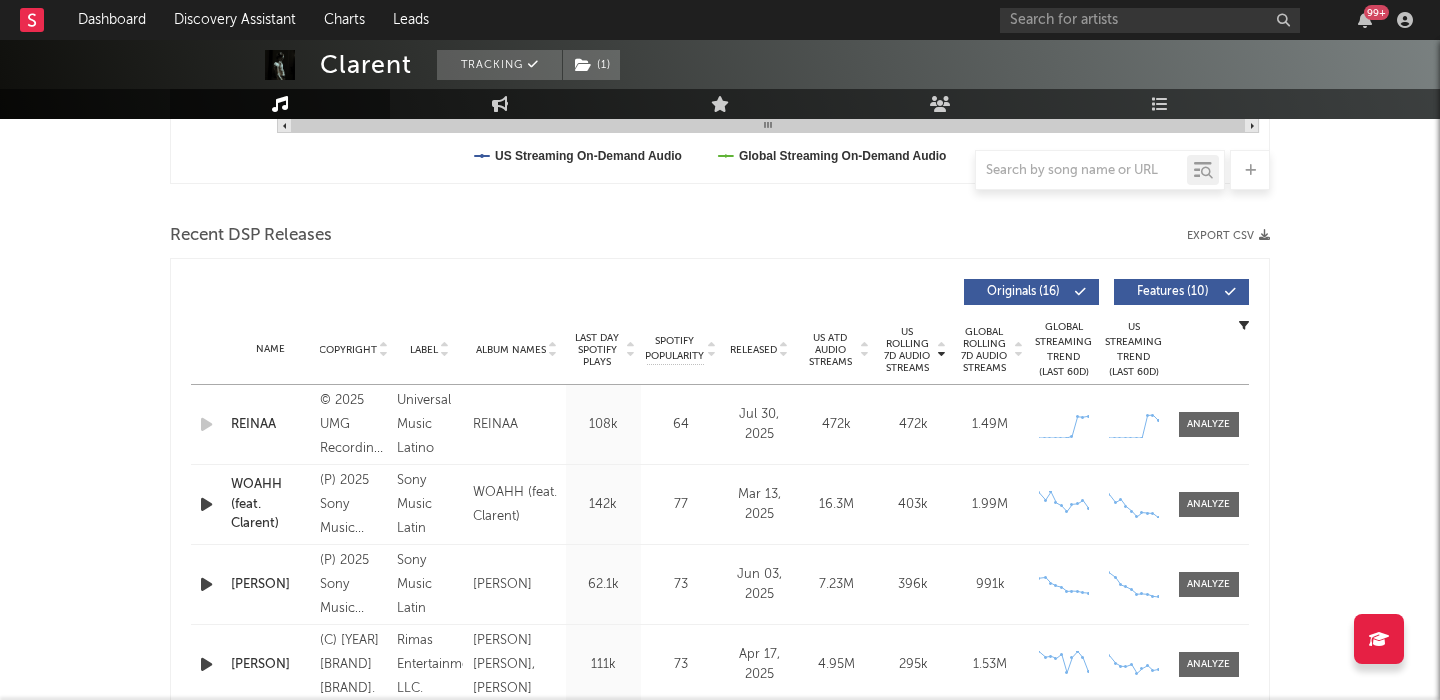 scroll, scrollTop: 629, scrollLeft: 0, axis: vertical 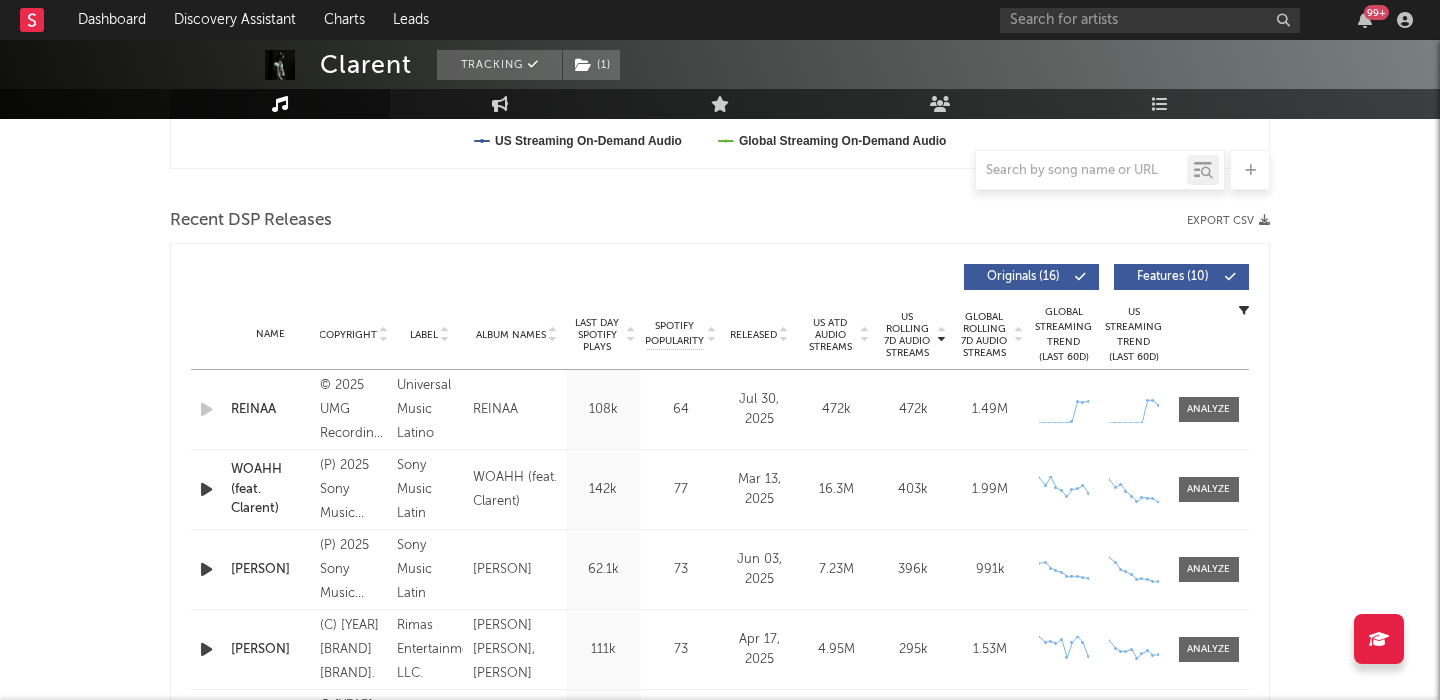 click on "Dashboard Discovery Assistant Charts Leads 99 + Notifications Settings Mark all as read All Growth Releases/Events Playlisting Today [PERSON] 12:43pm Added 4.32x more Instagram followers than their usual daily growth (+714 compared to +165 on average). [PERSON] 12:42pm Added 15.62x more Instagram followers than their usual daily growth (+968 compared to +62 on average). [PERSON] 12:23pm Added 41.8x more Tiktok followers than their usual daily growth (+1.1k compared to +26 on average). [PERSON] 12:16pm Added 19.05x more YouTube views than their usual daily growth (+728k compared to +38.2k on average). [PERSON] 11:52am Added 4.68x more Spotify followers than their usual daily growth (+133 compared to +28 on average). [PERSON] 11:41am Added 14.25x more YouTube subscribers than their usual daily growth (+60 compared to +4 on average). [PERSON] 11:32am Added 3.29x more Instagram followers than their usual daily growth (+672 compared to +204 on average). [PERSON] 11:30am [PERSON] 11:30am [PERSON]" at bounding box center [720, 921] 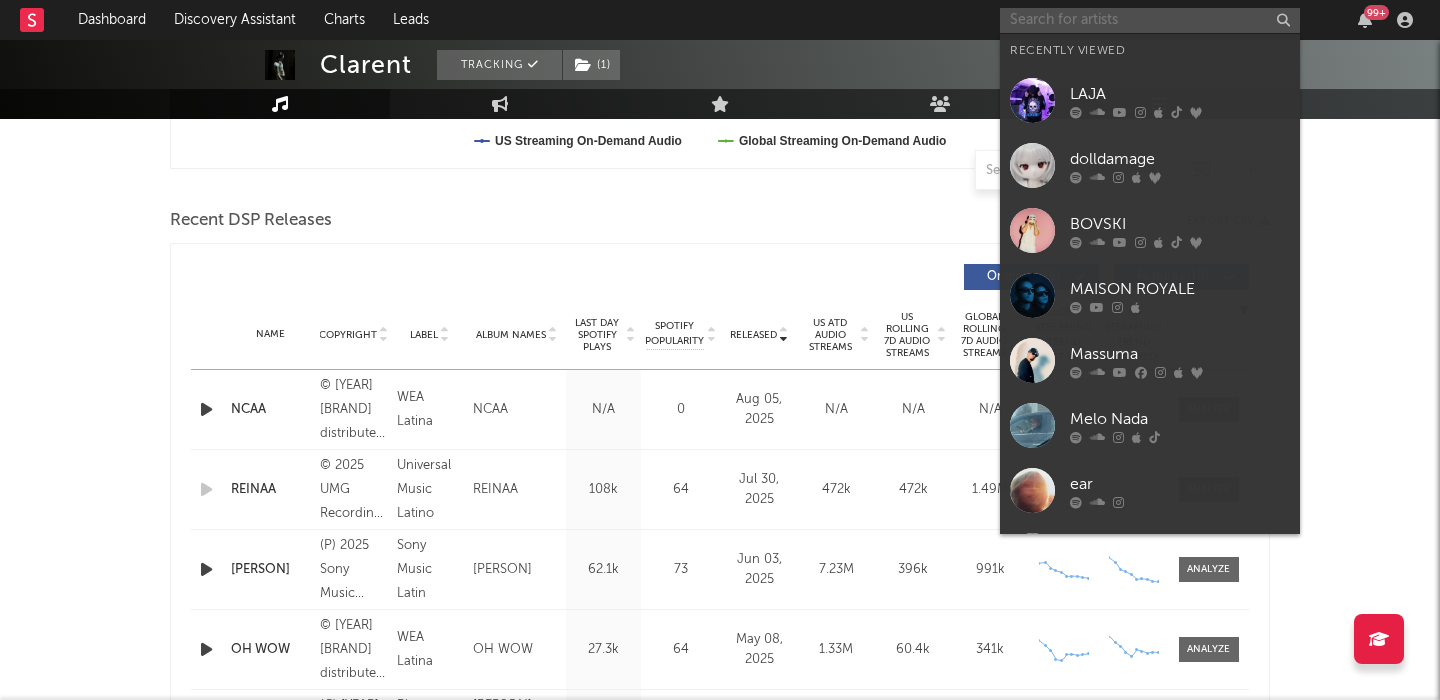 click at bounding box center [1150, 20] 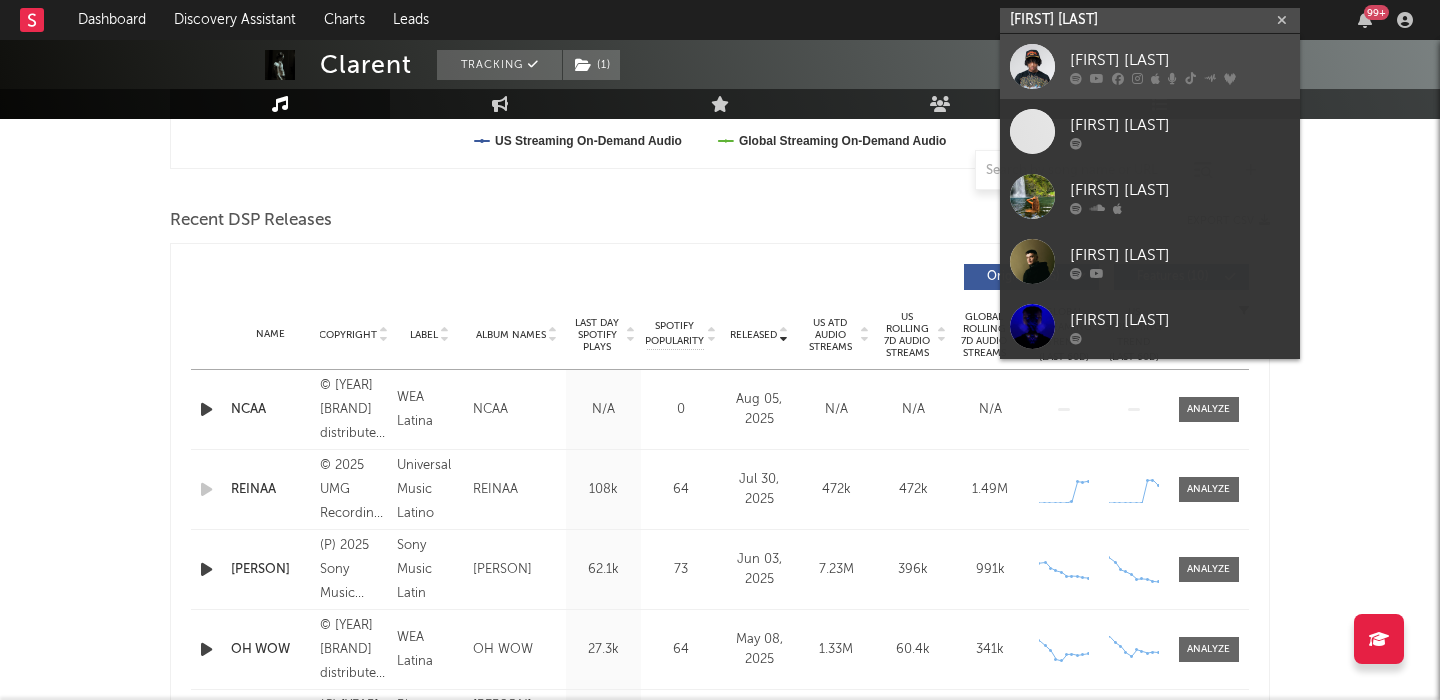 type on "[FIRST] [LAST]" 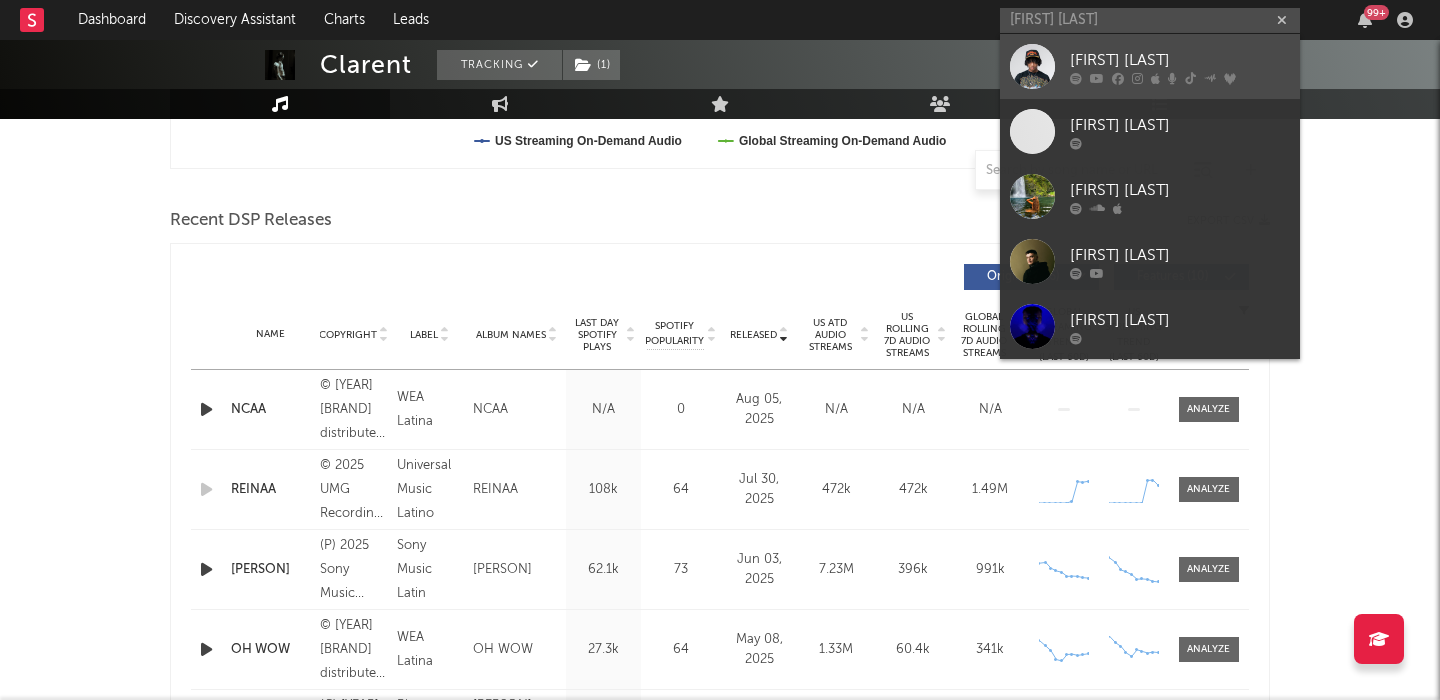 click on "[FIRST] [LAST]" at bounding box center (1180, 60) 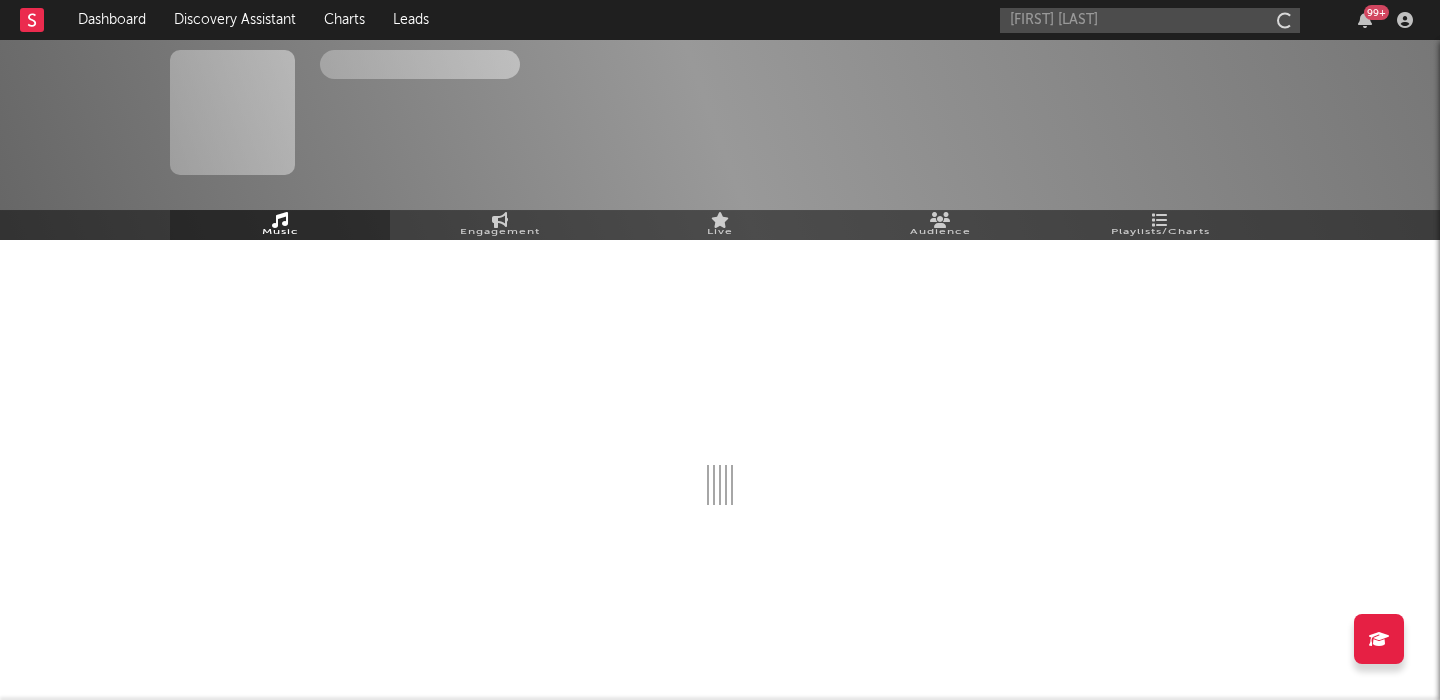 type 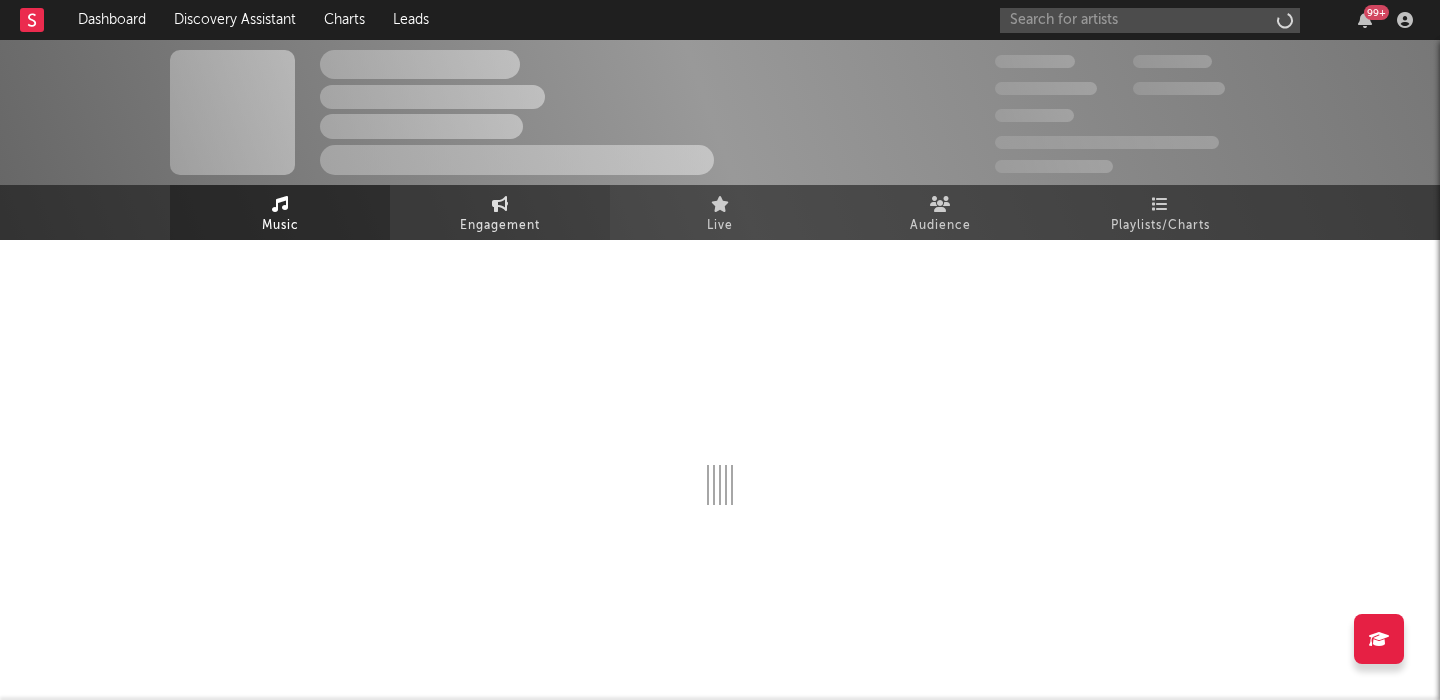 scroll, scrollTop: 0, scrollLeft: 0, axis: both 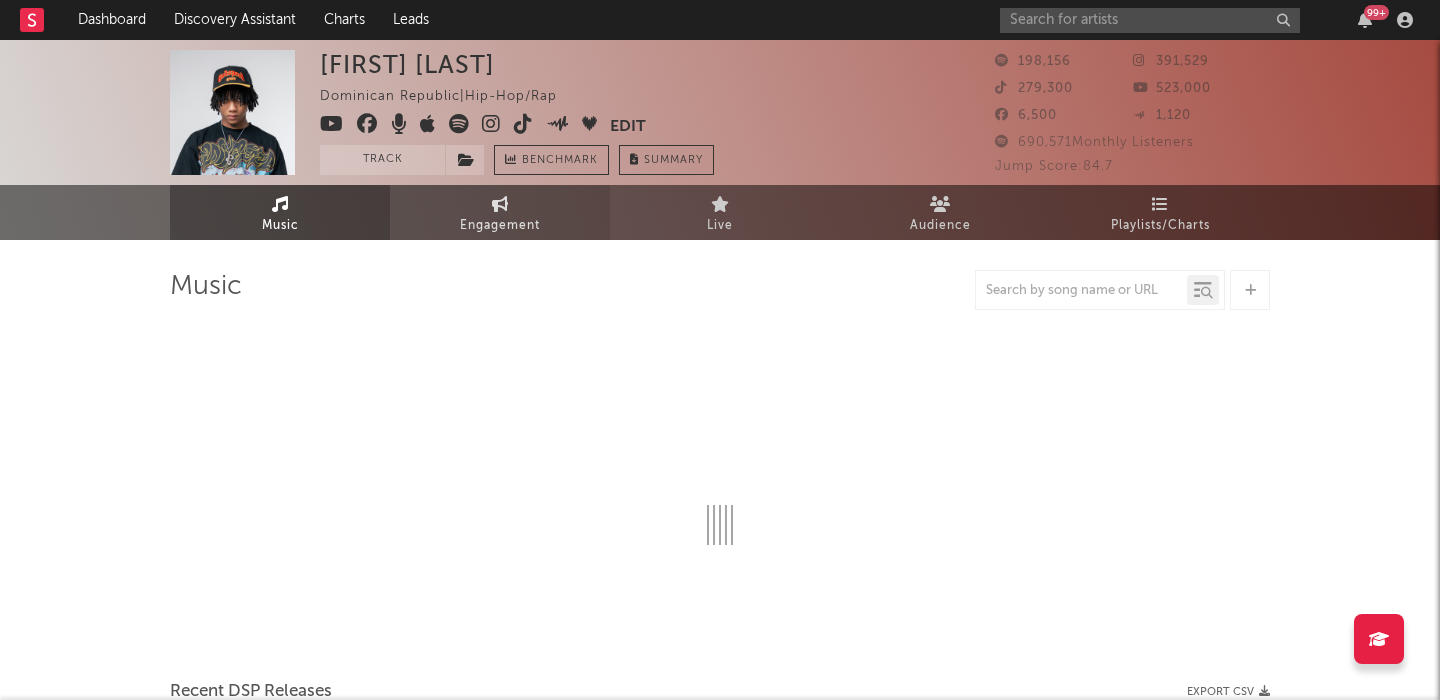 select on "6m" 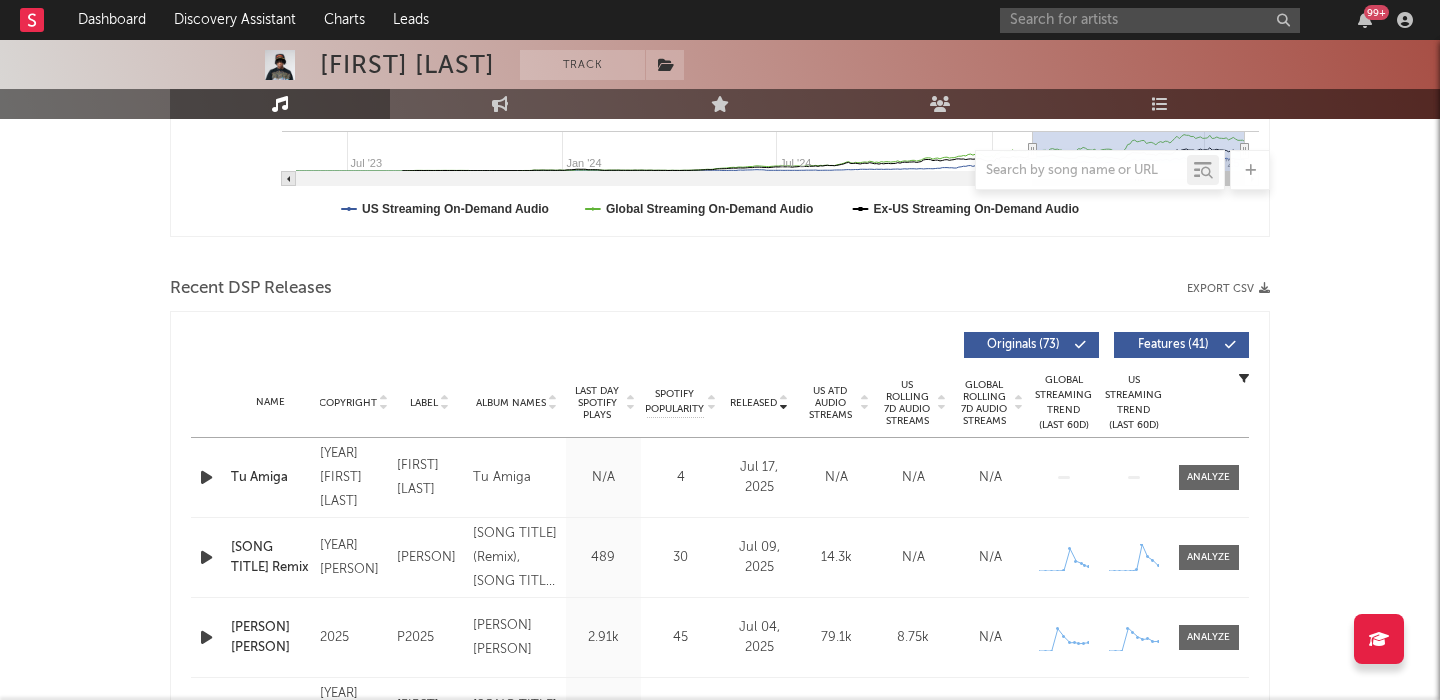 scroll, scrollTop: 573, scrollLeft: 0, axis: vertical 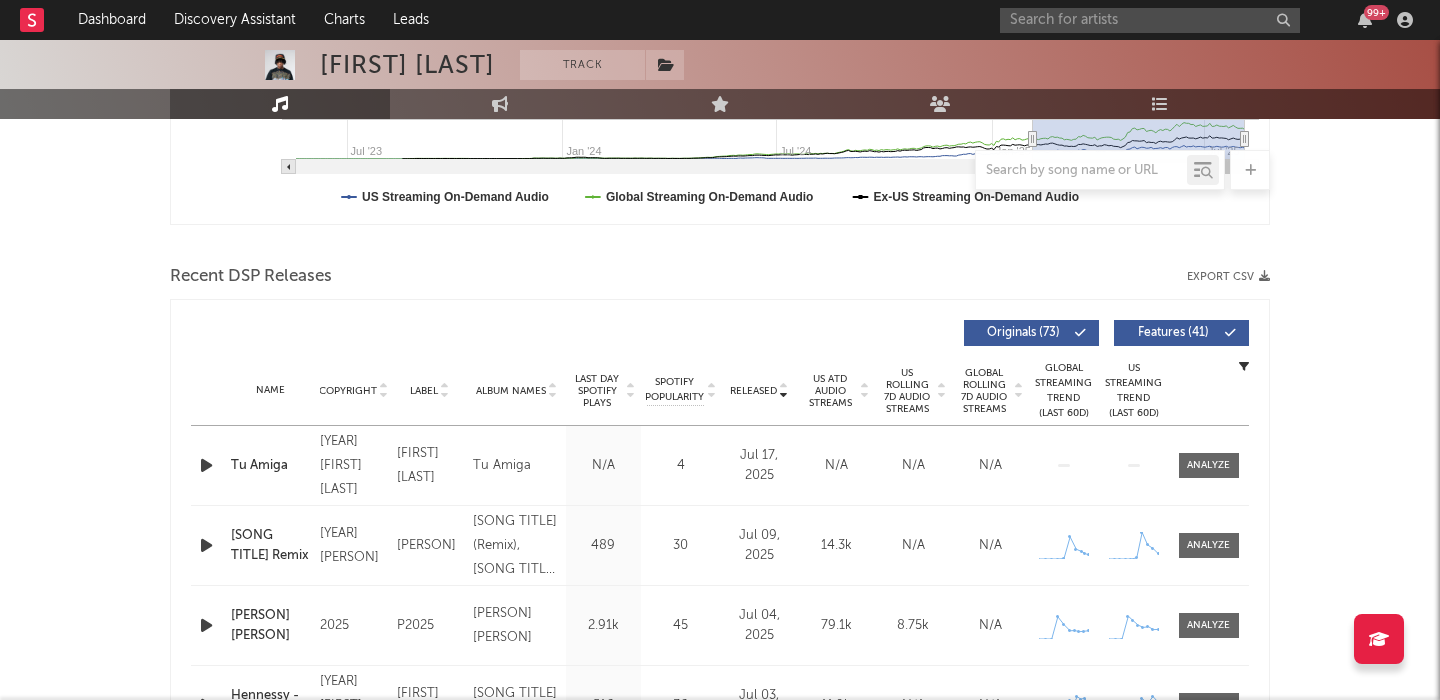 click on "Features   ( 41 )" at bounding box center [1173, 333] 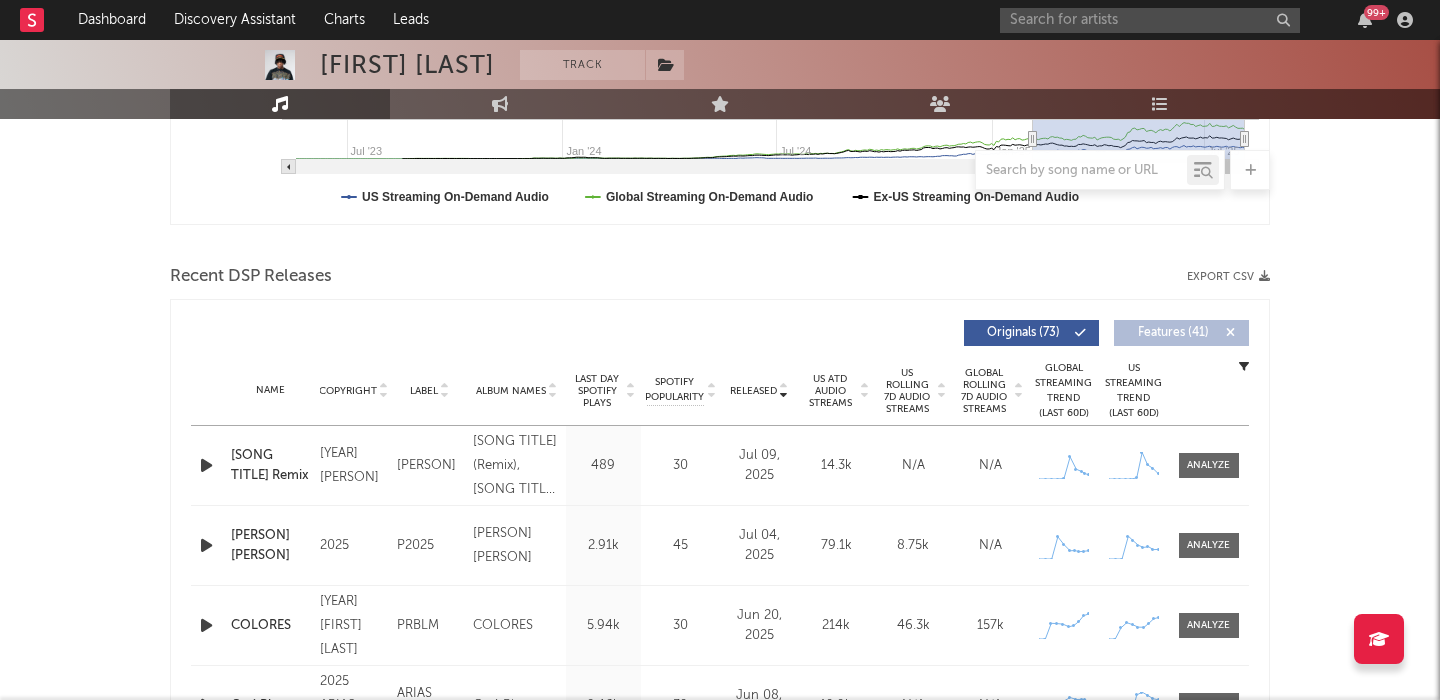 click on "US Rolling 7D Audio Streams" at bounding box center [907, 391] 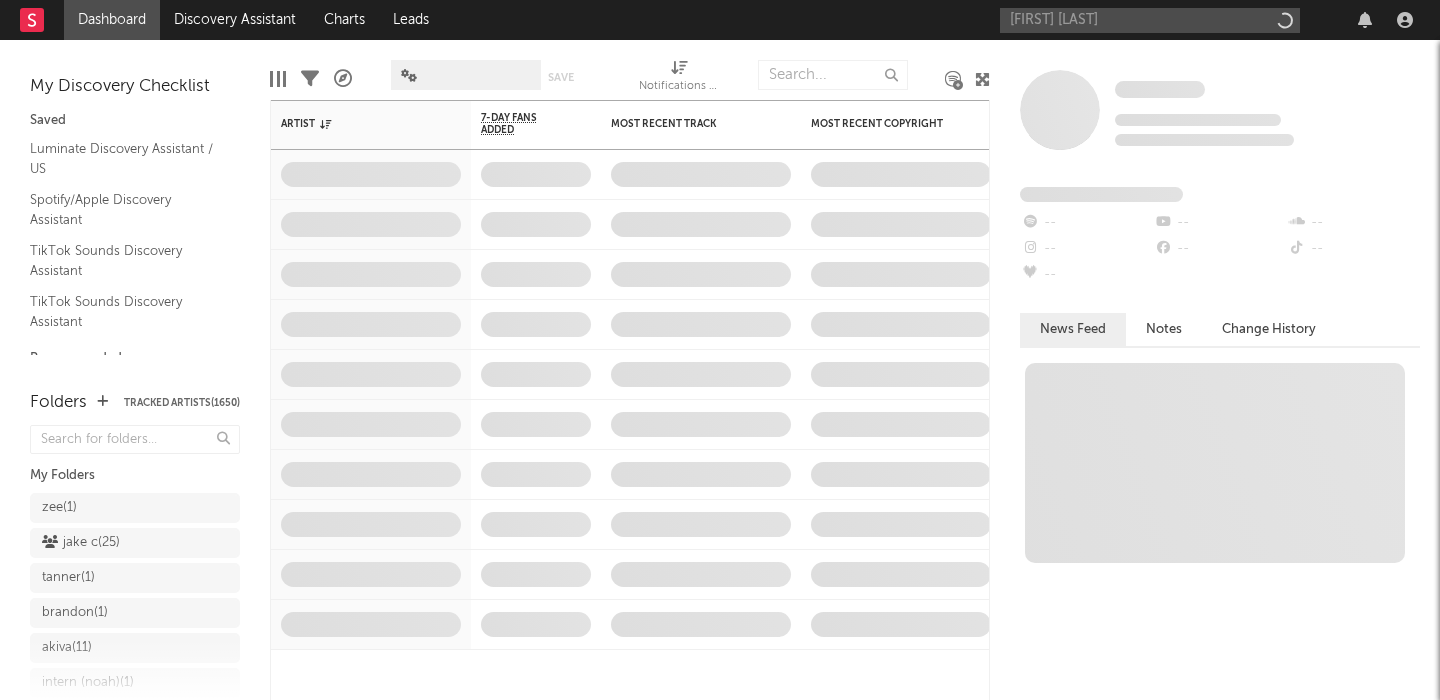 scroll, scrollTop: 0, scrollLeft: 0, axis: both 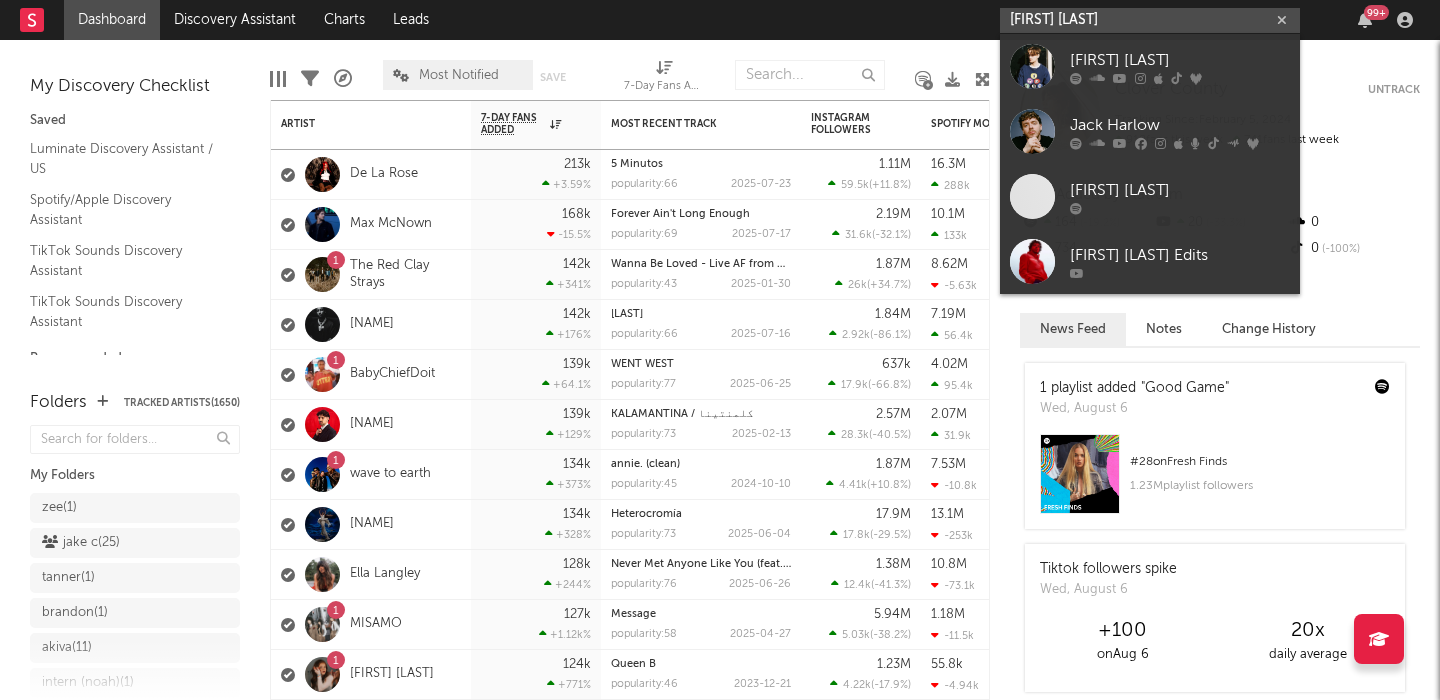 click on "[FIRST] [LAST]" at bounding box center (1150, 20) 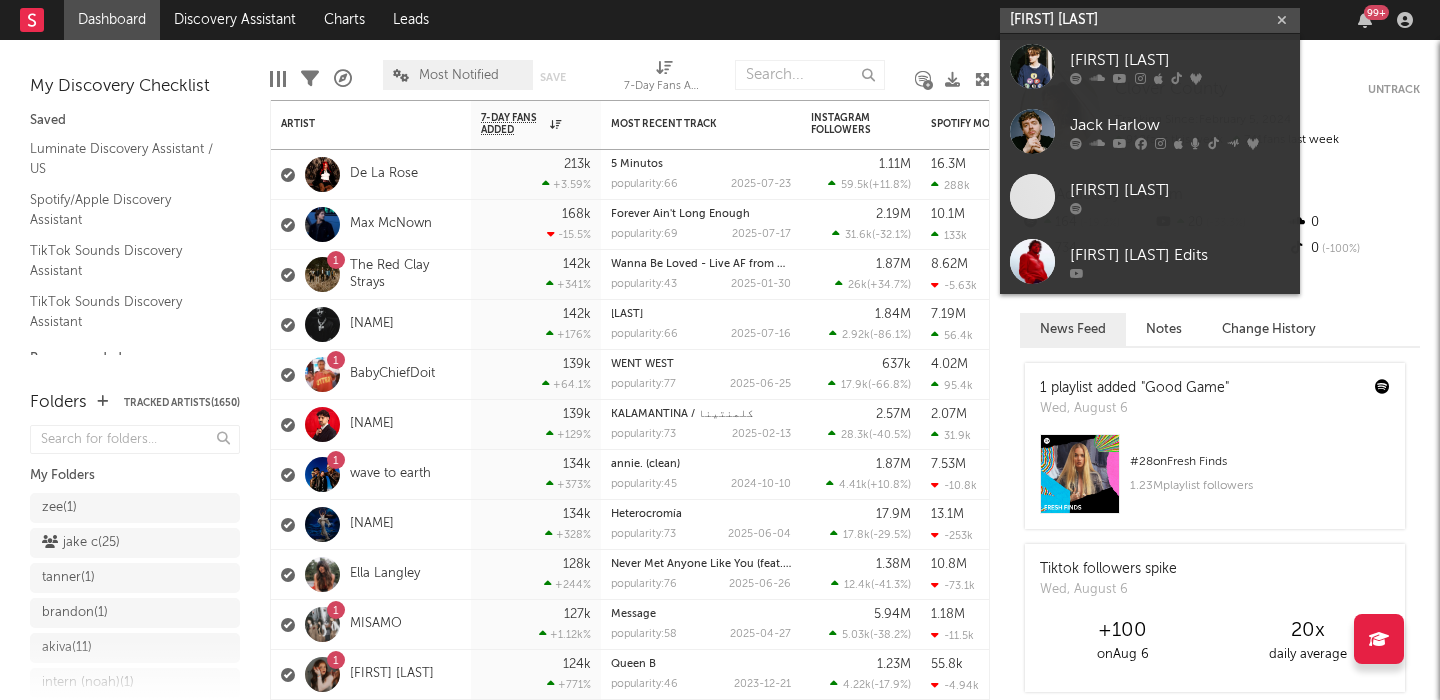 click on "[FIRST] [LAST]" at bounding box center (1150, 20) 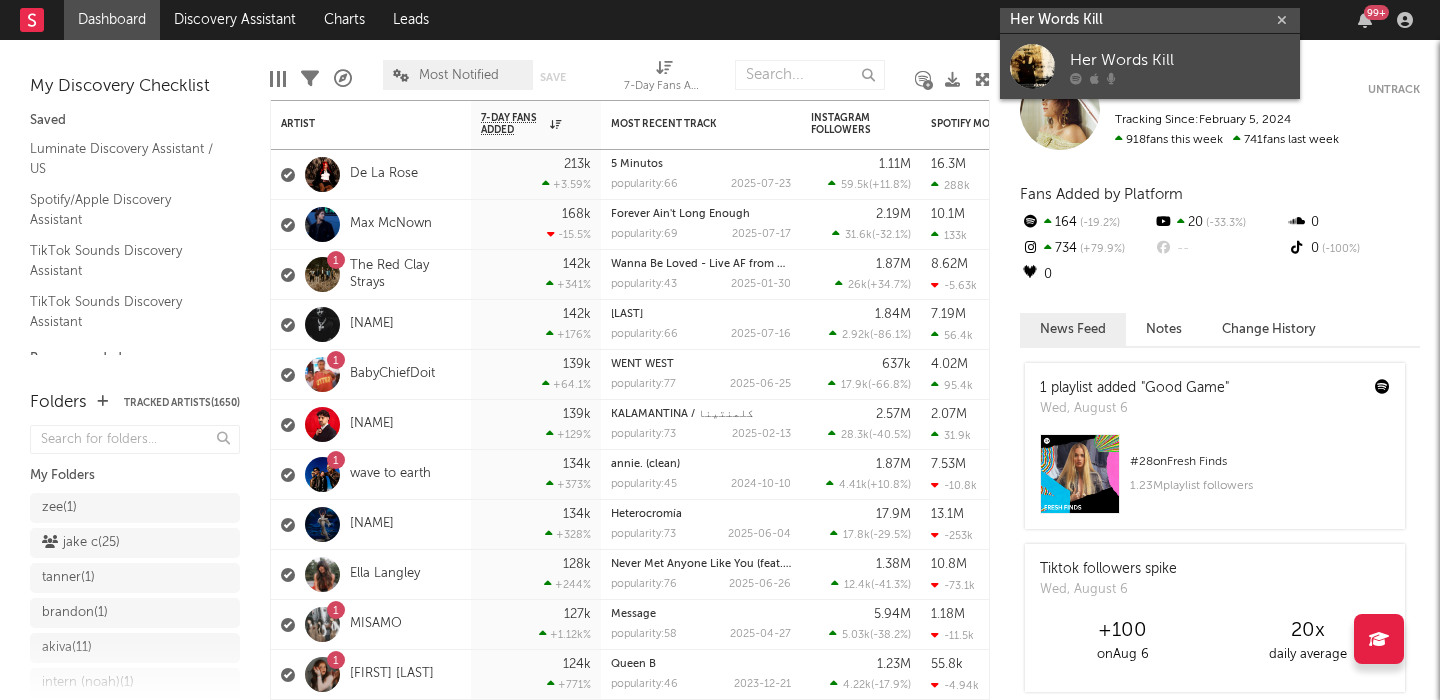 type on "Her Words Kill" 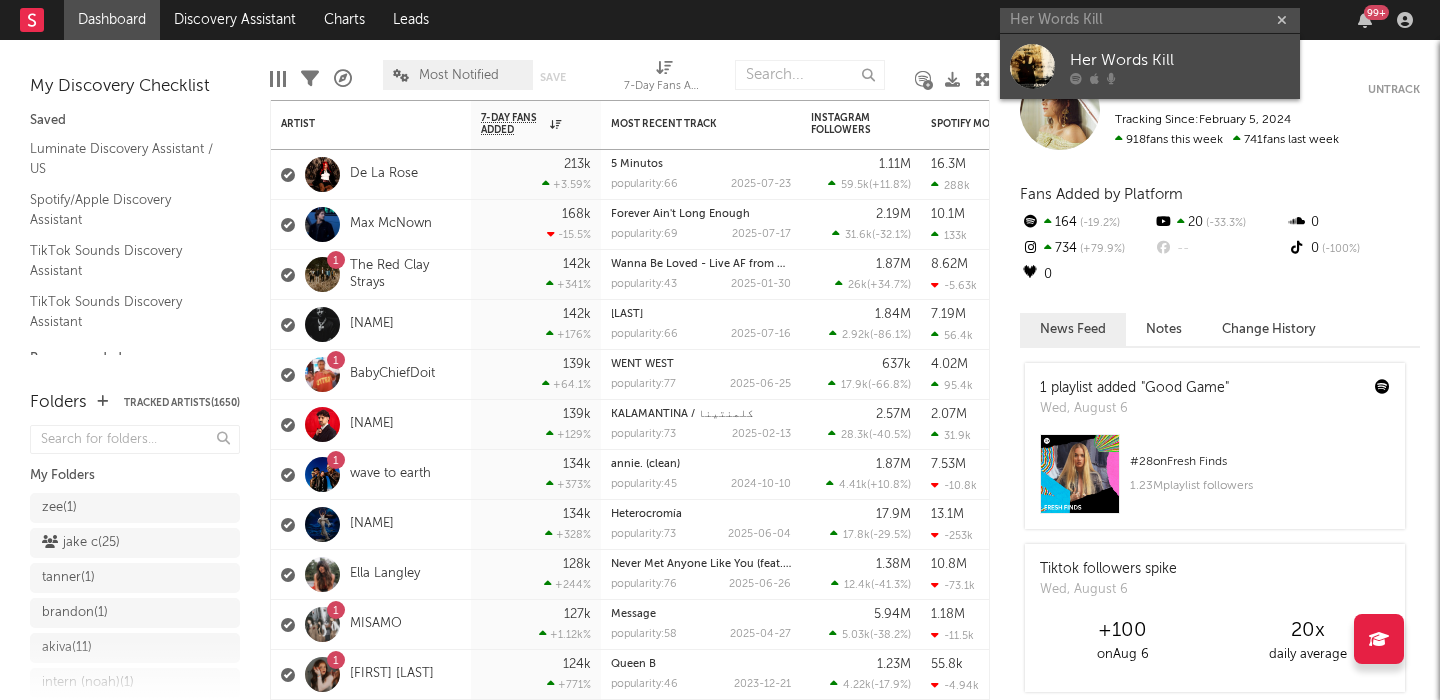 click on "Her Words Kill" at bounding box center [1180, 60] 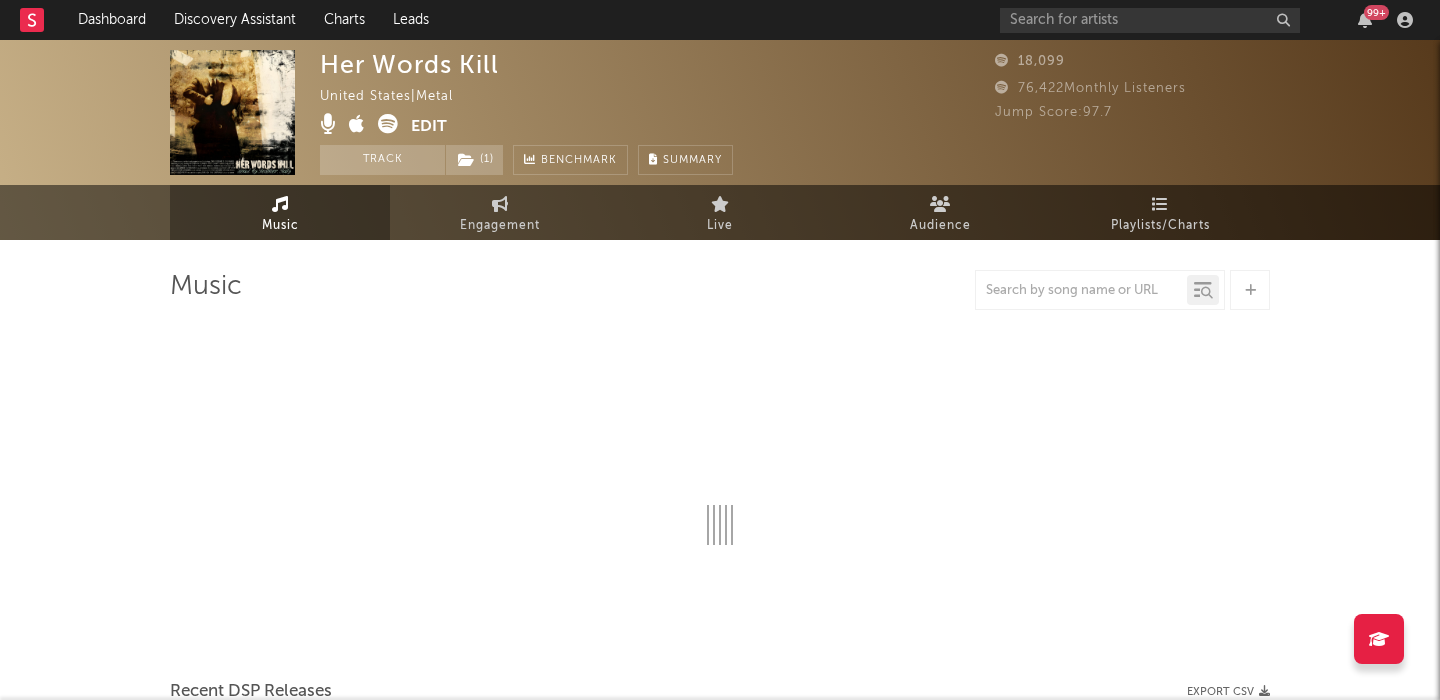 select on "1w" 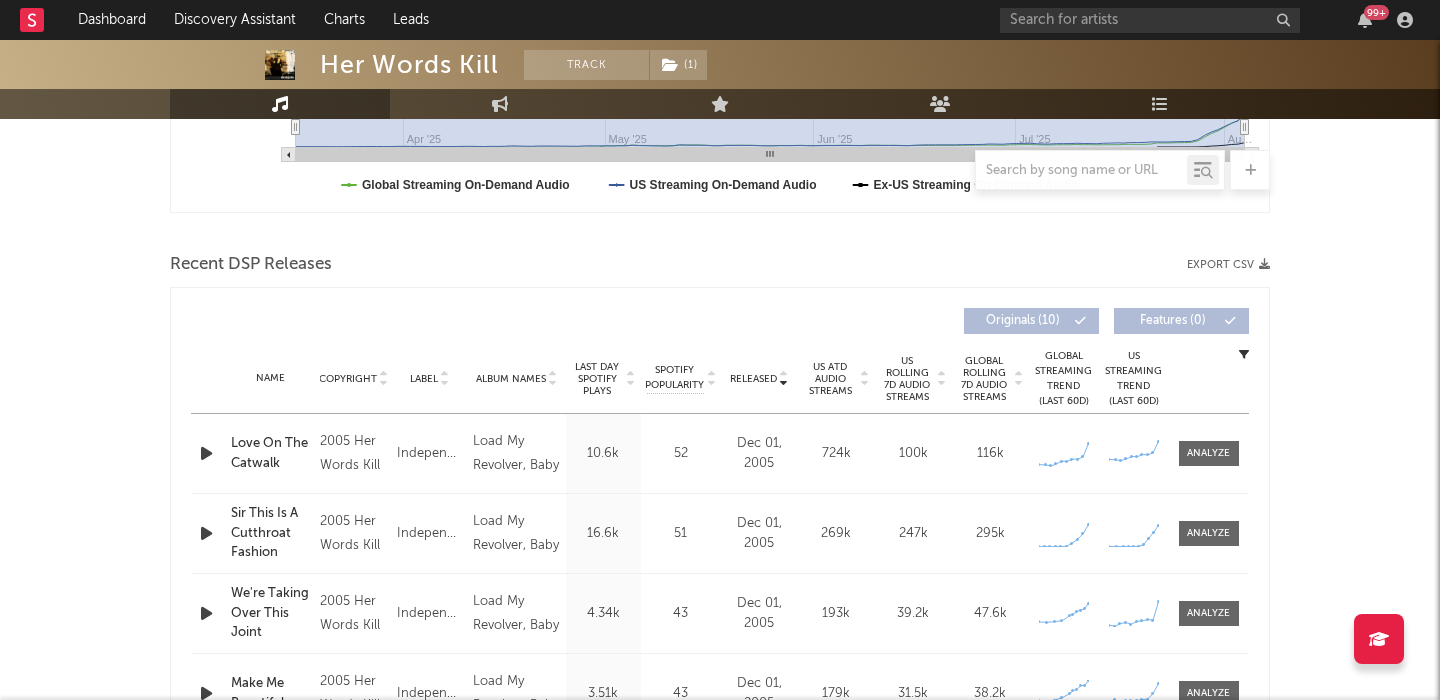 scroll, scrollTop: 691, scrollLeft: 0, axis: vertical 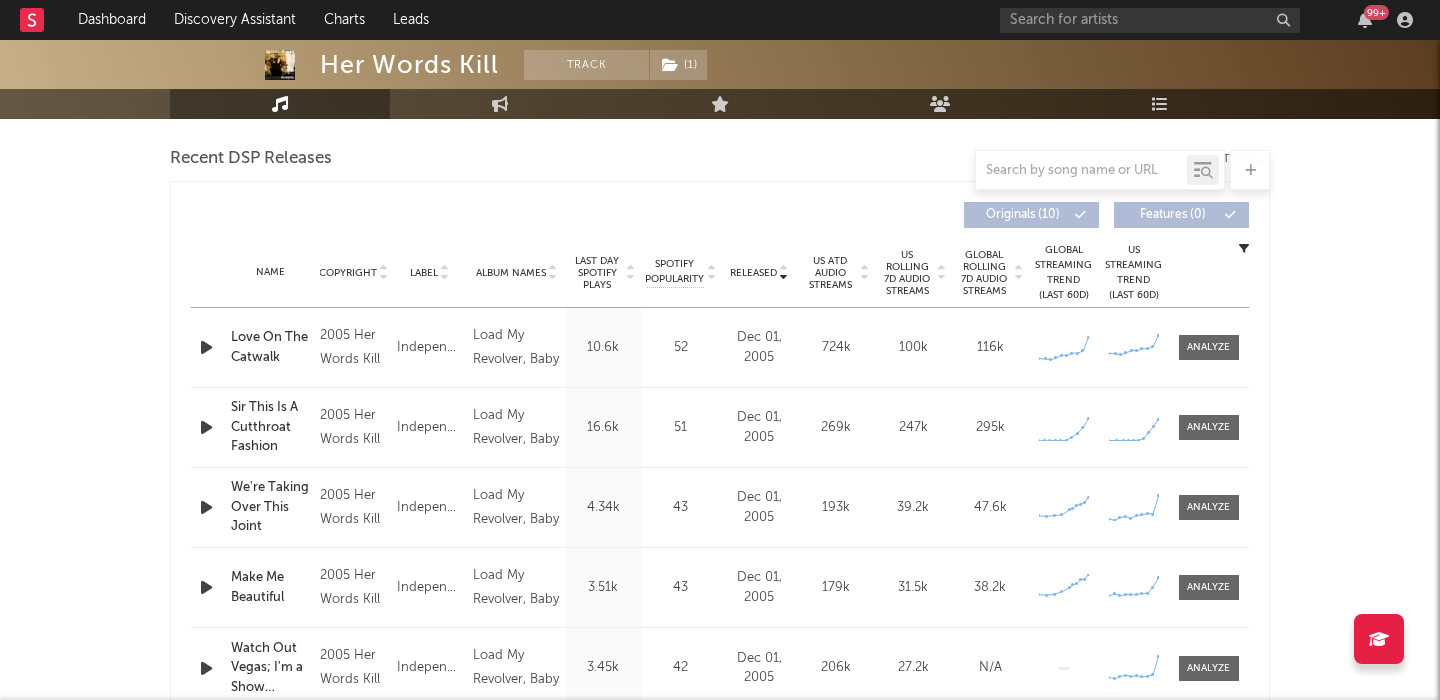 click on "US Rolling 7D Audio Streams" at bounding box center [907, 273] 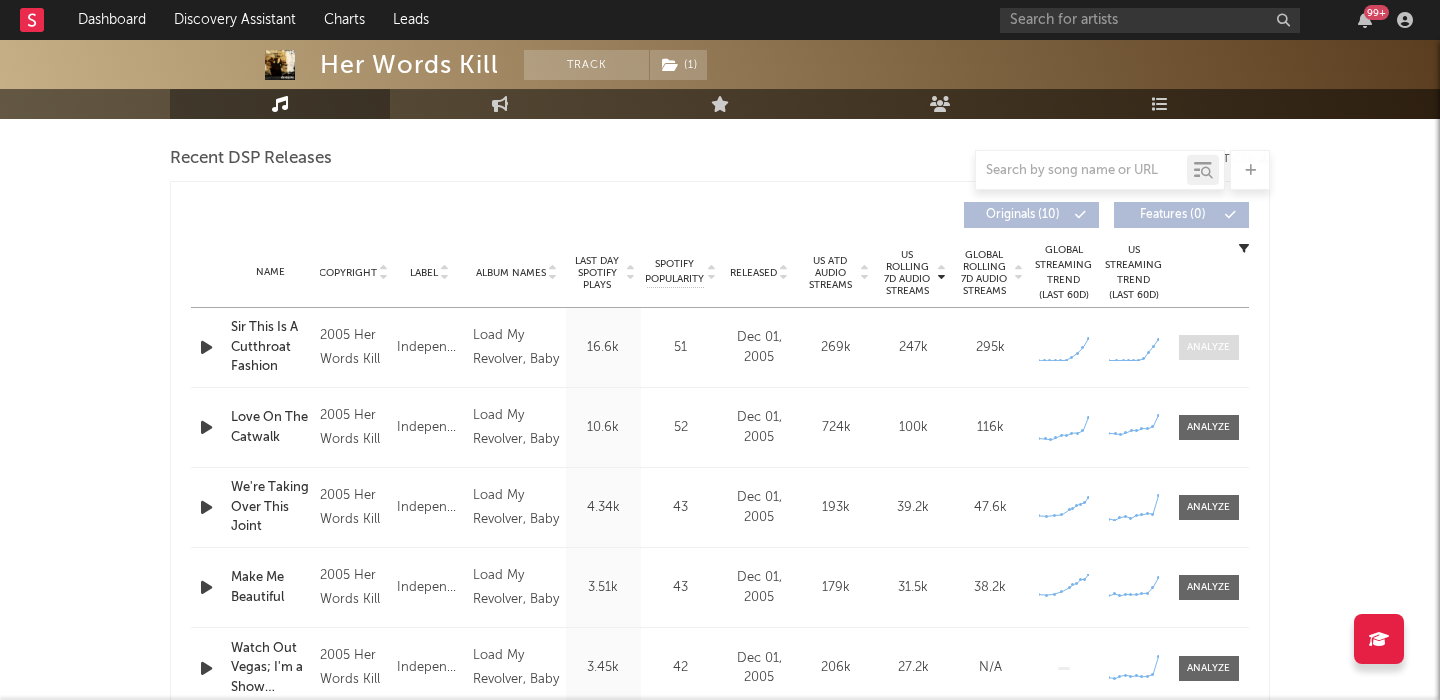 click at bounding box center (1208, 347) 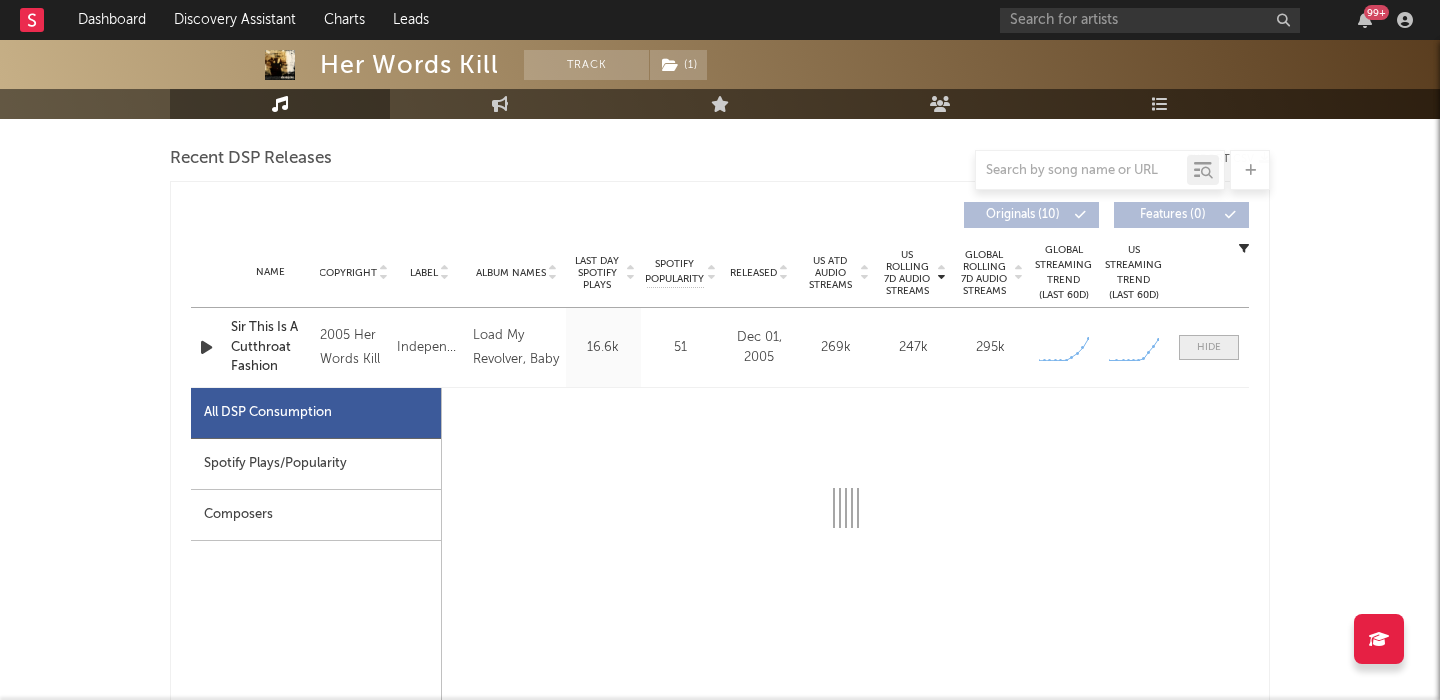 select on "1w" 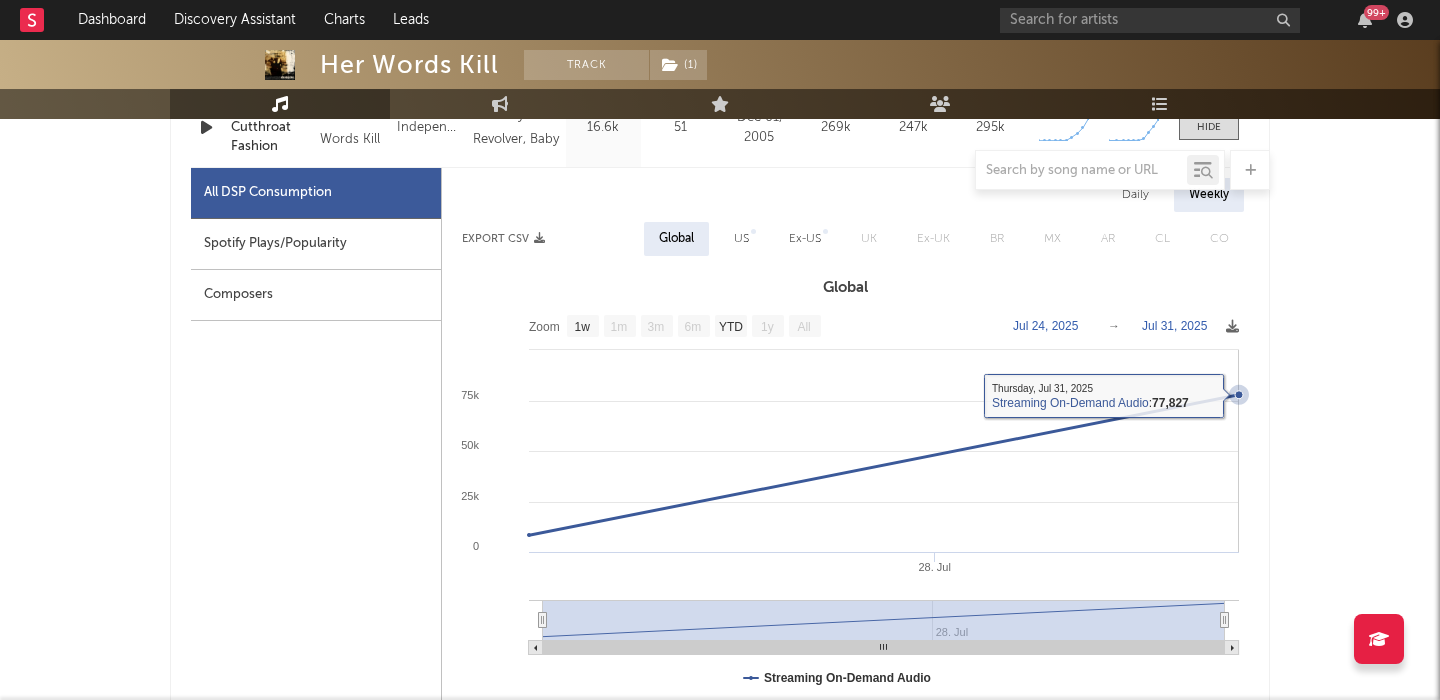 scroll, scrollTop: 827, scrollLeft: 0, axis: vertical 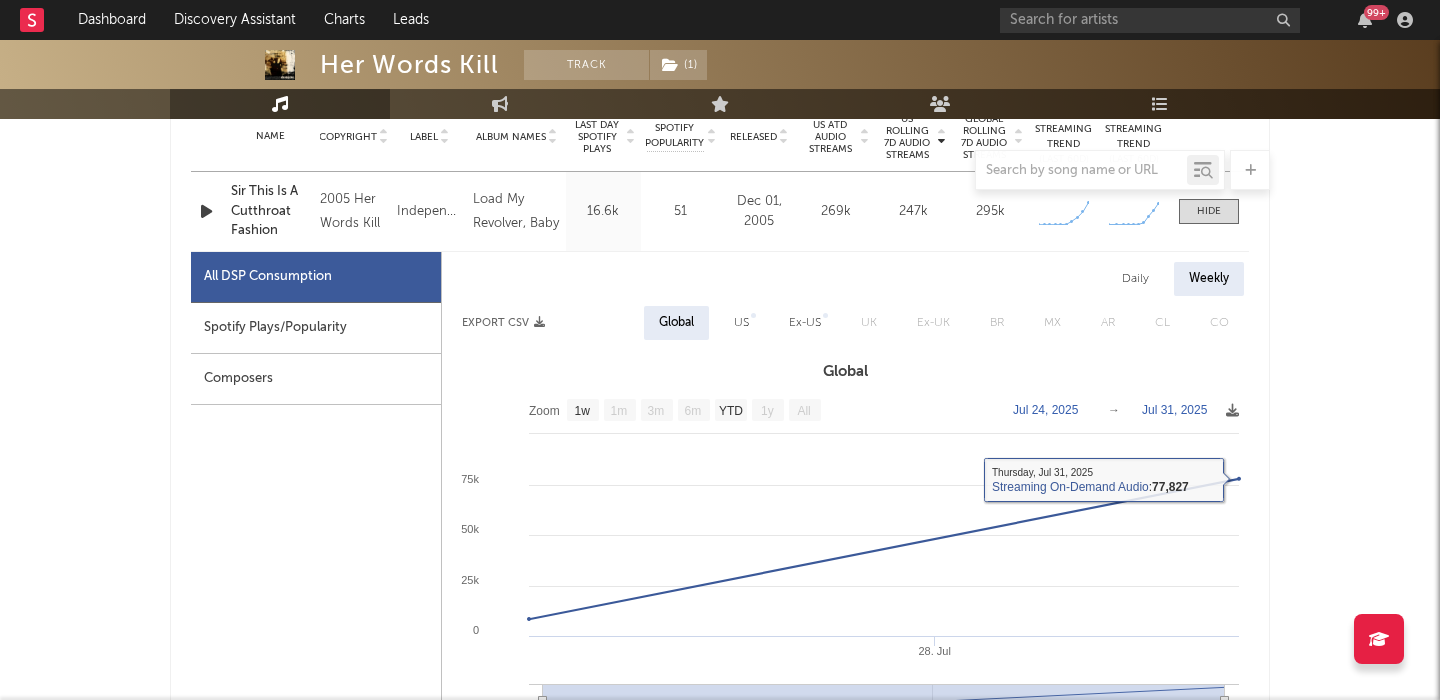 click on "Daily" at bounding box center [1135, 279] 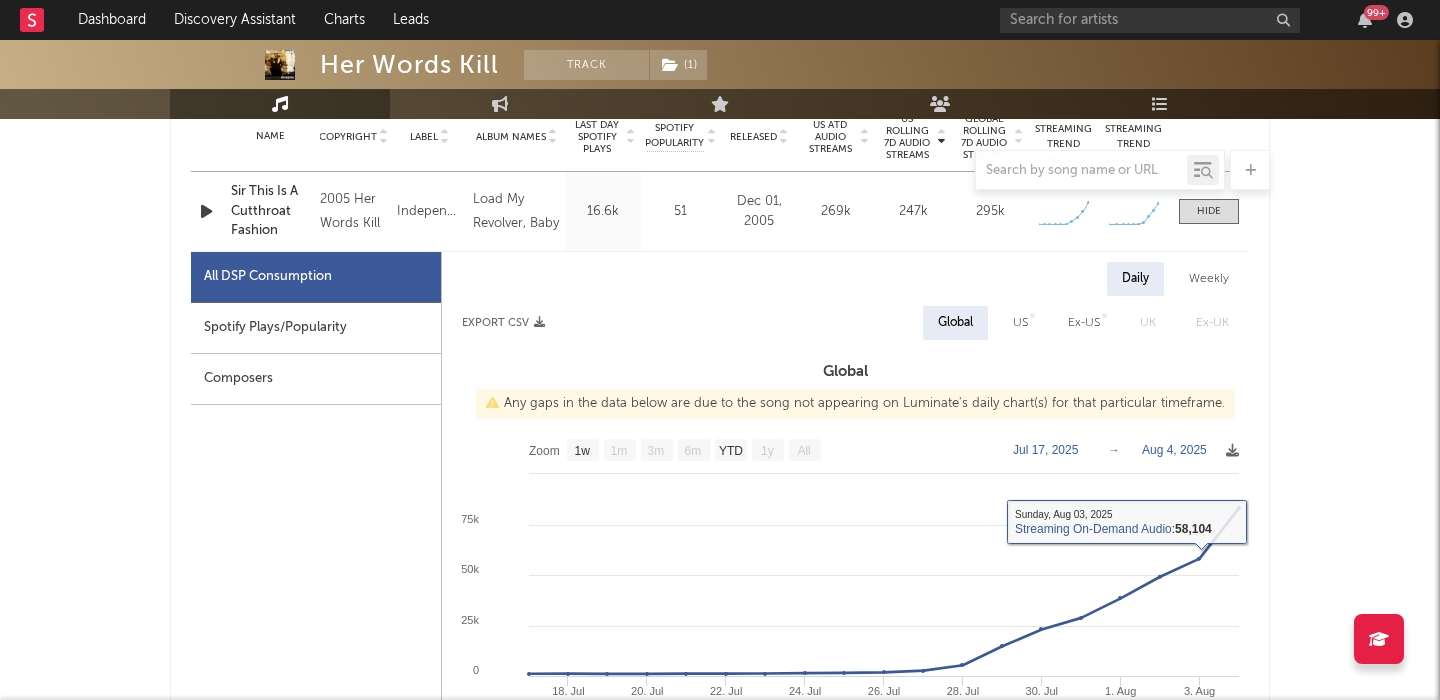 click on "US" at bounding box center [1020, 323] 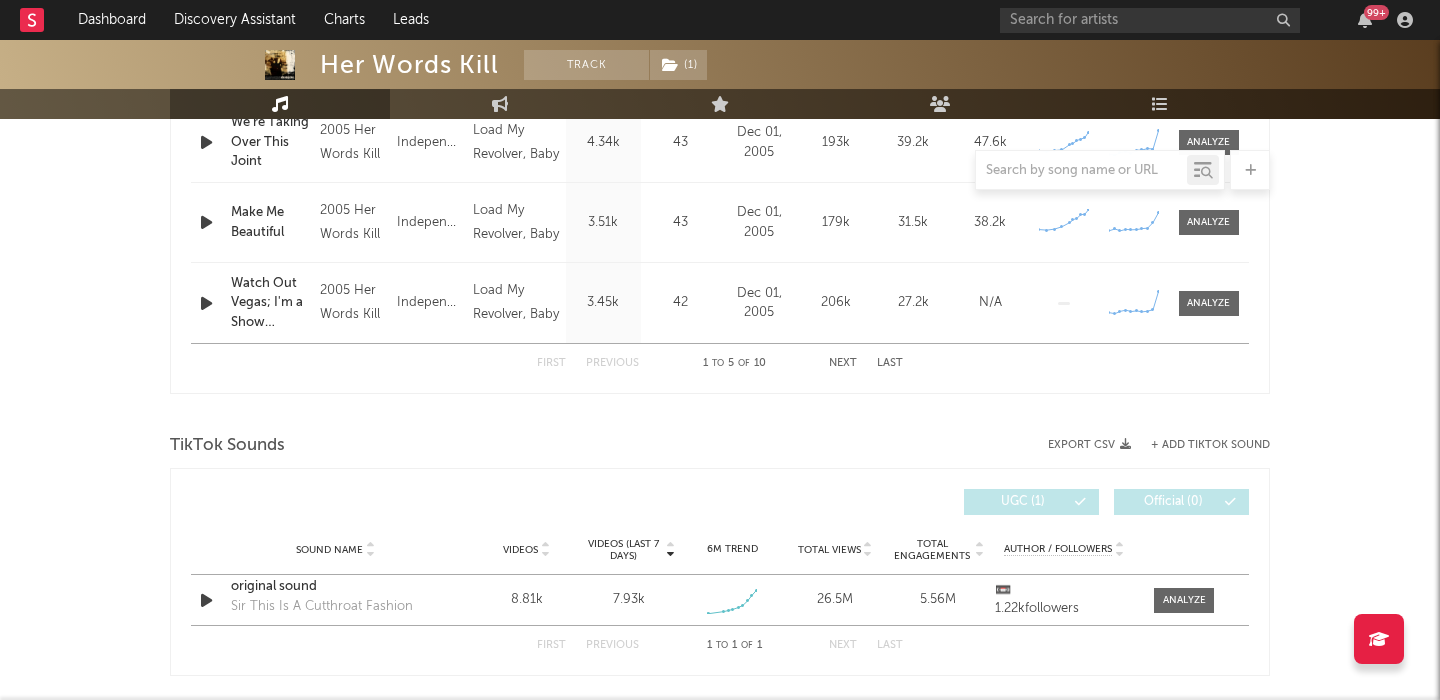 scroll, scrollTop: 2078, scrollLeft: 0, axis: vertical 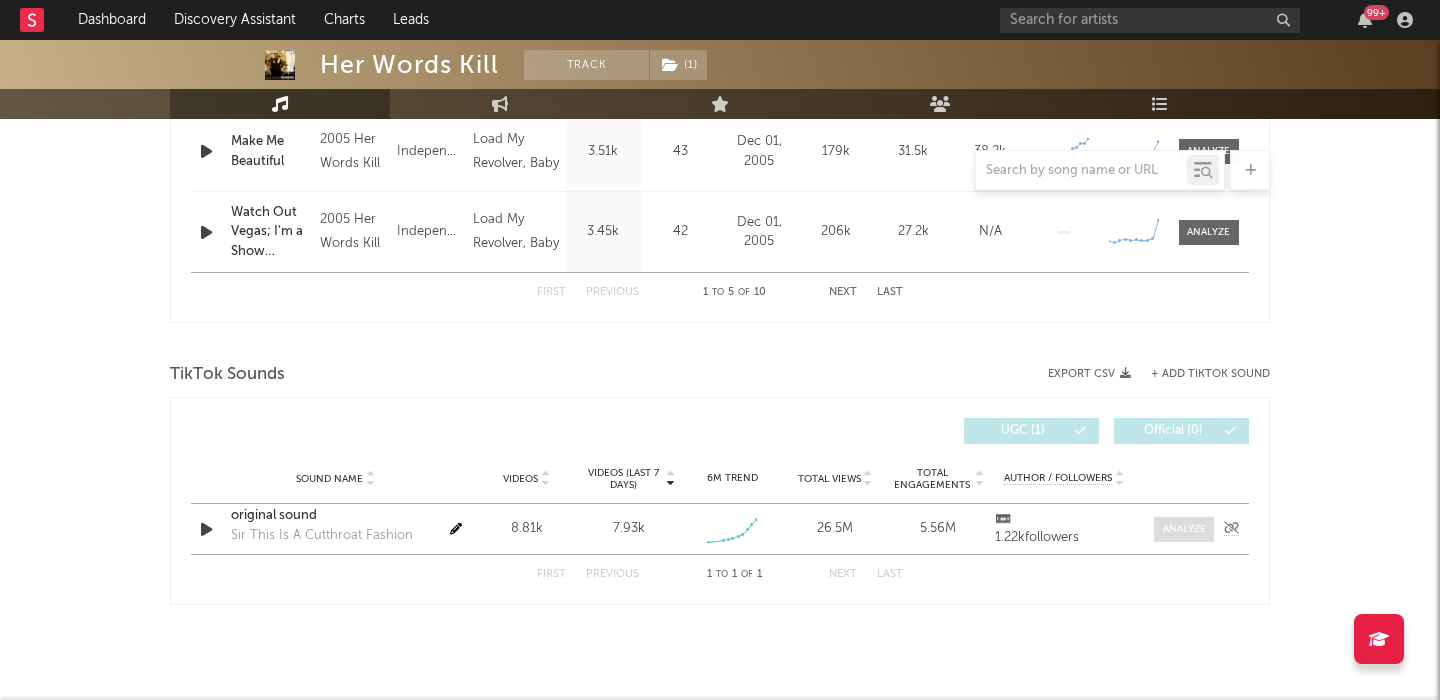 click at bounding box center [1184, 529] 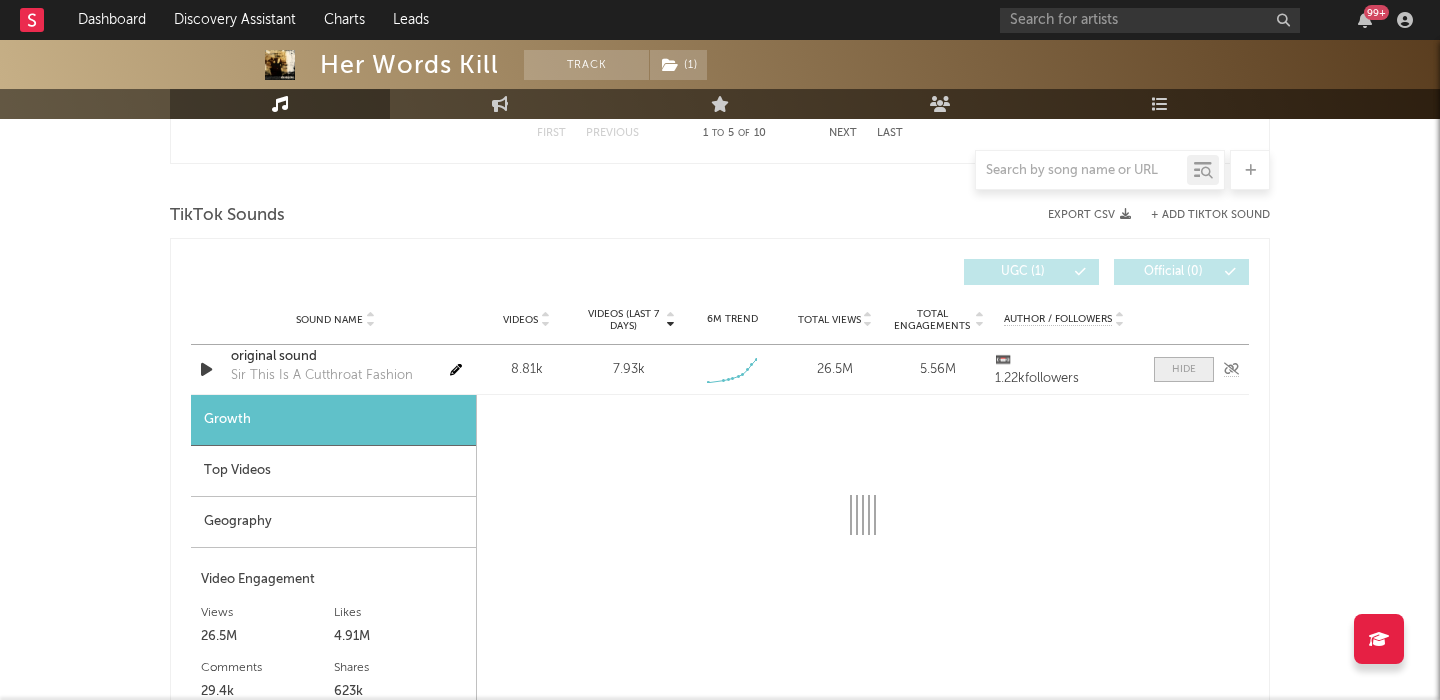 select on "1w" 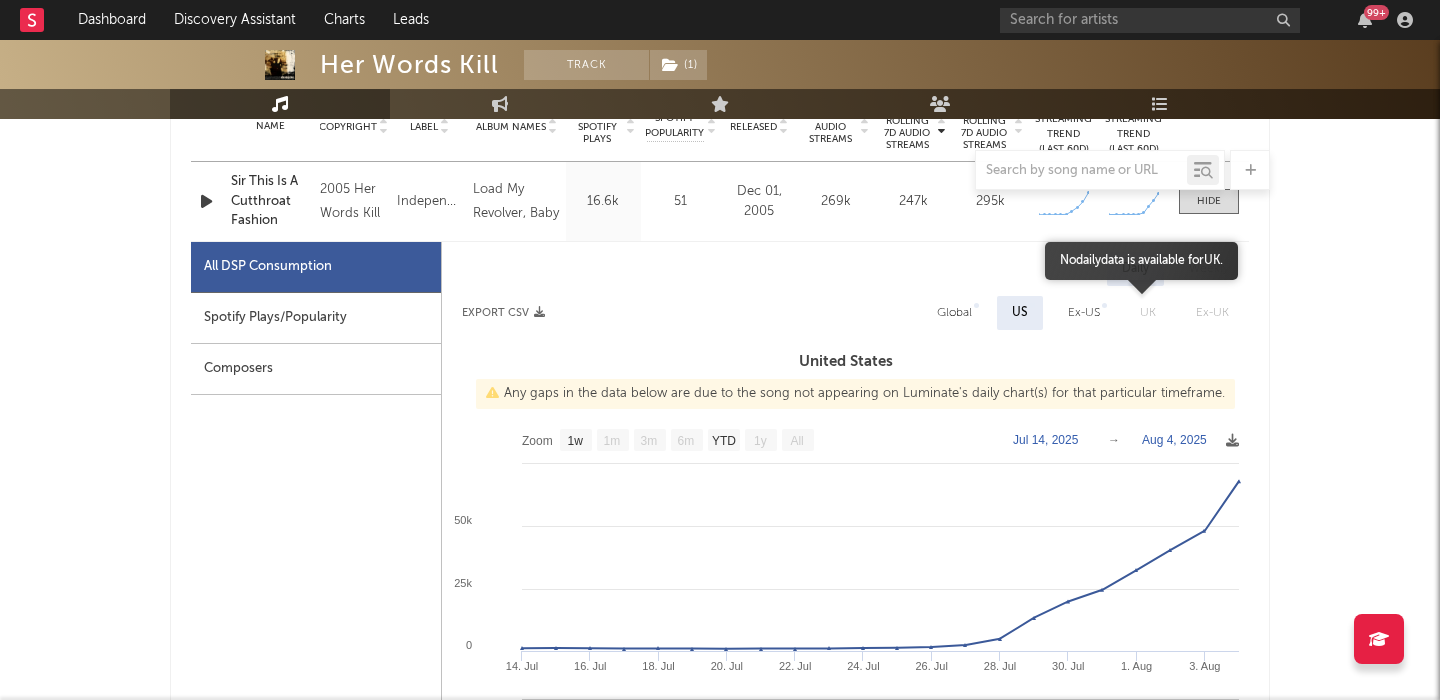 scroll, scrollTop: 833, scrollLeft: 0, axis: vertical 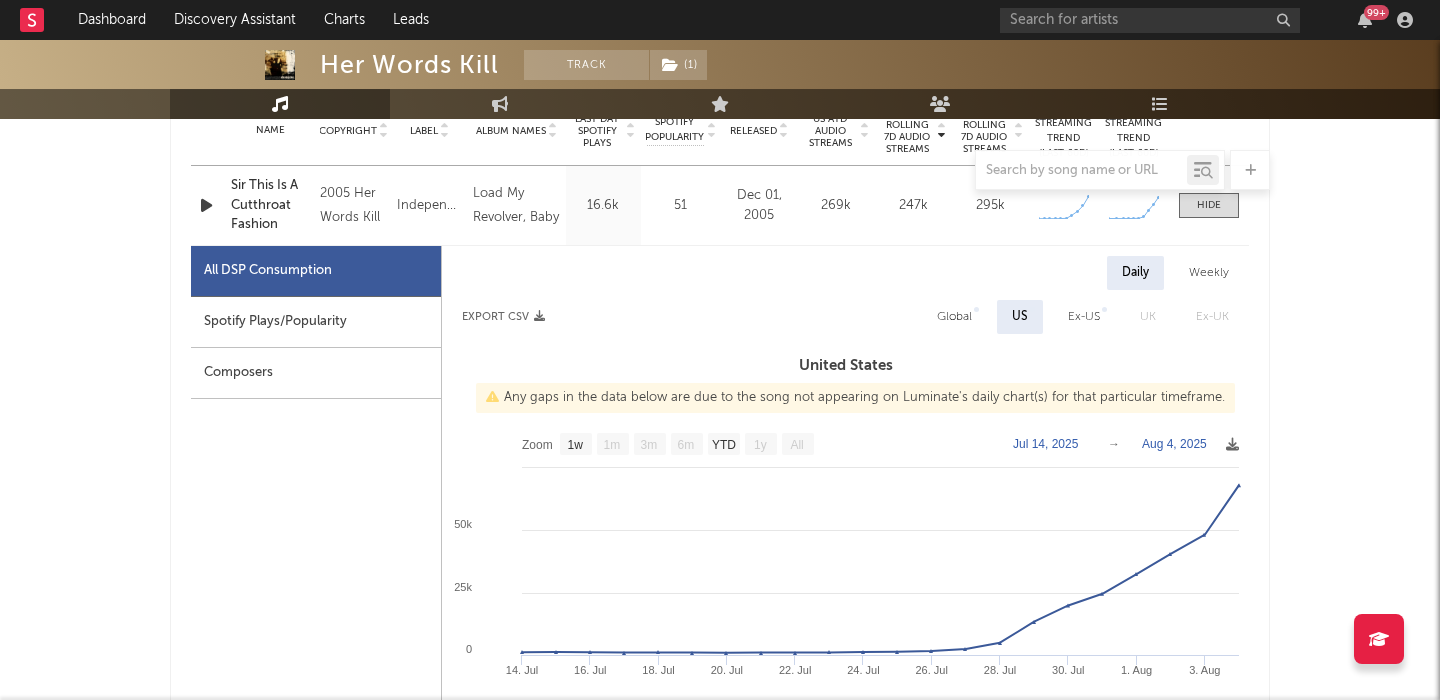 click on "Global" at bounding box center [954, 317] 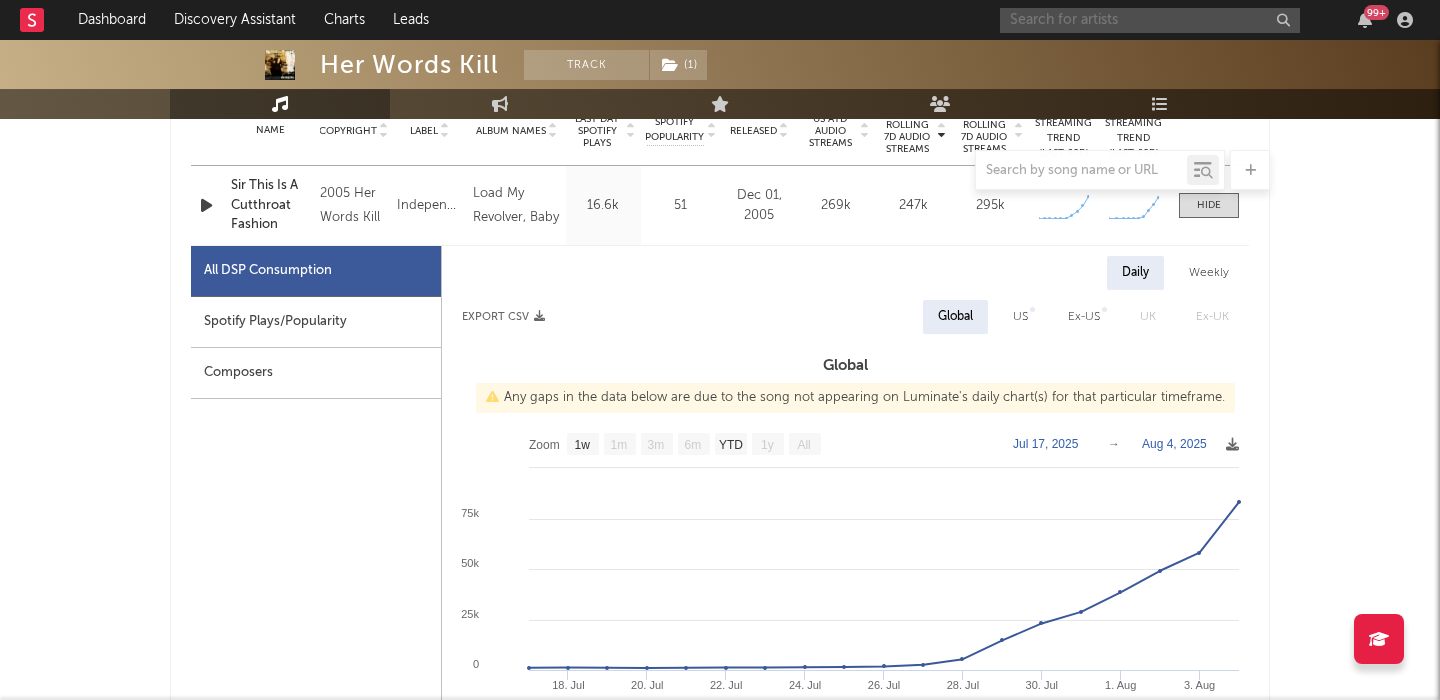 click at bounding box center (1150, 20) 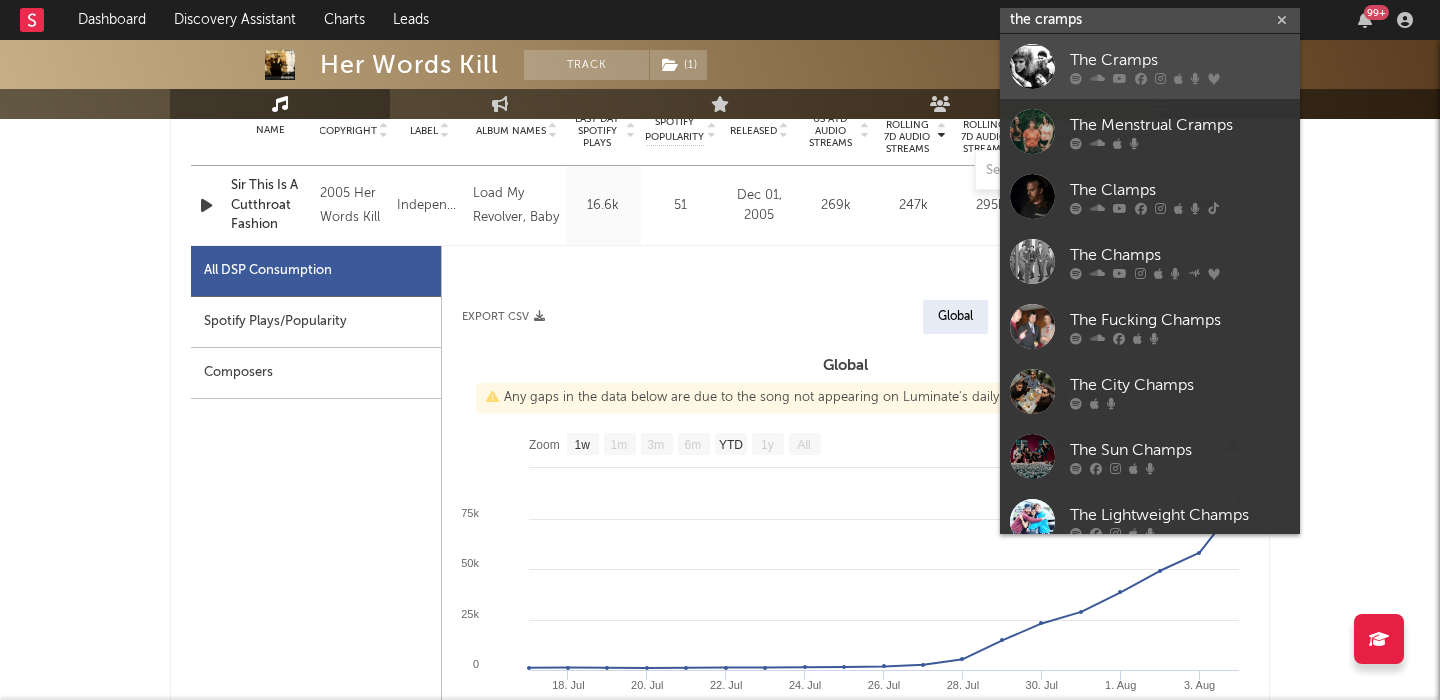 type on "the cramps" 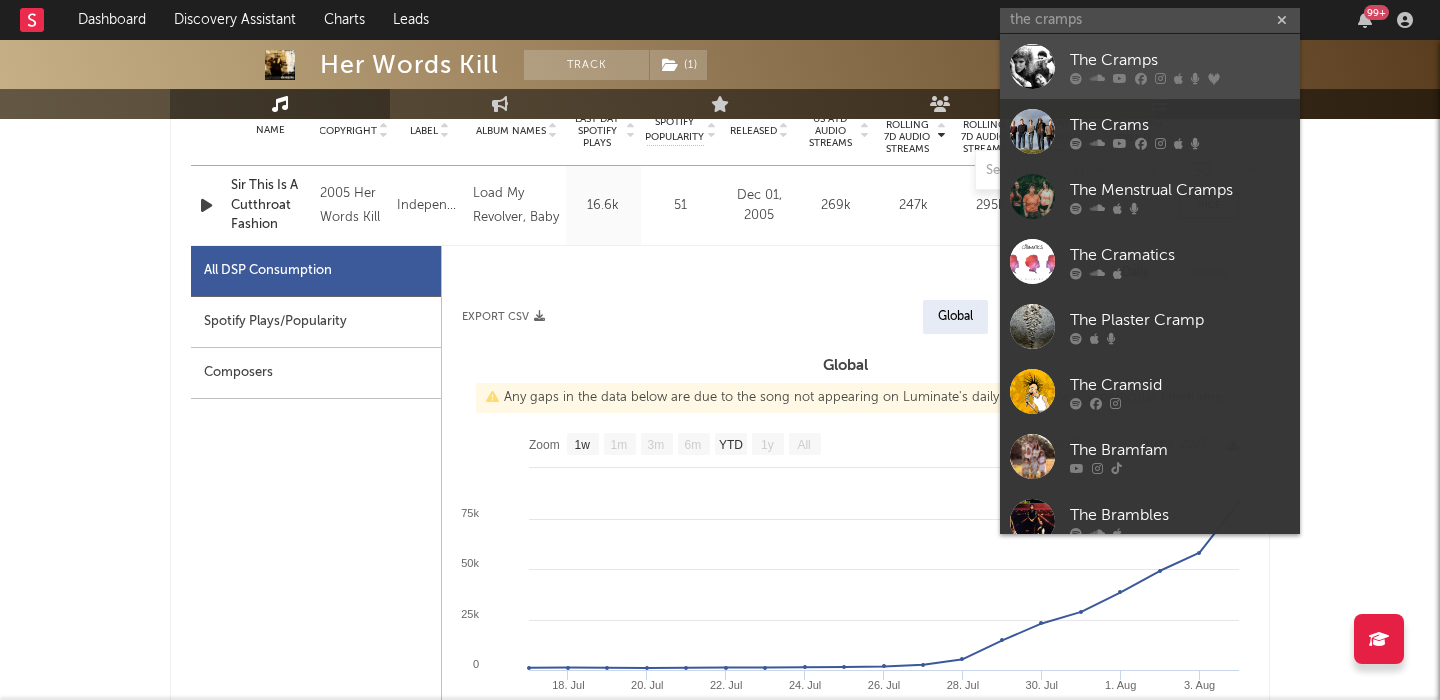 click on "The Cramps" at bounding box center (1180, 60) 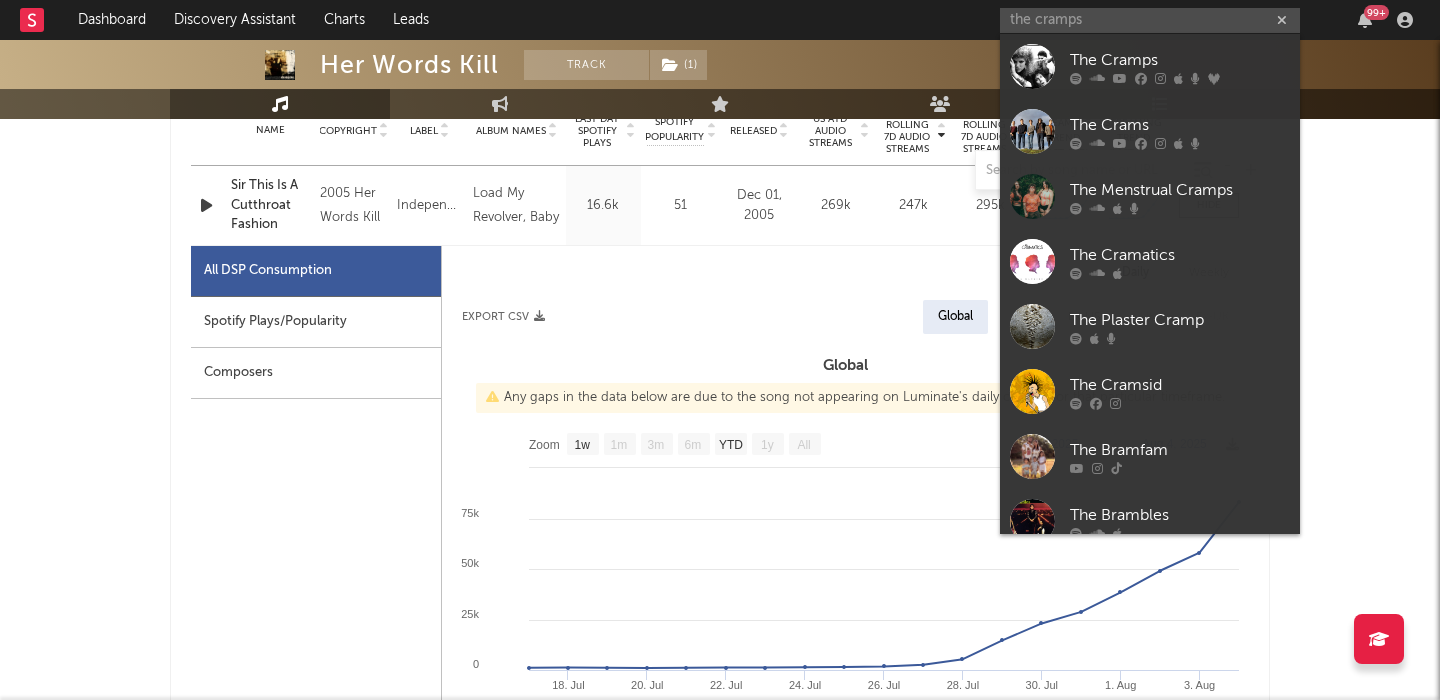 type 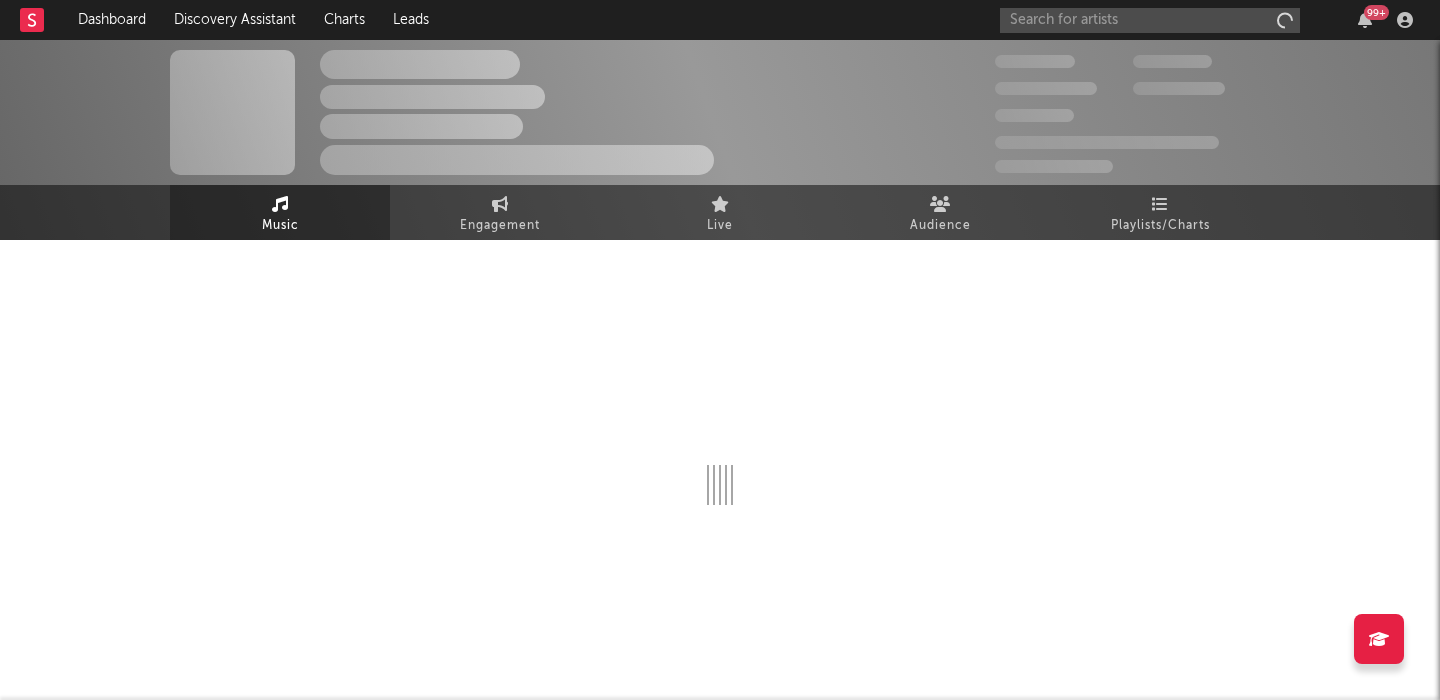 scroll, scrollTop: 0, scrollLeft: 0, axis: both 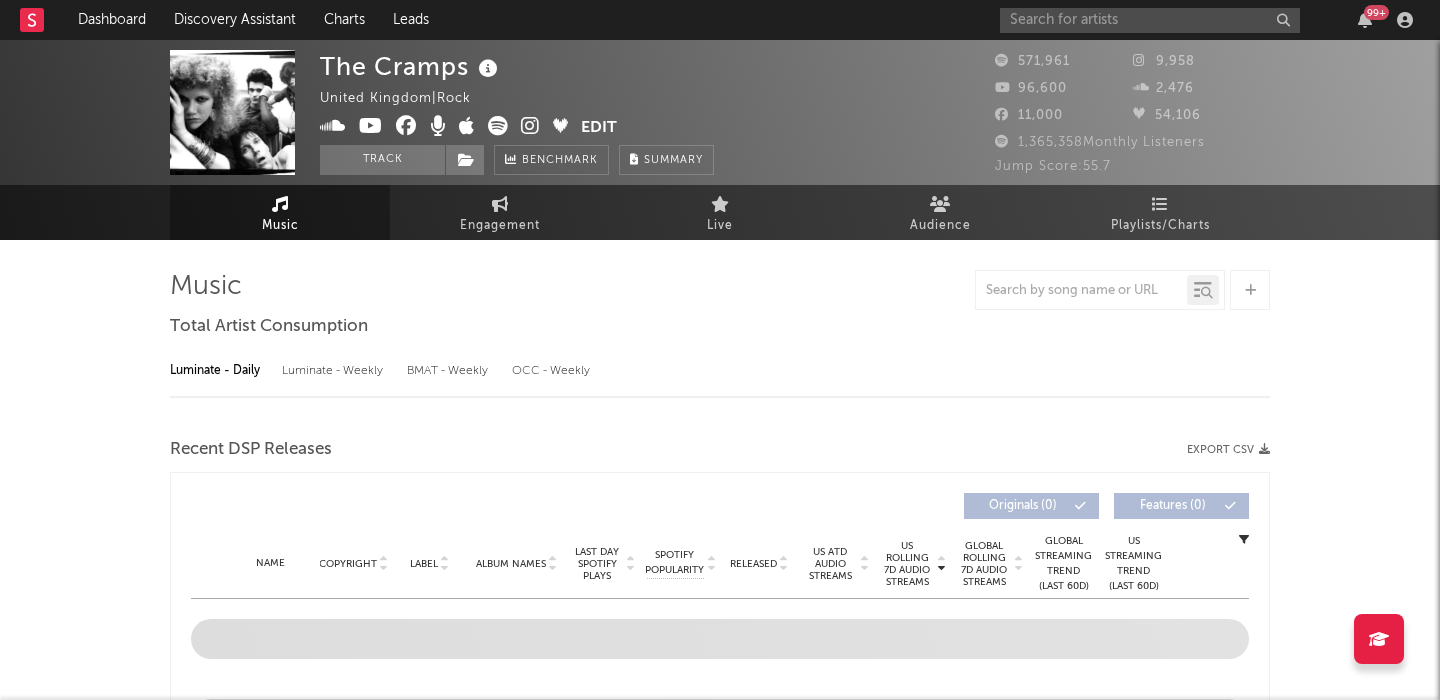 select on "6m" 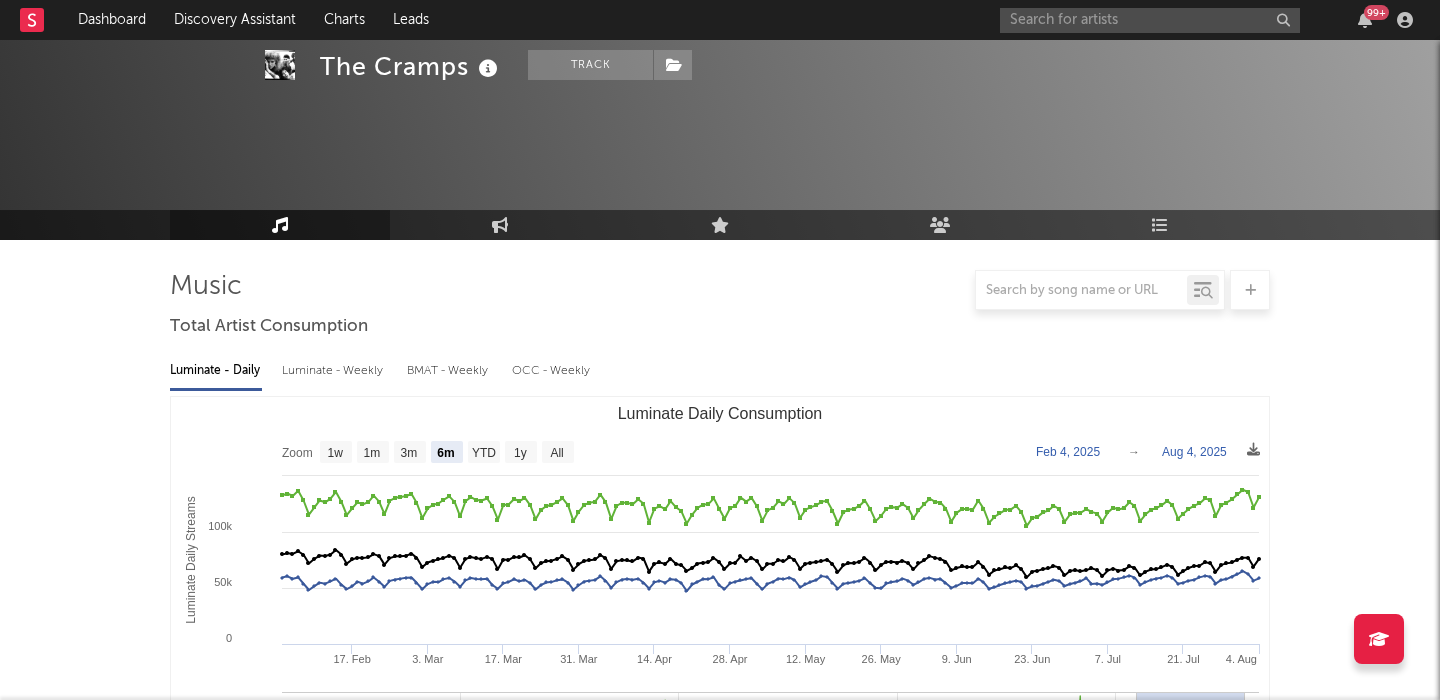 scroll, scrollTop: 649, scrollLeft: 0, axis: vertical 